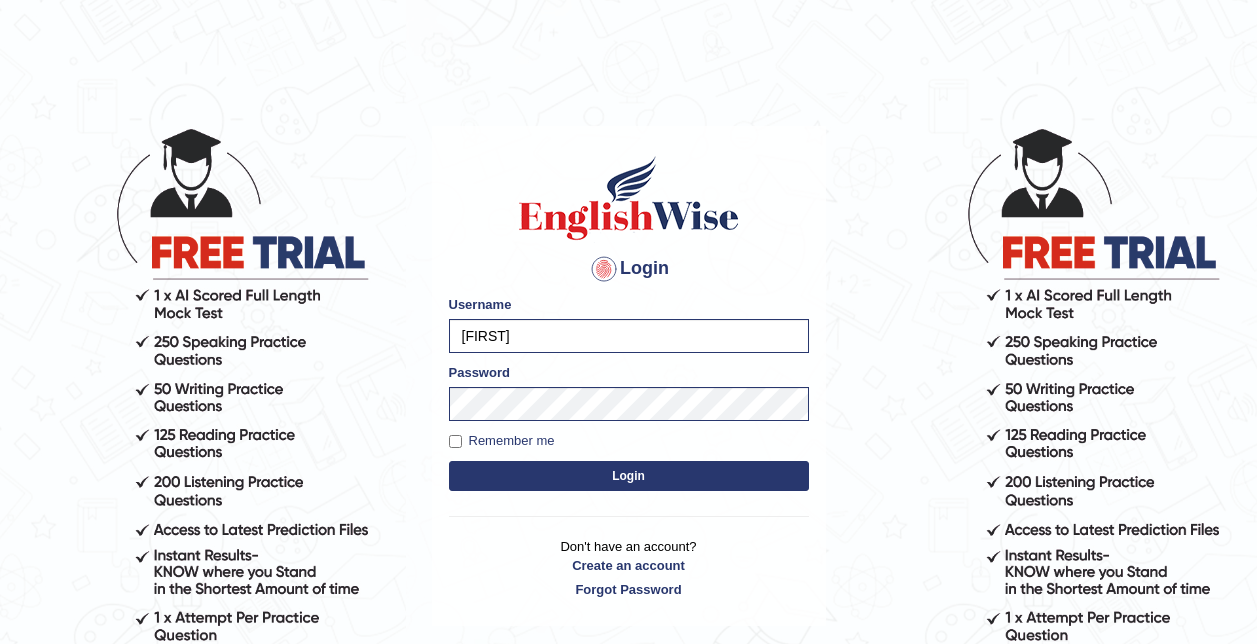 scroll, scrollTop: 0, scrollLeft: 0, axis: both 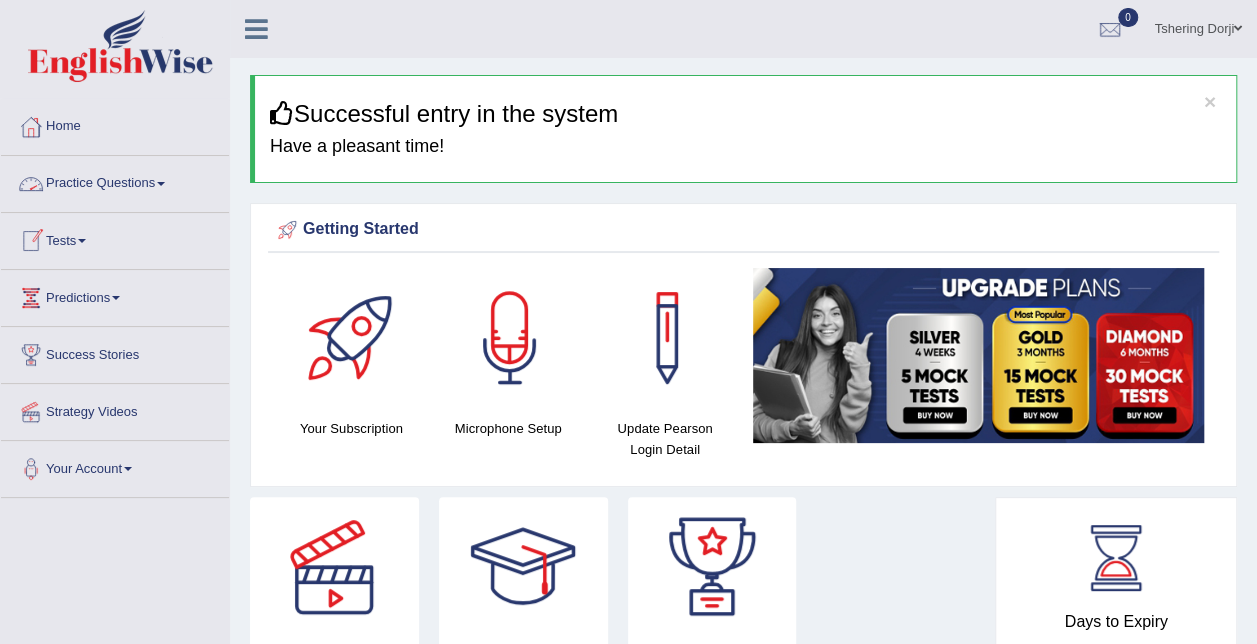 click on "Practice Questions" at bounding box center [115, 181] 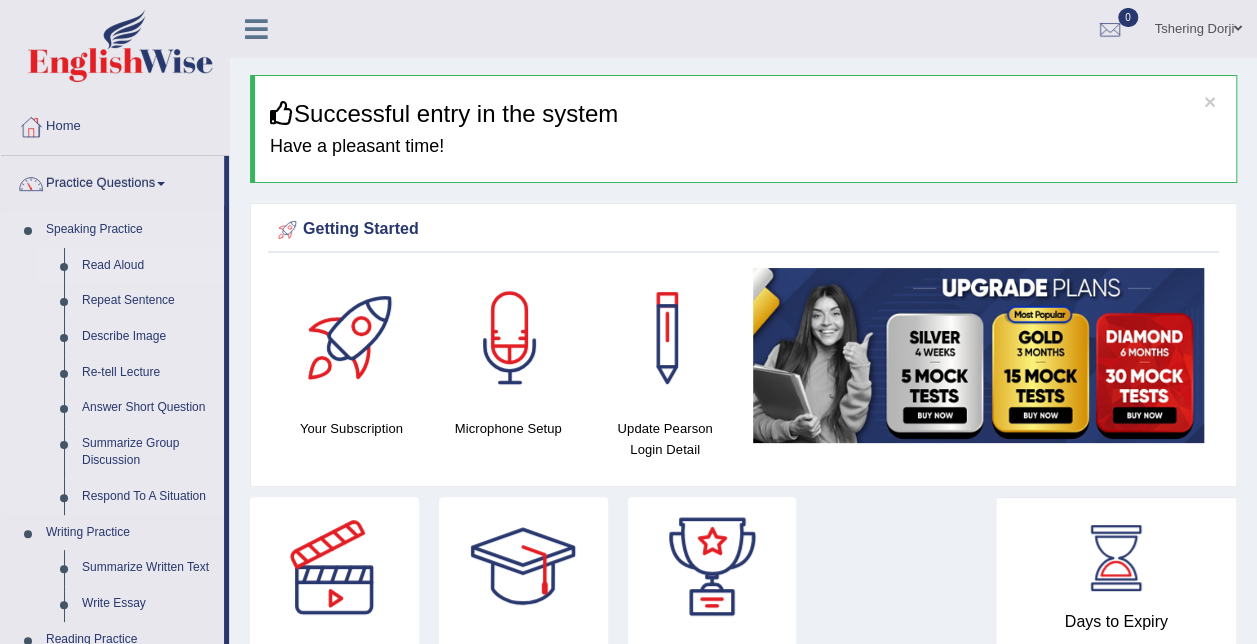 click on "Read Aloud" at bounding box center (148, 266) 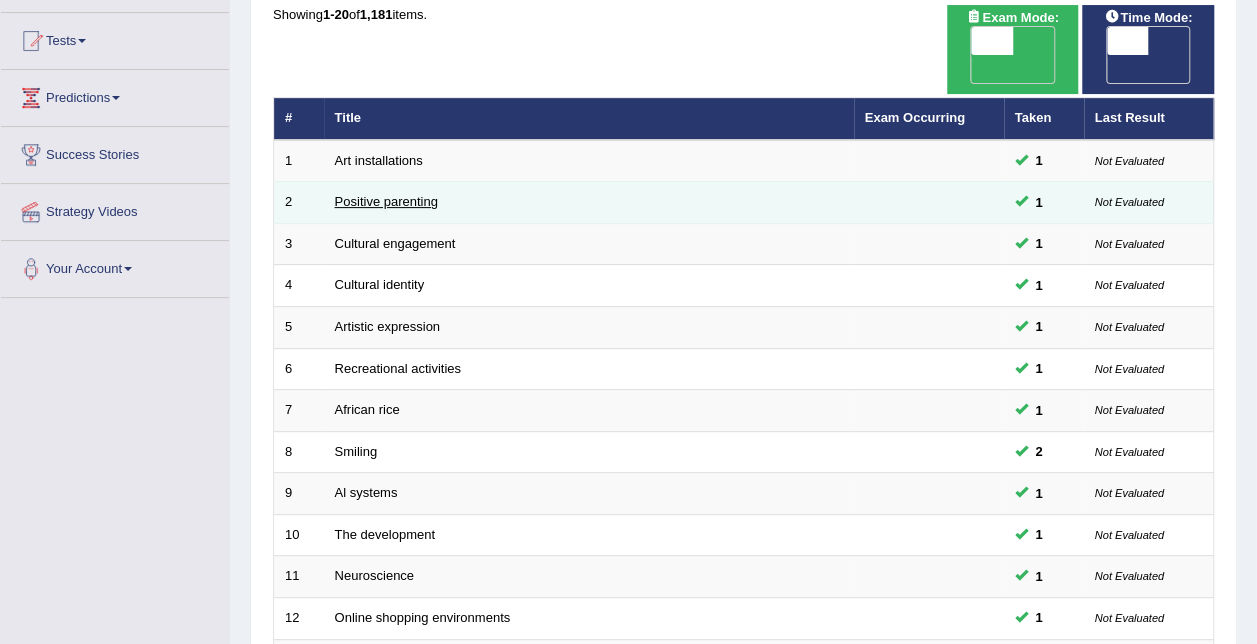 scroll, scrollTop: 0, scrollLeft: 0, axis: both 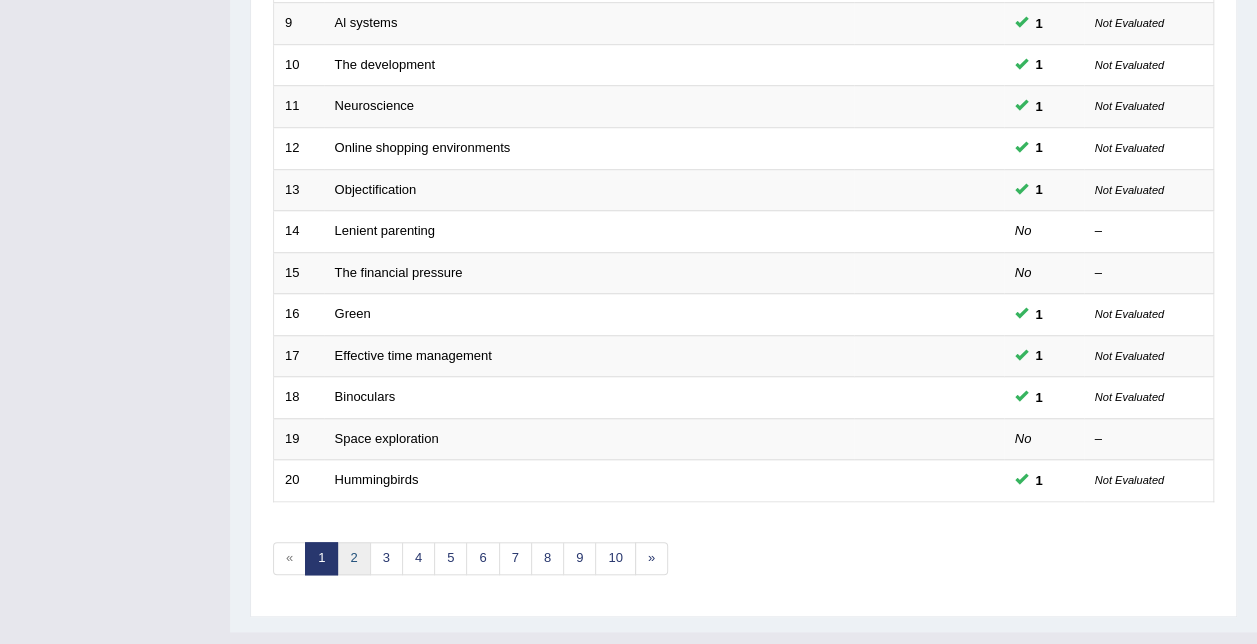 click on "2" at bounding box center [353, 558] 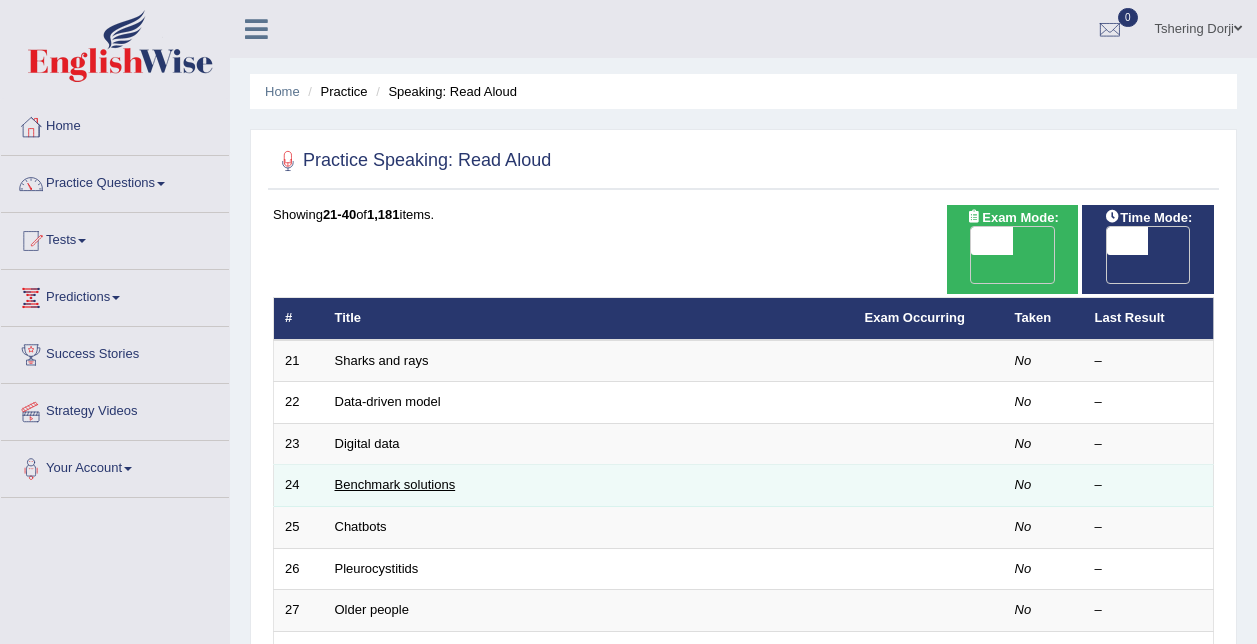 scroll, scrollTop: 200, scrollLeft: 0, axis: vertical 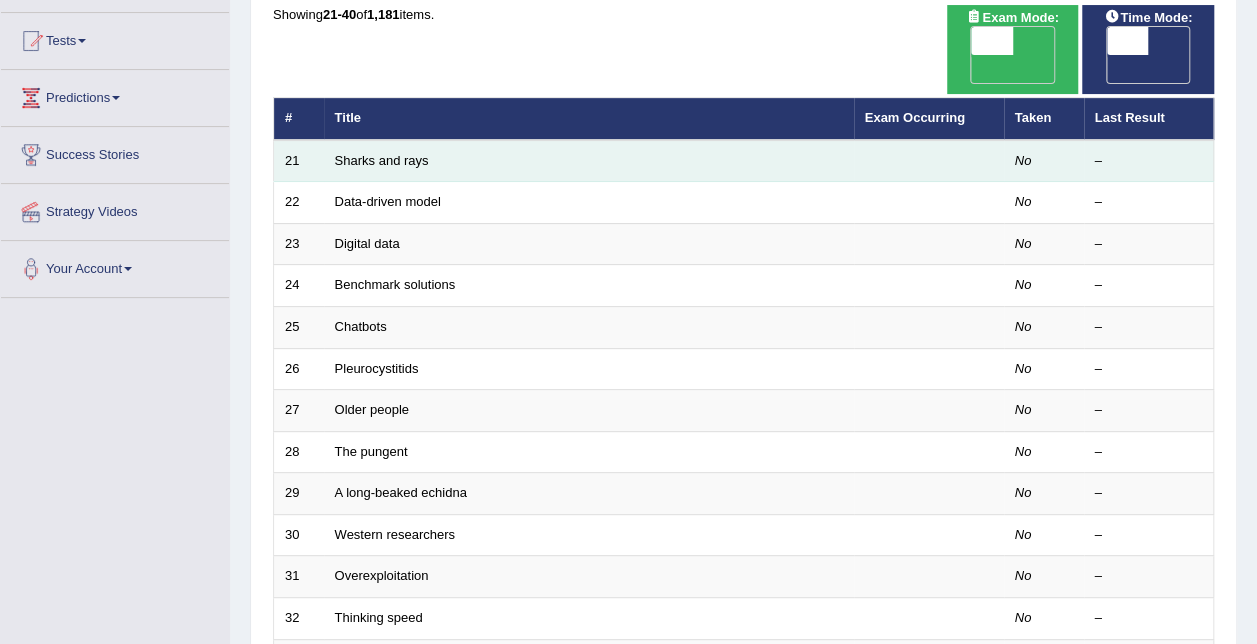click on "Sharks and rays" at bounding box center [589, 161] 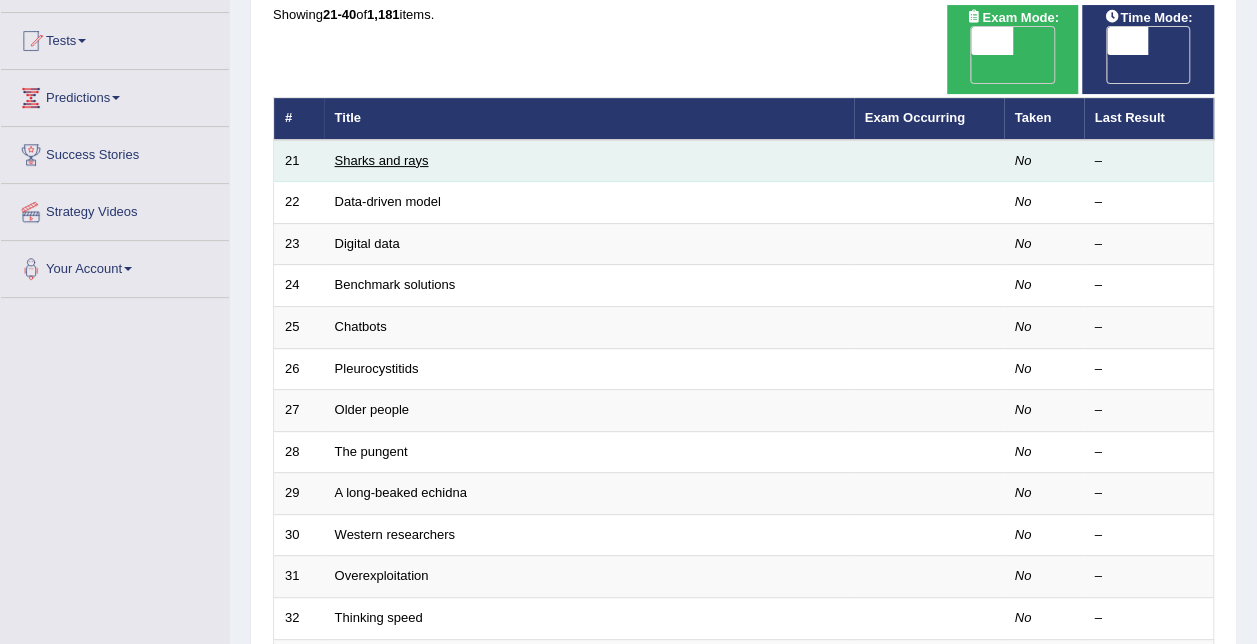 click on "Sharks and rays" at bounding box center (382, 160) 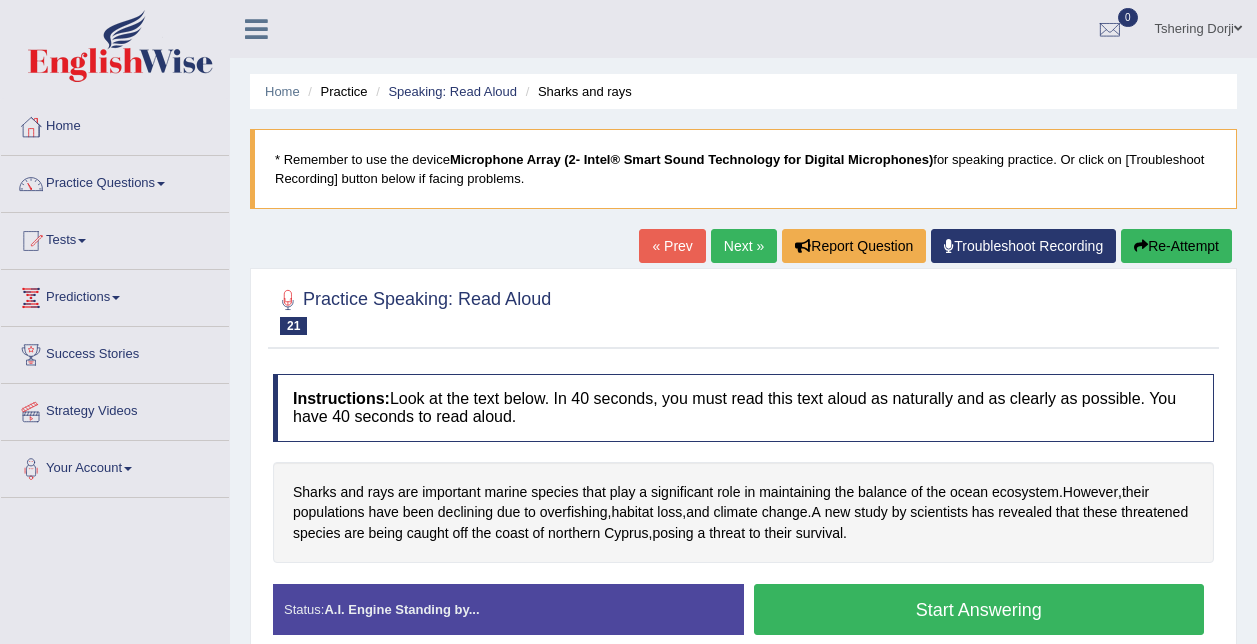 scroll, scrollTop: 0, scrollLeft: 0, axis: both 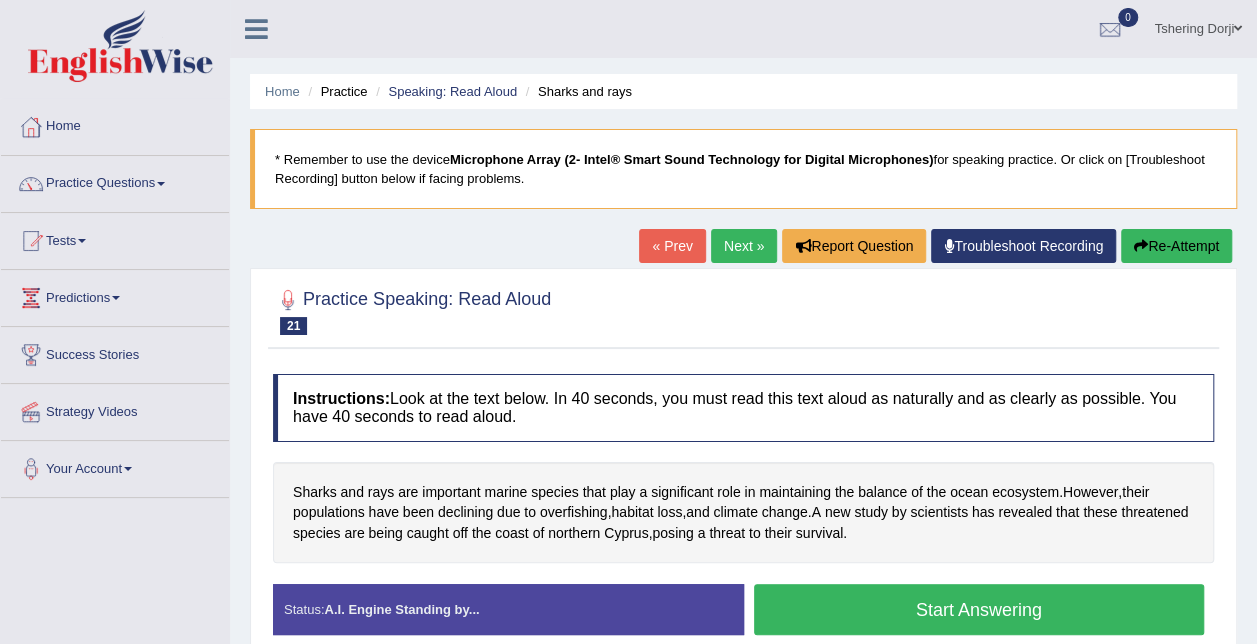 drag, startPoint x: 0, startPoint y: 0, endPoint x: 1006, endPoint y: 240, distance: 1034.232 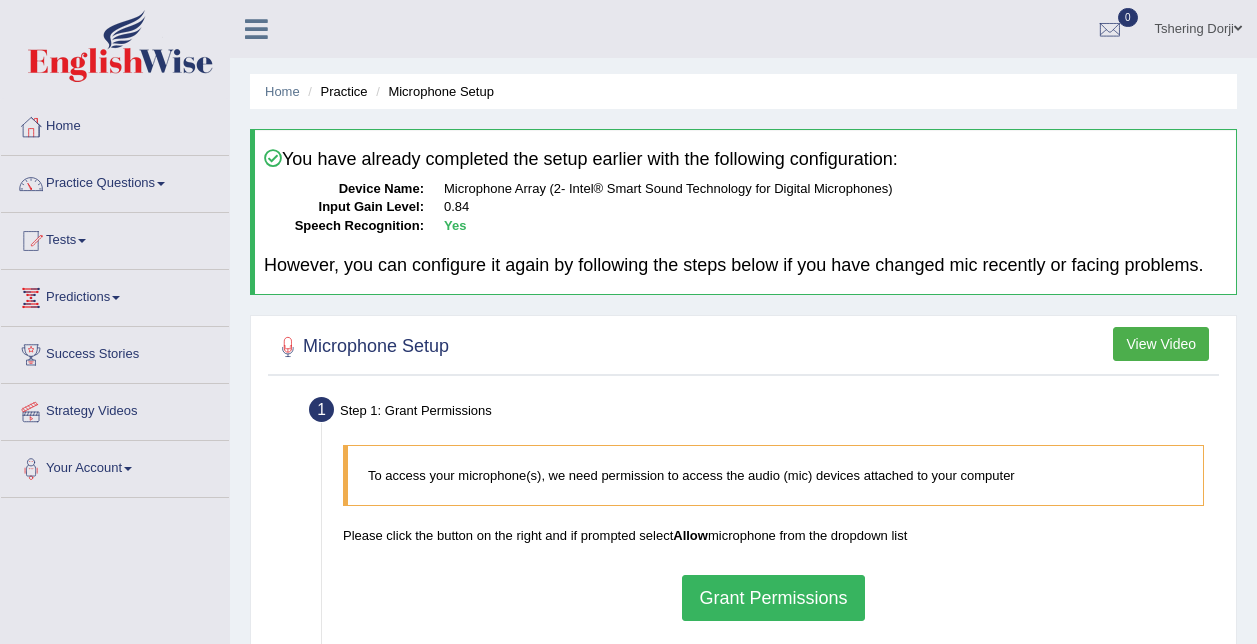 scroll, scrollTop: 0, scrollLeft: 0, axis: both 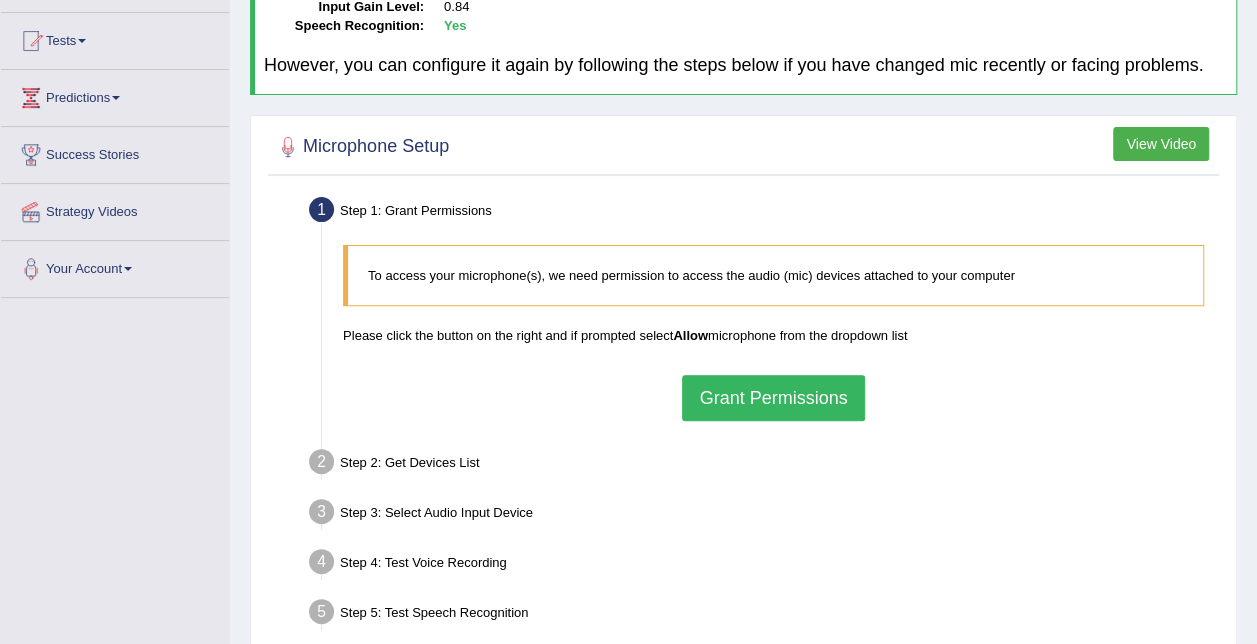 click on "Grant Permissions" at bounding box center [773, 398] 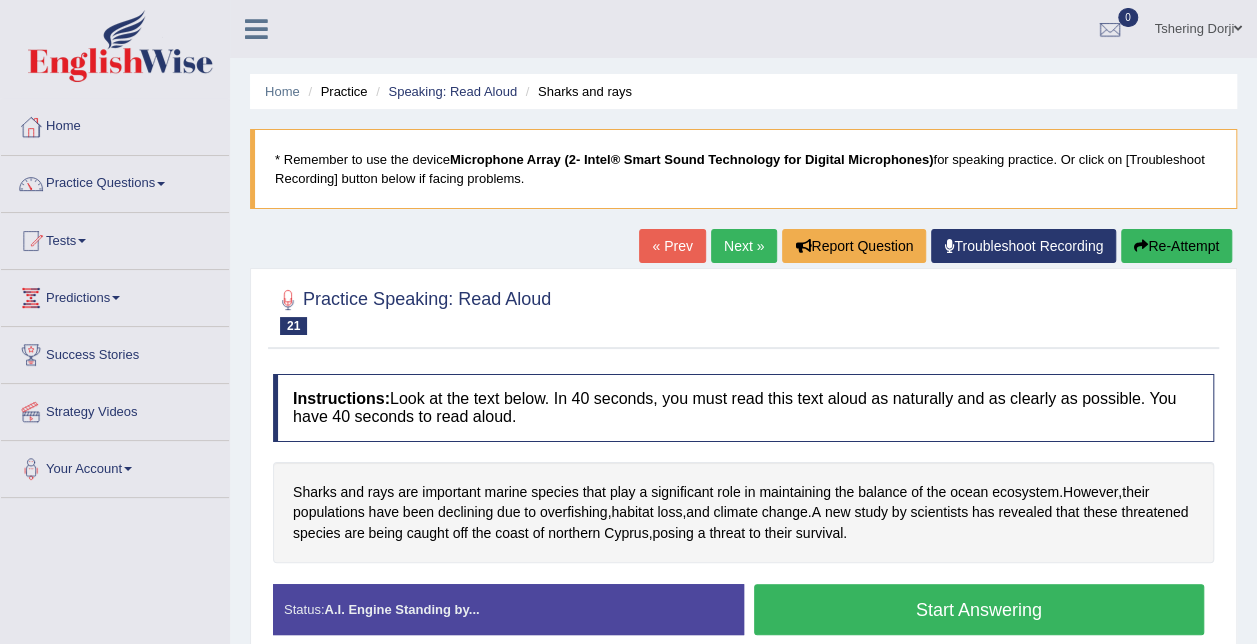 scroll, scrollTop: 142, scrollLeft: 0, axis: vertical 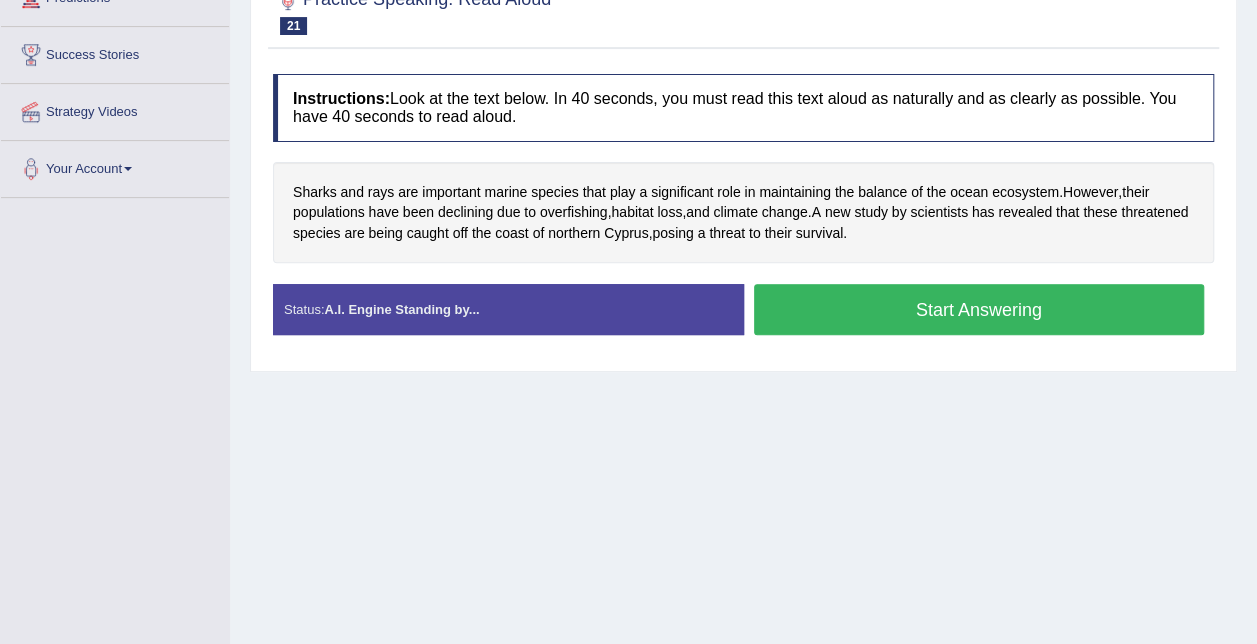 click on "Start Answering" at bounding box center [979, 309] 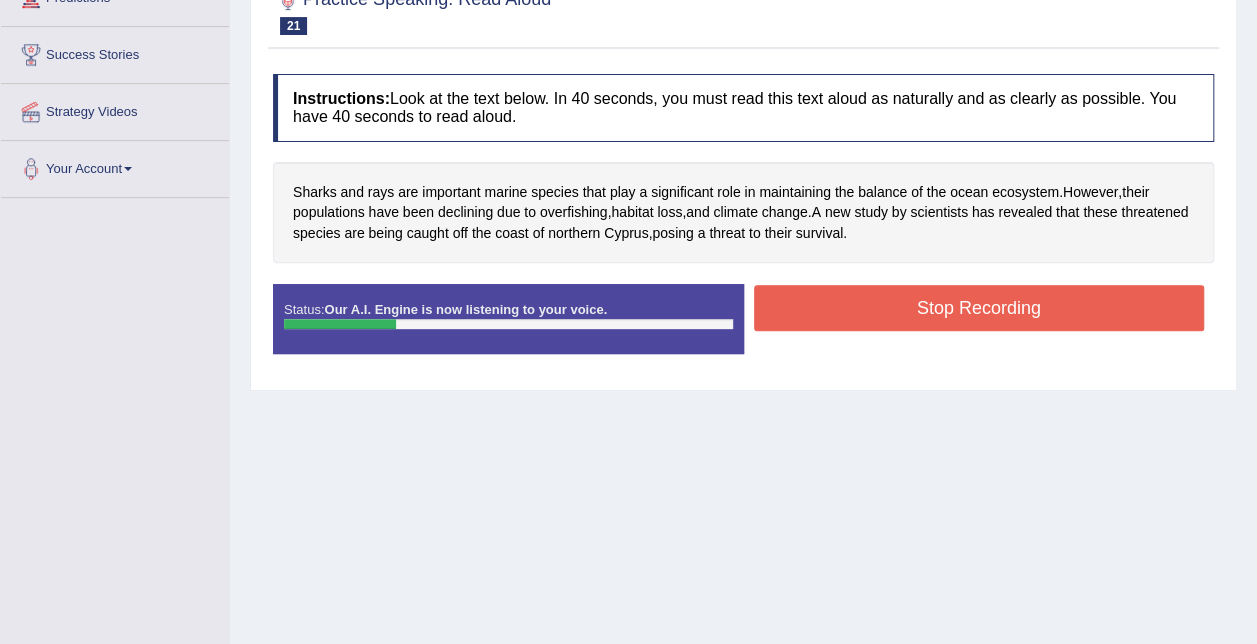 click on "Stop Recording" at bounding box center [979, 308] 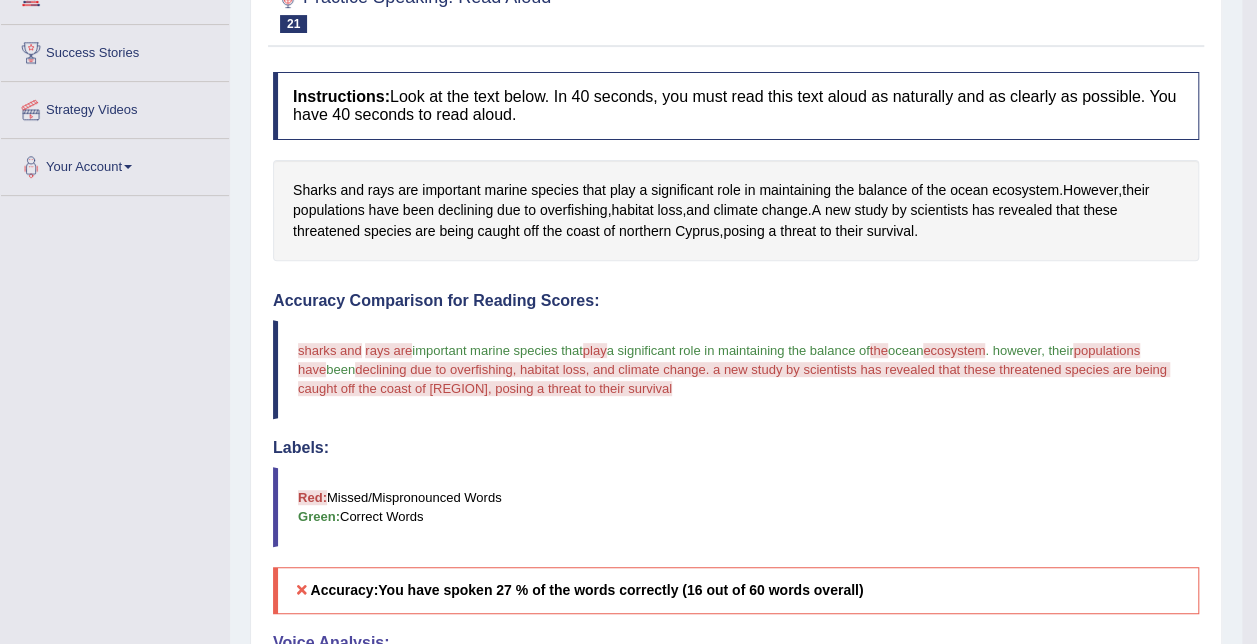 scroll, scrollTop: 300, scrollLeft: 0, axis: vertical 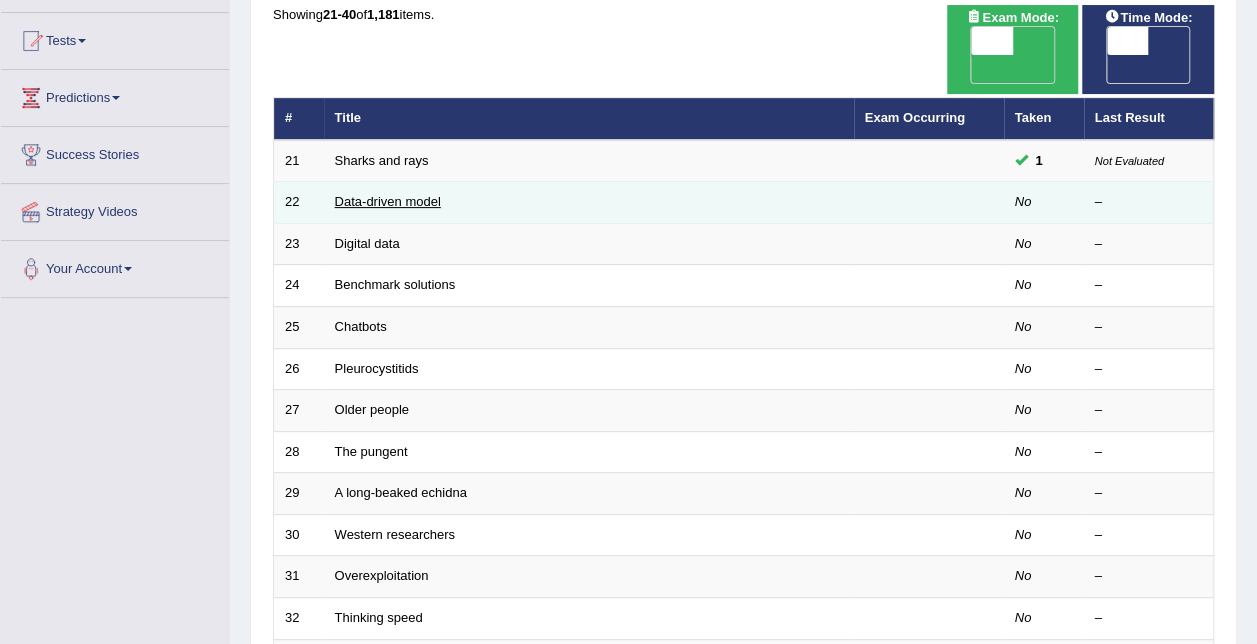 click on "Data-driven model" at bounding box center (388, 201) 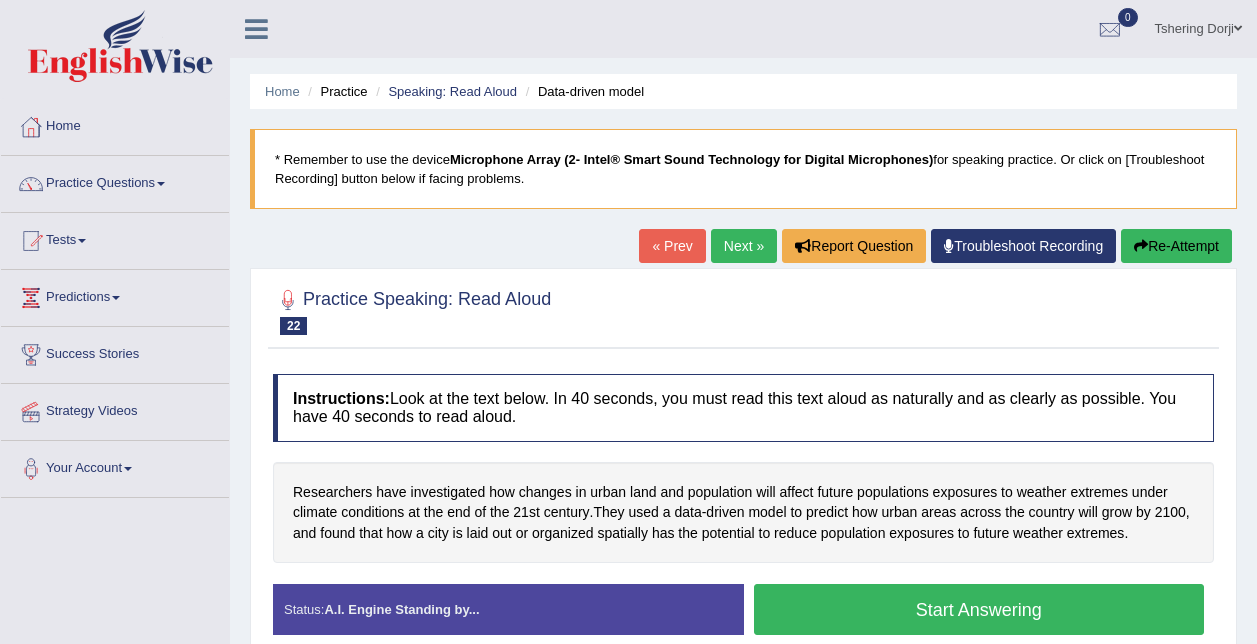 scroll, scrollTop: 217, scrollLeft: 0, axis: vertical 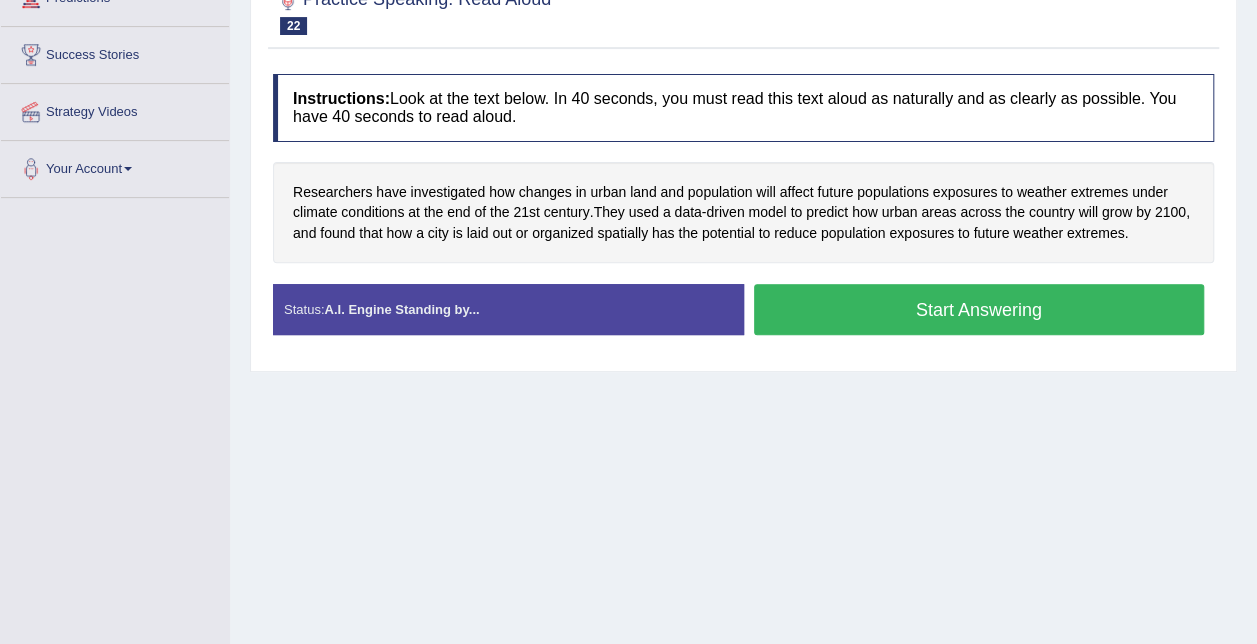 click on "Start Answering" at bounding box center (979, 309) 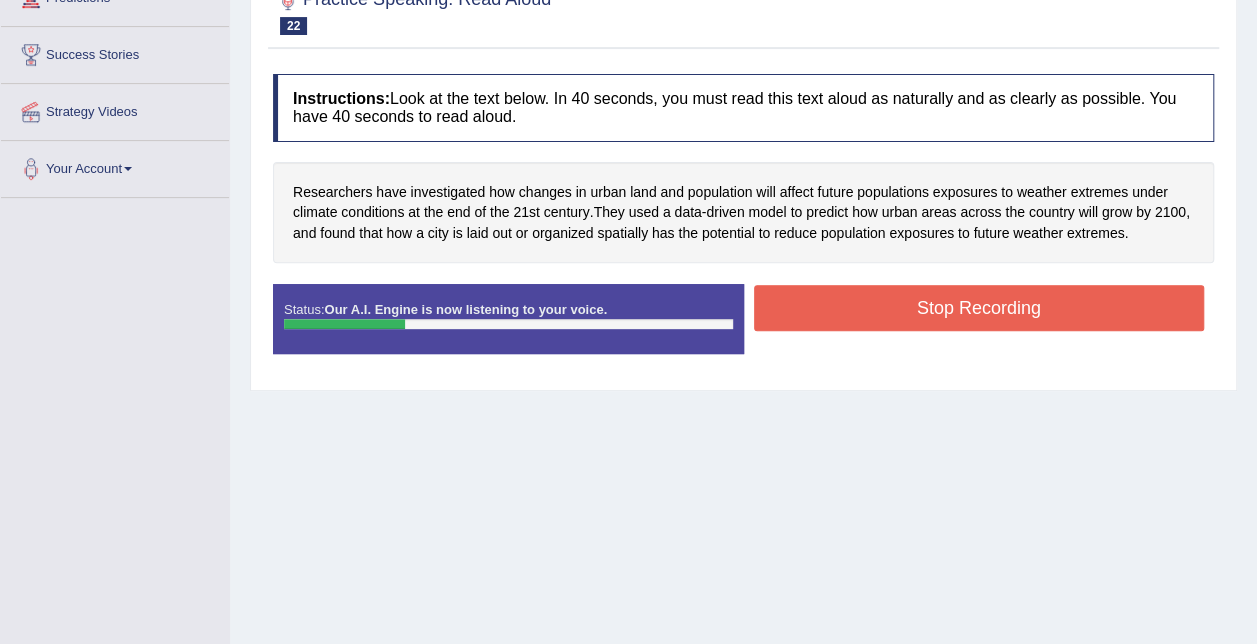 click on "Stop Recording" at bounding box center (979, 308) 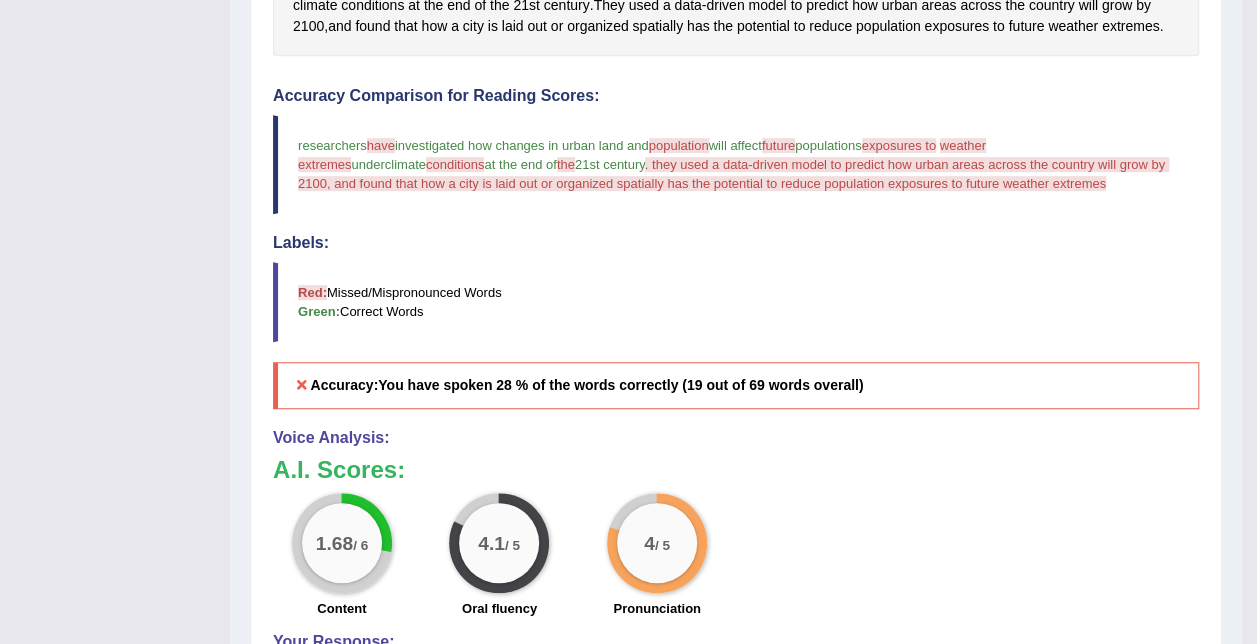 scroll, scrollTop: 500, scrollLeft: 0, axis: vertical 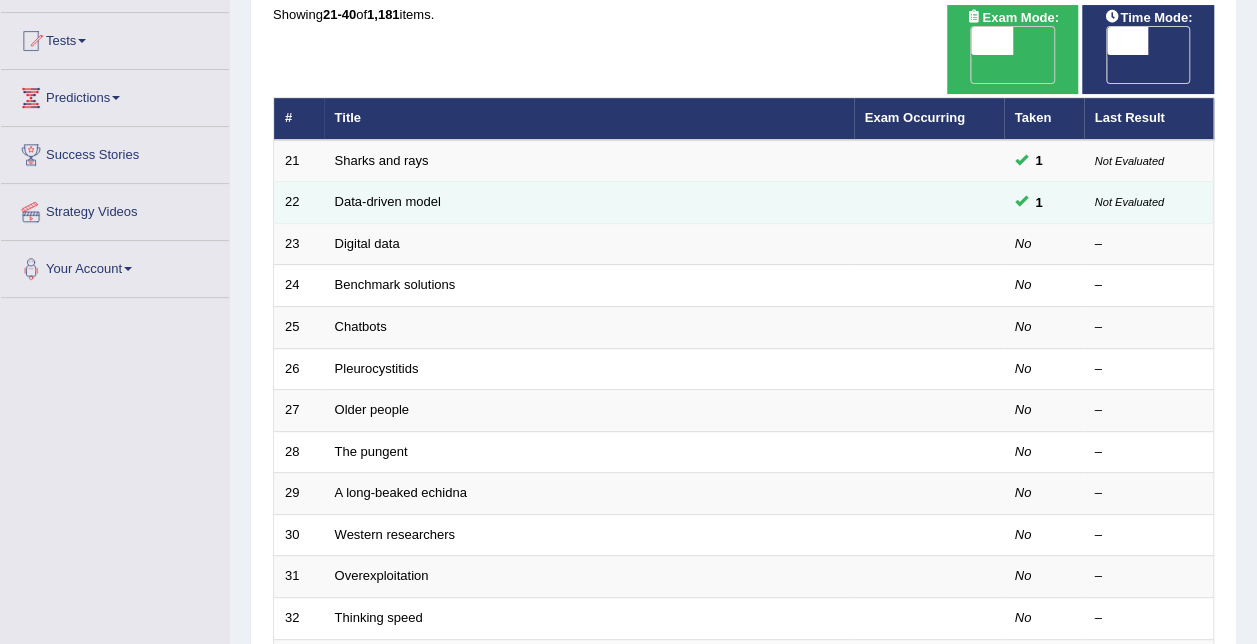 click on "Data-driven model" at bounding box center [589, 203] 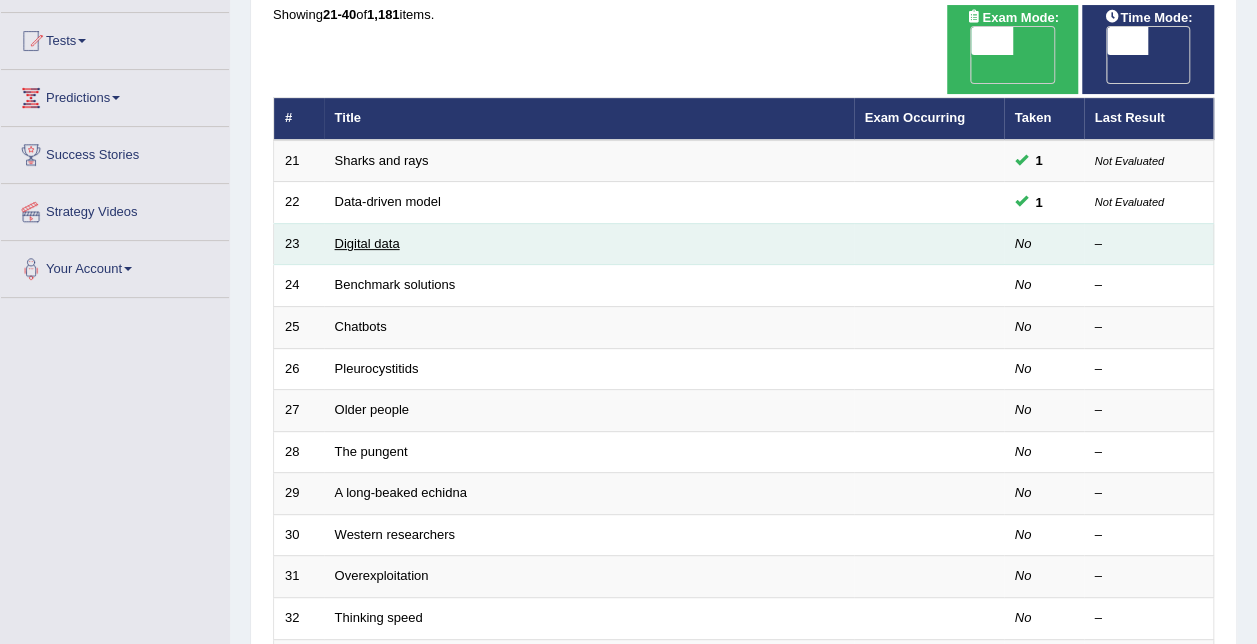 click on "Digital data" at bounding box center [367, 243] 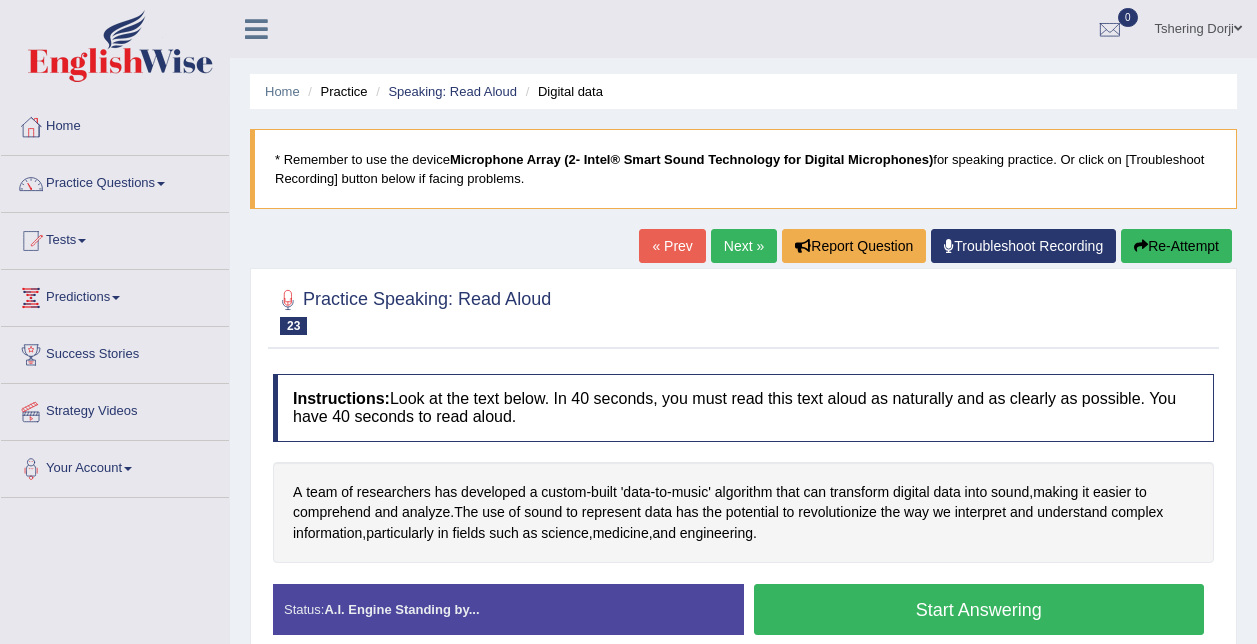 scroll, scrollTop: 0, scrollLeft: 0, axis: both 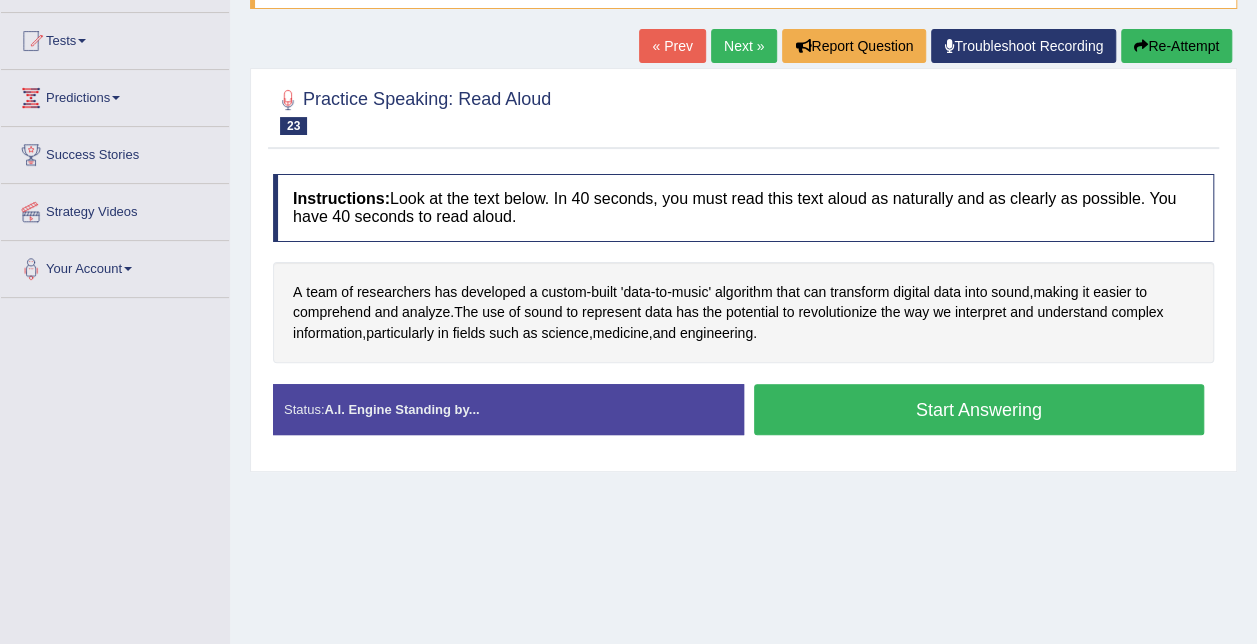 click on "Start Answering" at bounding box center [979, 409] 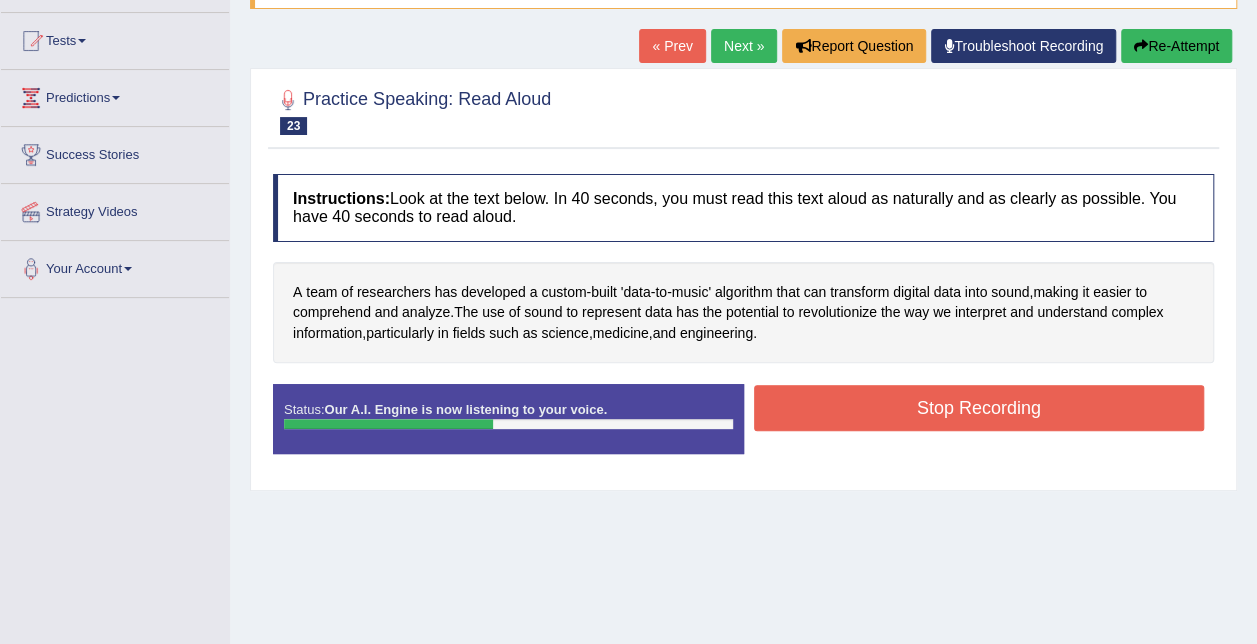 click on "Stop Recording" at bounding box center (979, 408) 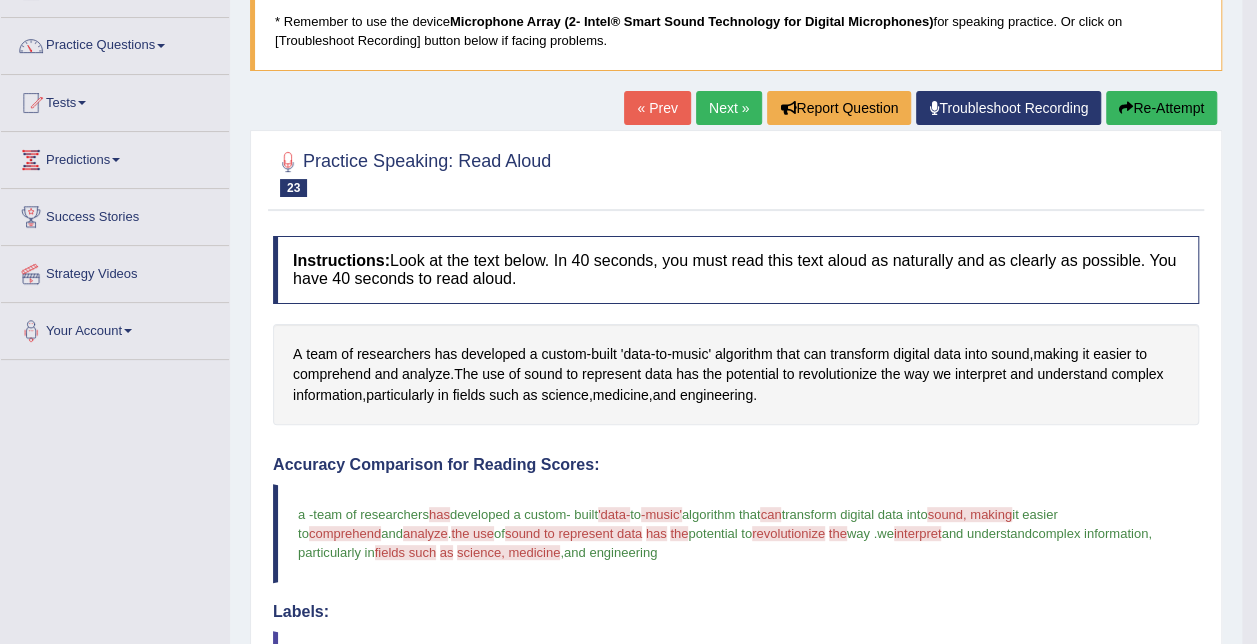 scroll, scrollTop: 0, scrollLeft: 0, axis: both 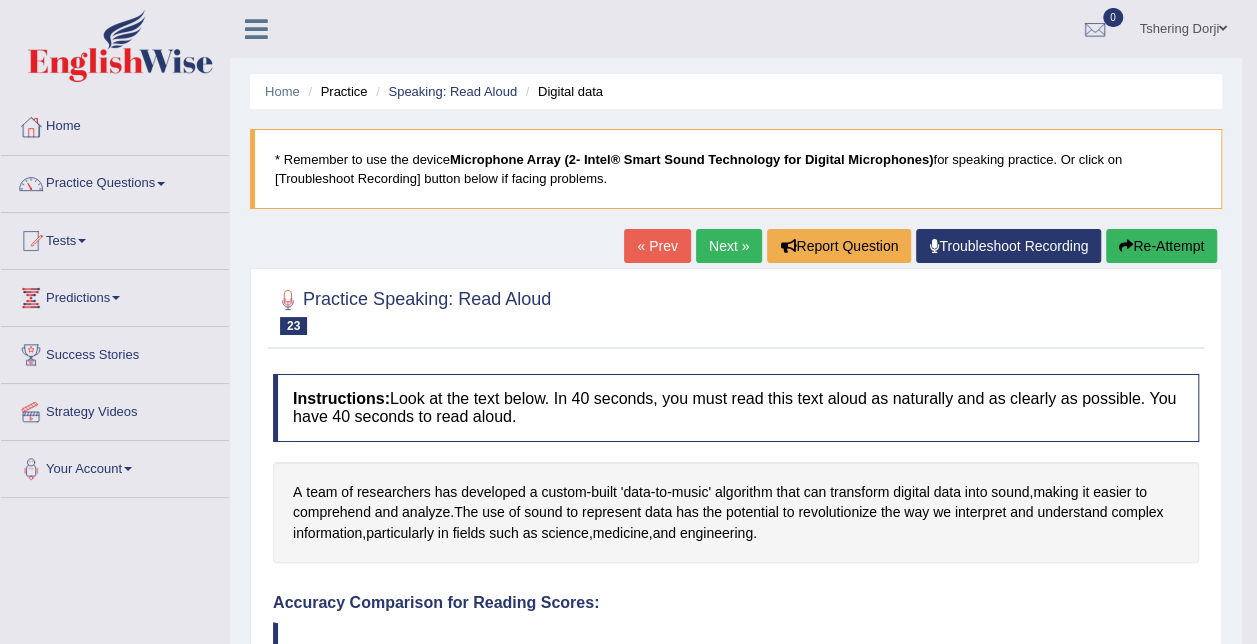 click on "Next »" at bounding box center [729, 246] 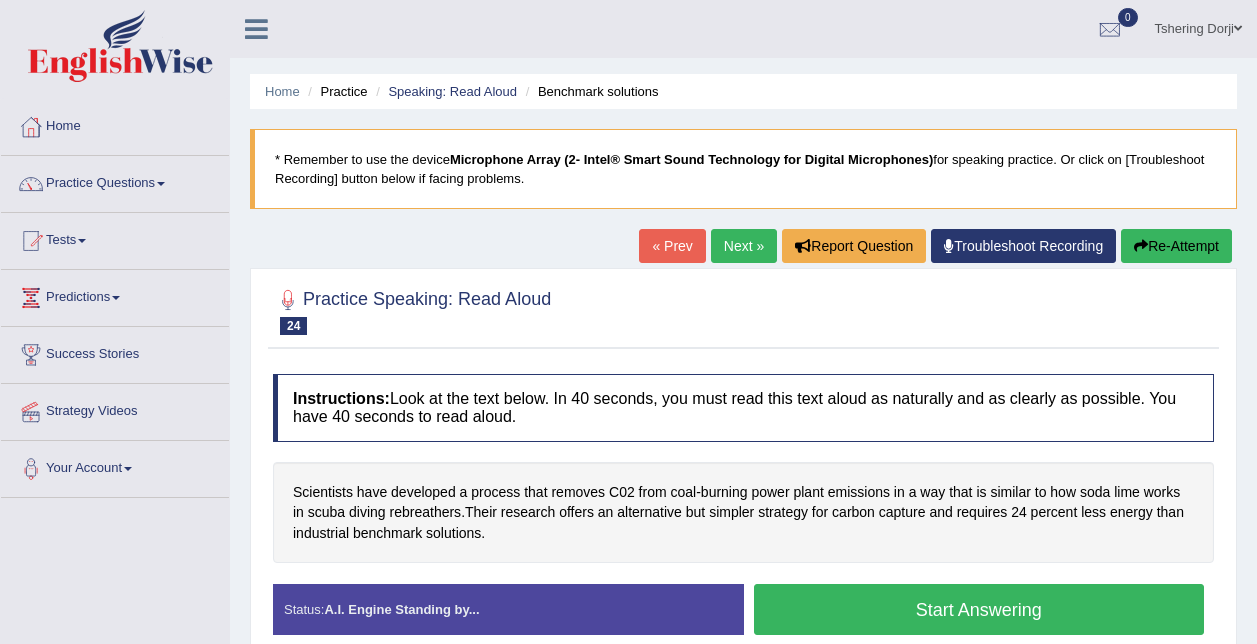 scroll, scrollTop: 198, scrollLeft: 0, axis: vertical 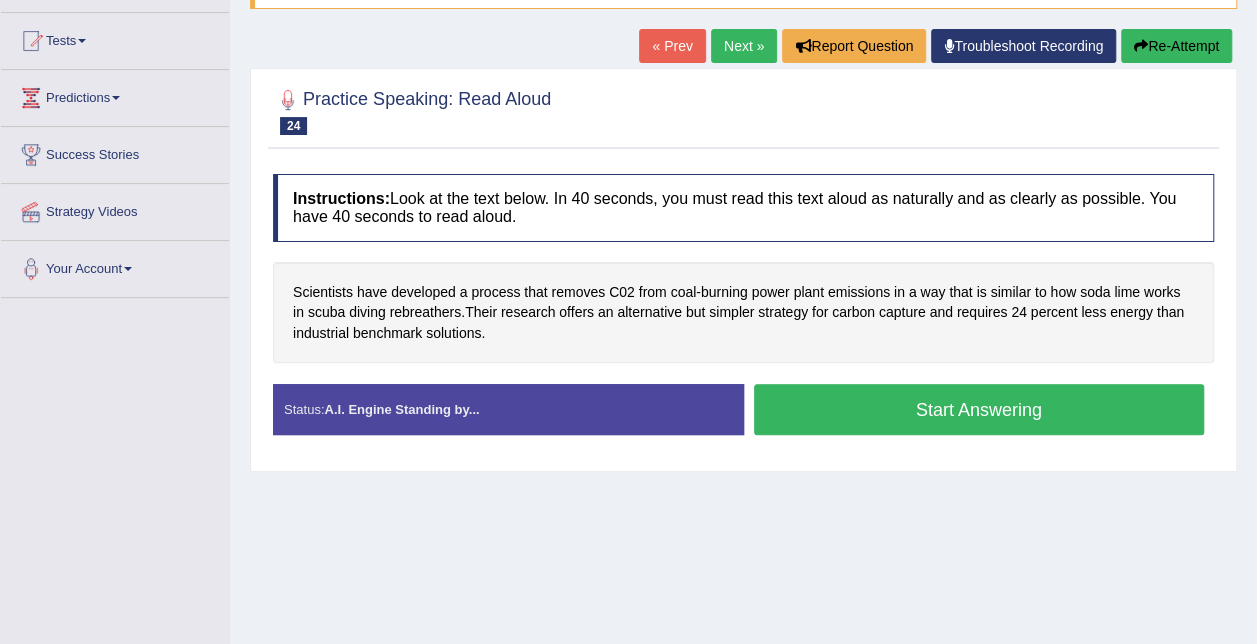 click on "Start Answering" at bounding box center (979, 409) 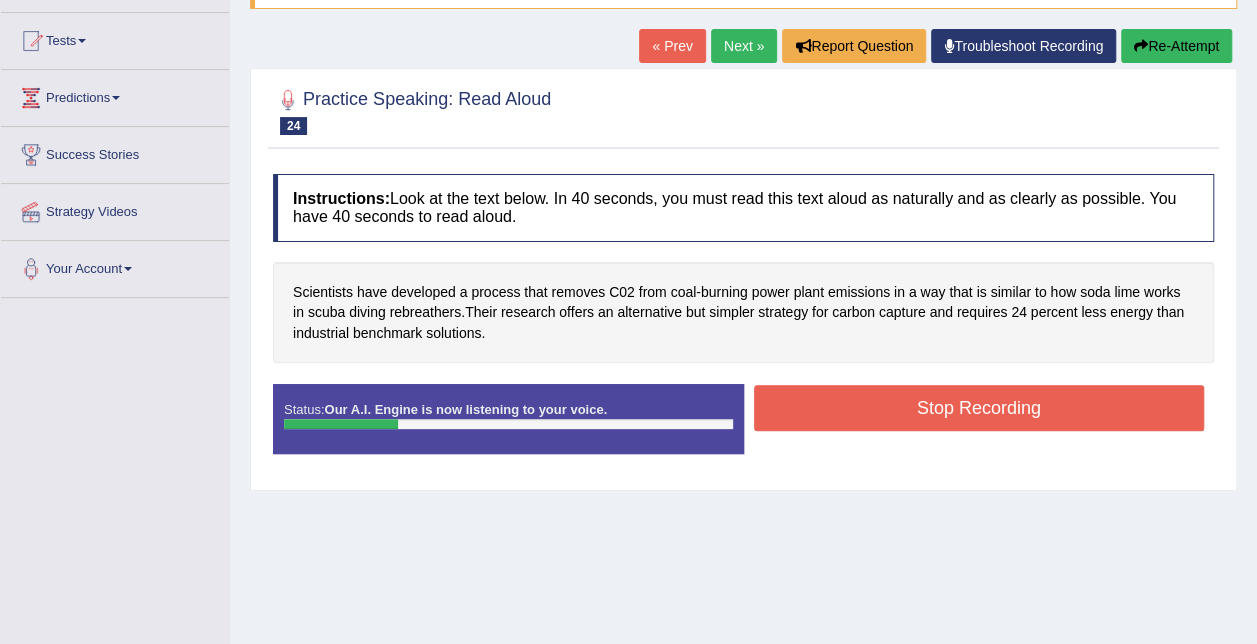 click on "Stop Recording" at bounding box center [979, 408] 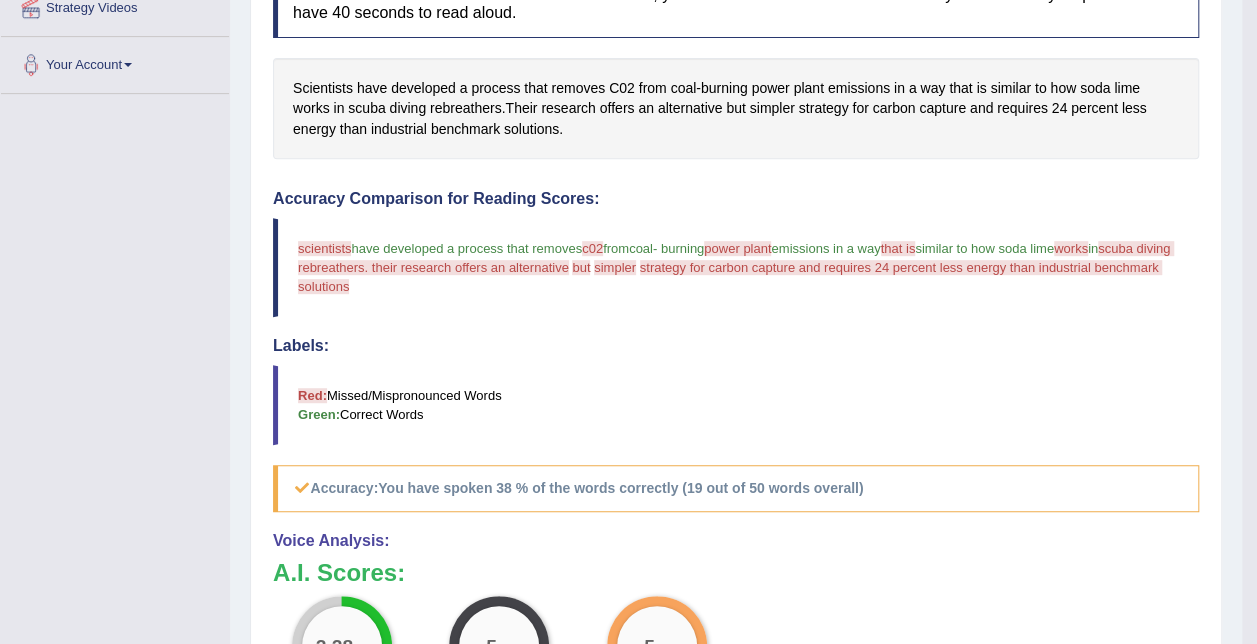 scroll, scrollTop: 400, scrollLeft: 0, axis: vertical 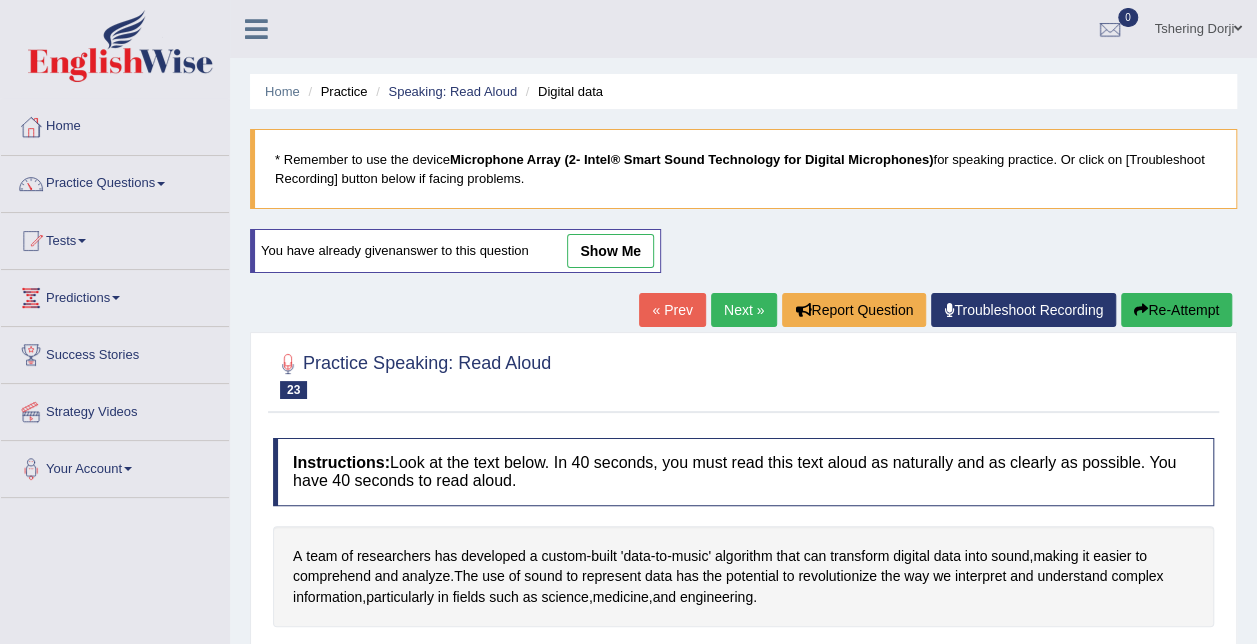 click on "Next »" at bounding box center [744, 310] 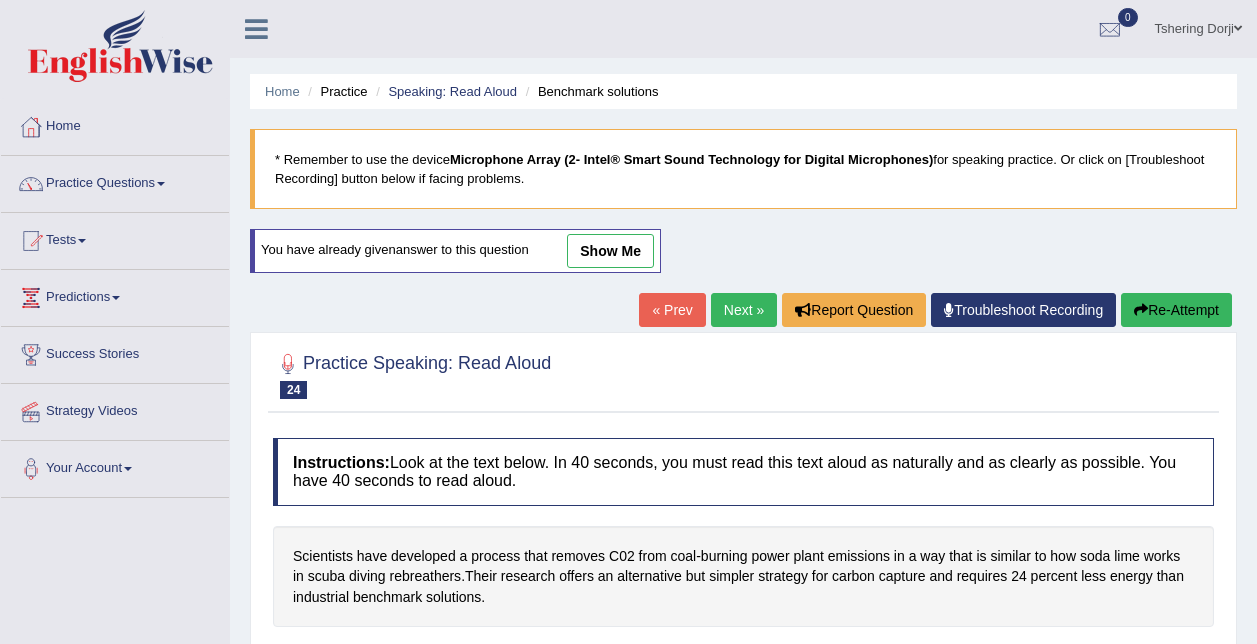 scroll, scrollTop: 86, scrollLeft: 0, axis: vertical 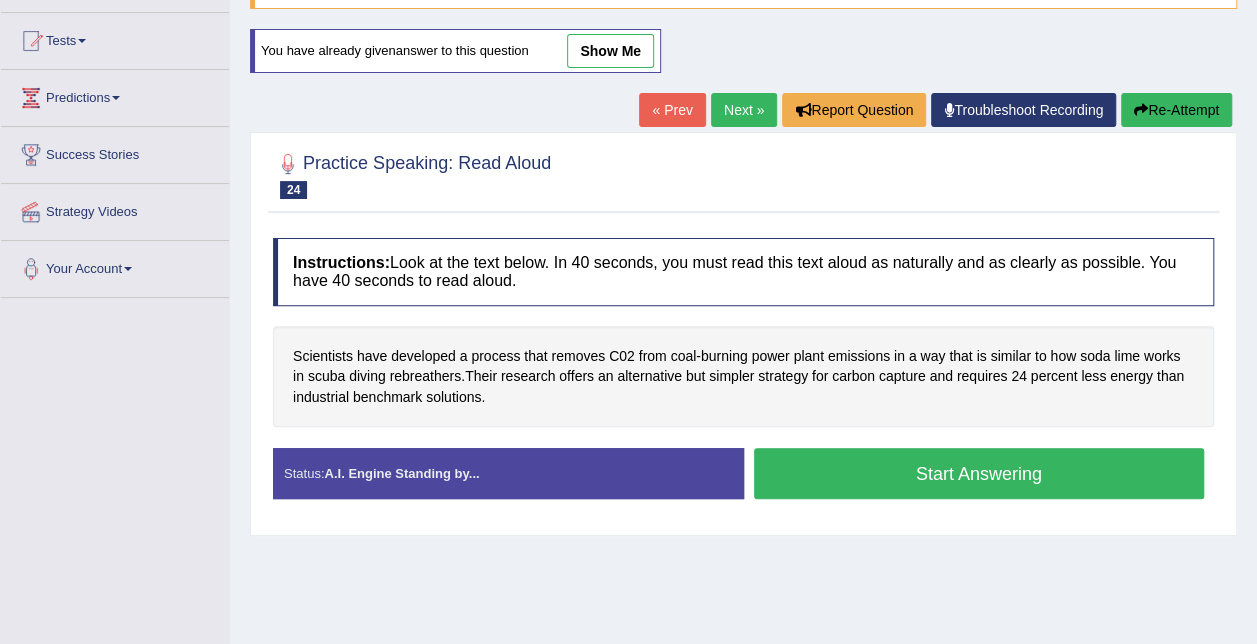 click on "Next »" at bounding box center (744, 110) 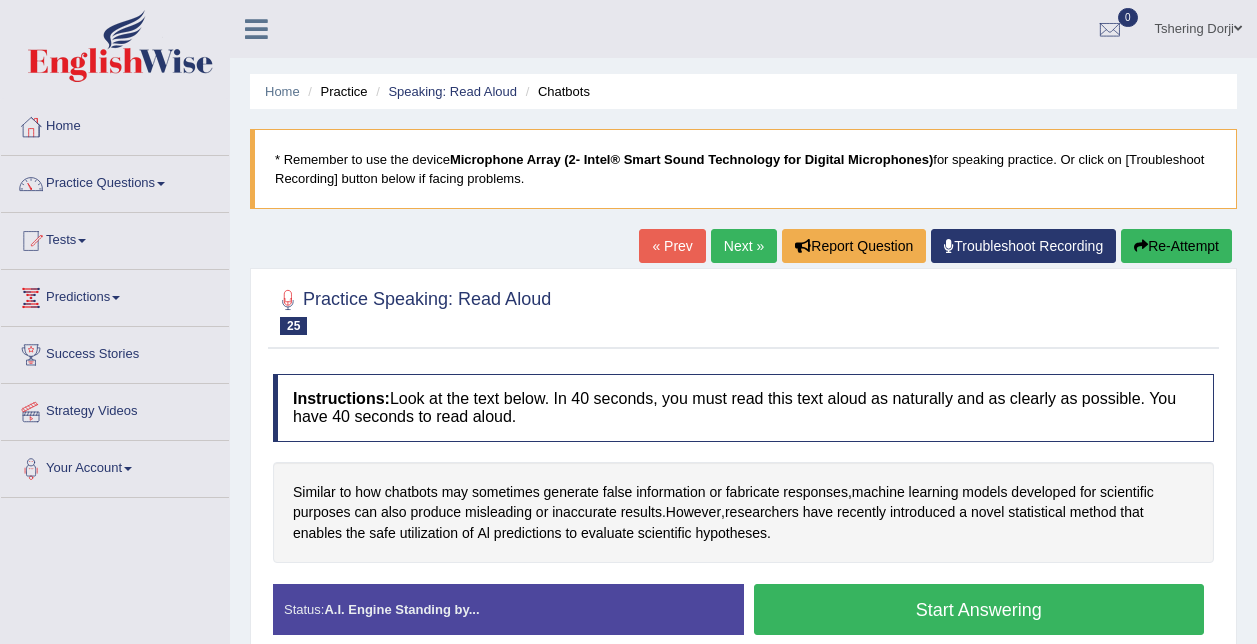 scroll, scrollTop: 96, scrollLeft: 0, axis: vertical 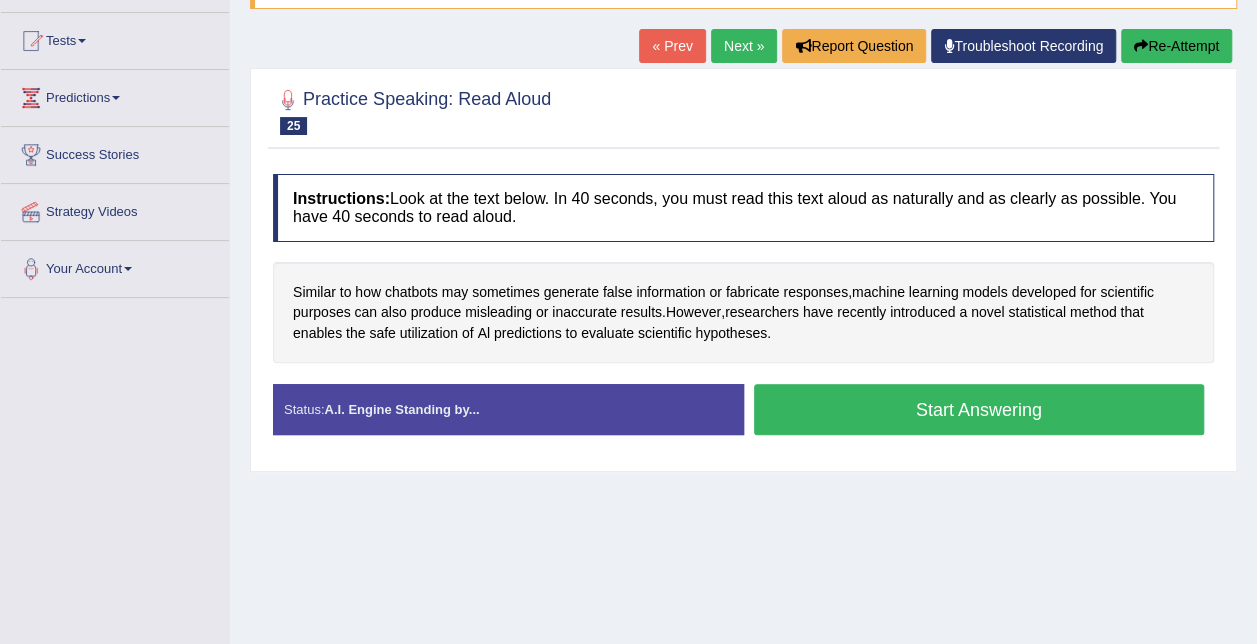 click on "Start Answering" at bounding box center [979, 409] 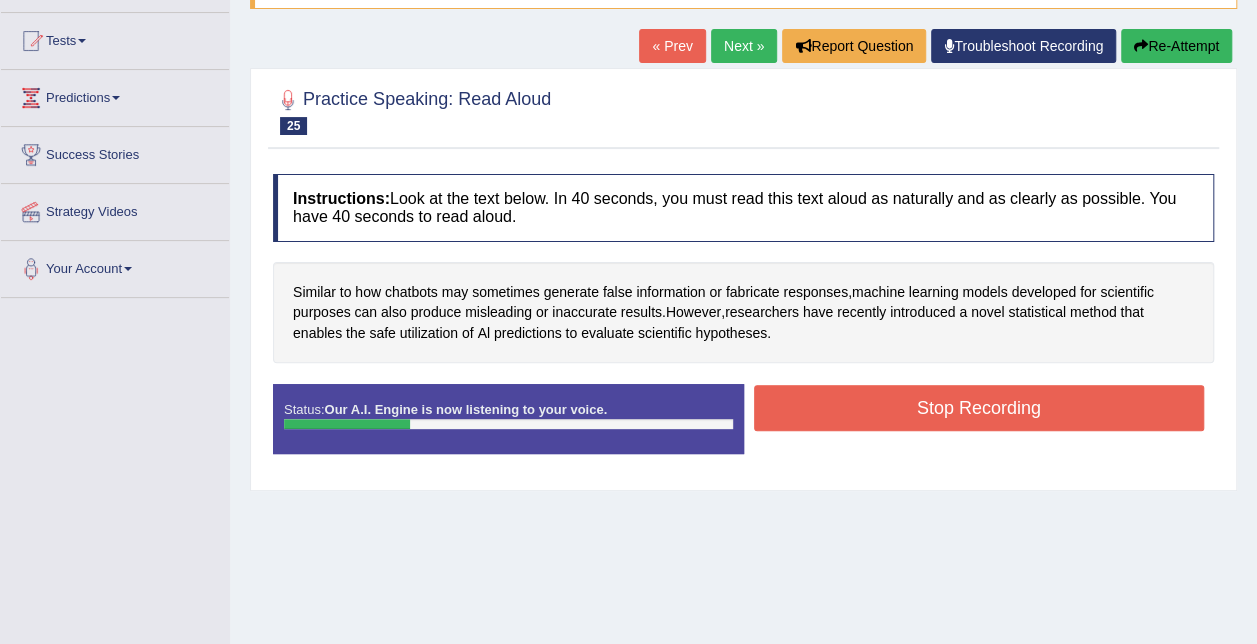 click on "Stop Recording" at bounding box center (979, 408) 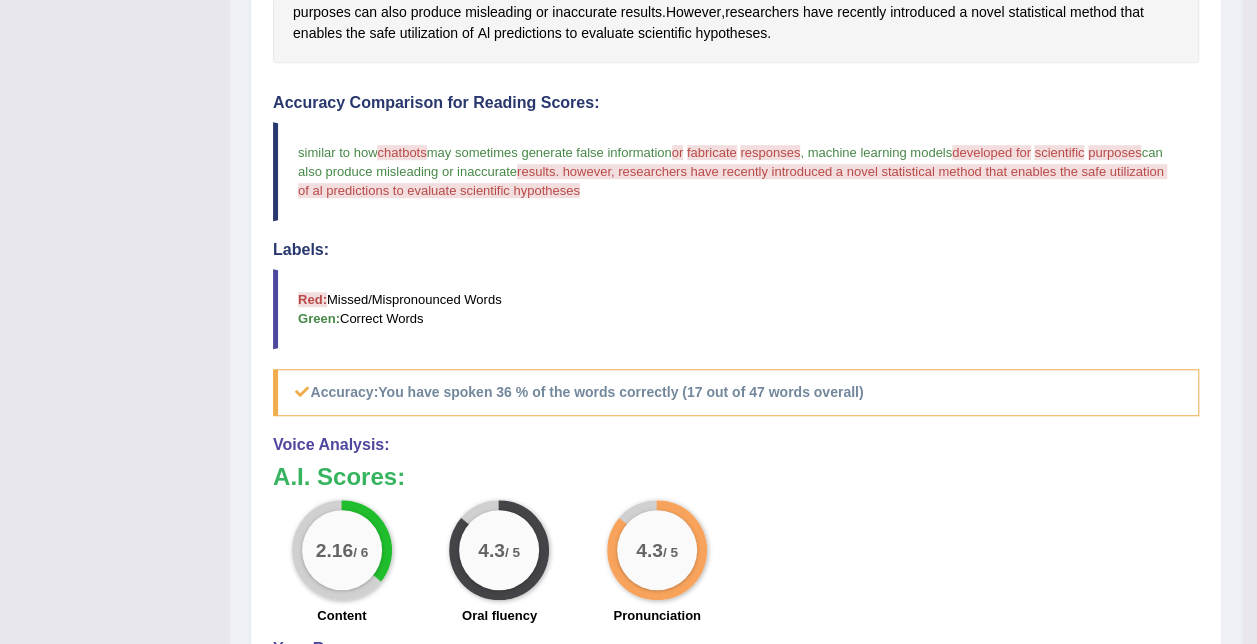 scroll, scrollTop: 600, scrollLeft: 0, axis: vertical 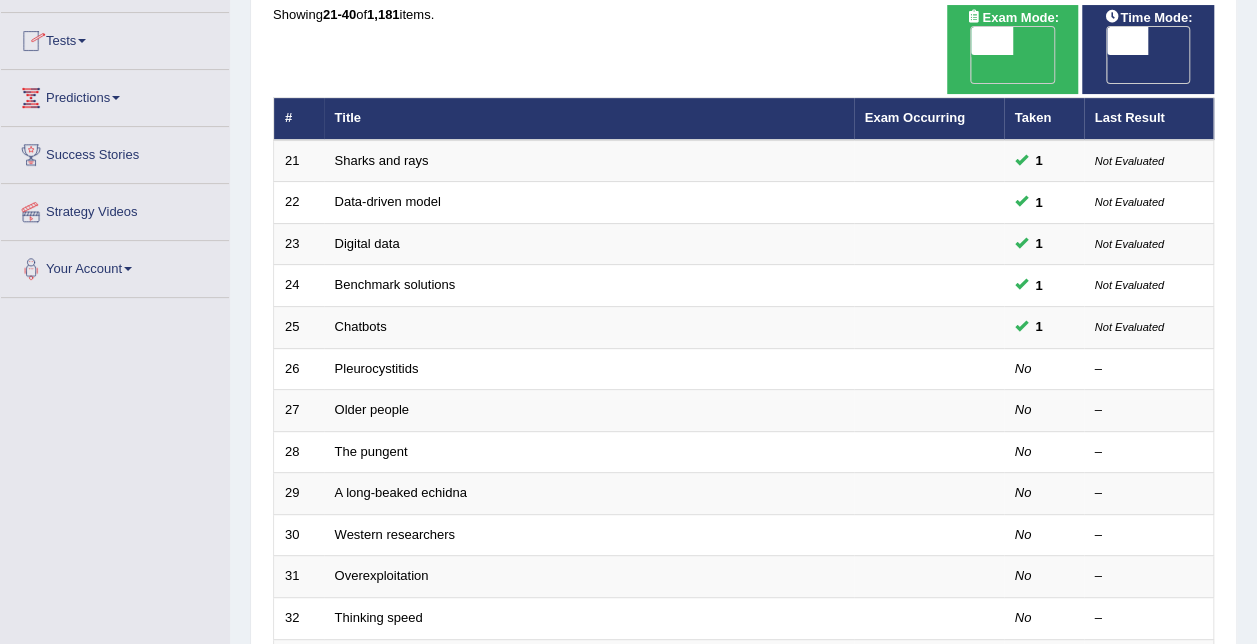 click on "Predictions" at bounding box center (115, 95) 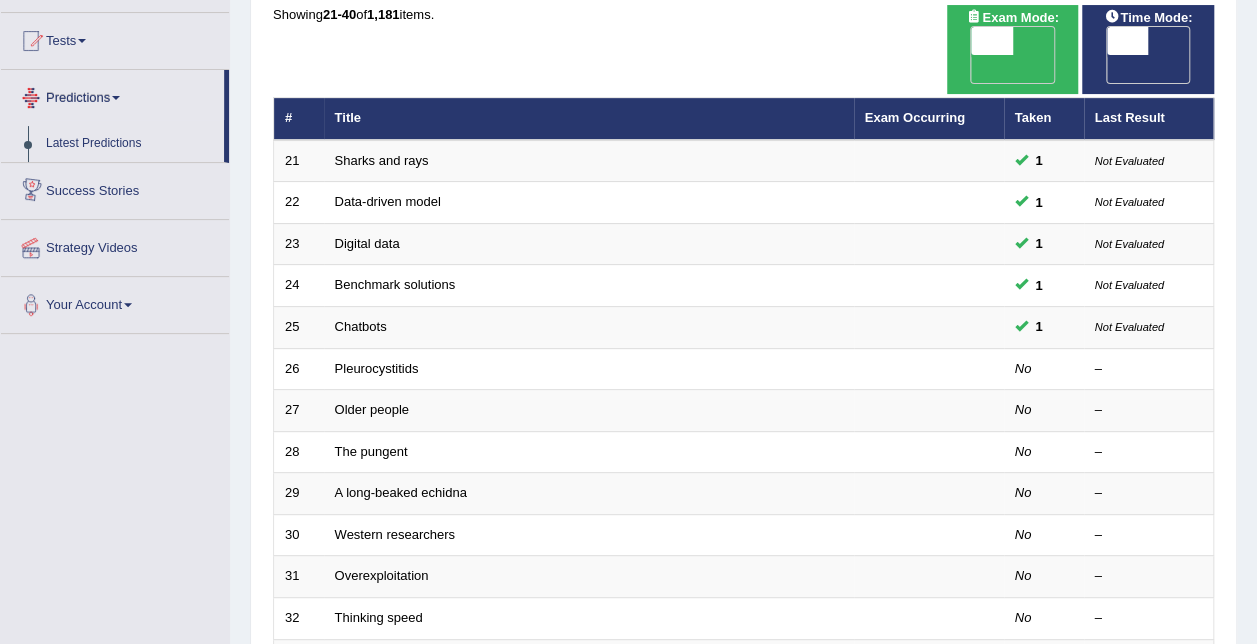 click on "Predictions" at bounding box center (112, 95) 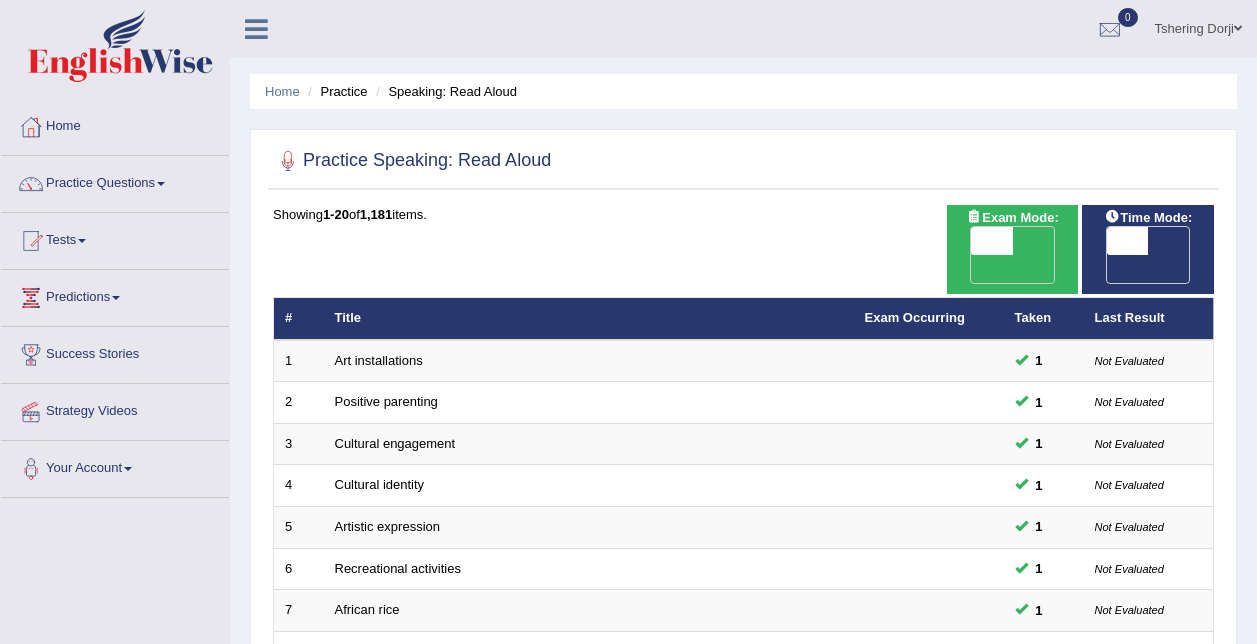 scroll, scrollTop: 670, scrollLeft: 0, axis: vertical 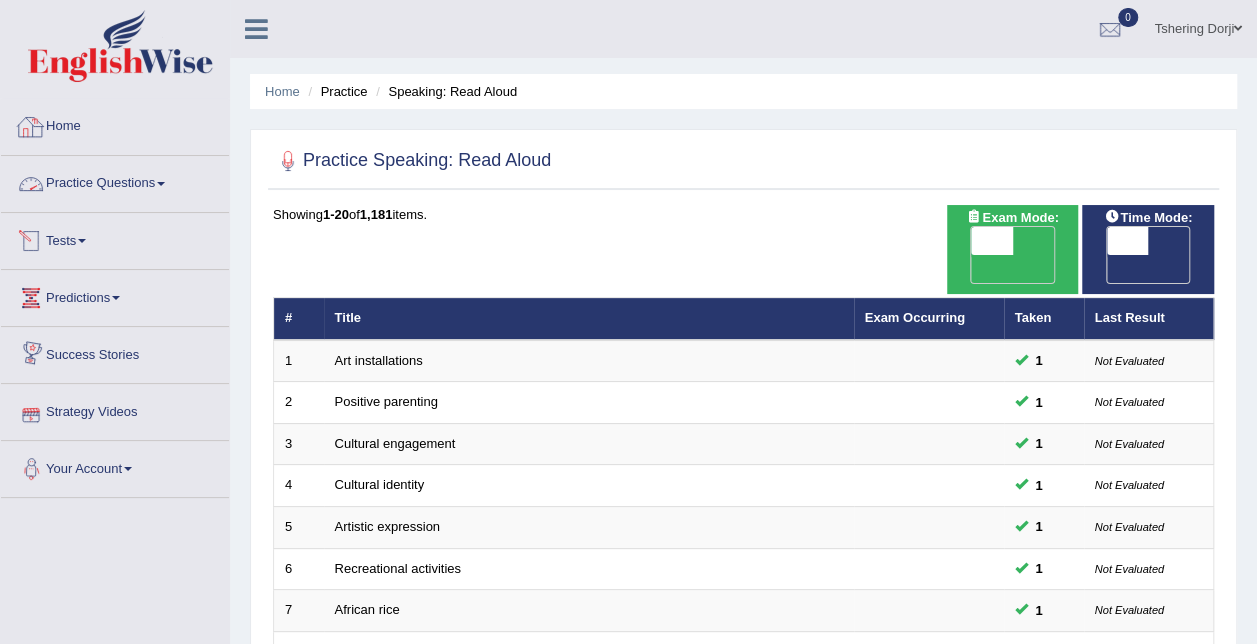 click on "Practice Questions" at bounding box center (115, 181) 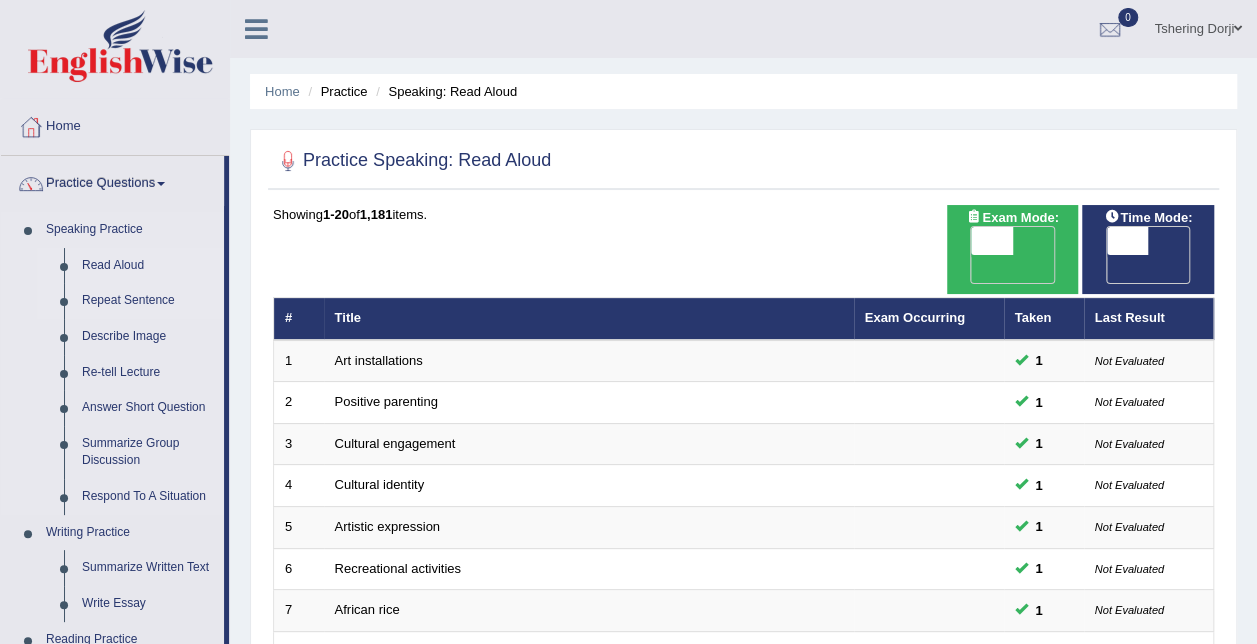 click on "Repeat Sentence" at bounding box center [148, 301] 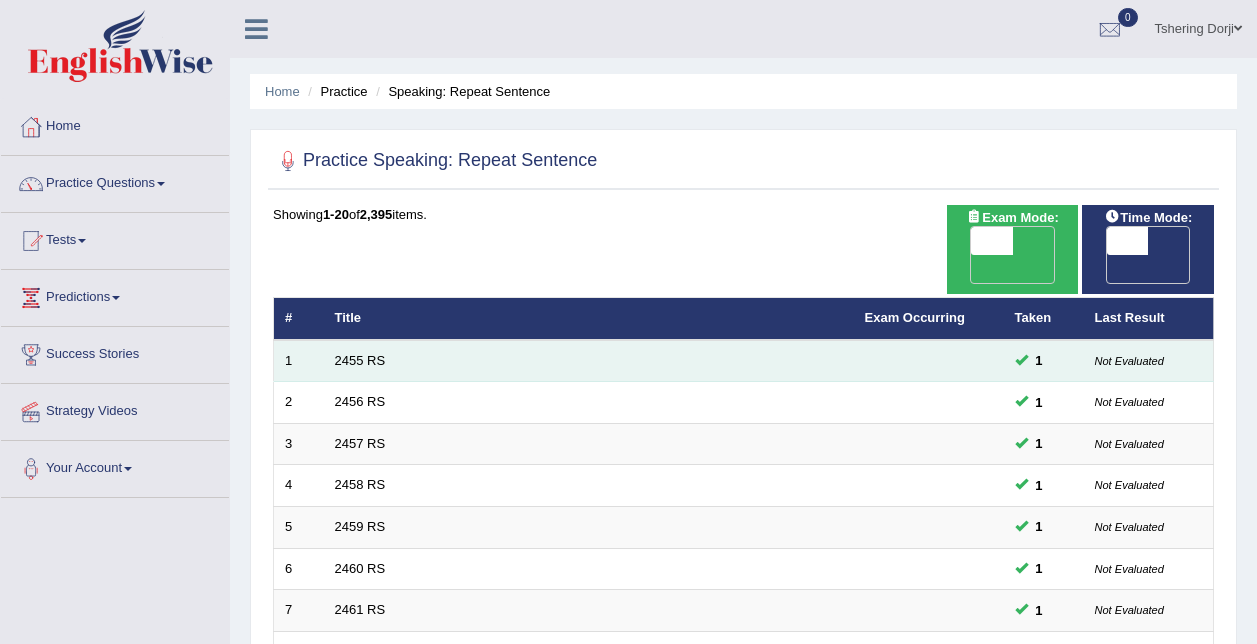 scroll, scrollTop: 51, scrollLeft: 0, axis: vertical 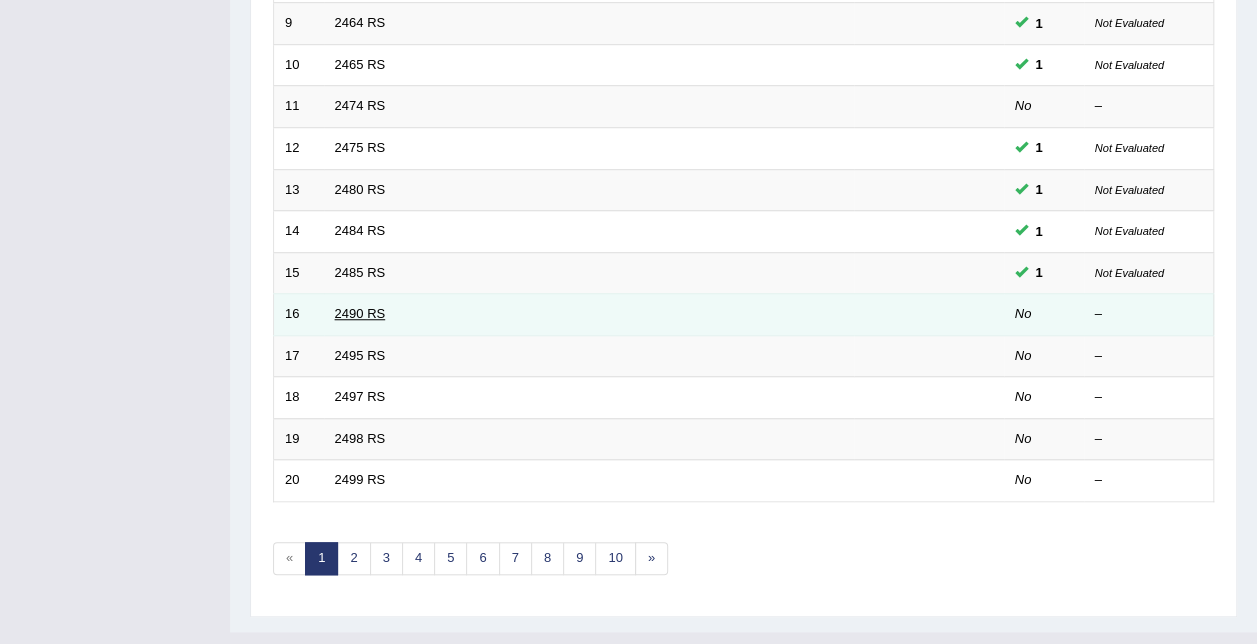 click on "2490 RS" at bounding box center (360, 313) 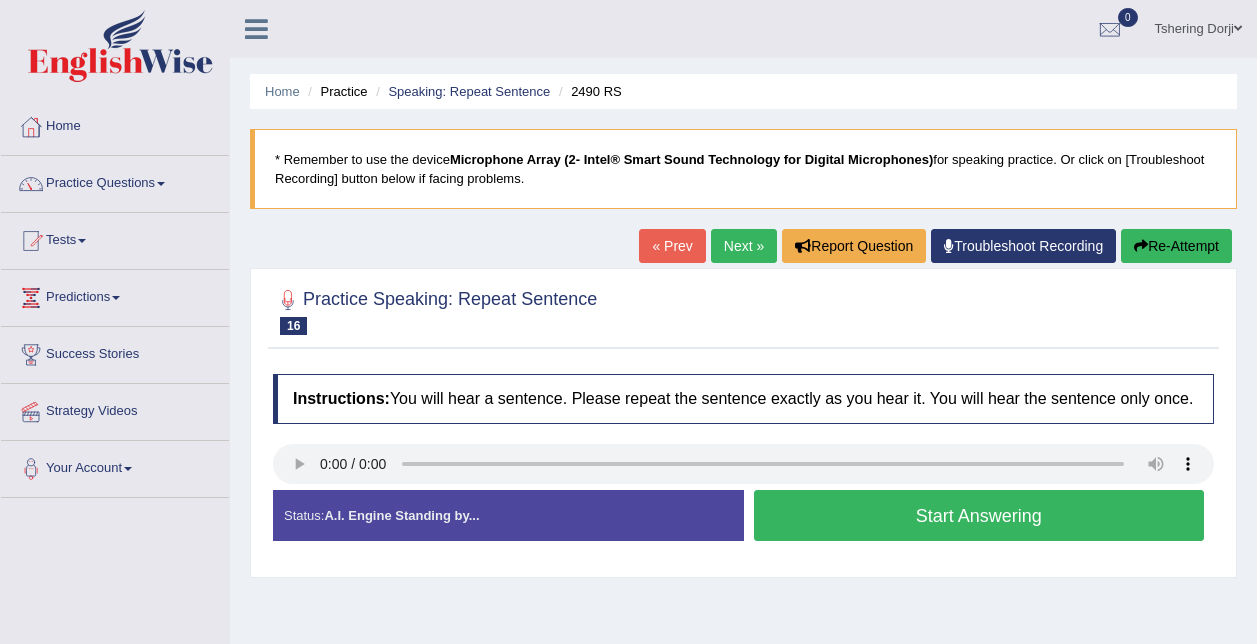 scroll, scrollTop: 0, scrollLeft: 0, axis: both 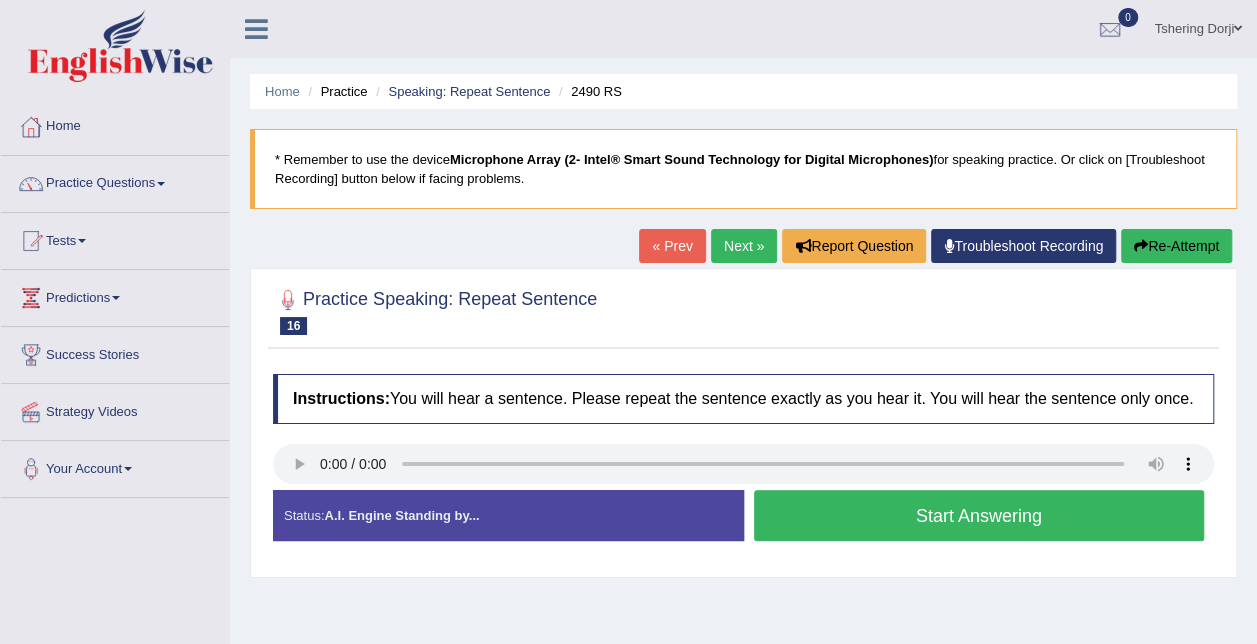 click on "Start Answering" at bounding box center [979, 515] 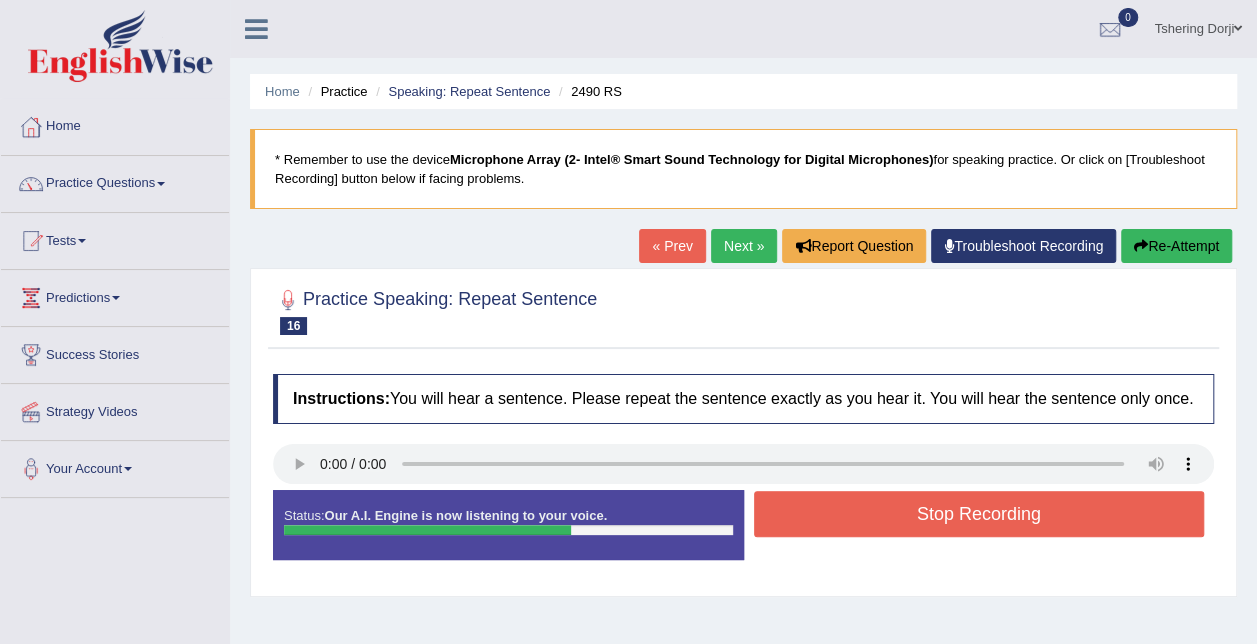 click on "Stop Recording" at bounding box center (979, 514) 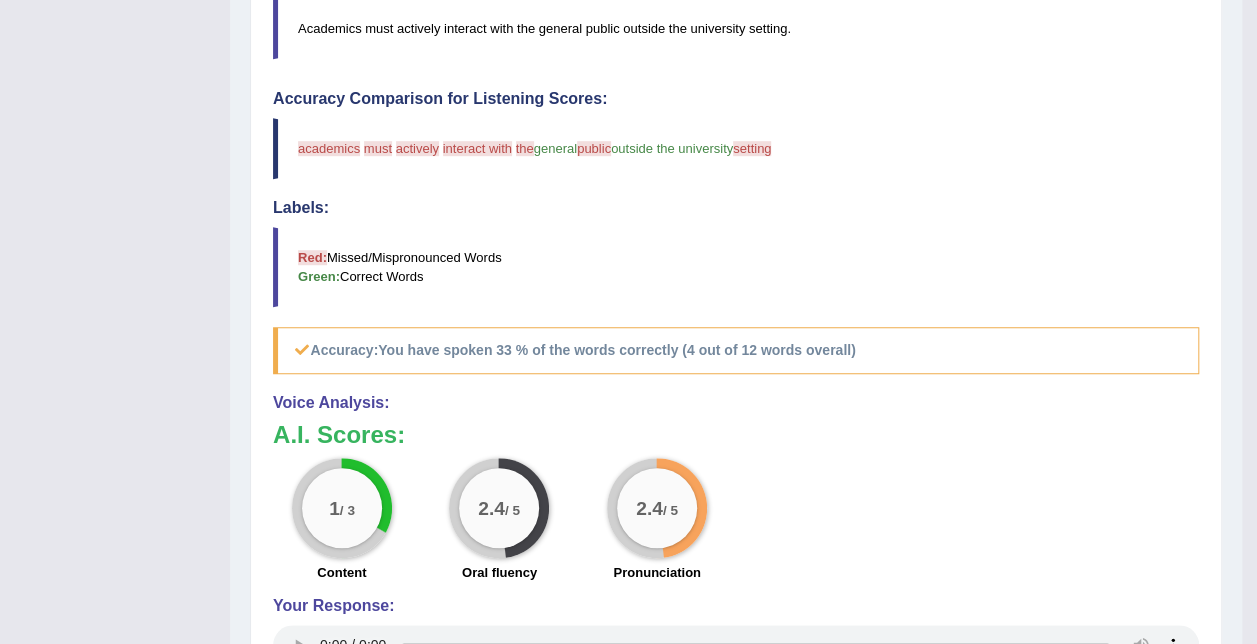 scroll, scrollTop: 200, scrollLeft: 0, axis: vertical 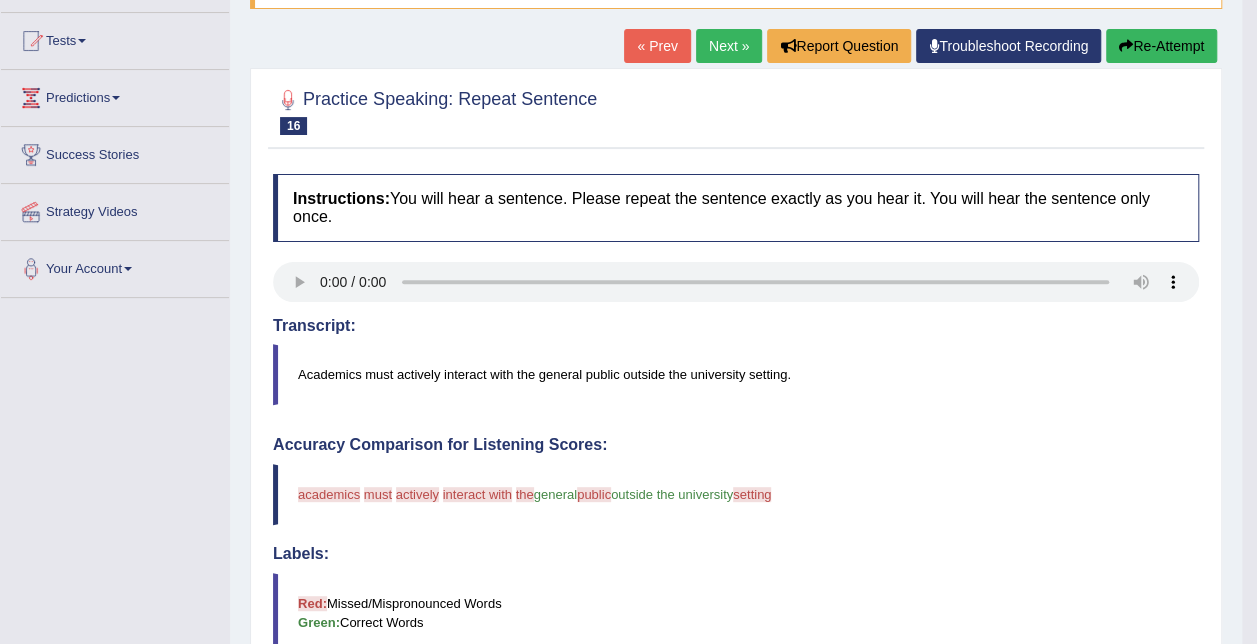 click on "Next »" at bounding box center [729, 46] 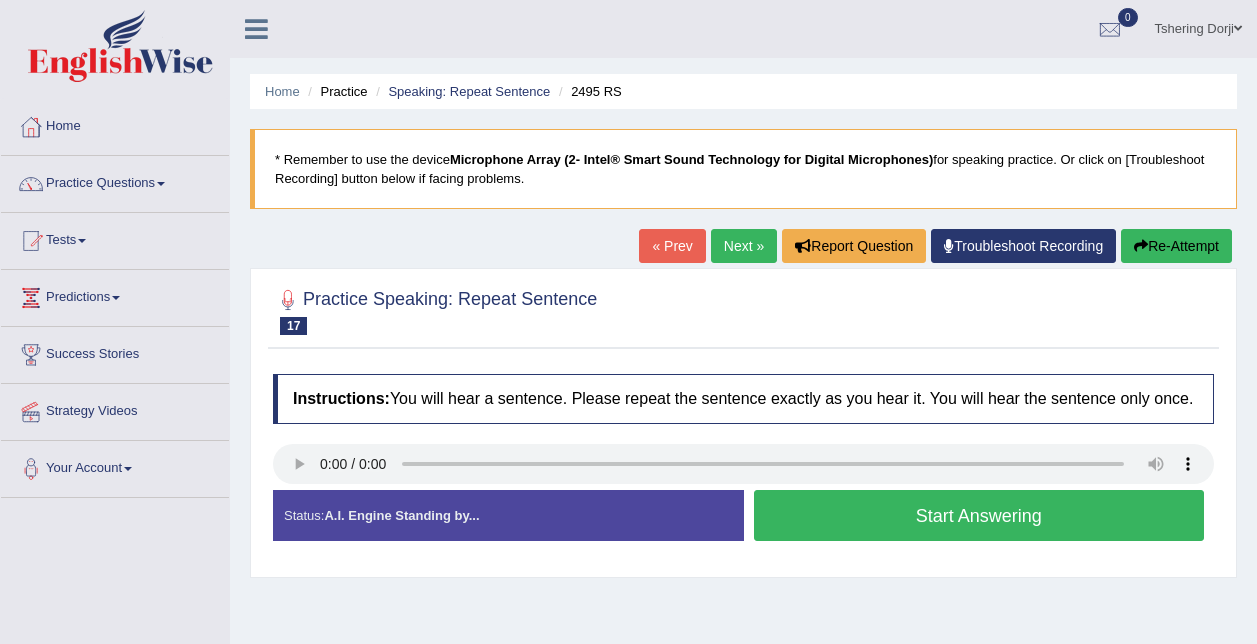 scroll, scrollTop: 0, scrollLeft: 0, axis: both 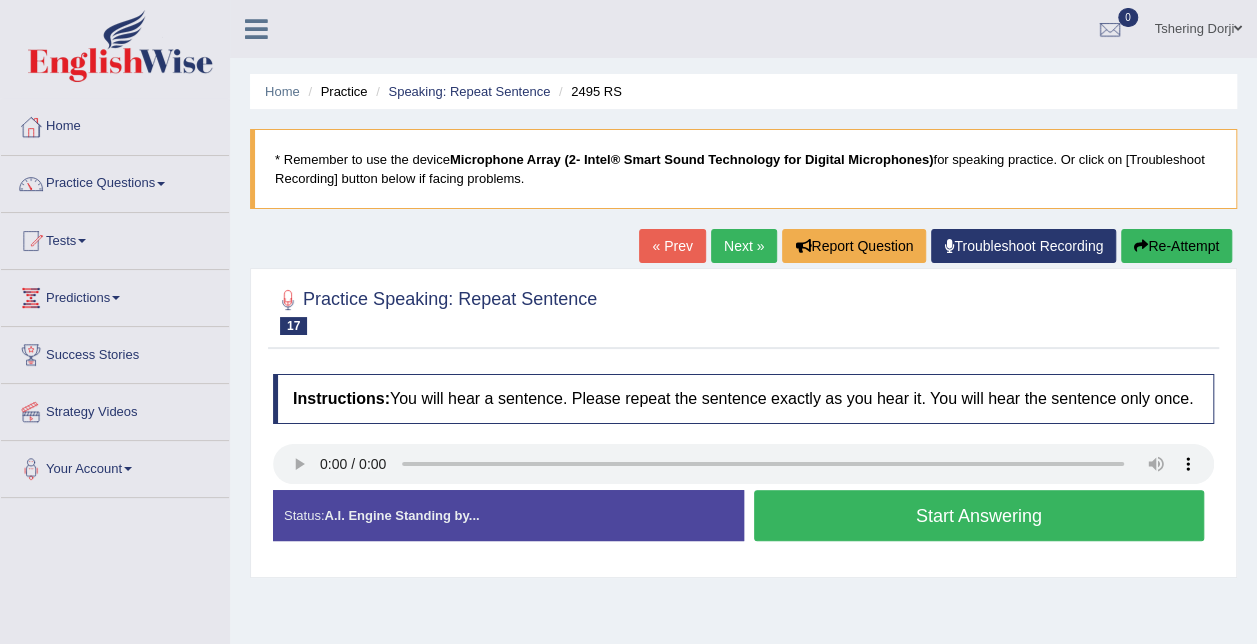 click on "Start Answering" at bounding box center (979, 515) 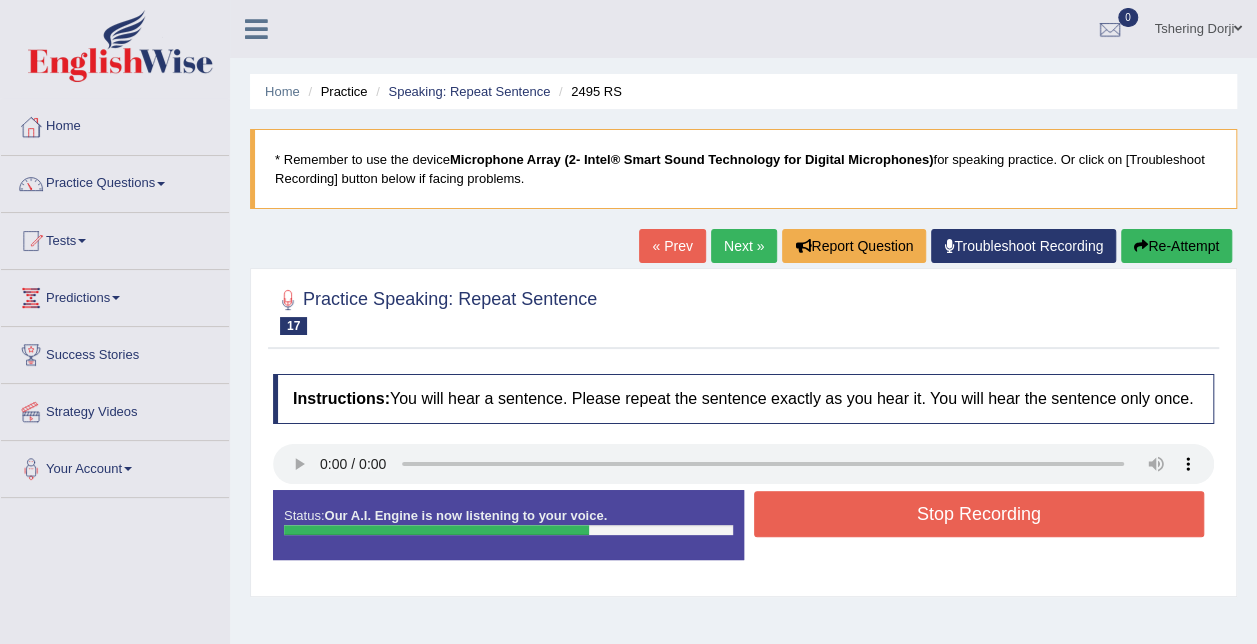 click on "Stop Recording" at bounding box center (979, 514) 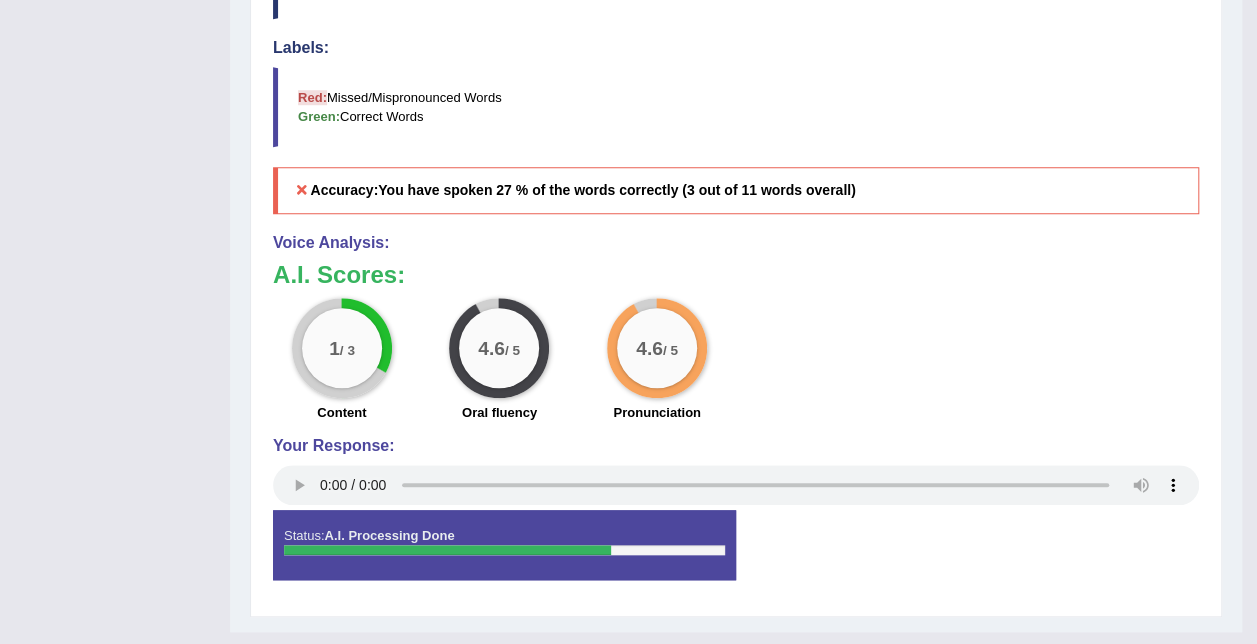 scroll, scrollTop: 722, scrollLeft: 0, axis: vertical 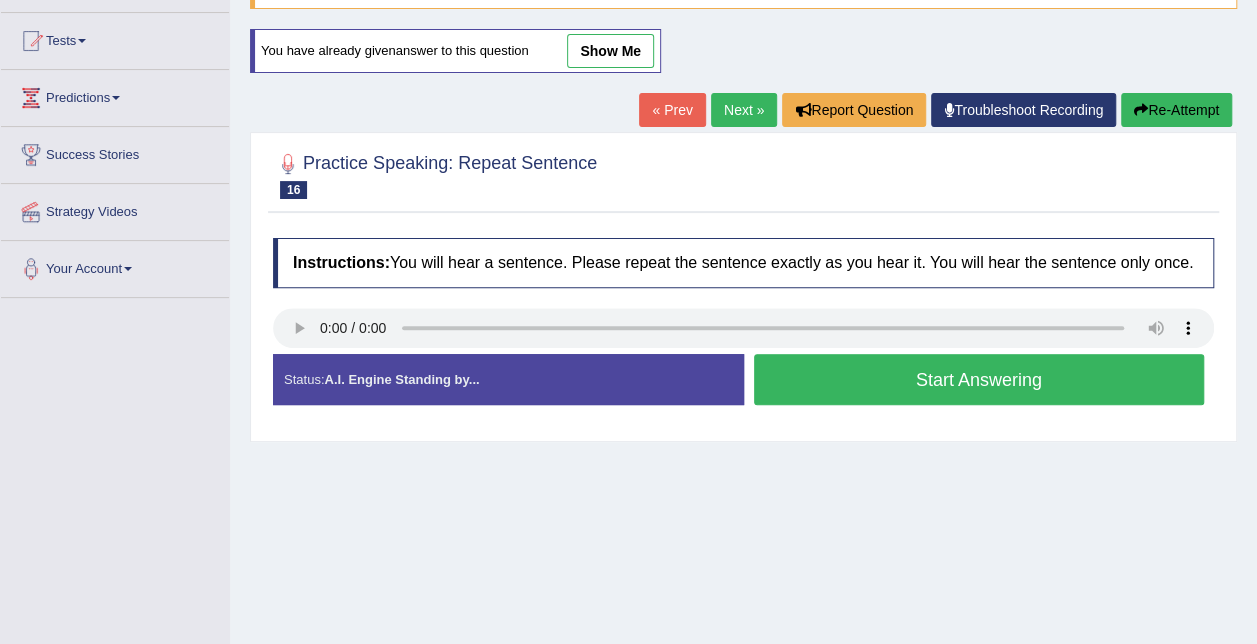 click on "Next »" at bounding box center [744, 110] 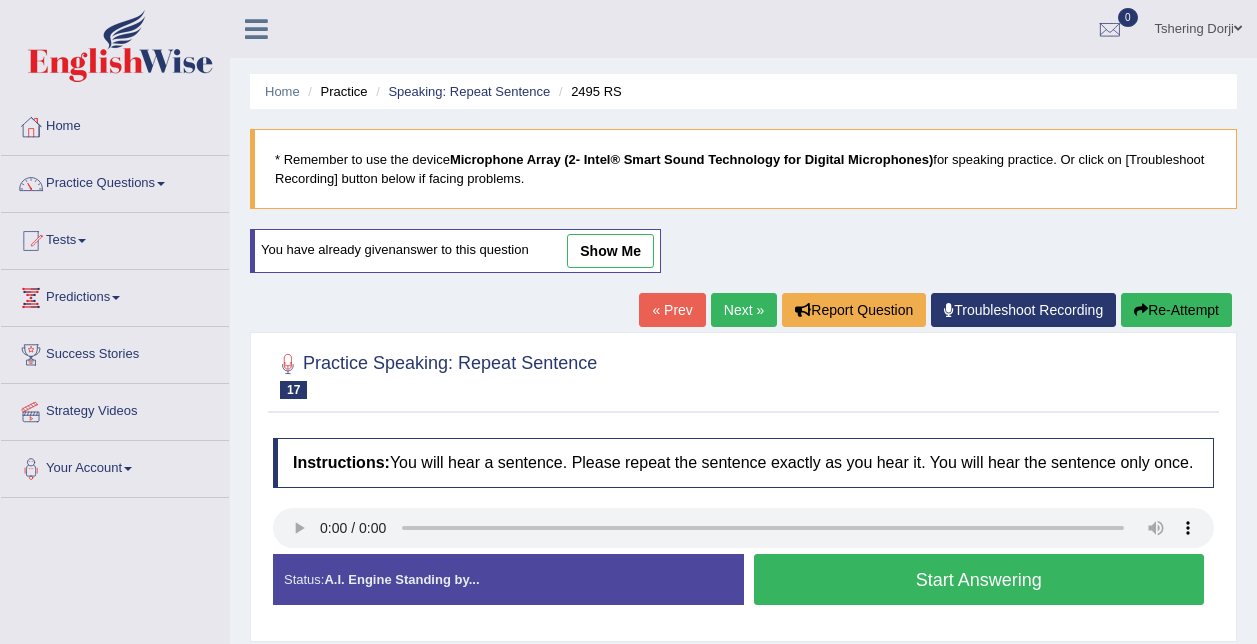 scroll, scrollTop: 0, scrollLeft: 0, axis: both 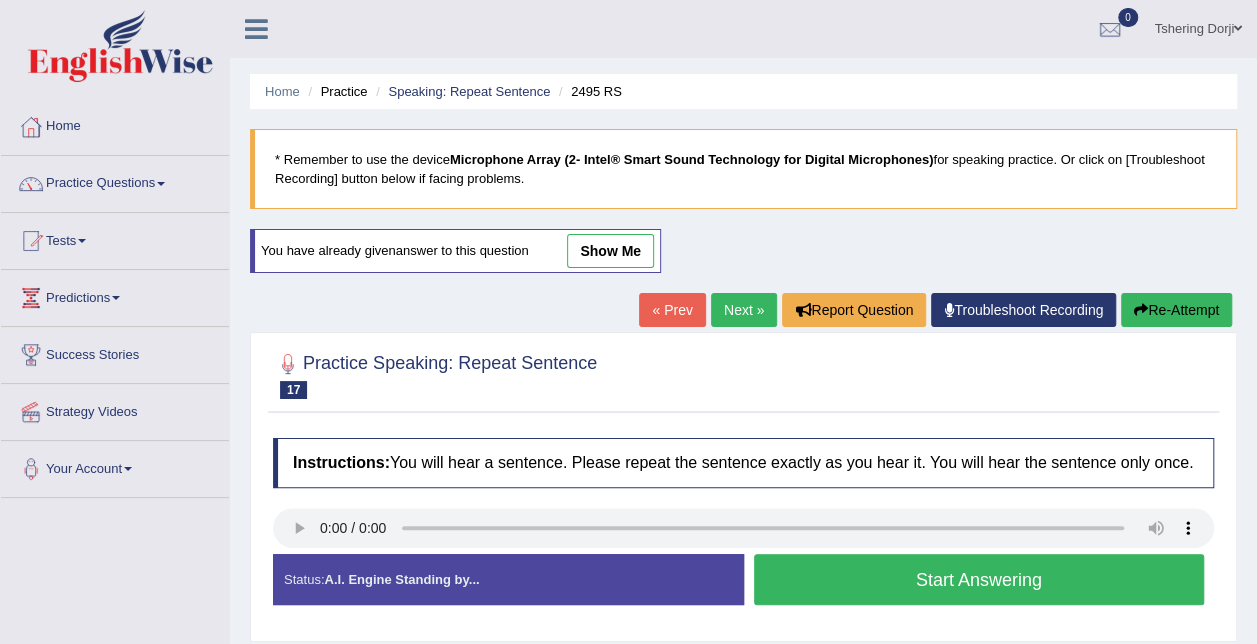 click on "Start Answering" at bounding box center [979, 579] 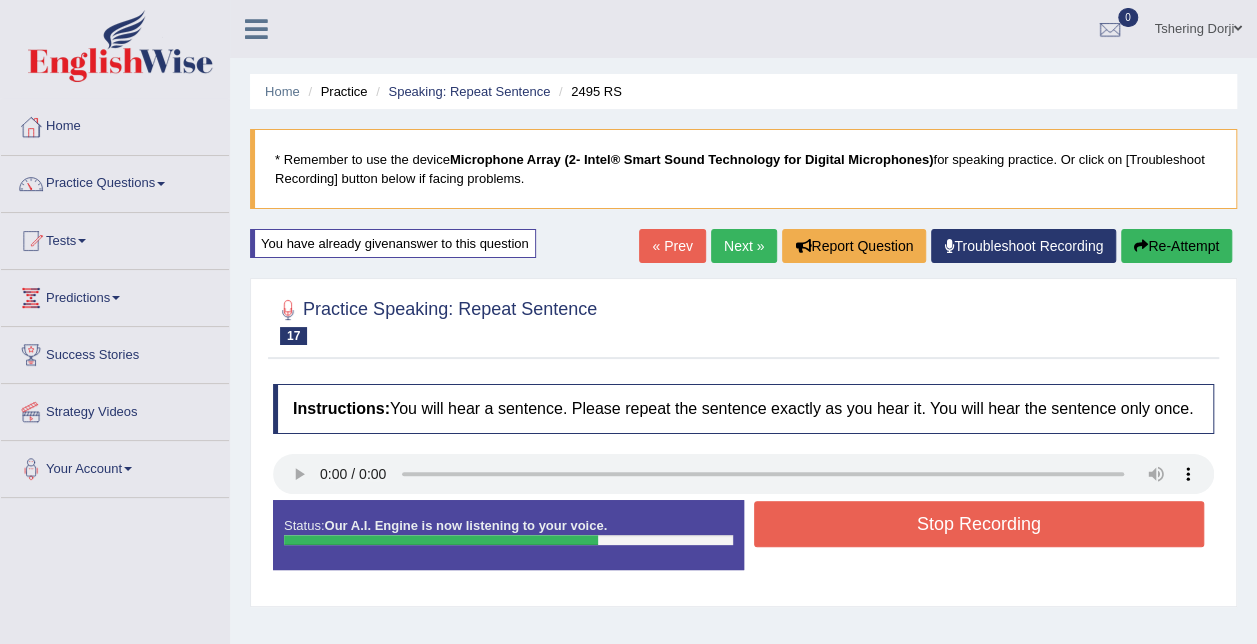 click on "Stop Recording" at bounding box center [979, 524] 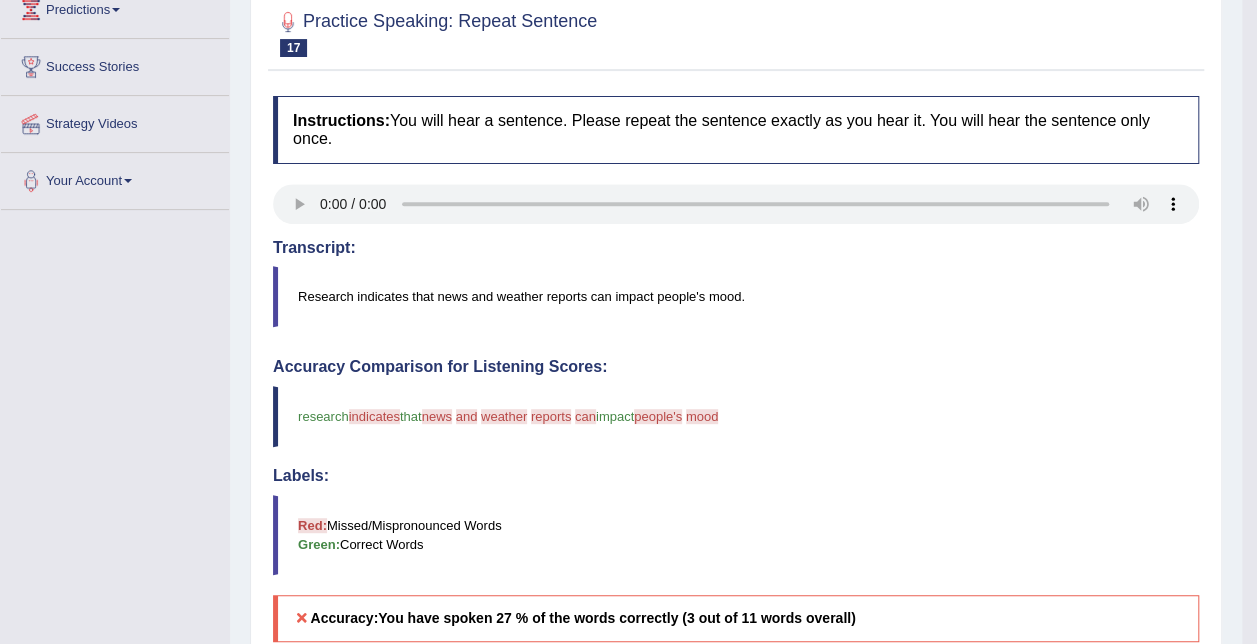 scroll, scrollTop: 100, scrollLeft: 0, axis: vertical 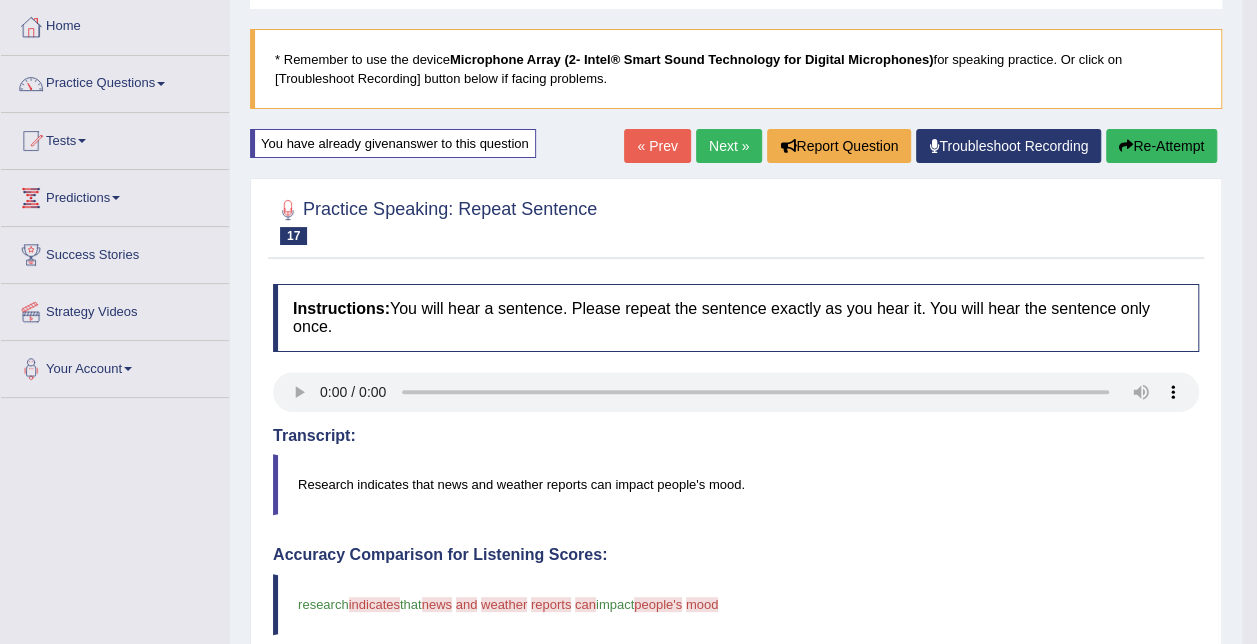click on "Next »" at bounding box center [729, 146] 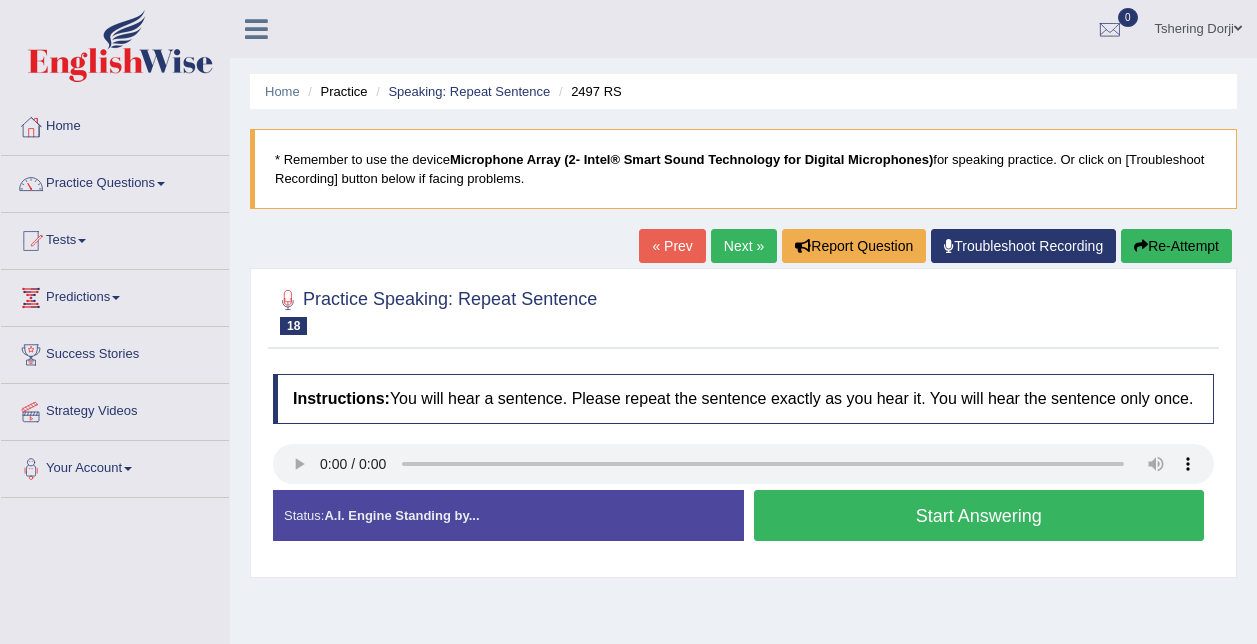 scroll, scrollTop: 0, scrollLeft: 0, axis: both 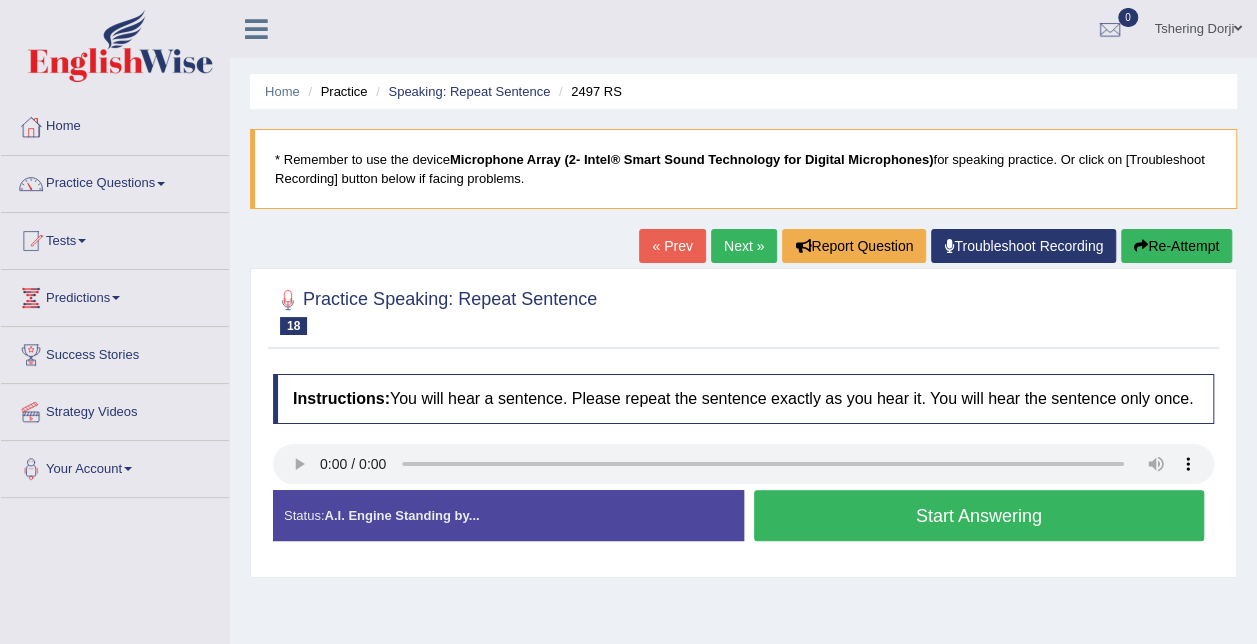 click on "Start Answering" at bounding box center [979, 515] 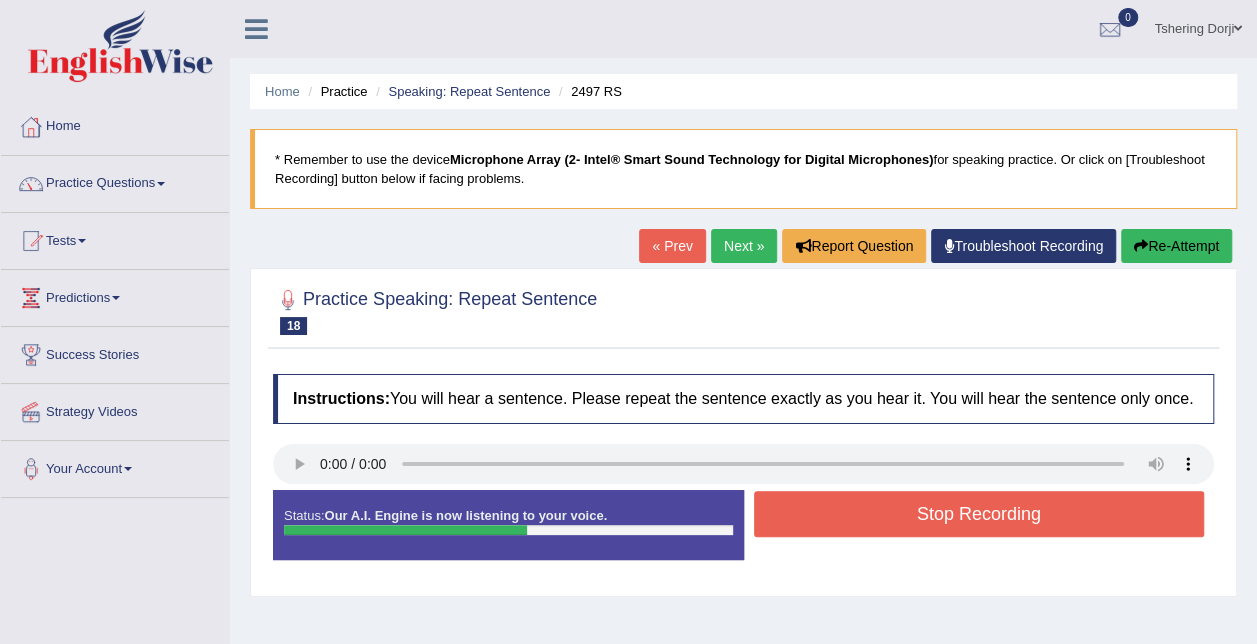 click on "Stop Recording" at bounding box center (979, 514) 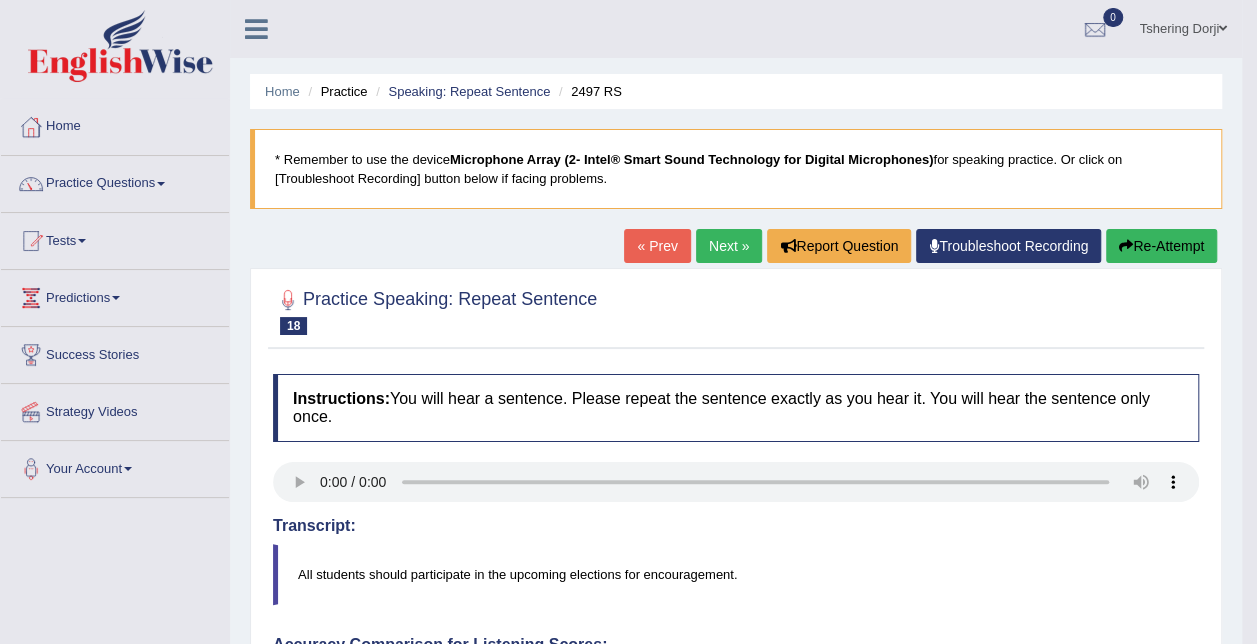 scroll, scrollTop: 0, scrollLeft: 0, axis: both 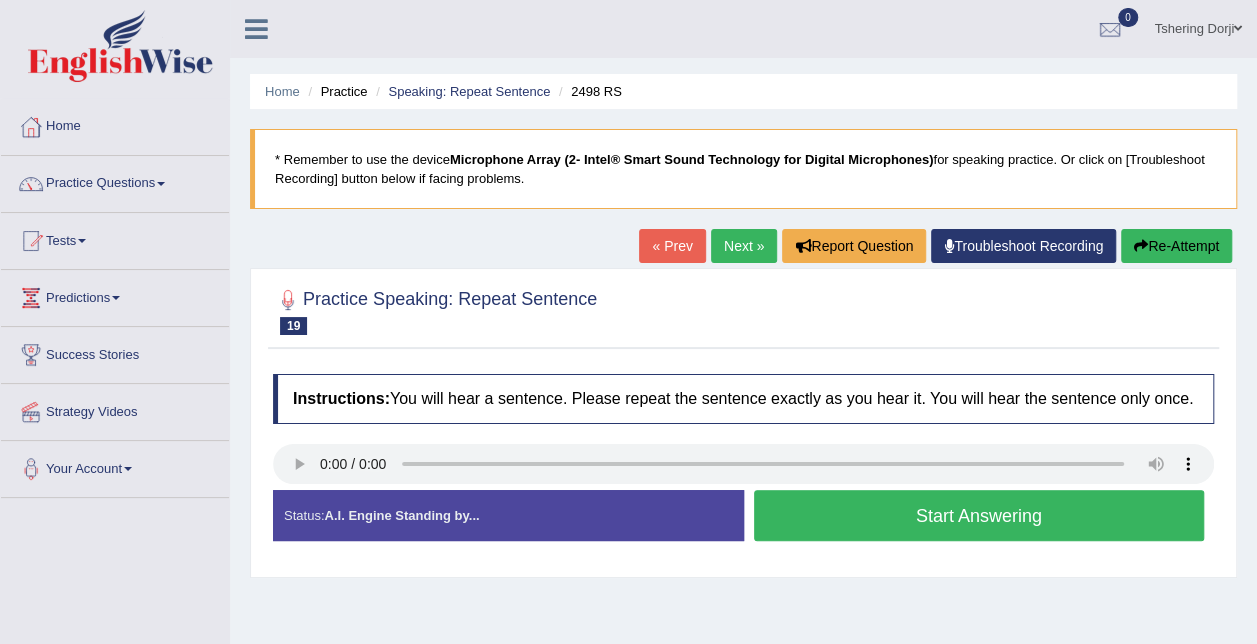 click on "Start Answering" at bounding box center [979, 515] 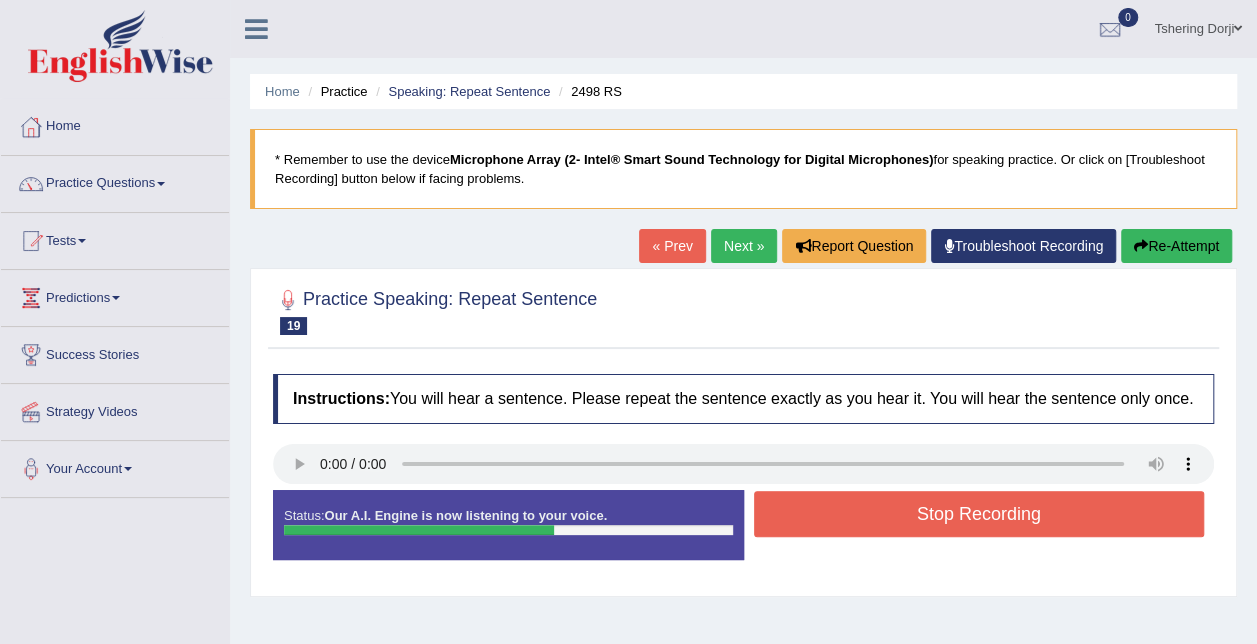 click on "Stop Recording" at bounding box center [979, 514] 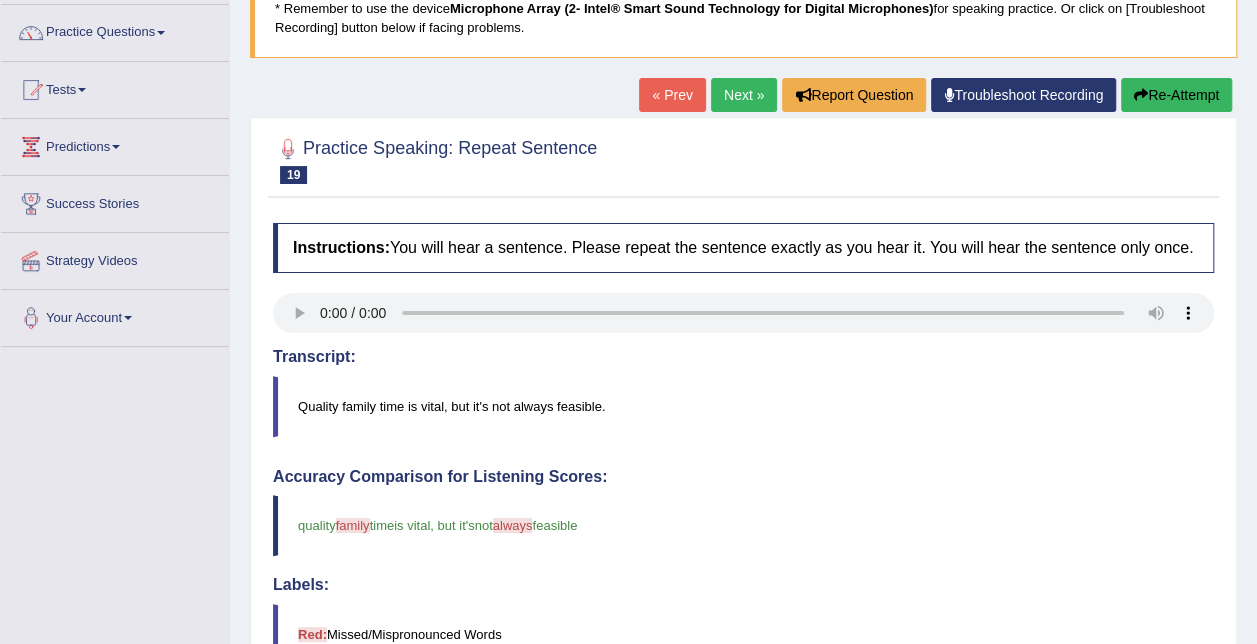 scroll, scrollTop: 0, scrollLeft: 0, axis: both 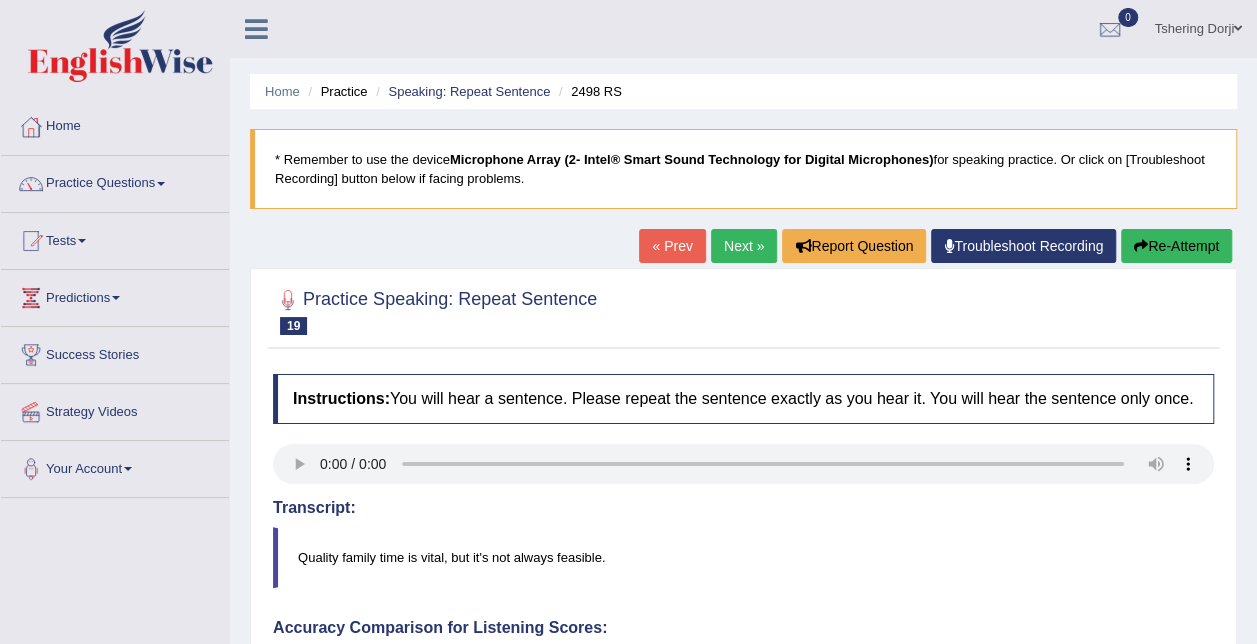 click on "Next »" at bounding box center (744, 246) 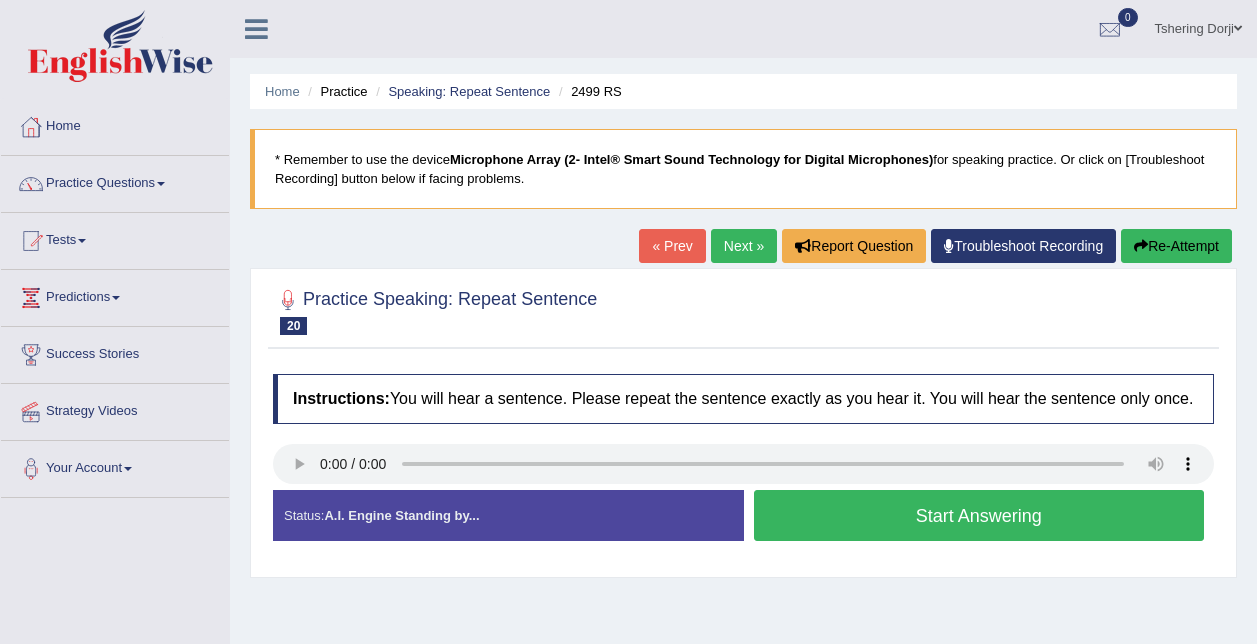 scroll, scrollTop: 0, scrollLeft: 0, axis: both 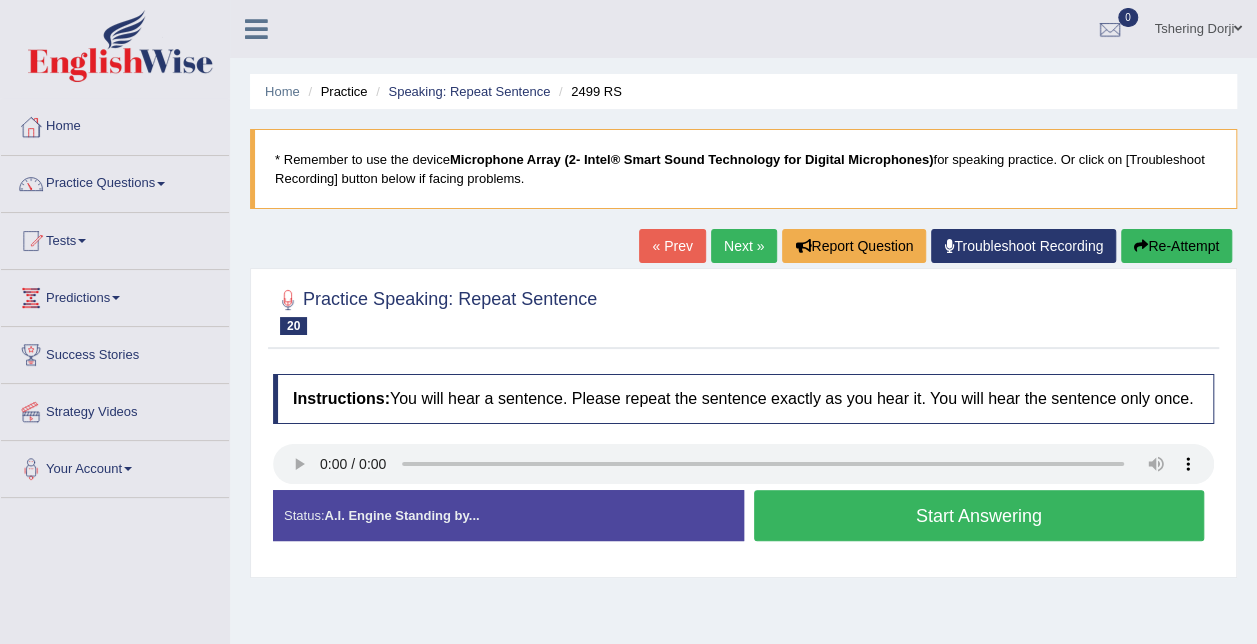 click on "Start Answering" at bounding box center (979, 515) 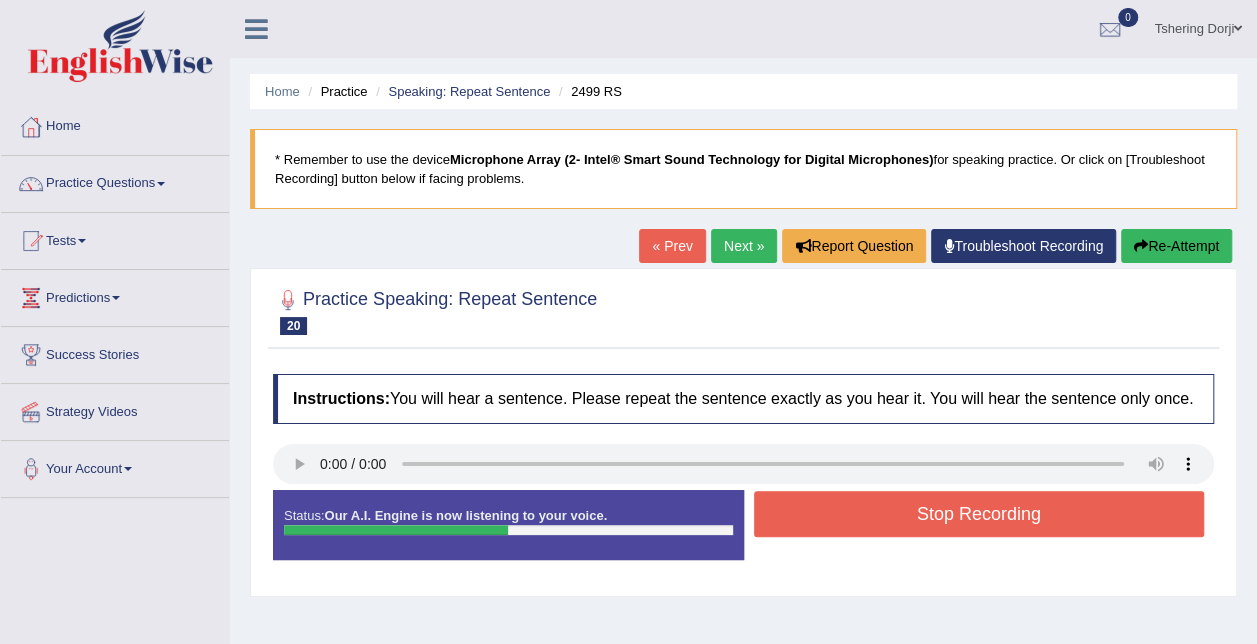 click on "Stop Recording" at bounding box center (979, 514) 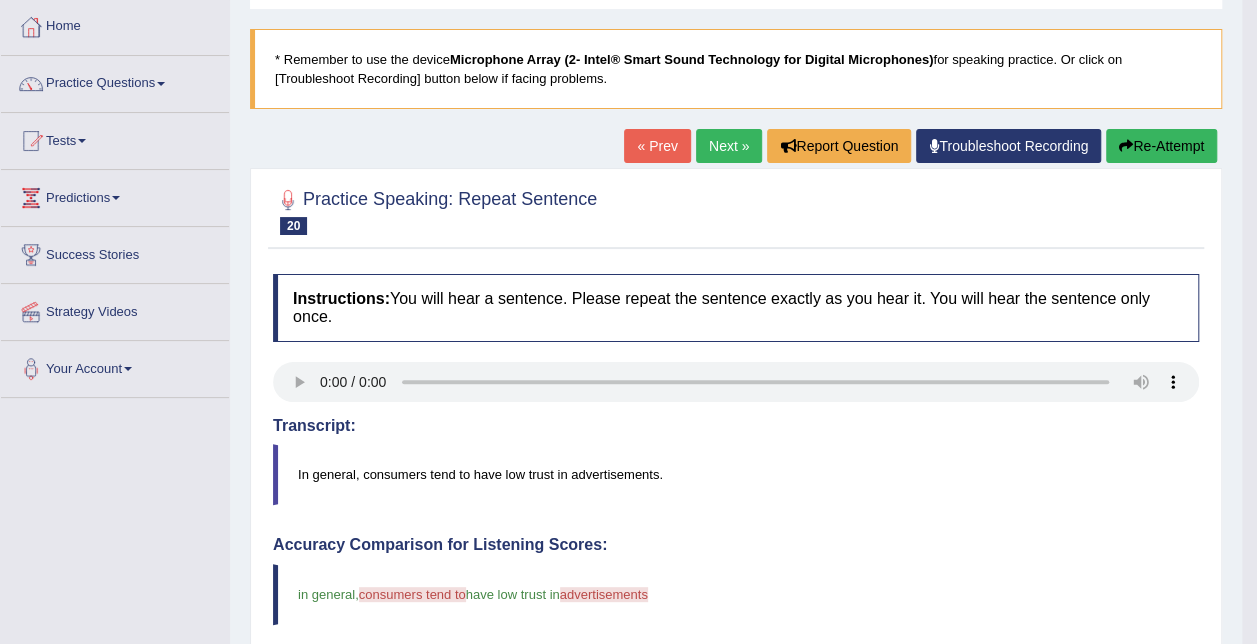 scroll, scrollTop: 0, scrollLeft: 0, axis: both 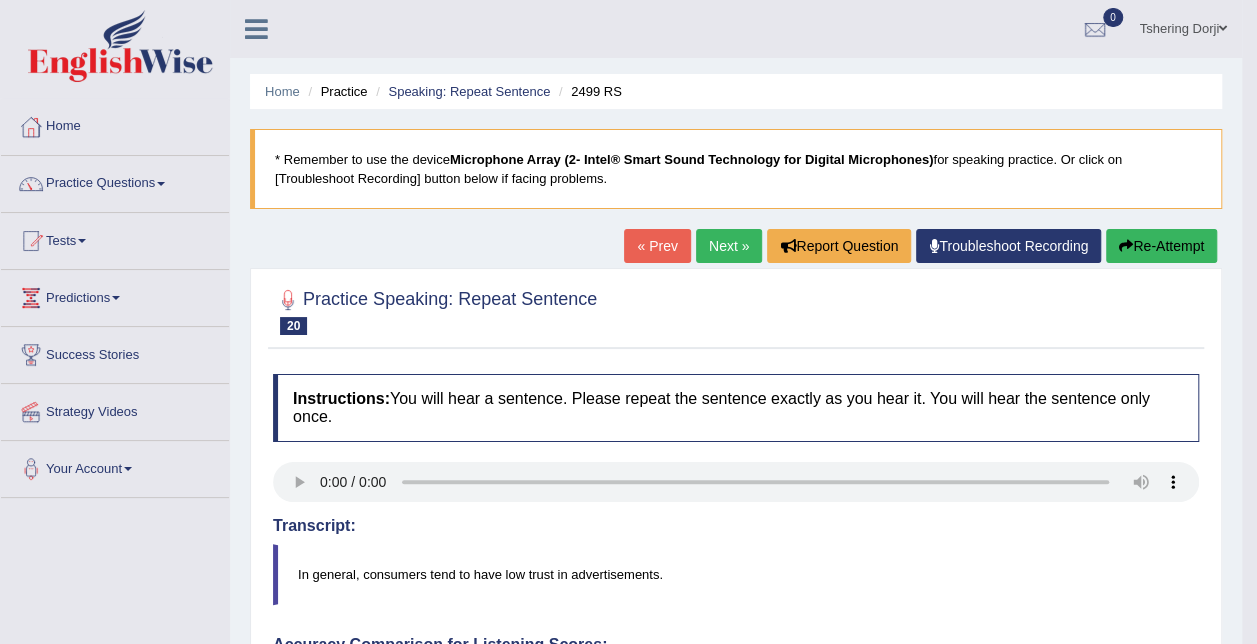 click on "Next »" at bounding box center [729, 246] 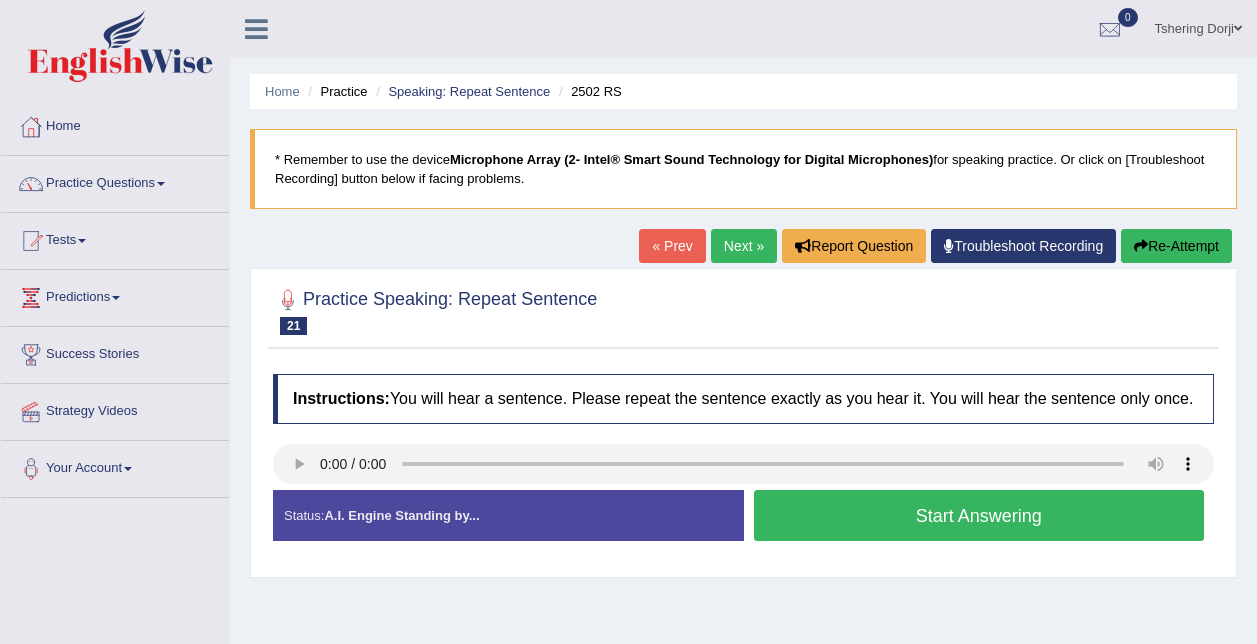 scroll, scrollTop: 0, scrollLeft: 0, axis: both 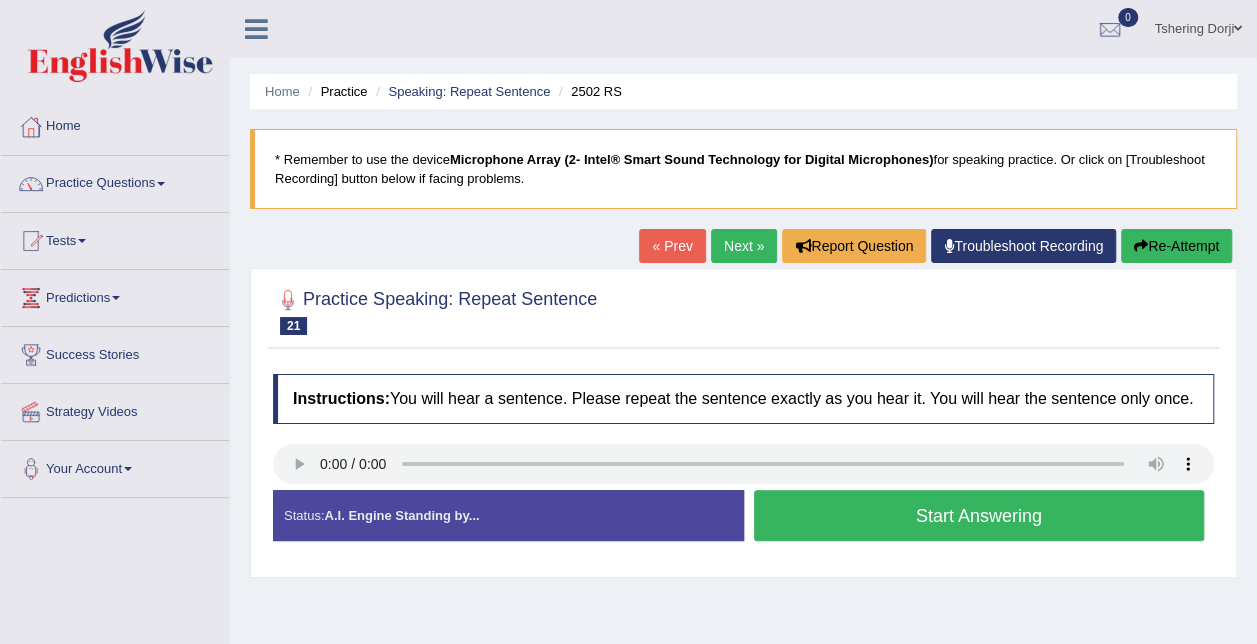 click on "Start Answering" at bounding box center [979, 515] 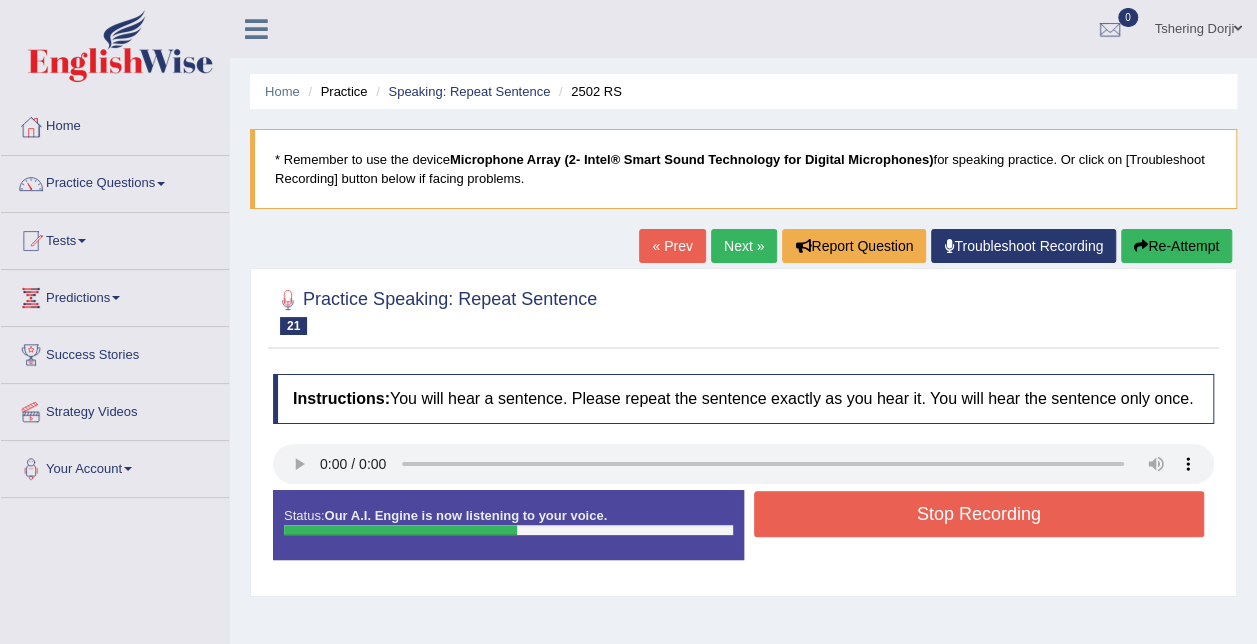 click on "Stop Recording" at bounding box center (979, 514) 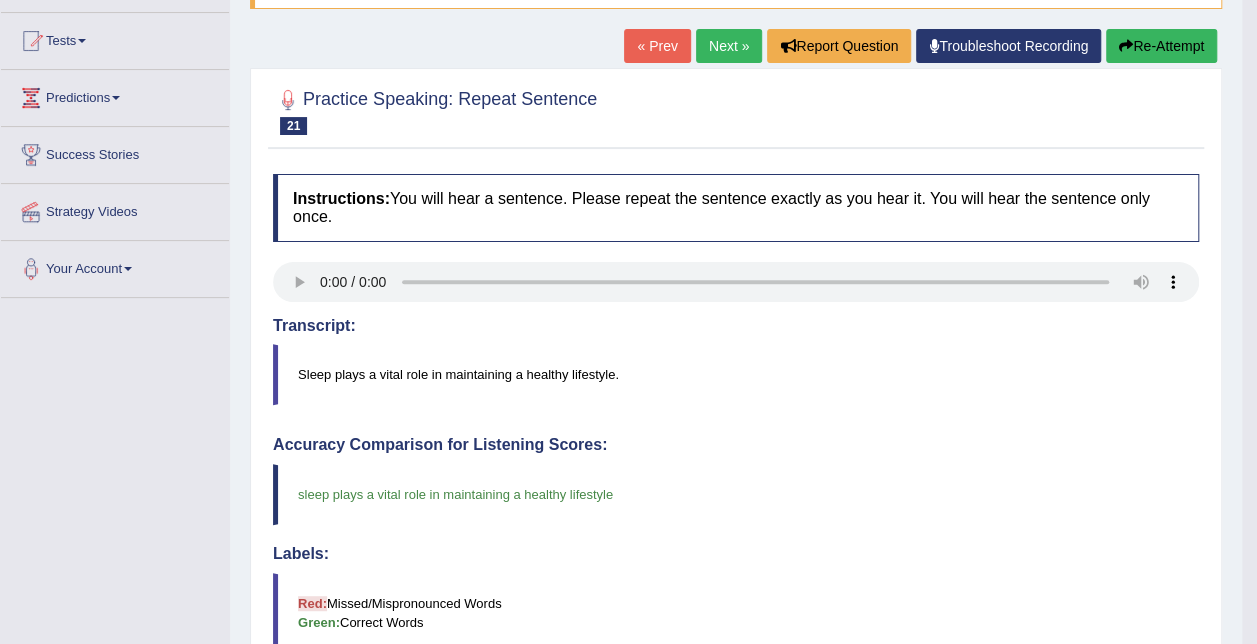 scroll, scrollTop: 0, scrollLeft: 0, axis: both 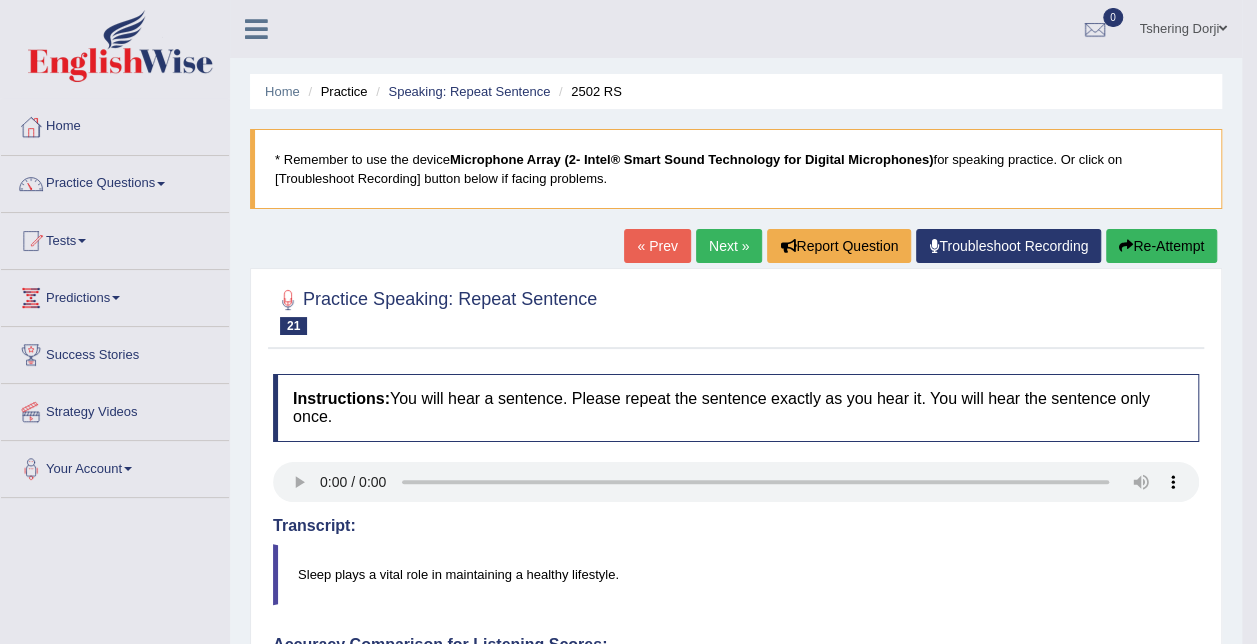 click on "Next »" at bounding box center (729, 246) 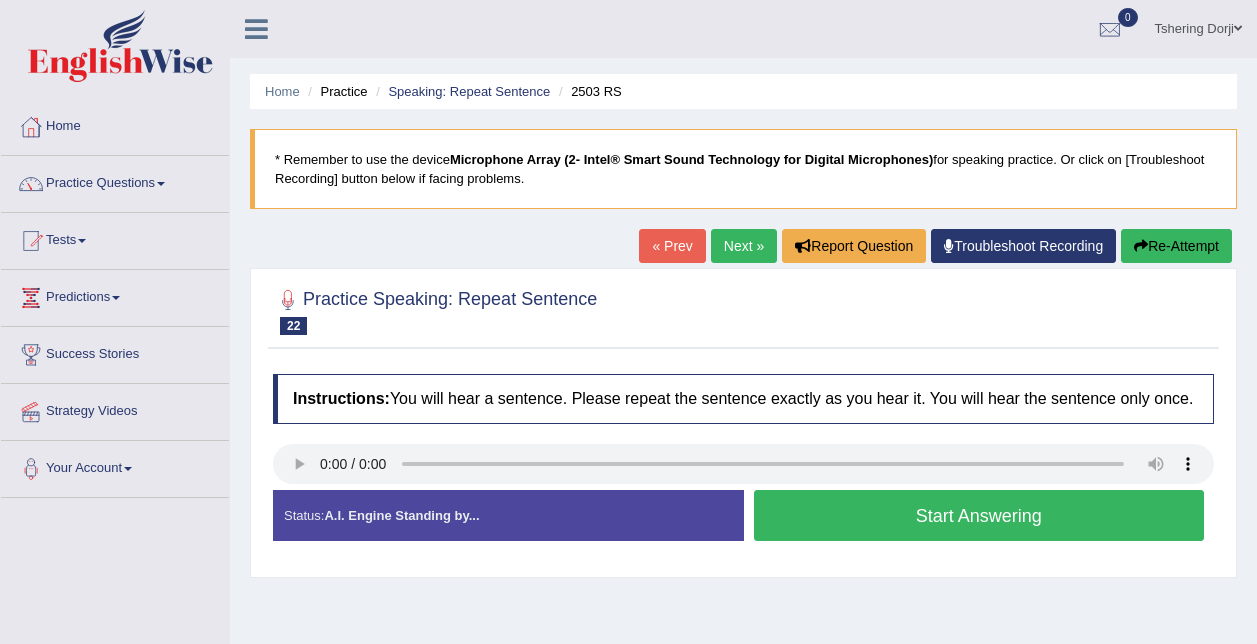 scroll, scrollTop: 0, scrollLeft: 0, axis: both 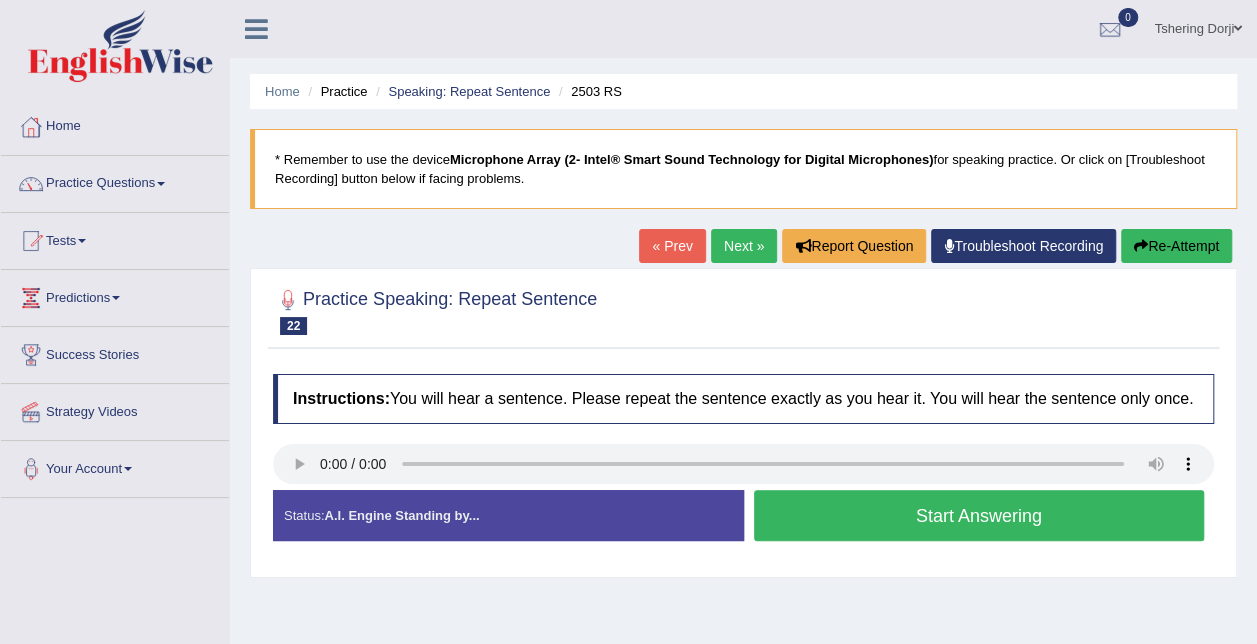 click on "Start Answering" at bounding box center (979, 515) 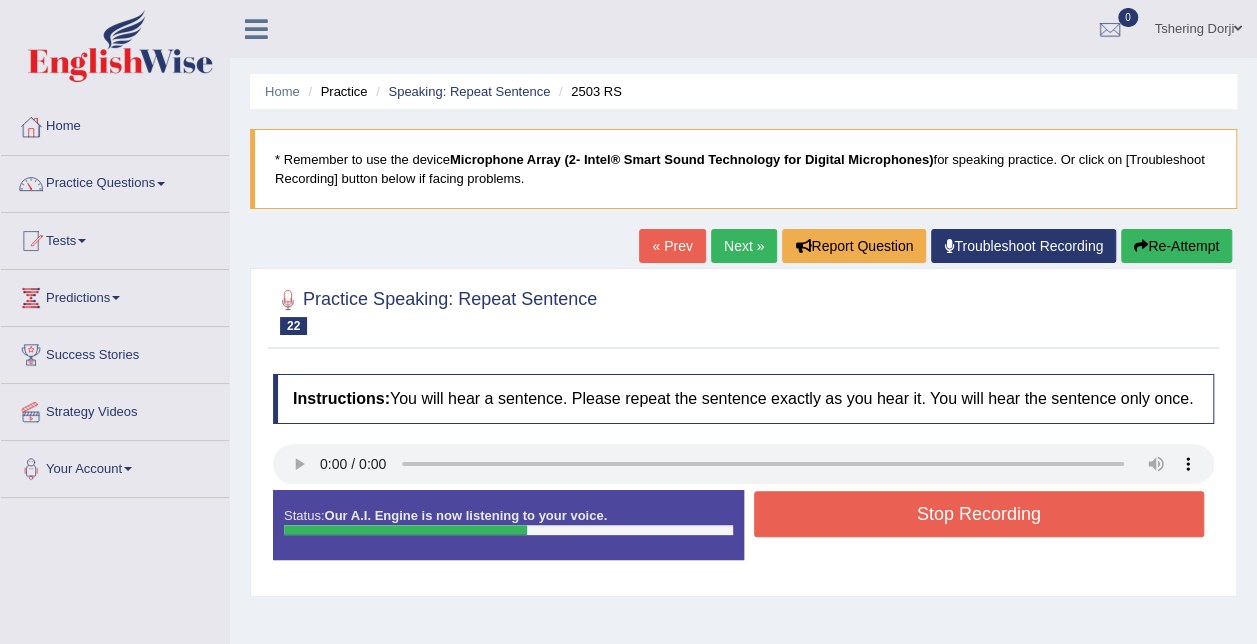 click on "Stop Recording" at bounding box center (979, 514) 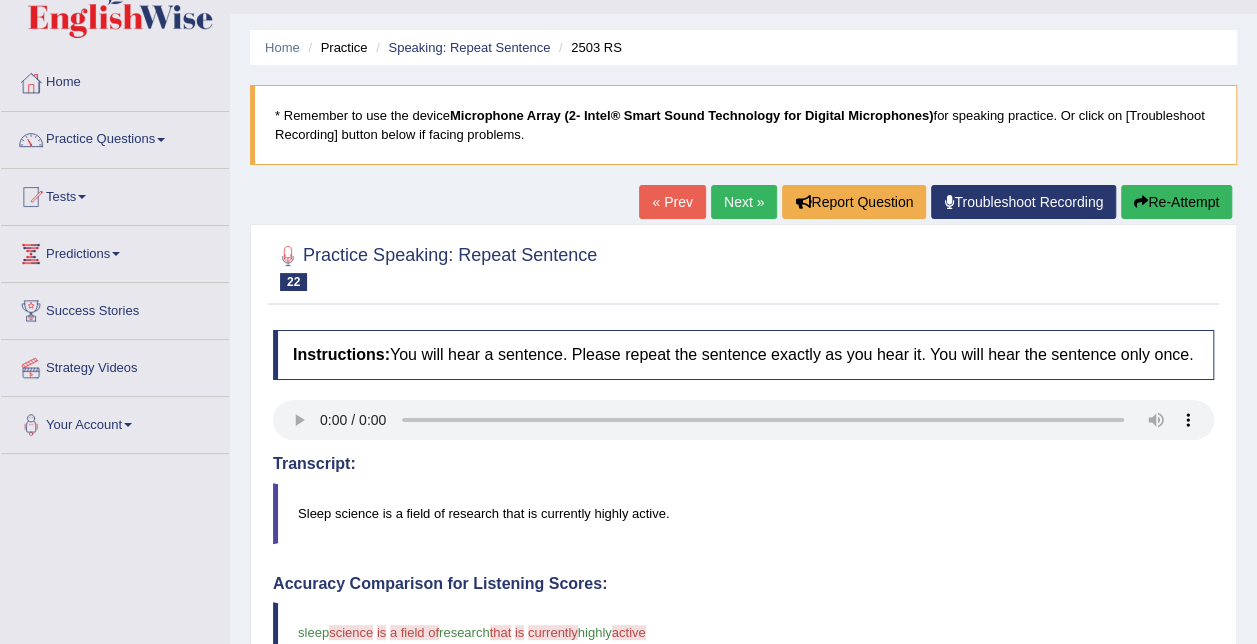 scroll, scrollTop: 0, scrollLeft: 0, axis: both 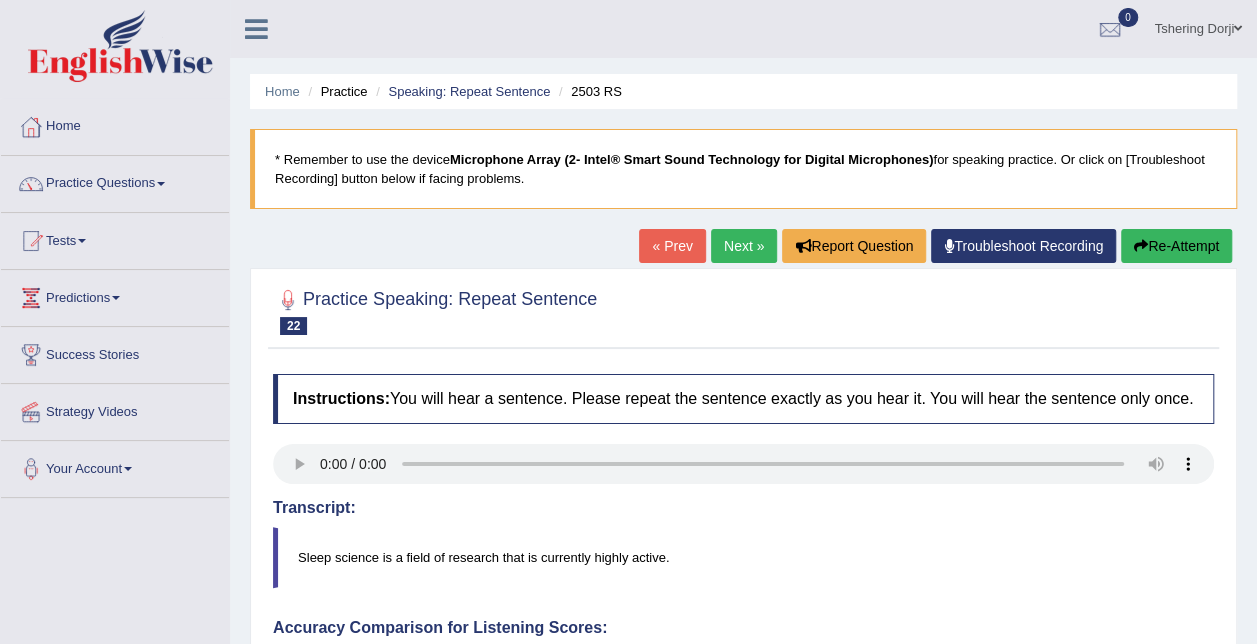 click on "Next »" at bounding box center [744, 246] 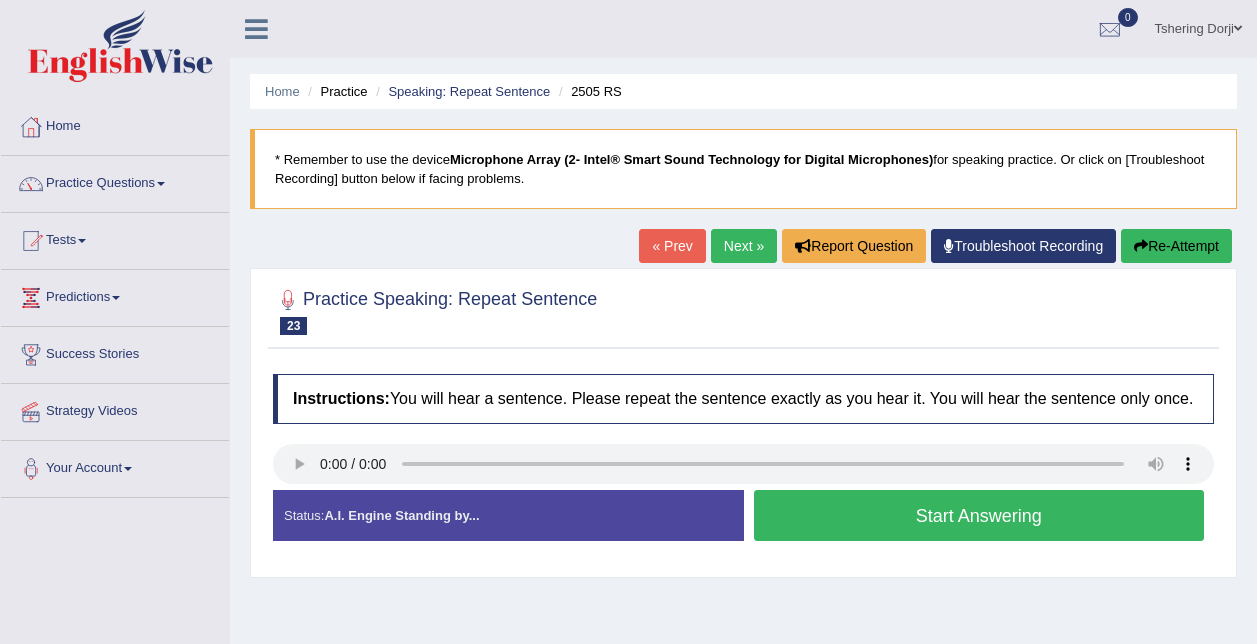 scroll, scrollTop: 0, scrollLeft: 0, axis: both 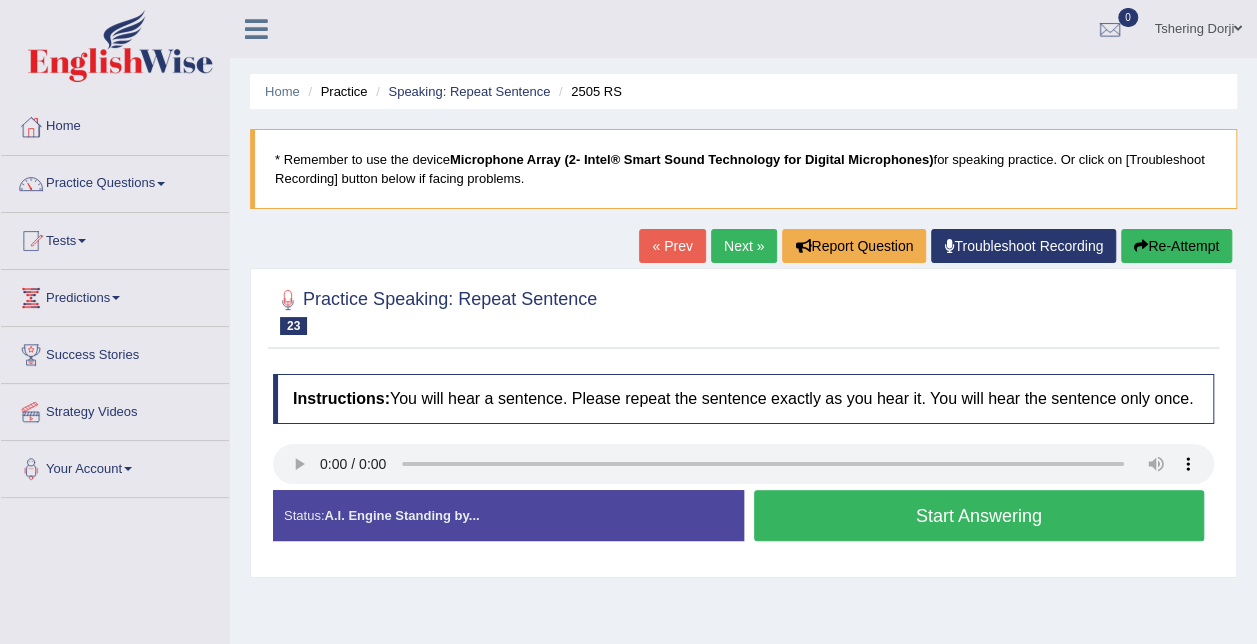 click on "Start Answering" at bounding box center [979, 515] 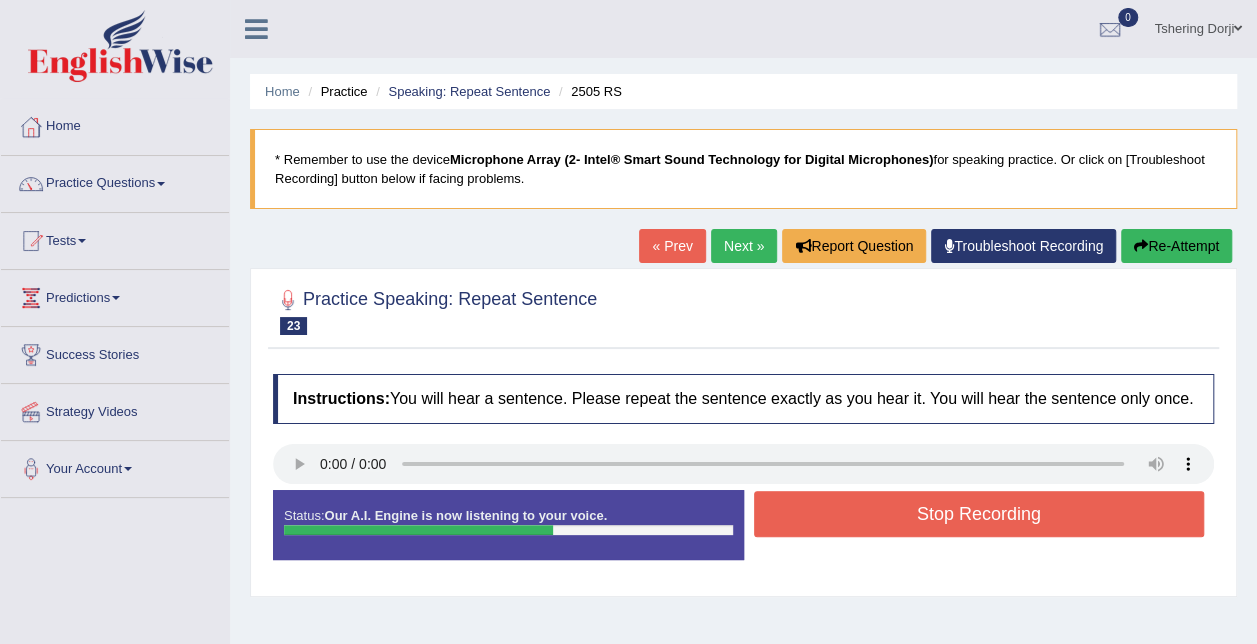 click on "Stop Recording" at bounding box center [979, 514] 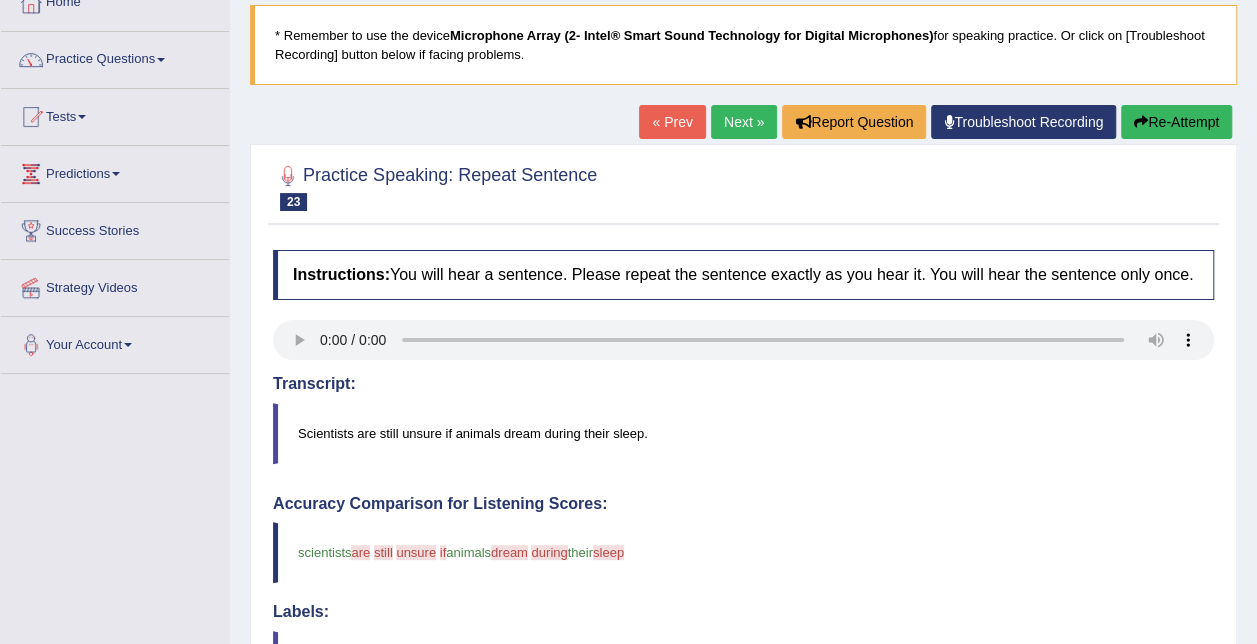 scroll, scrollTop: 0, scrollLeft: 0, axis: both 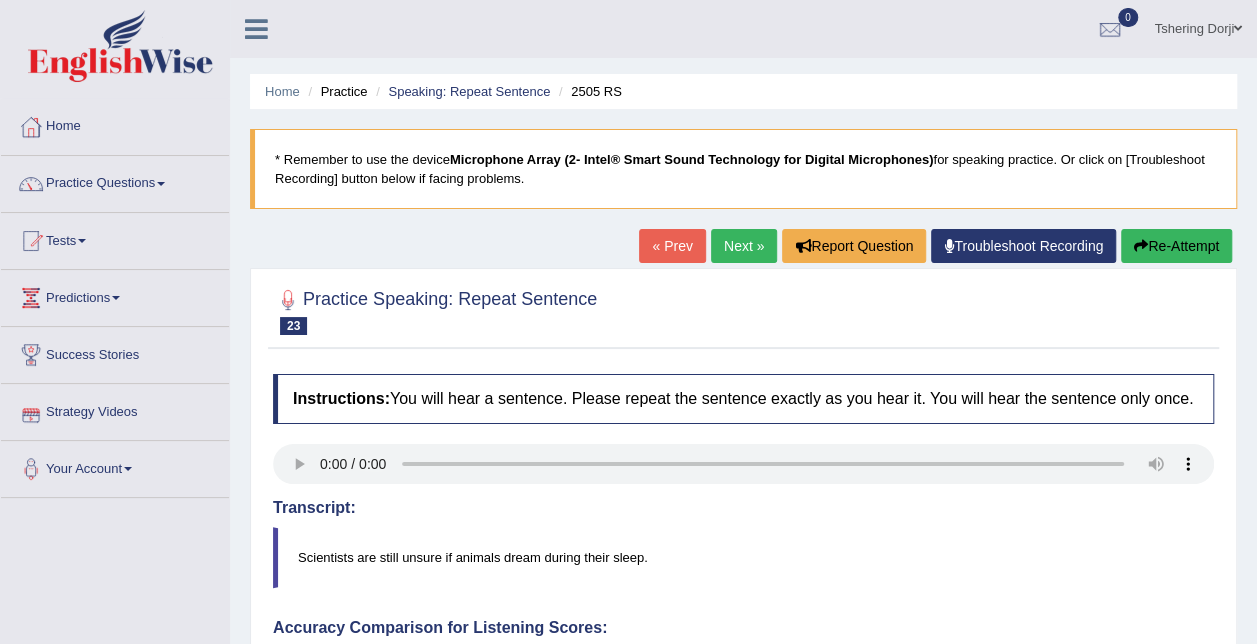 click on "Next »" at bounding box center (744, 246) 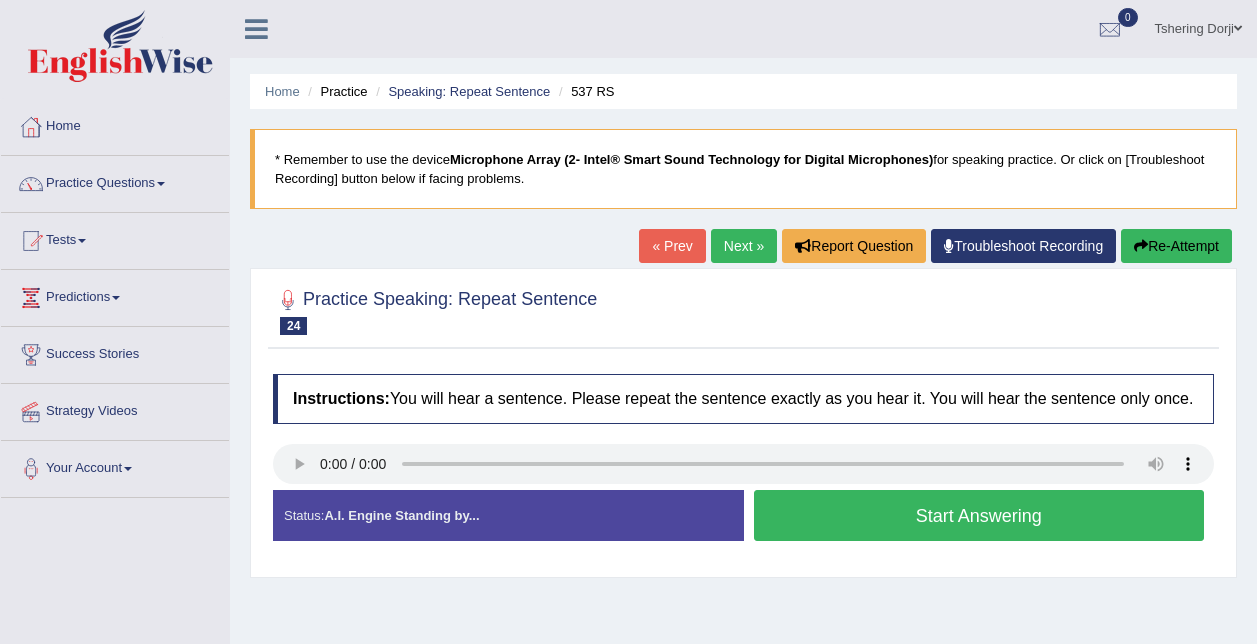 scroll, scrollTop: 0, scrollLeft: 0, axis: both 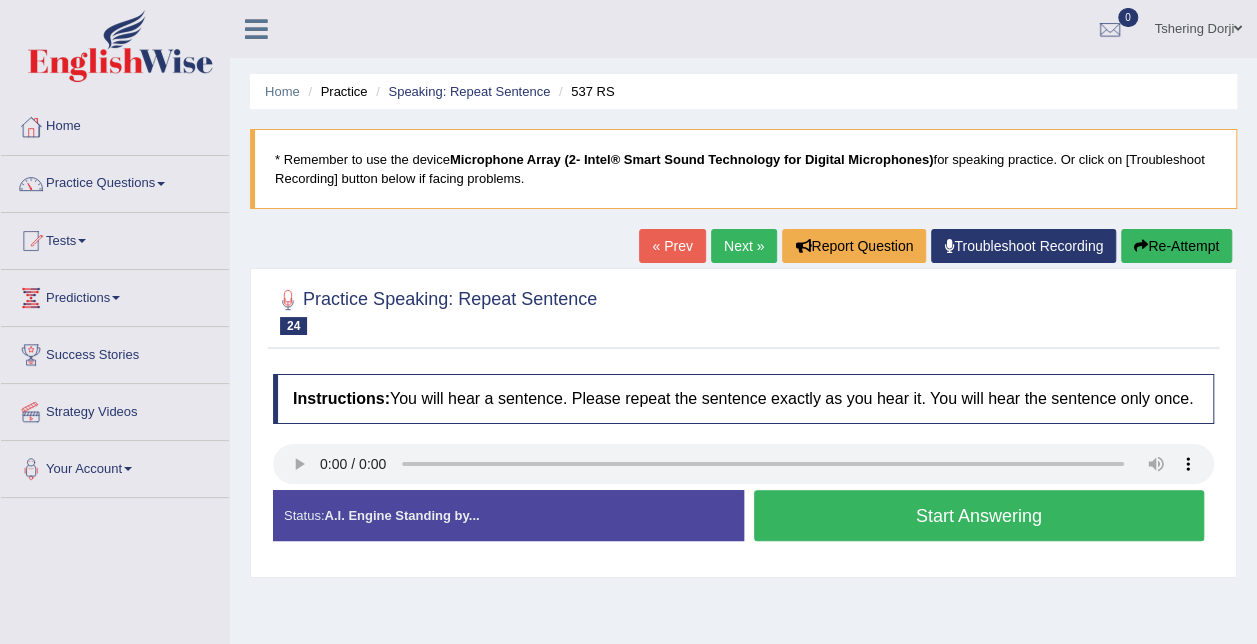 click on "Start Answering" at bounding box center (979, 515) 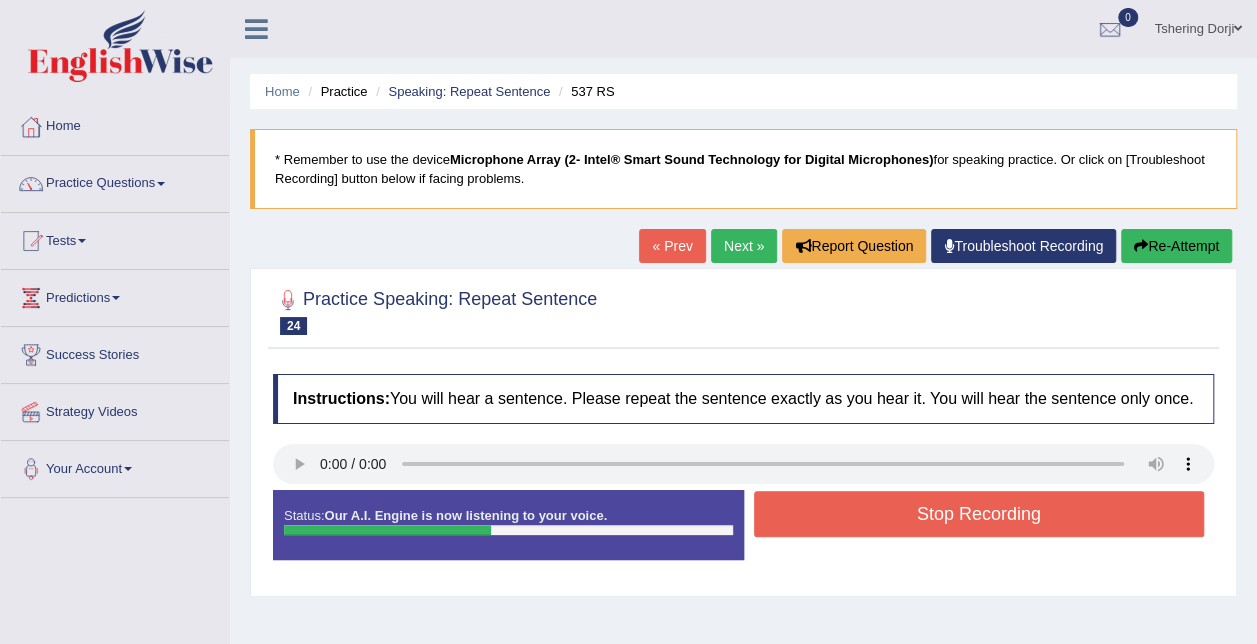 click on "Stop Recording" at bounding box center (979, 514) 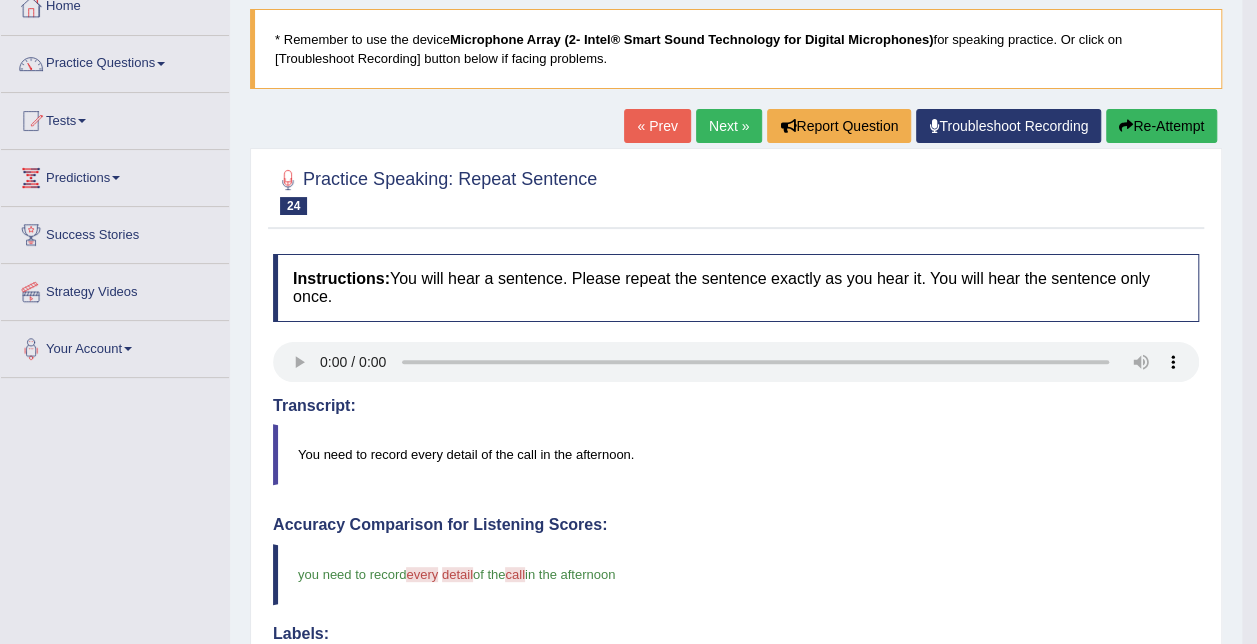 scroll, scrollTop: 100, scrollLeft: 0, axis: vertical 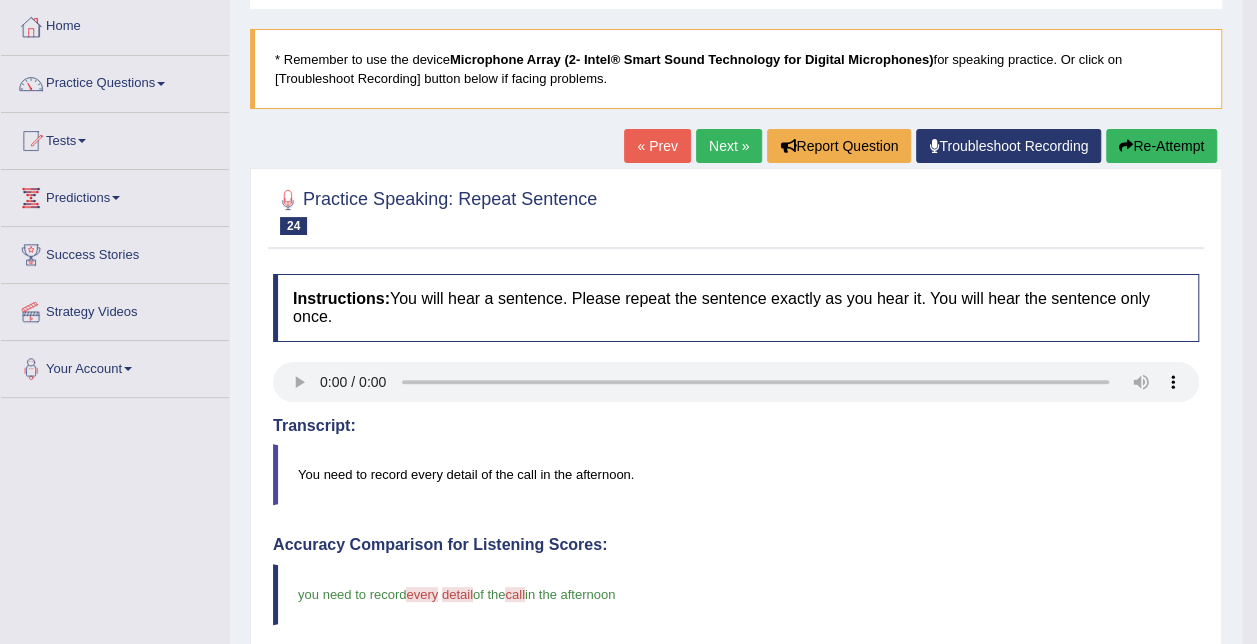 click on "Next »" at bounding box center (729, 146) 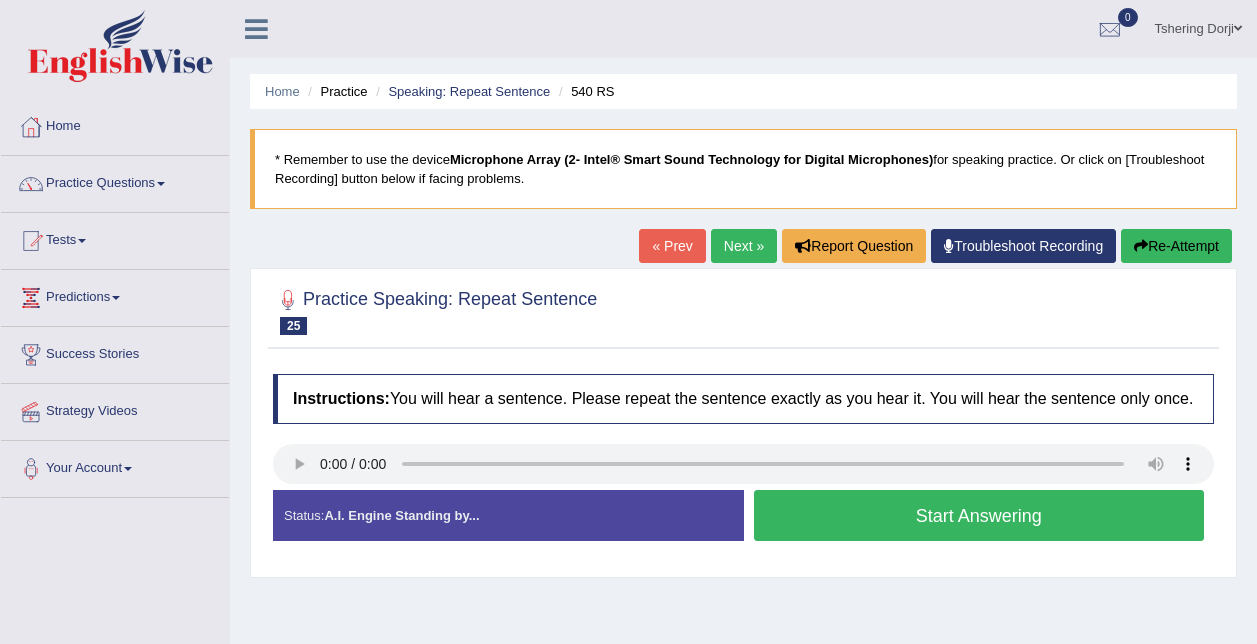 scroll, scrollTop: 0, scrollLeft: 0, axis: both 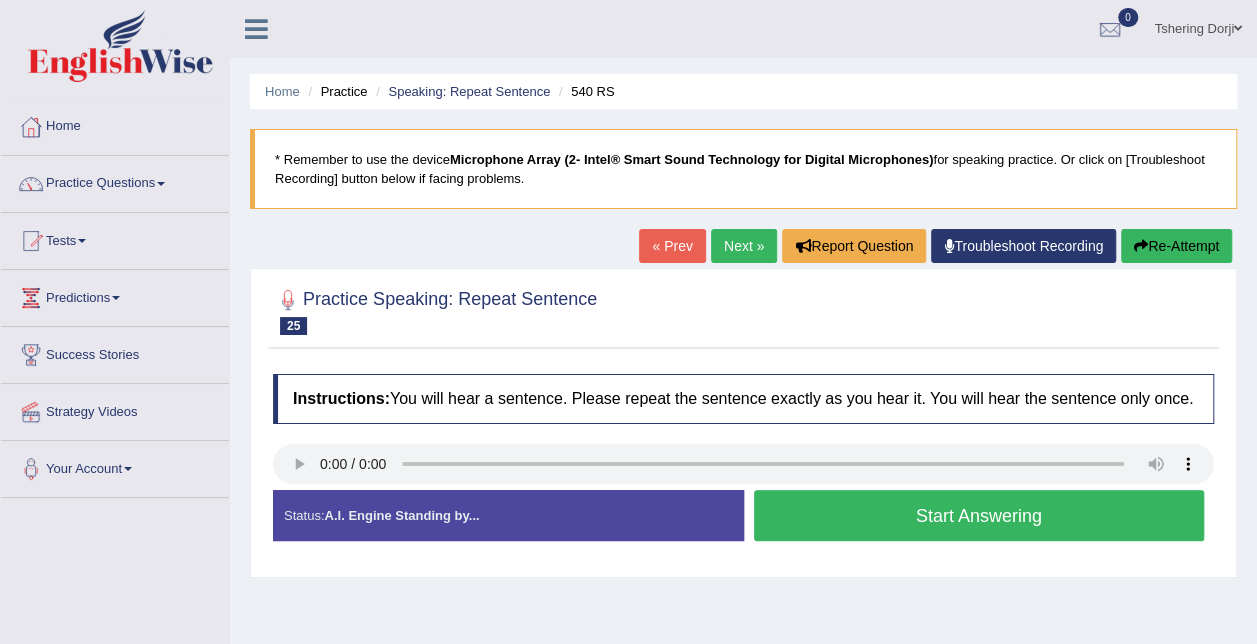 click on "Start Answering" at bounding box center (979, 515) 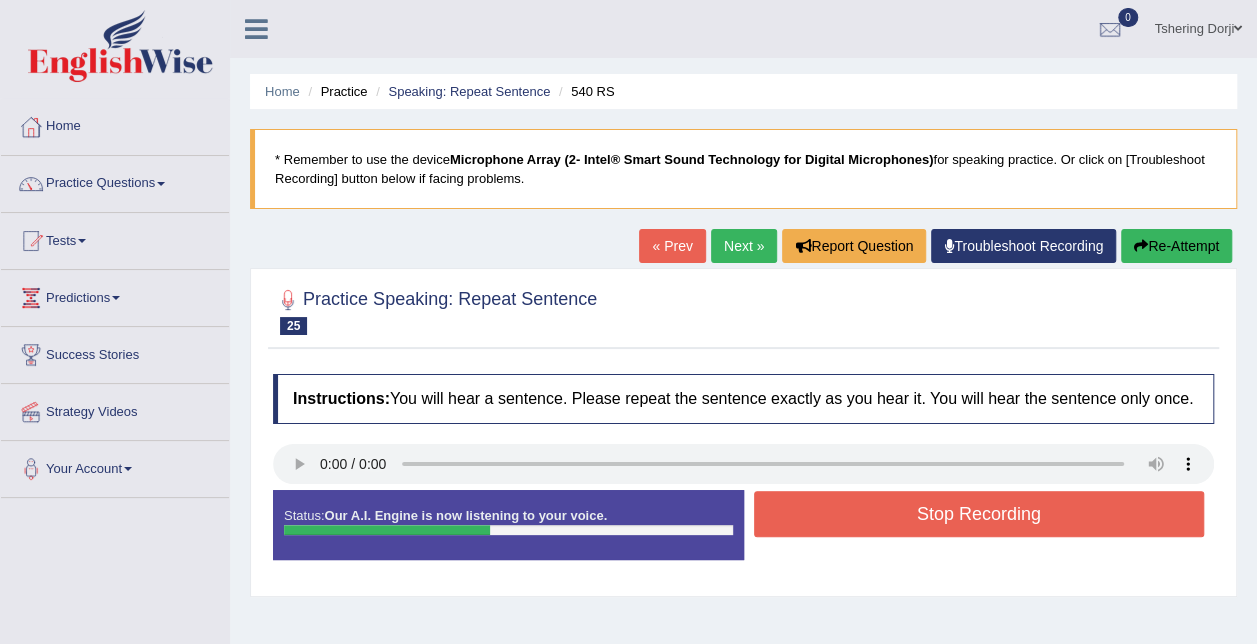 click on "Stop Recording" at bounding box center [979, 514] 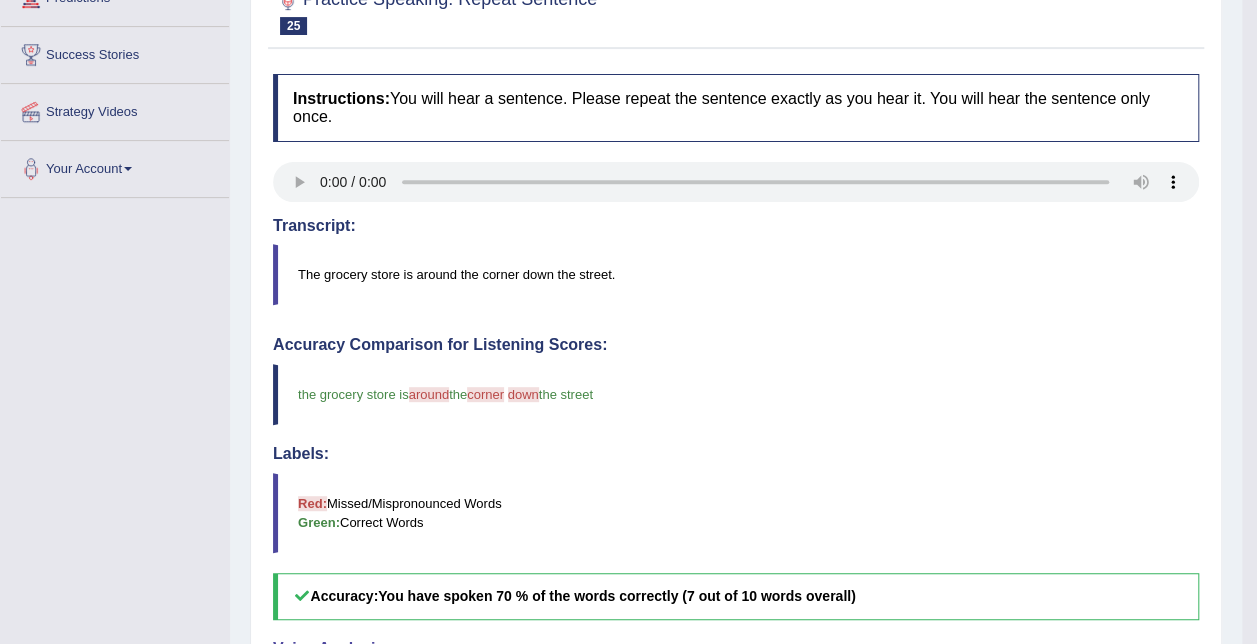 scroll, scrollTop: 0, scrollLeft: 0, axis: both 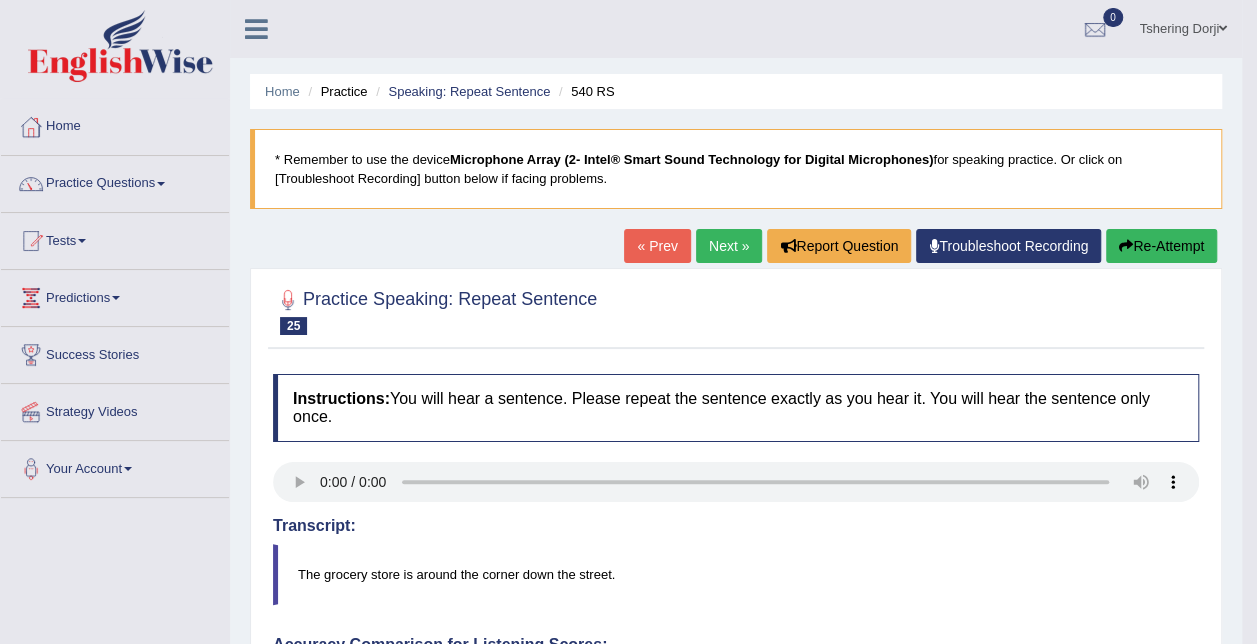 click on "Next »" at bounding box center (729, 246) 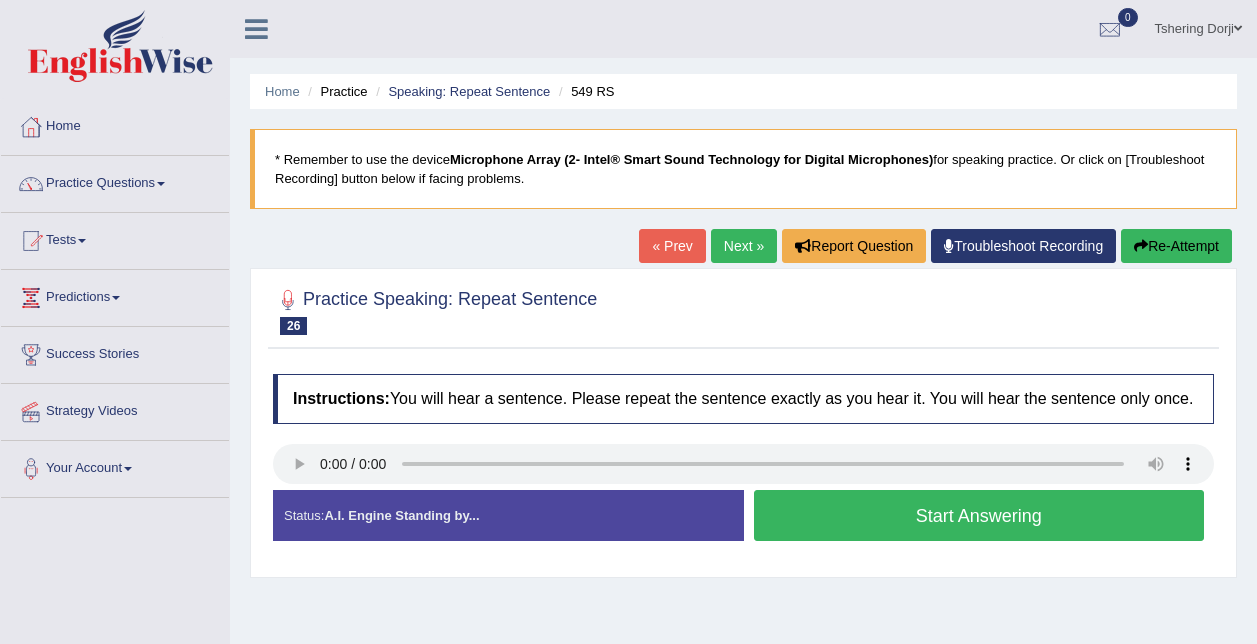 scroll, scrollTop: 0, scrollLeft: 0, axis: both 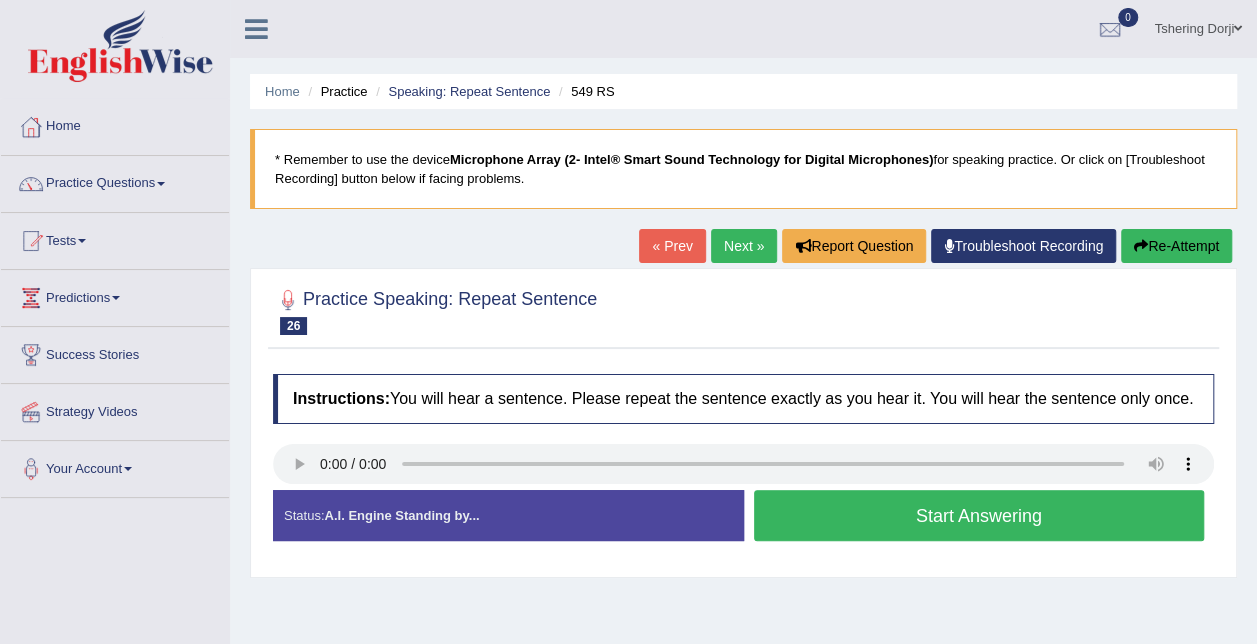 click on "Start Answering" at bounding box center (979, 515) 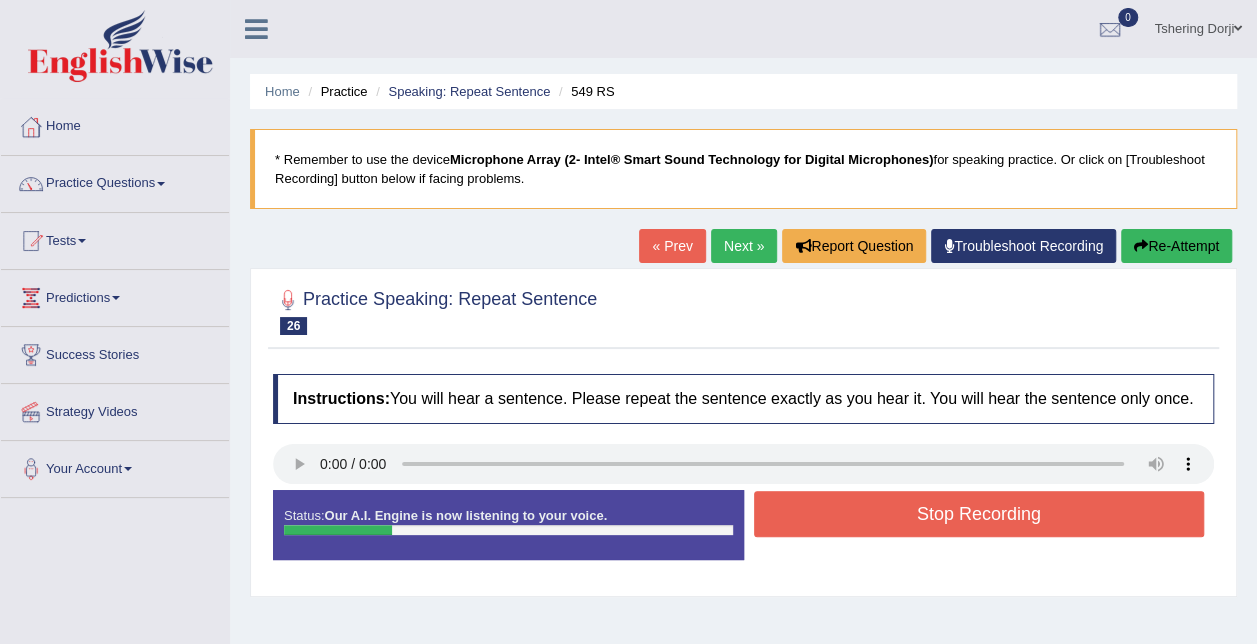 click on "« Prev" at bounding box center (672, 246) 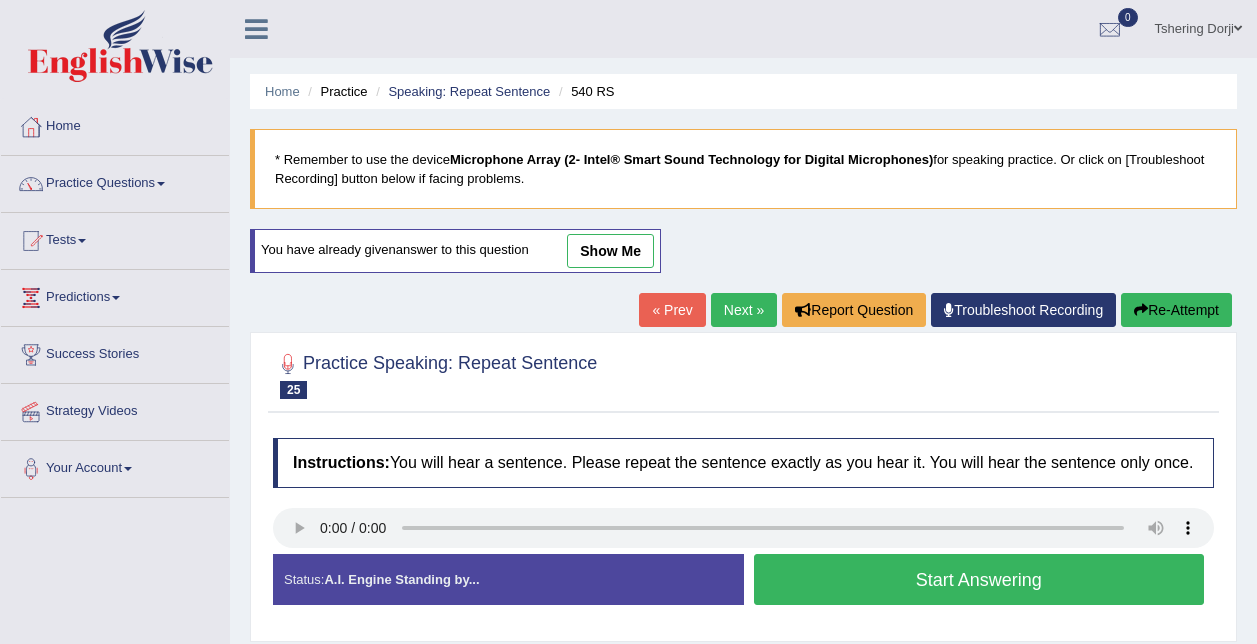 scroll, scrollTop: 0, scrollLeft: 0, axis: both 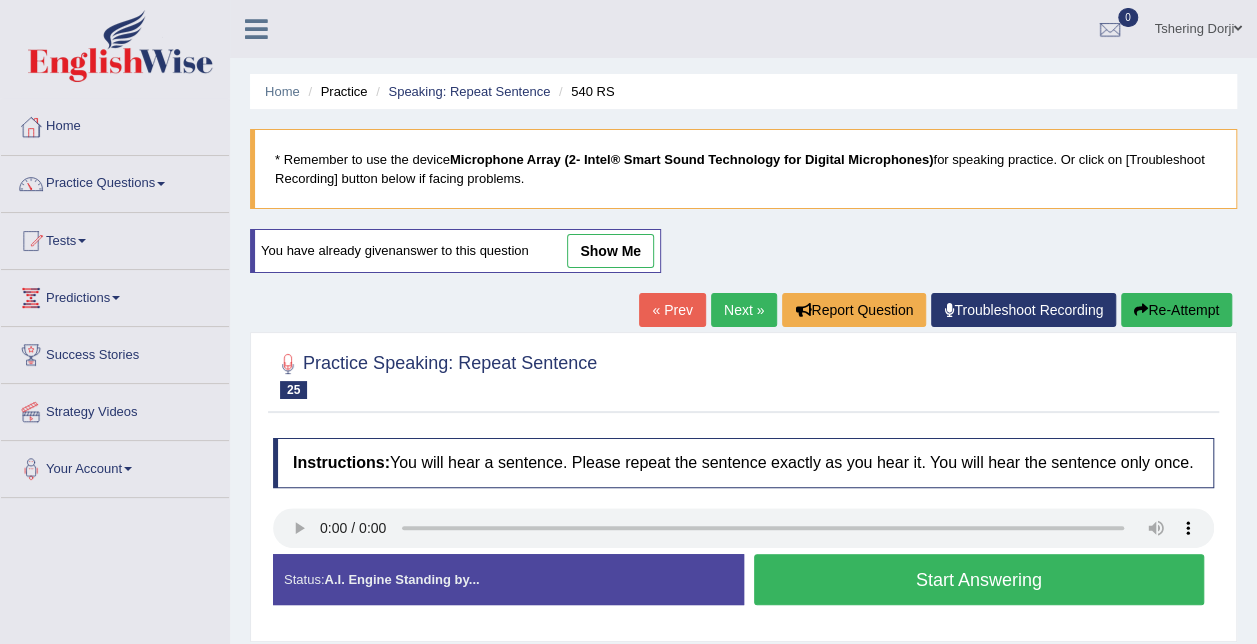 click on "Next »" at bounding box center [744, 310] 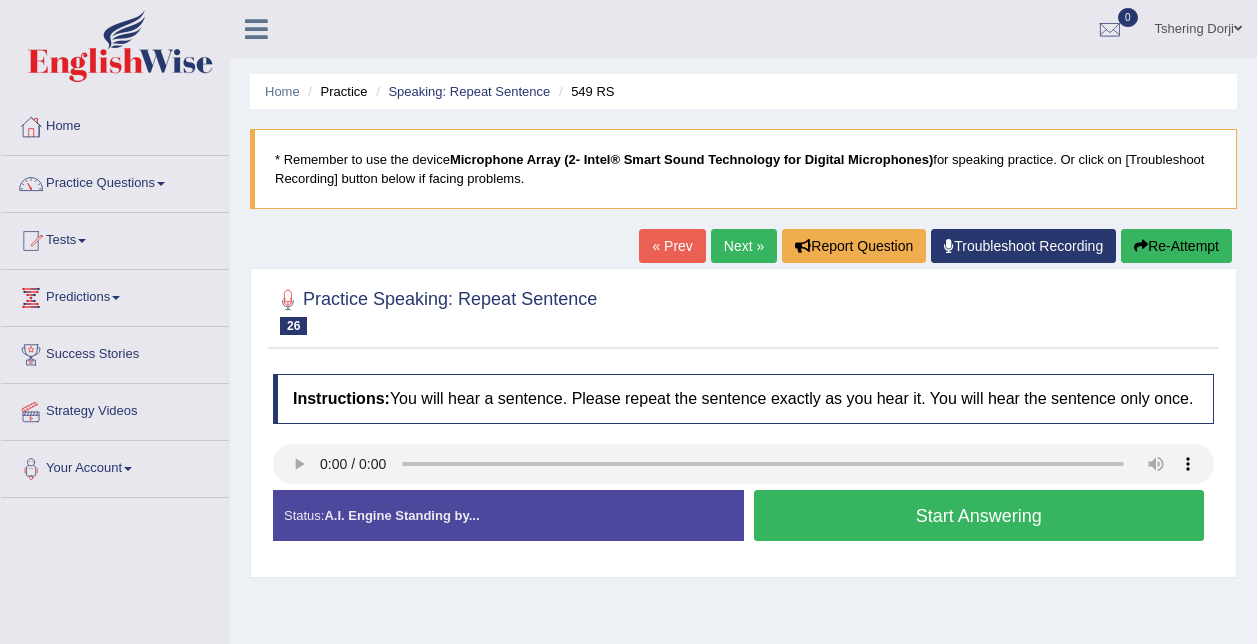 scroll, scrollTop: 0, scrollLeft: 0, axis: both 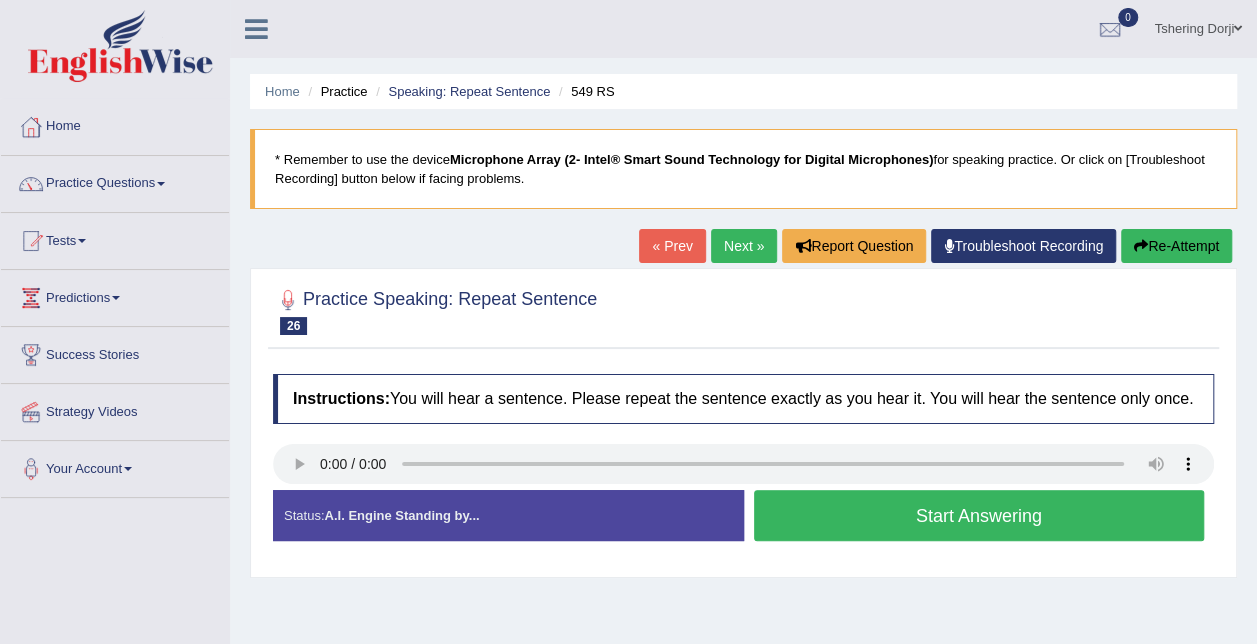 click on "Start Answering" at bounding box center (979, 515) 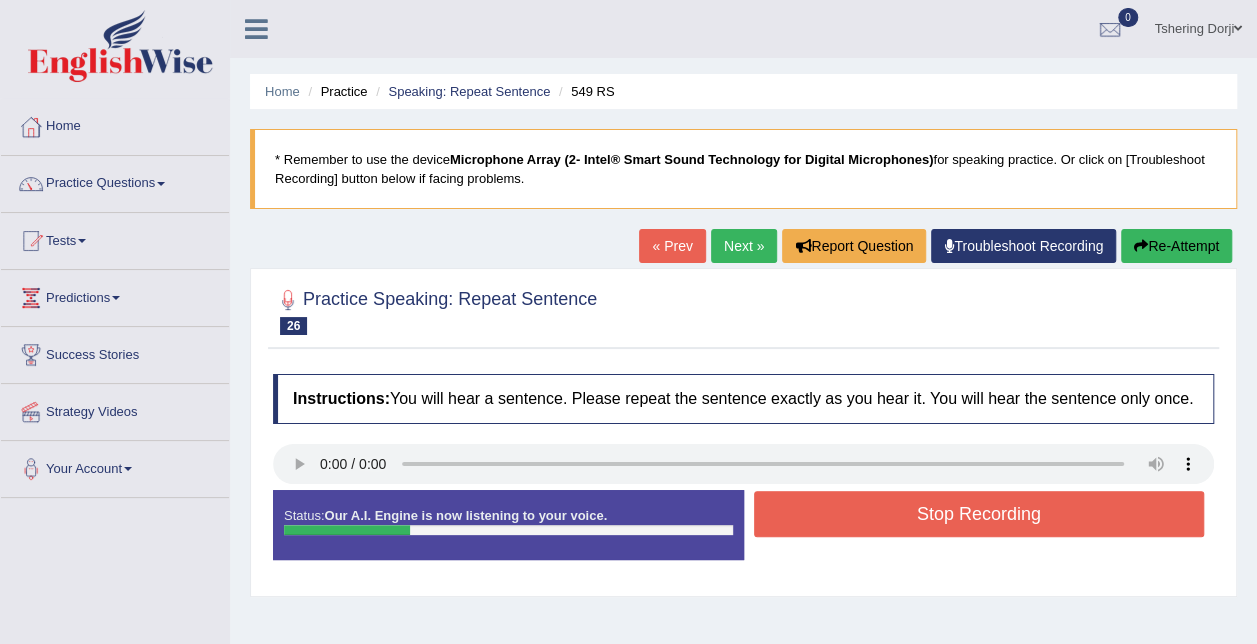 click on "Stop Recording" at bounding box center (979, 514) 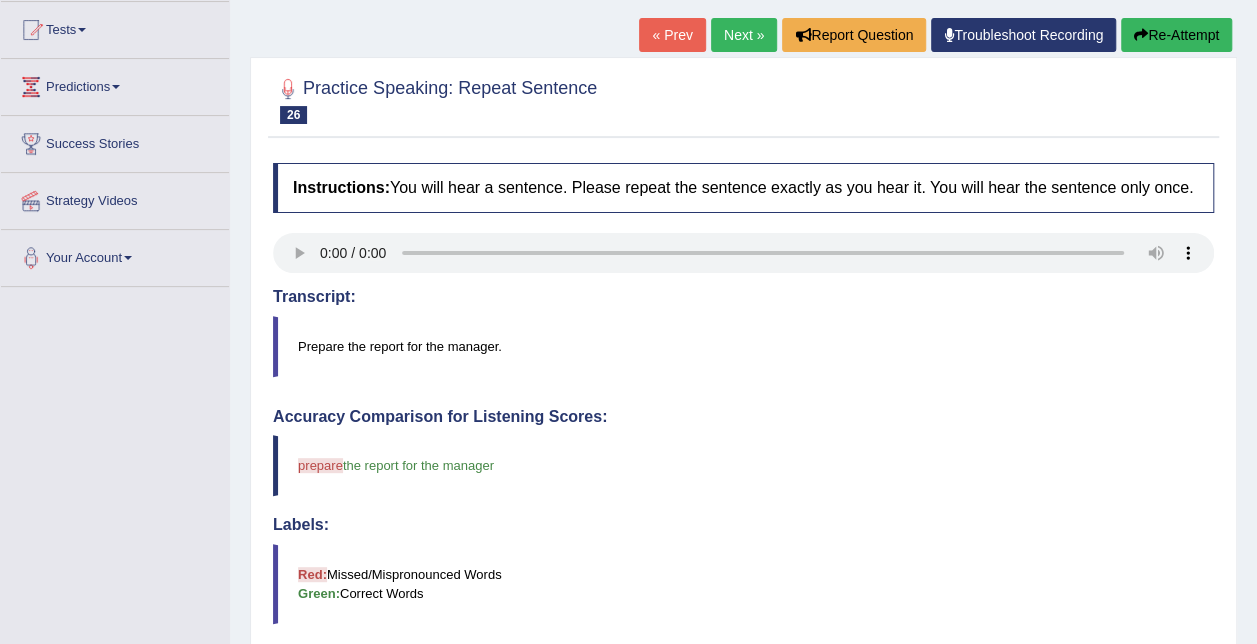 scroll, scrollTop: 200, scrollLeft: 0, axis: vertical 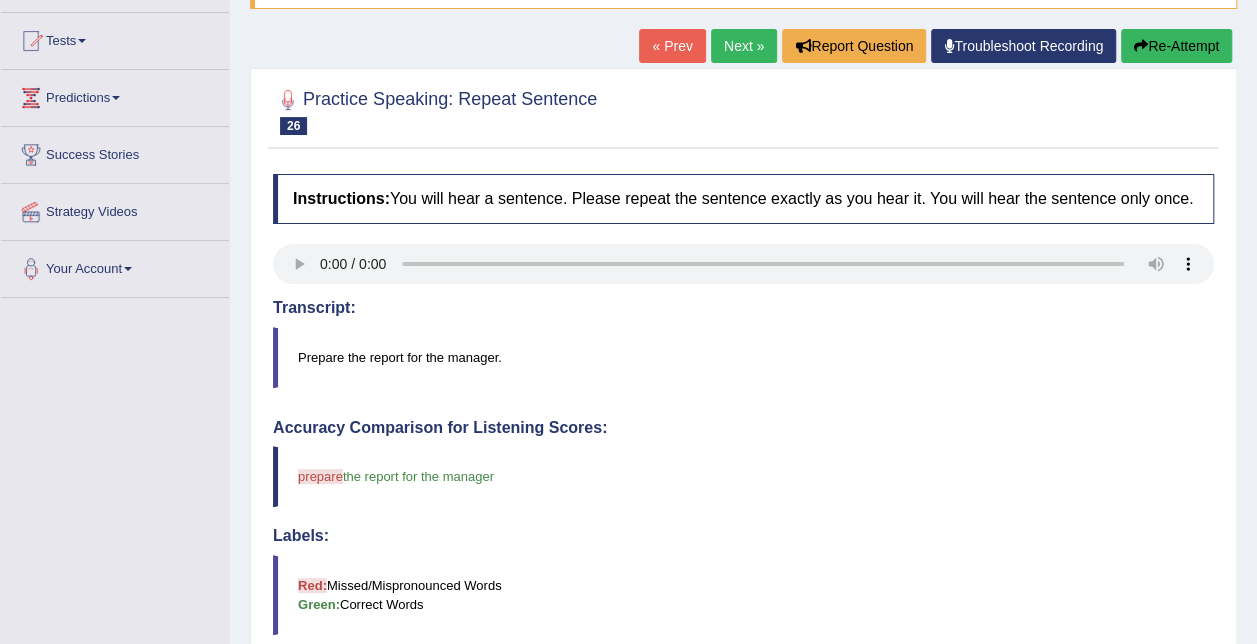 click on "Next »" at bounding box center (744, 46) 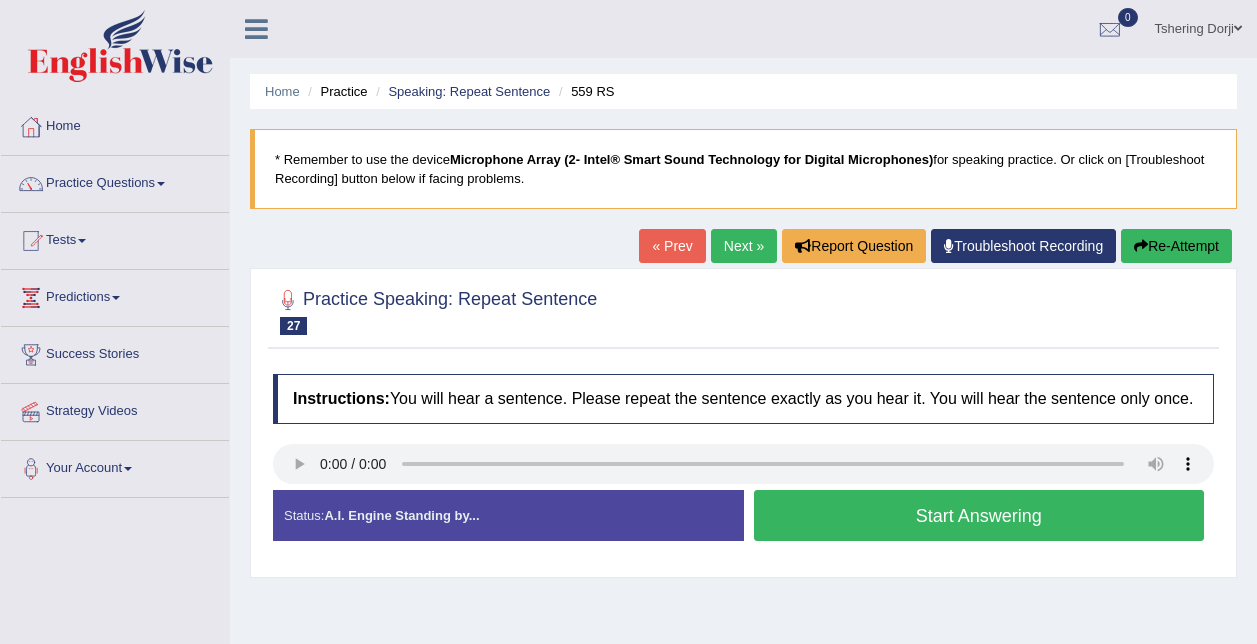 scroll, scrollTop: 0, scrollLeft: 0, axis: both 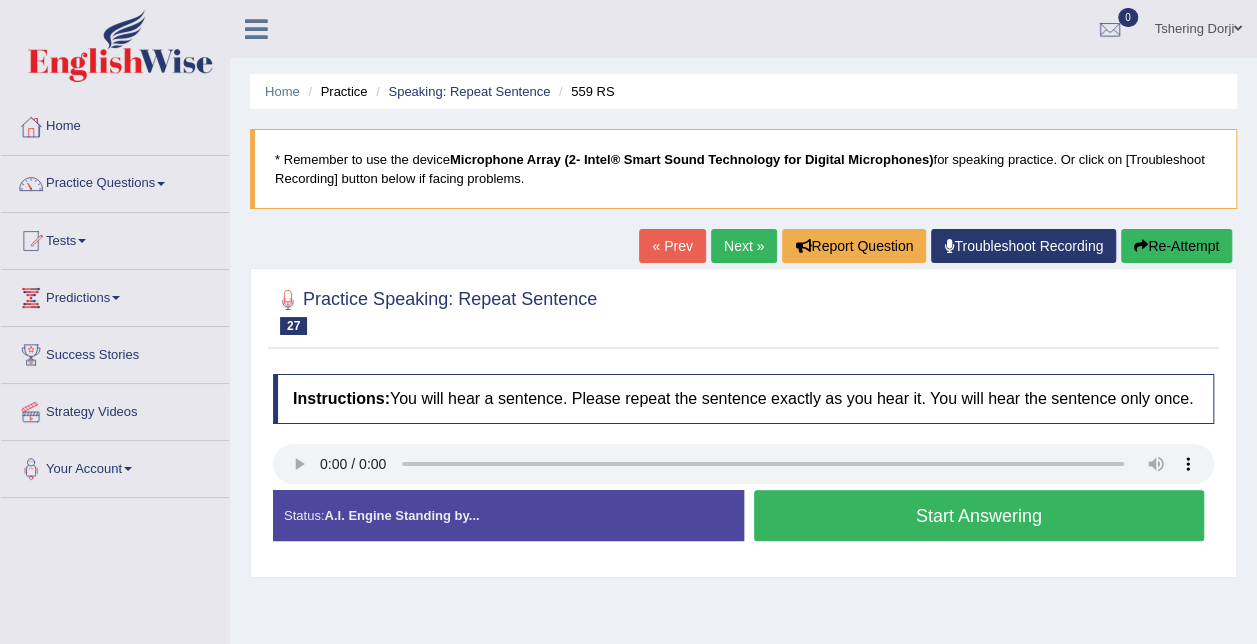 click on "Start Answering" at bounding box center (979, 515) 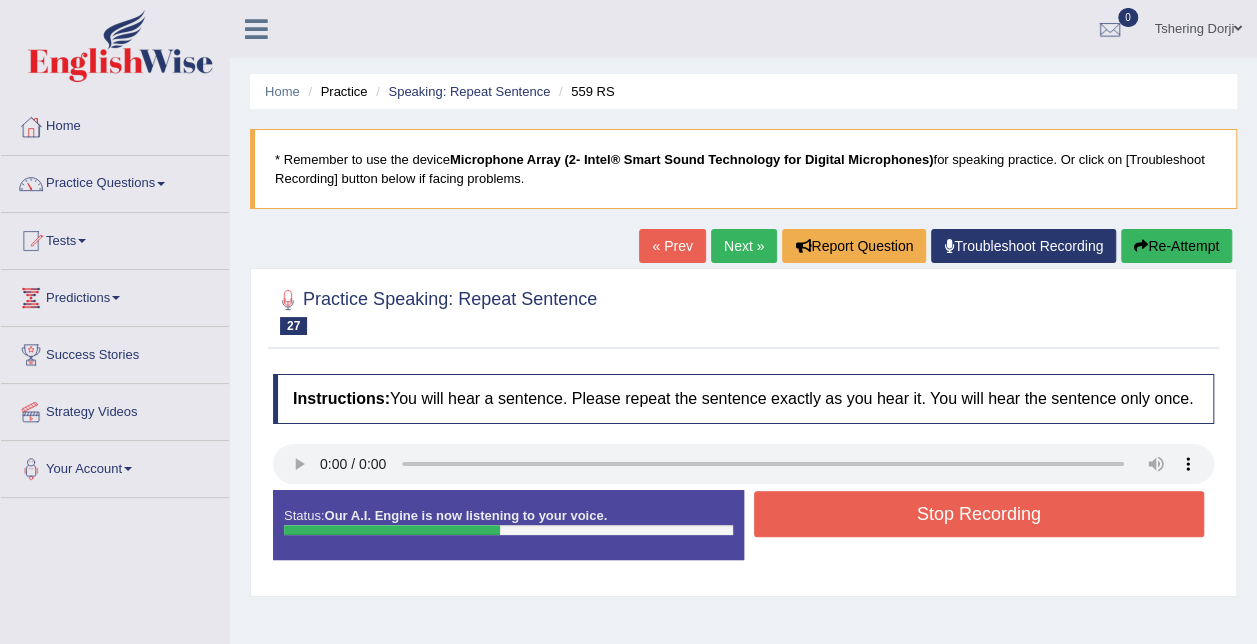 click on "Stop Recording" at bounding box center [979, 514] 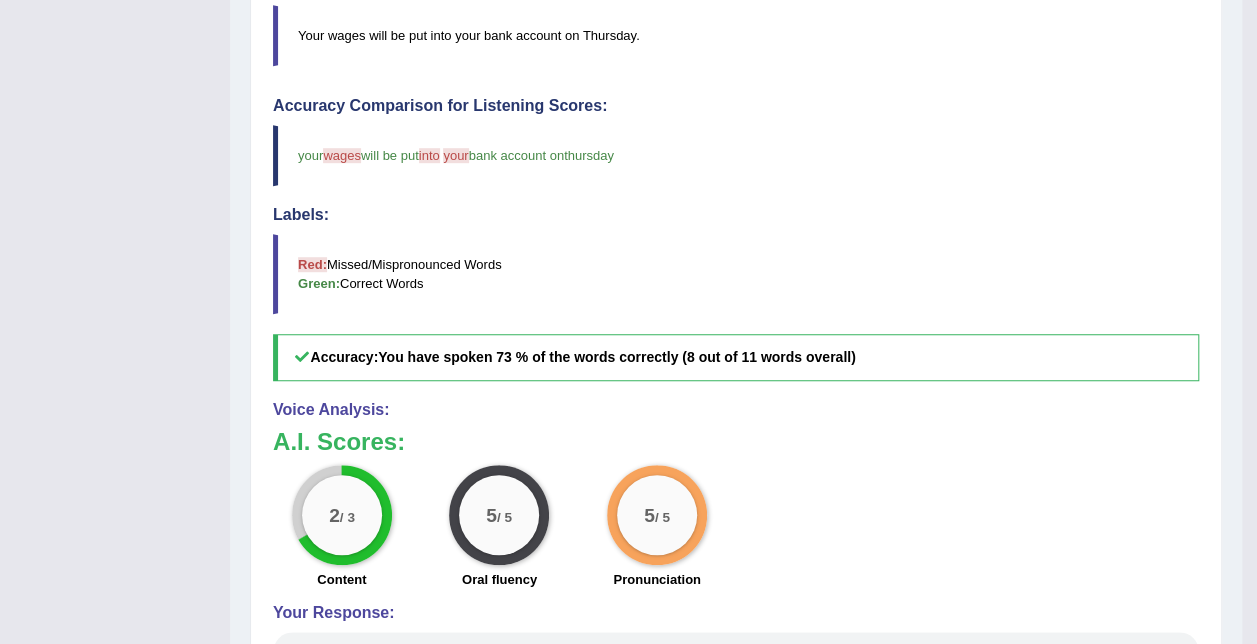 scroll, scrollTop: 700, scrollLeft: 0, axis: vertical 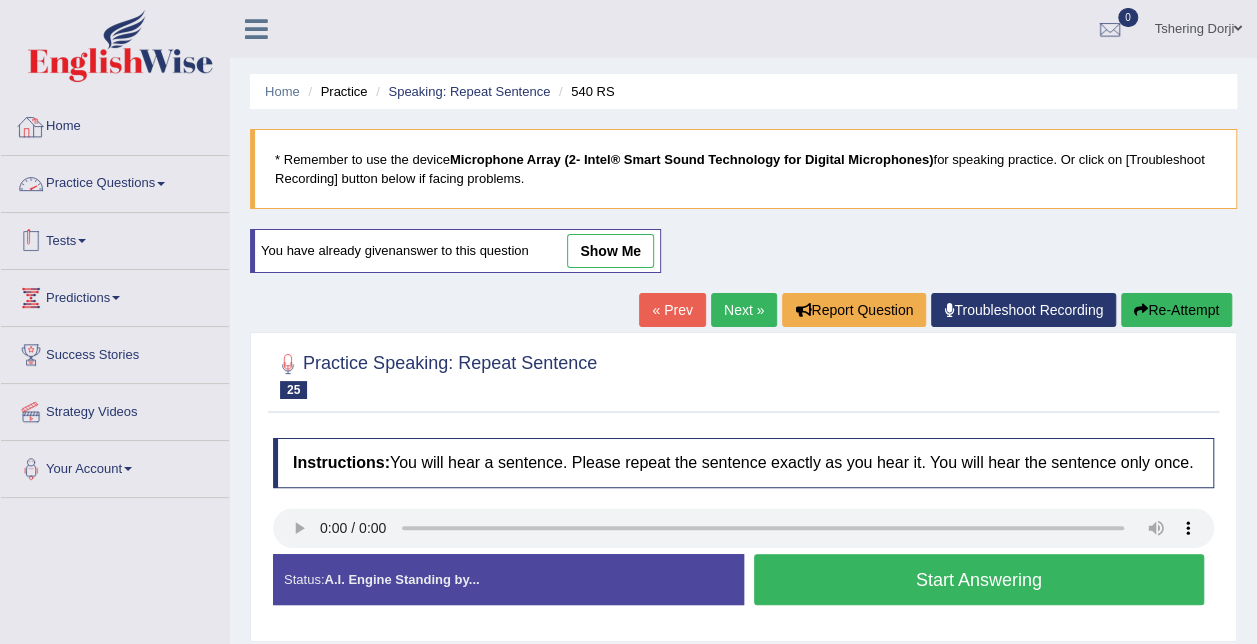 click on "Practice Questions" at bounding box center (115, 181) 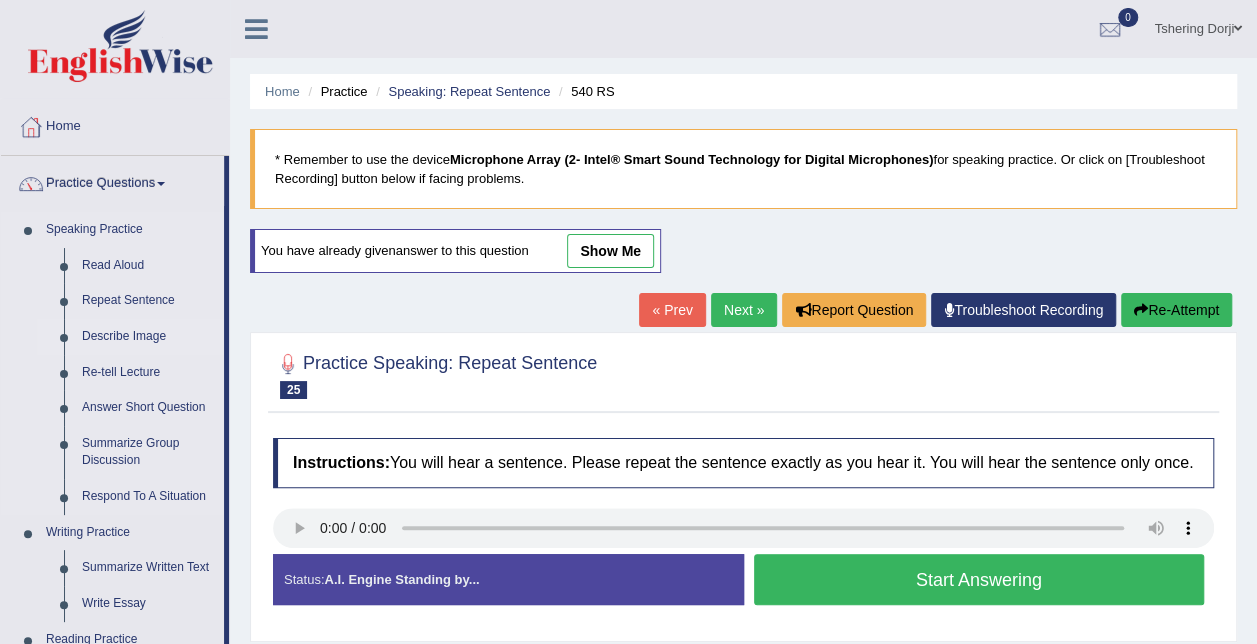 click on "Describe Image" at bounding box center [148, 337] 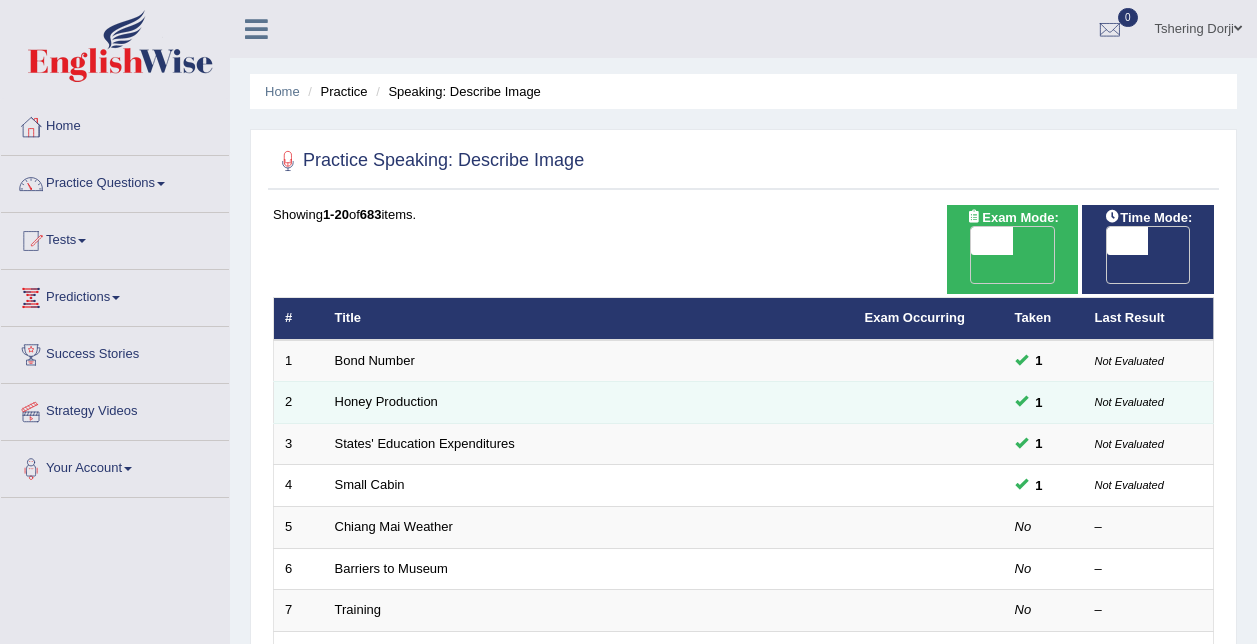 scroll, scrollTop: 0, scrollLeft: 0, axis: both 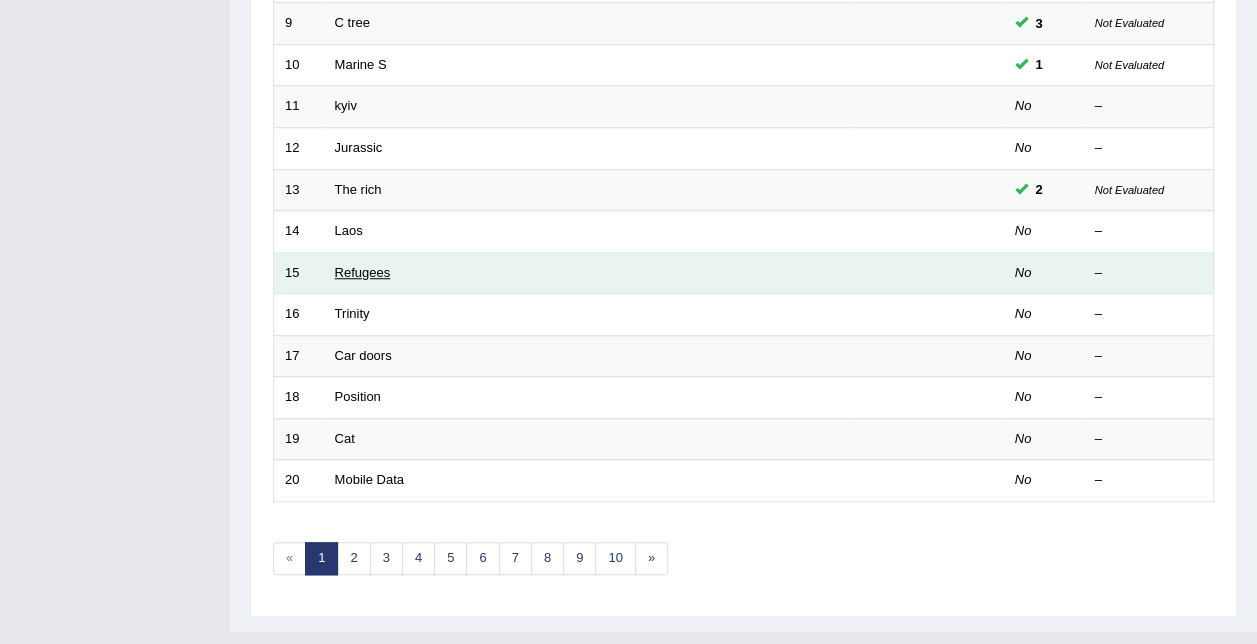 click on "Refugees" at bounding box center (363, 272) 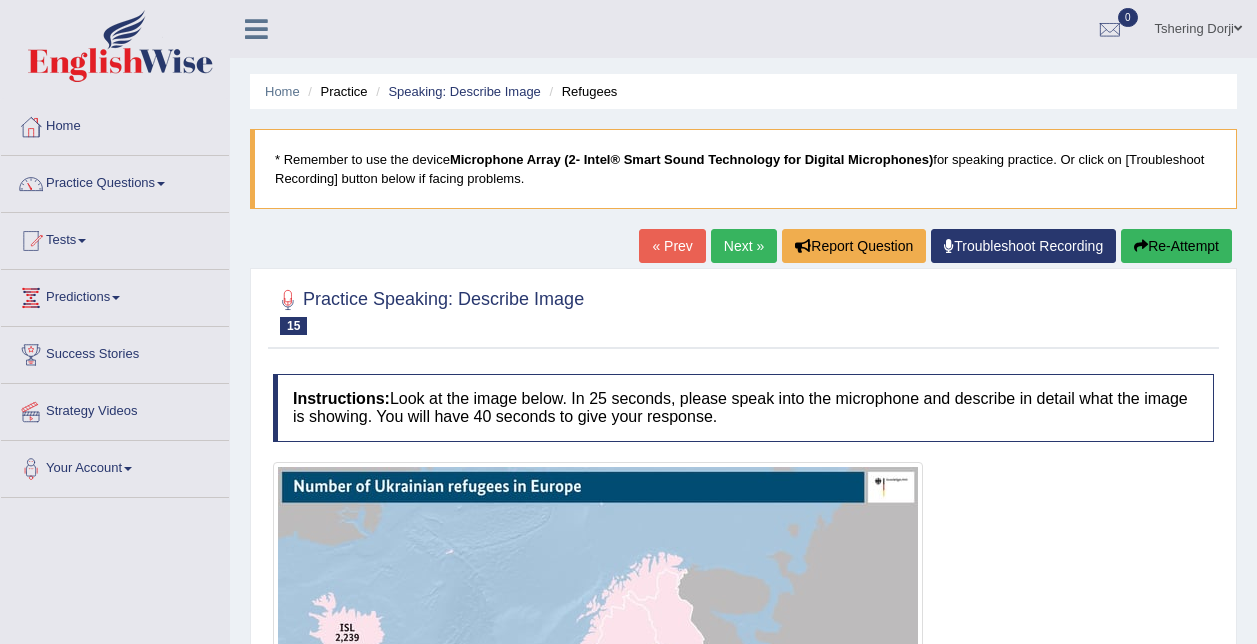 scroll, scrollTop: 0, scrollLeft: 0, axis: both 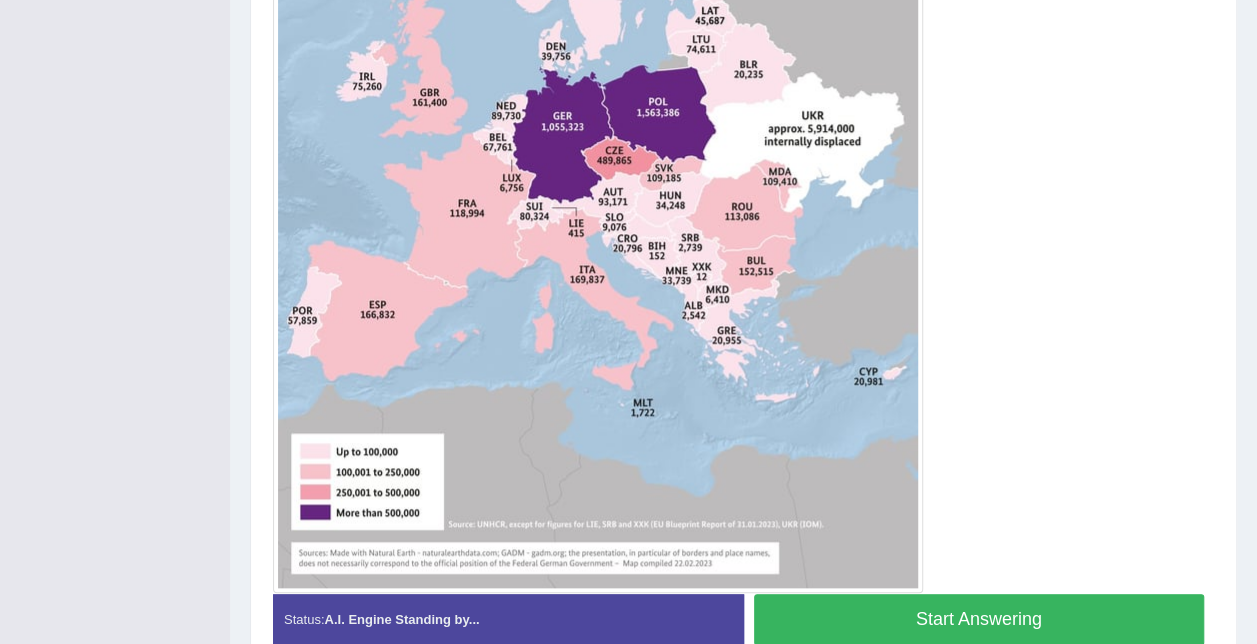 click on "Start Answering" at bounding box center (979, 619) 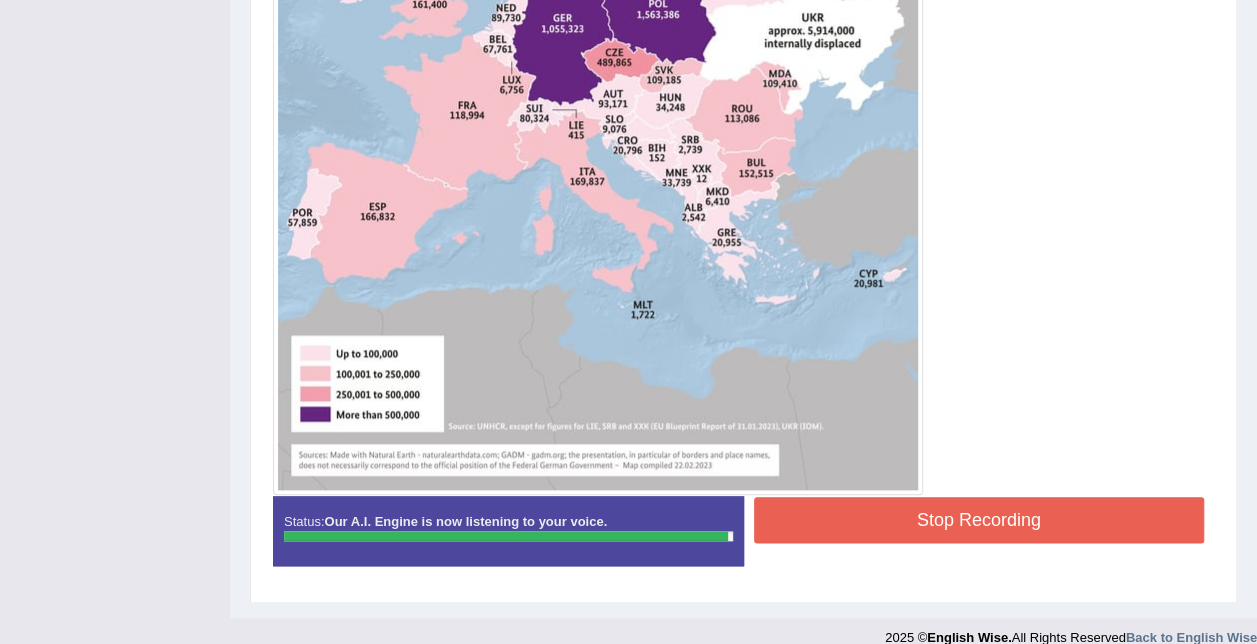 scroll, scrollTop: 902, scrollLeft: 0, axis: vertical 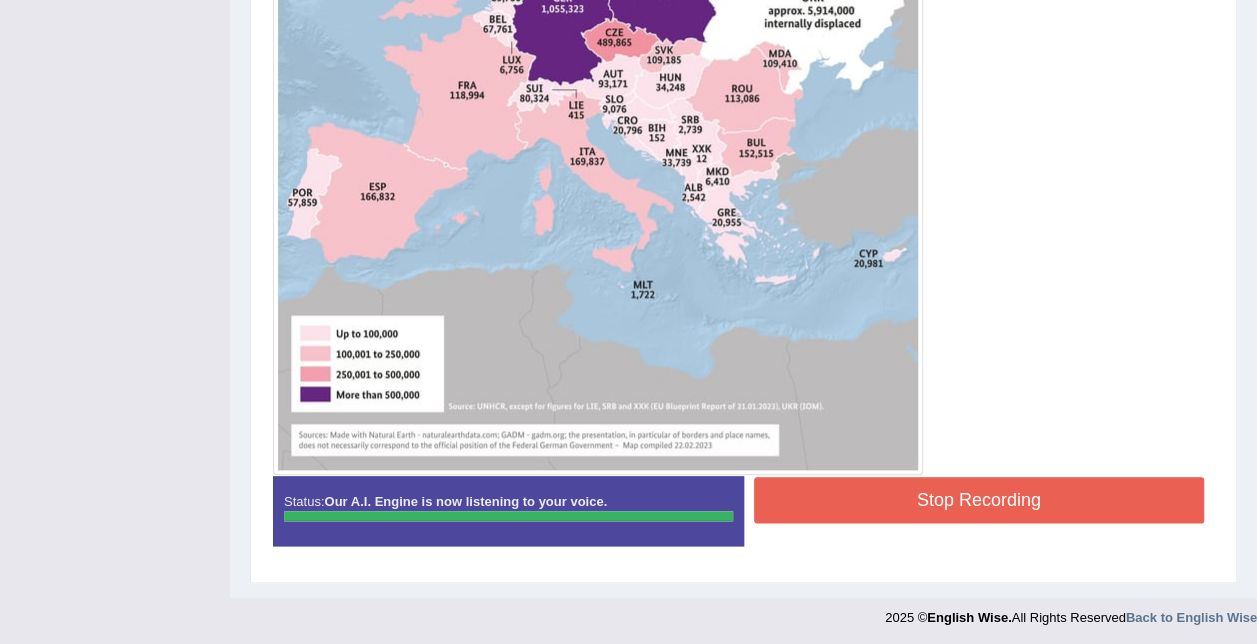 click on "Stop Recording" at bounding box center (979, 500) 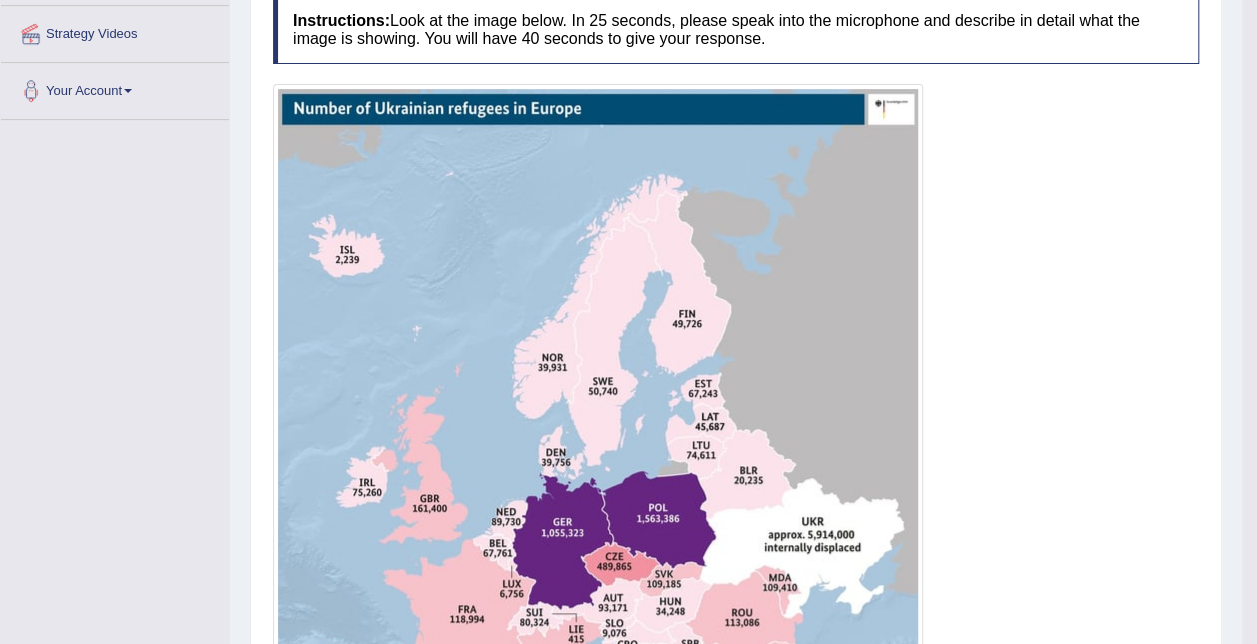 scroll, scrollTop: 106, scrollLeft: 0, axis: vertical 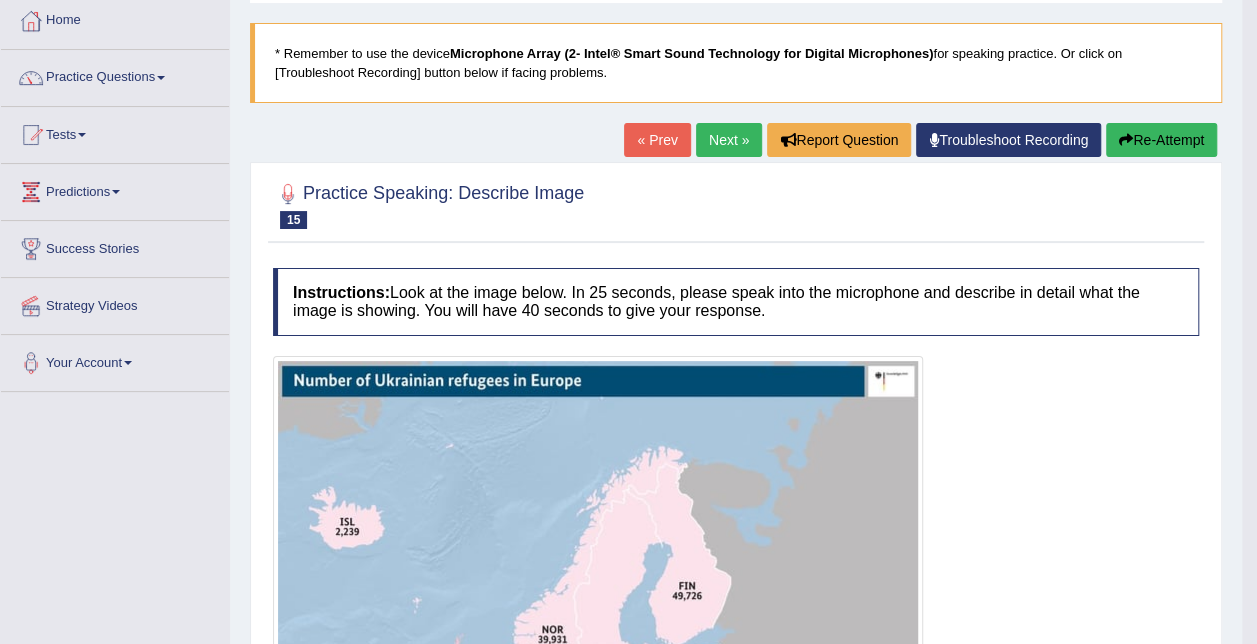 click on "Next »" at bounding box center (729, 140) 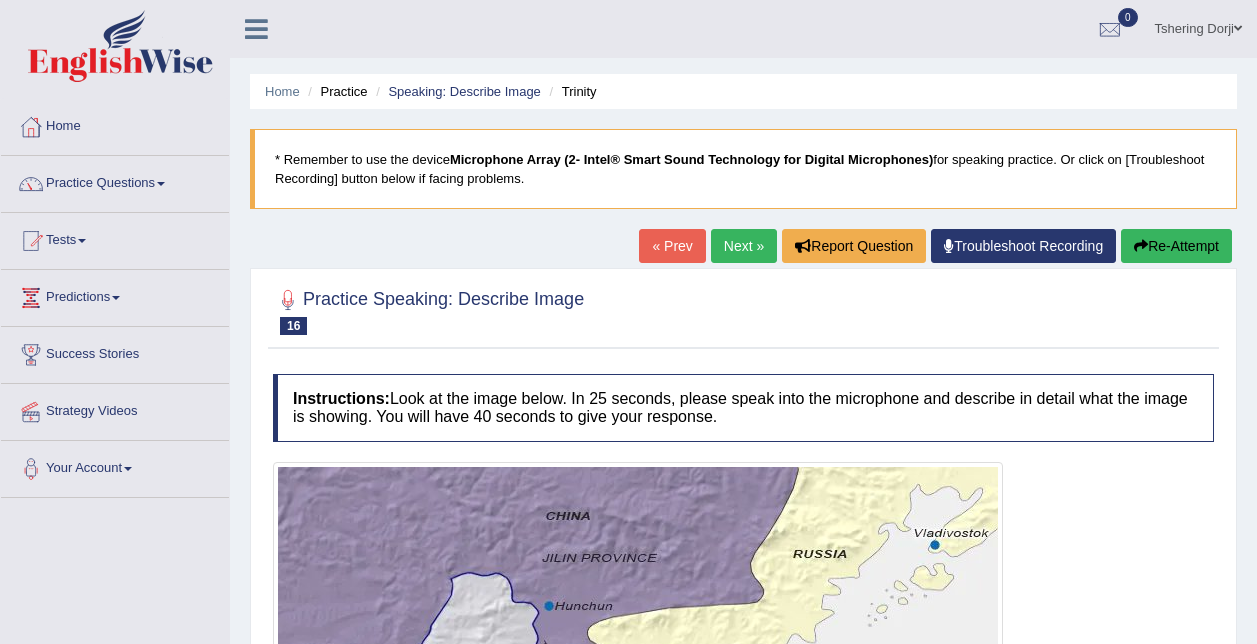 scroll, scrollTop: 400, scrollLeft: 0, axis: vertical 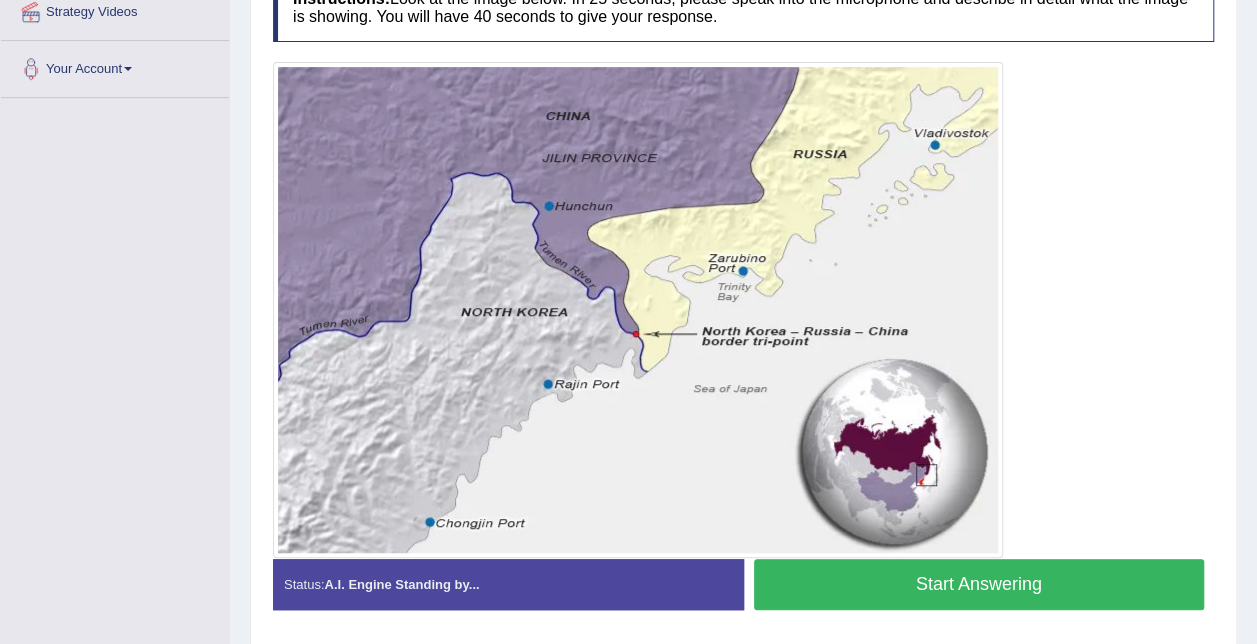 click on "Start Answering" at bounding box center (979, 584) 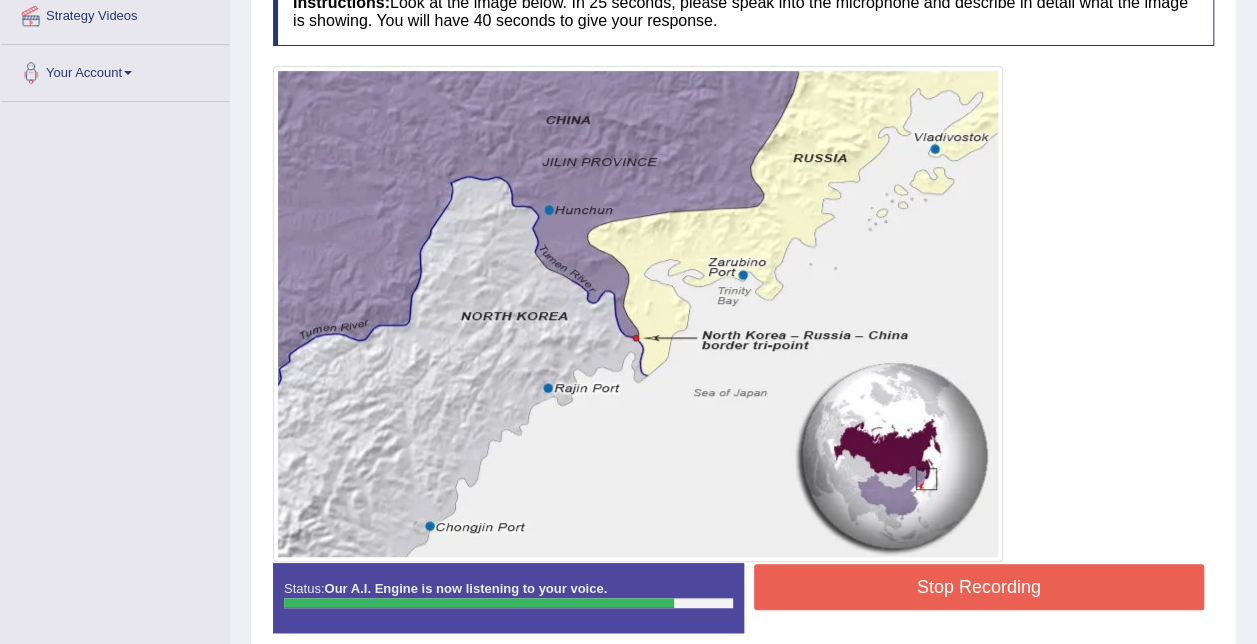 scroll, scrollTop: 400, scrollLeft: 0, axis: vertical 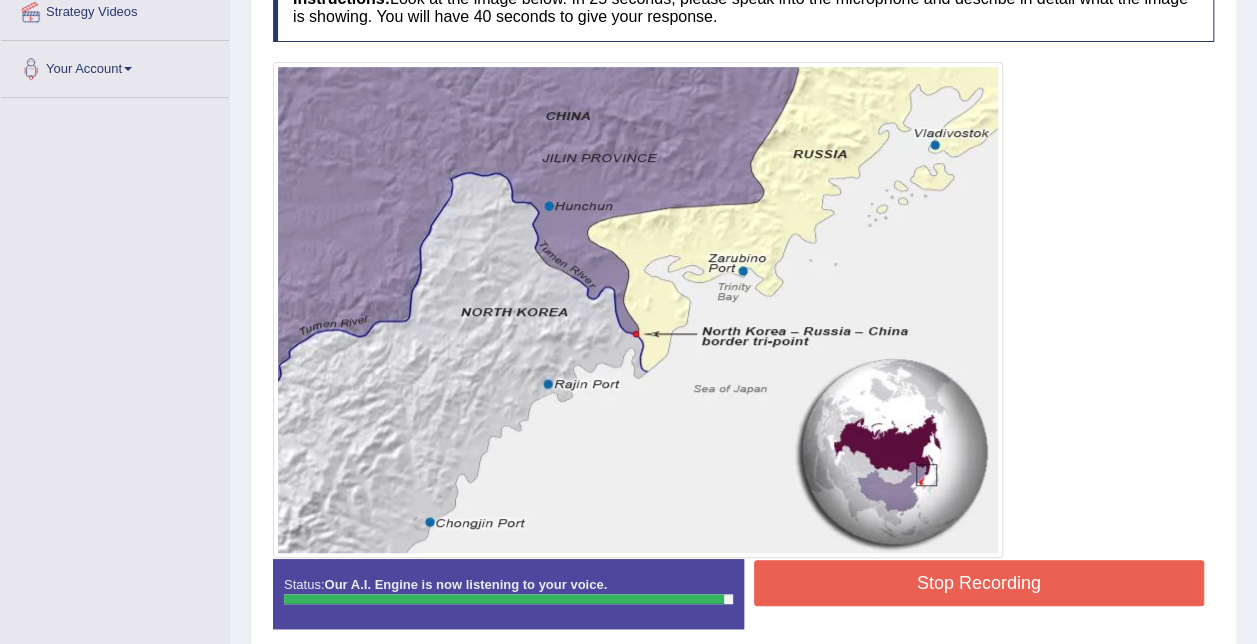click on "Stop Recording" at bounding box center (979, 583) 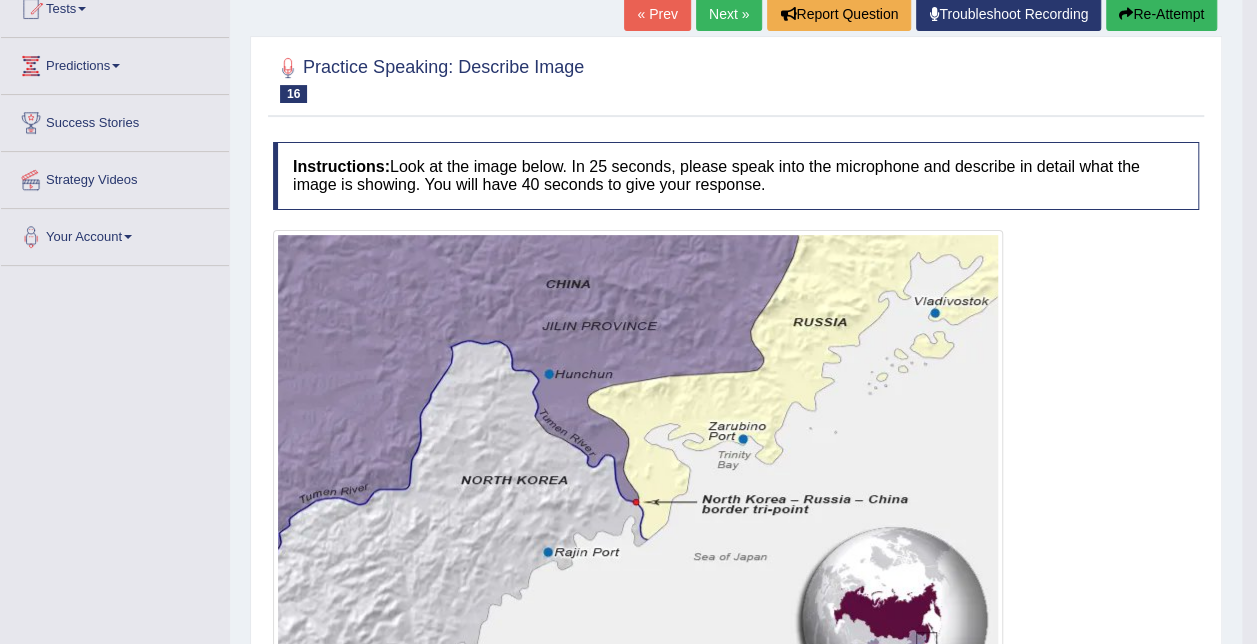 scroll, scrollTop: 202, scrollLeft: 0, axis: vertical 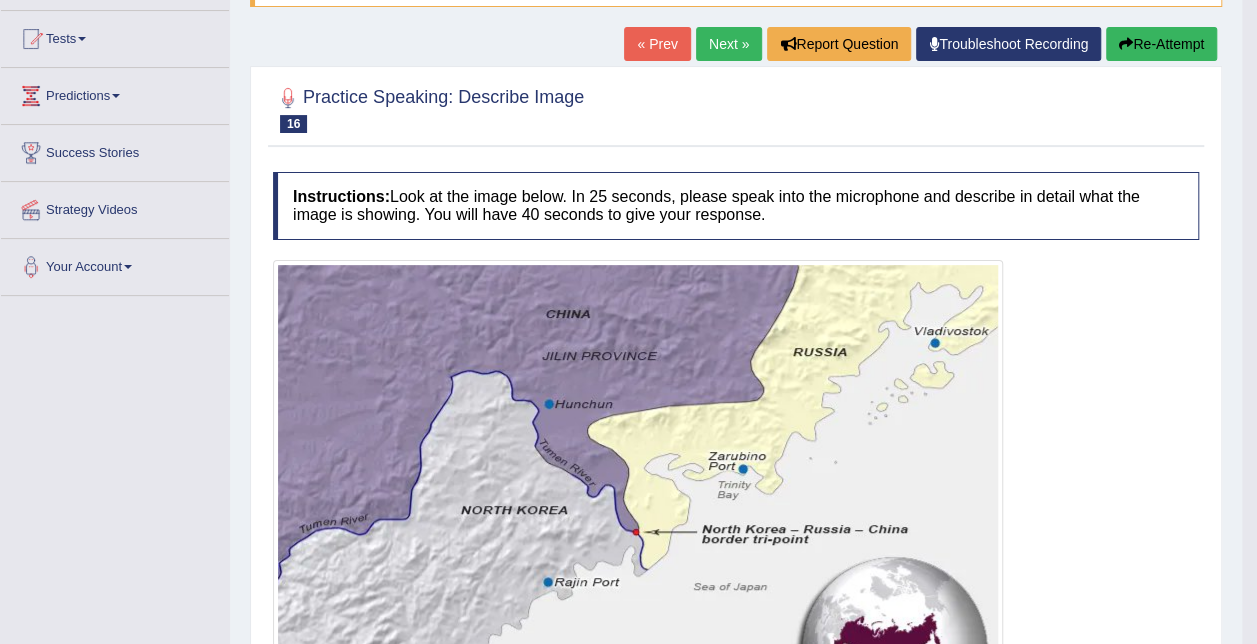 click on "Next »" at bounding box center [729, 44] 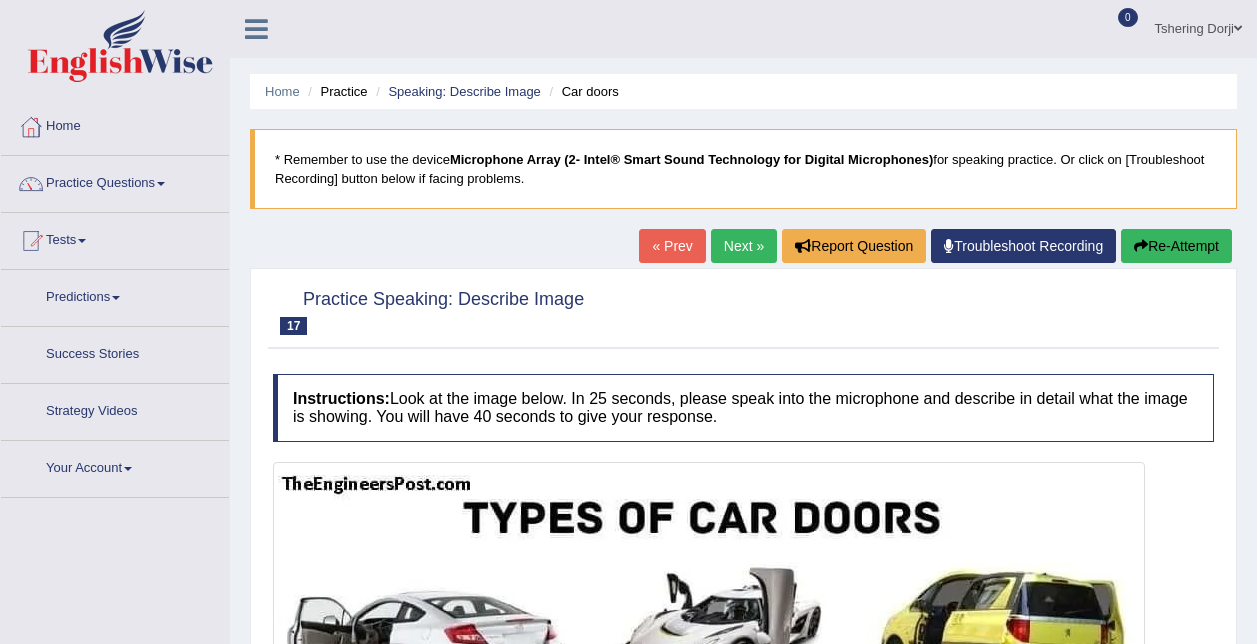 scroll, scrollTop: 0, scrollLeft: 0, axis: both 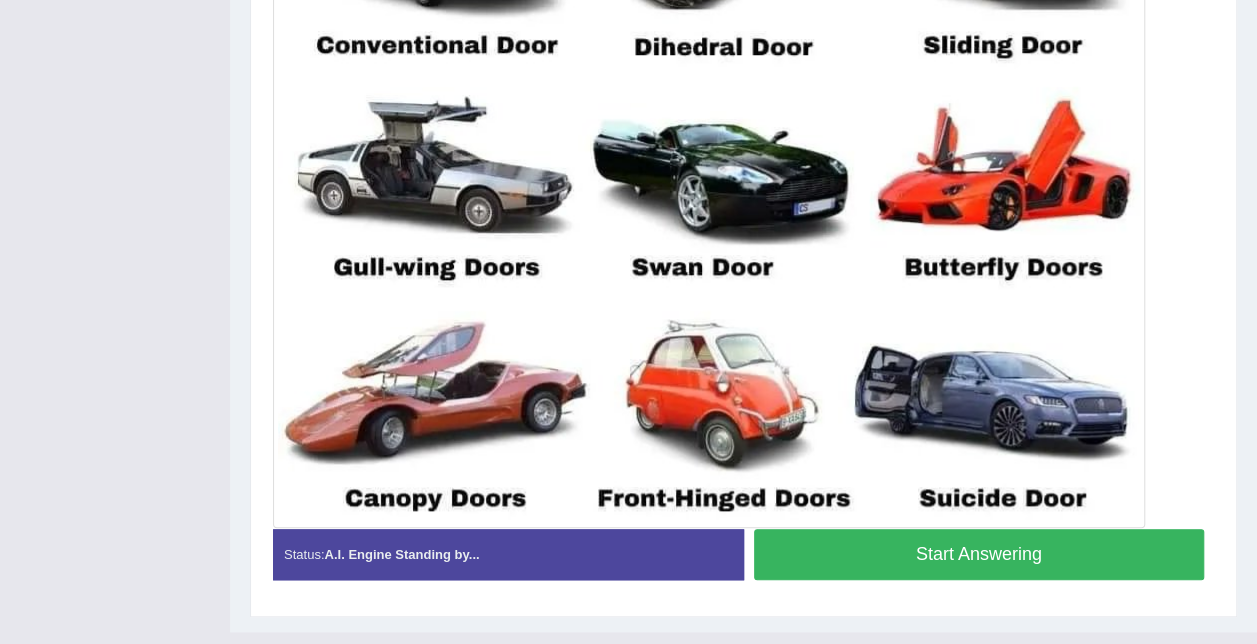 click on "Start Answering" at bounding box center (979, 554) 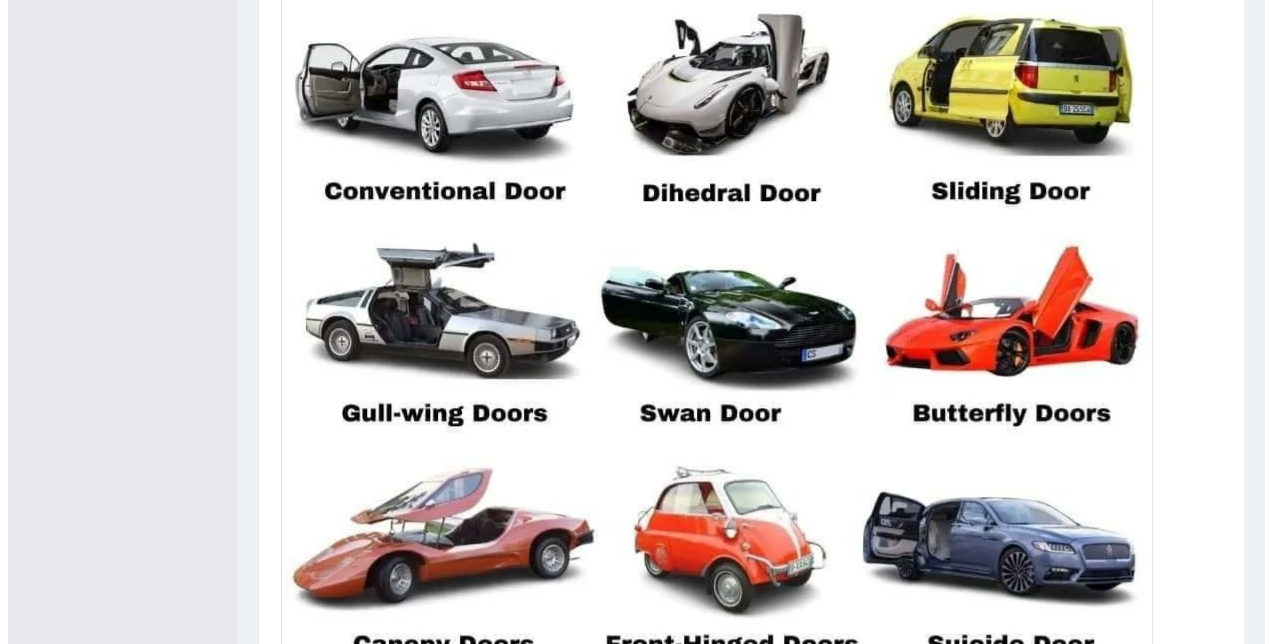 scroll, scrollTop: 754, scrollLeft: 0, axis: vertical 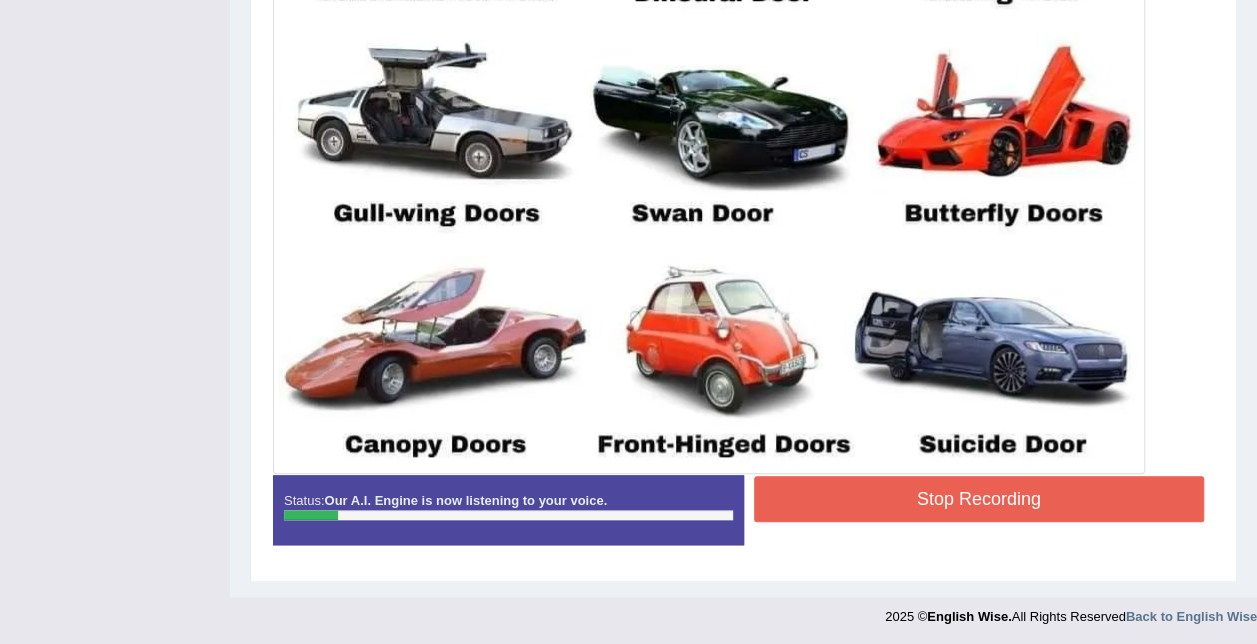 click on "Stop Recording" at bounding box center (979, 499) 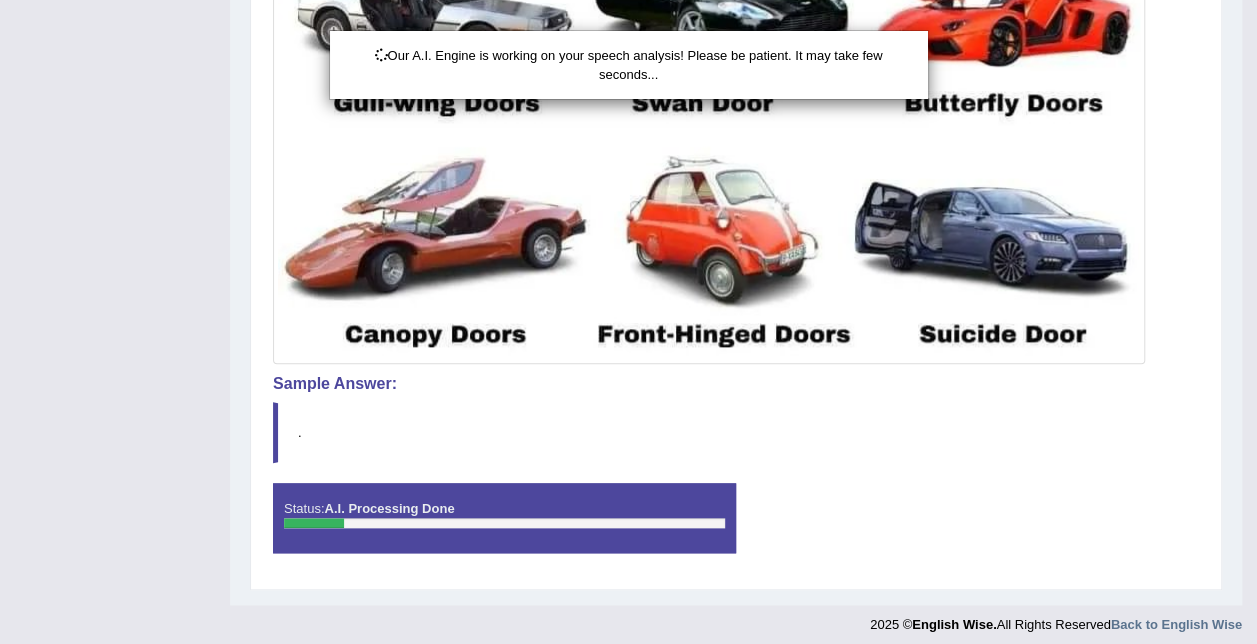 scroll, scrollTop: 872, scrollLeft: 0, axis: vertical 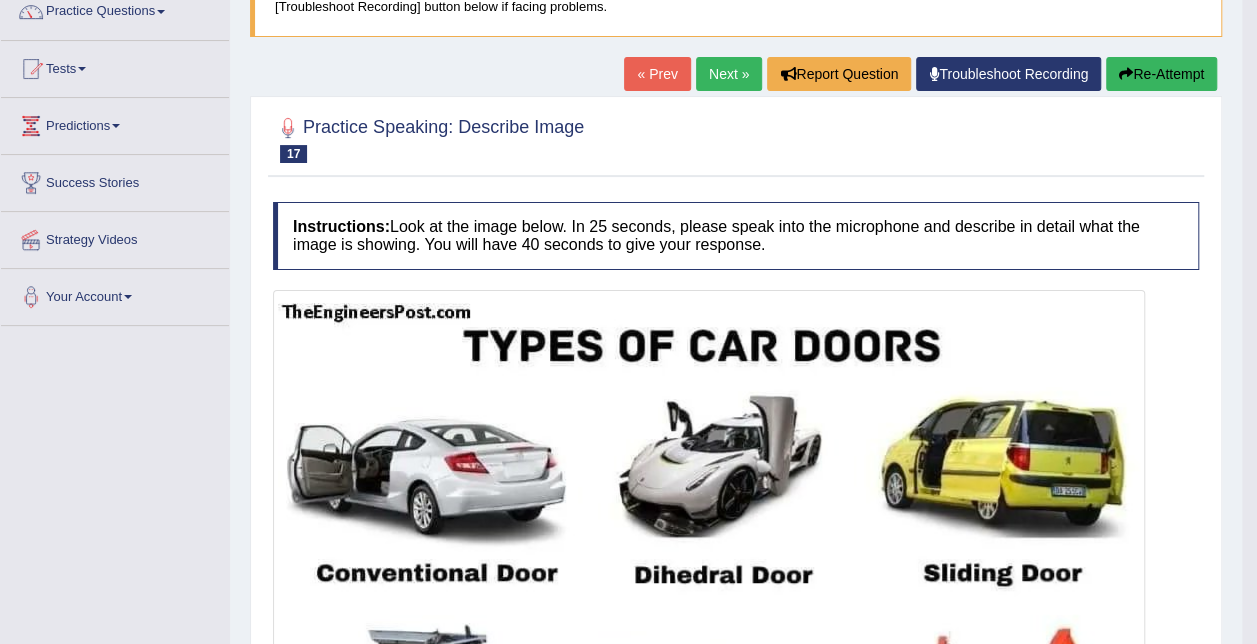 click on "Re-Attempt" at bounding box center (1161, 74) 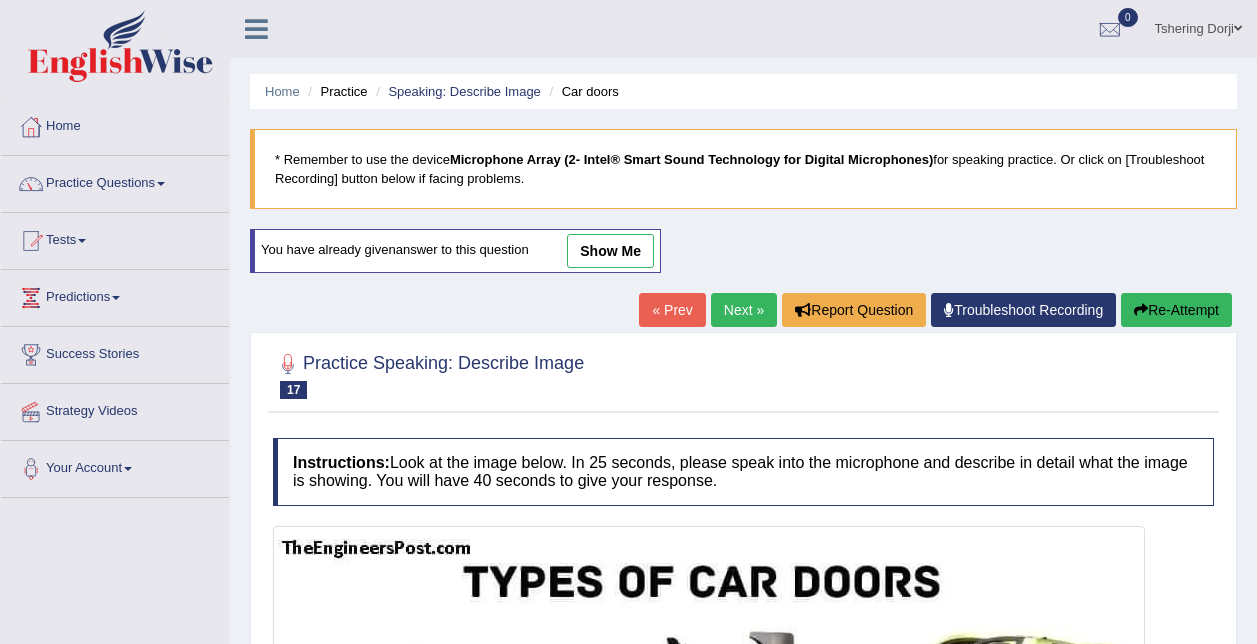 scroll, scrollTop: 187, scrollLeft: 0, axis: vertical 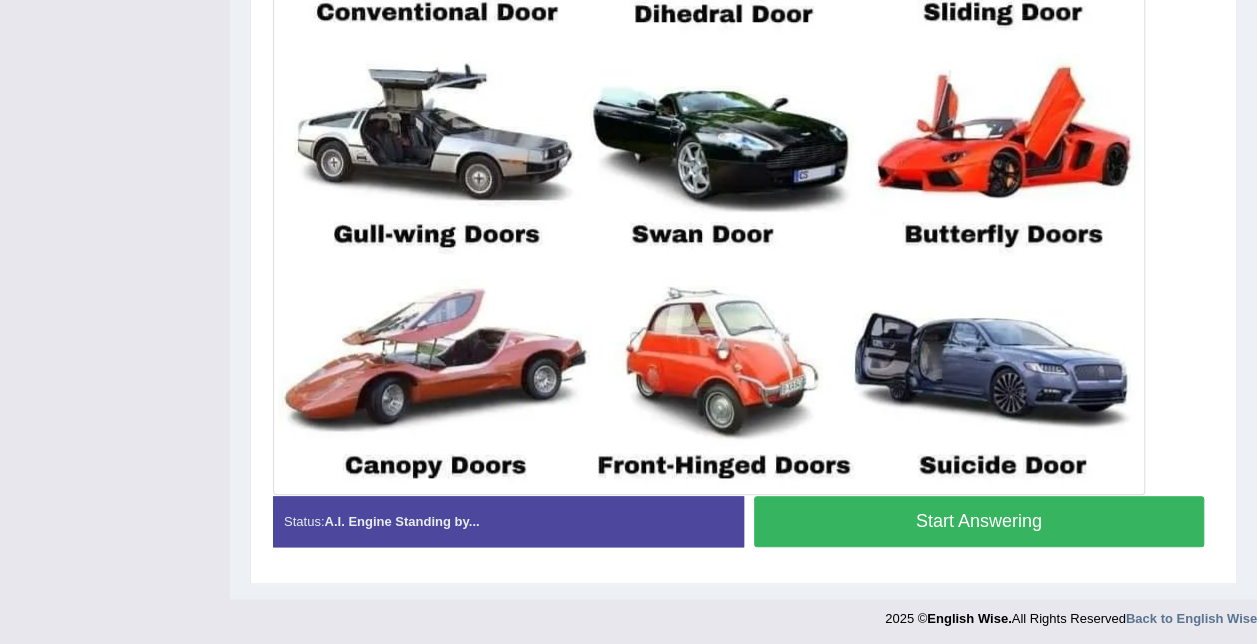 click on "Start Answering" at bounding box center (979, 521) 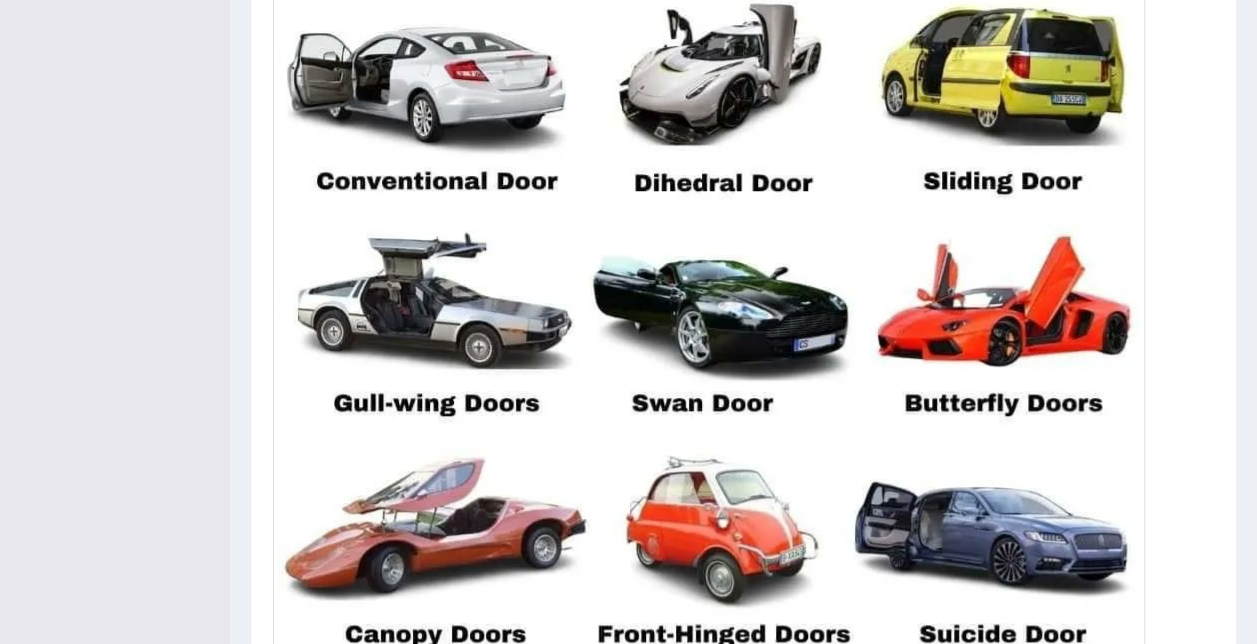 scroll, scrollTop: 764, scrollLeft: 0, axis: vertical 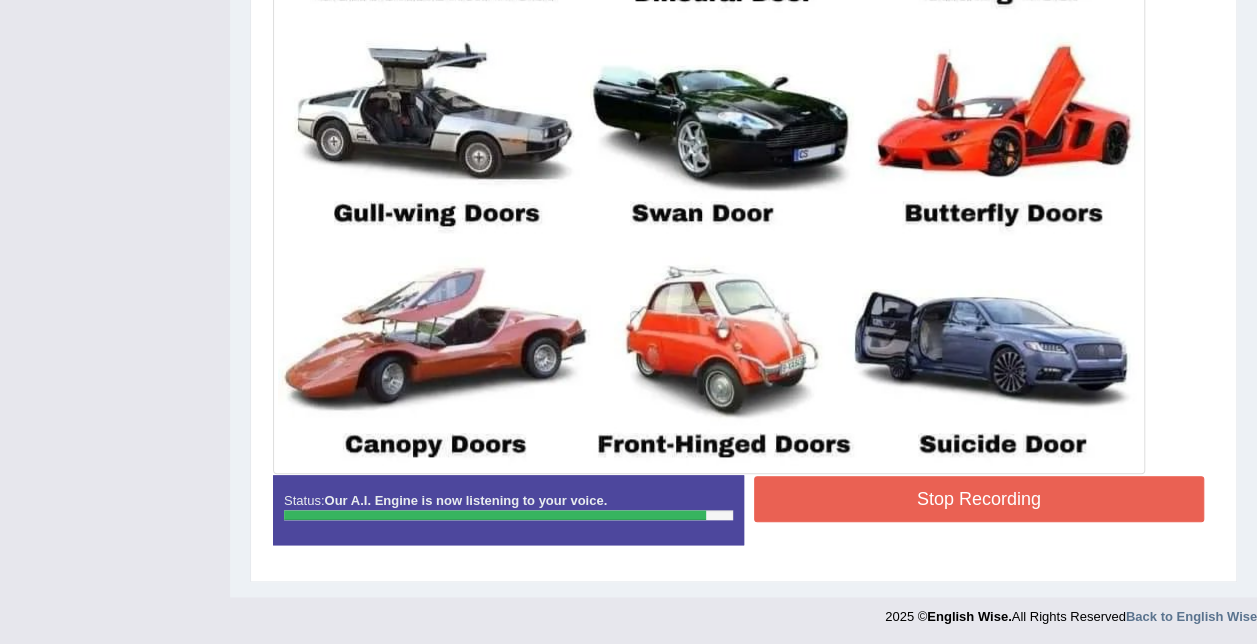 click on "Stop Recording" at bounding box center [979, 499] 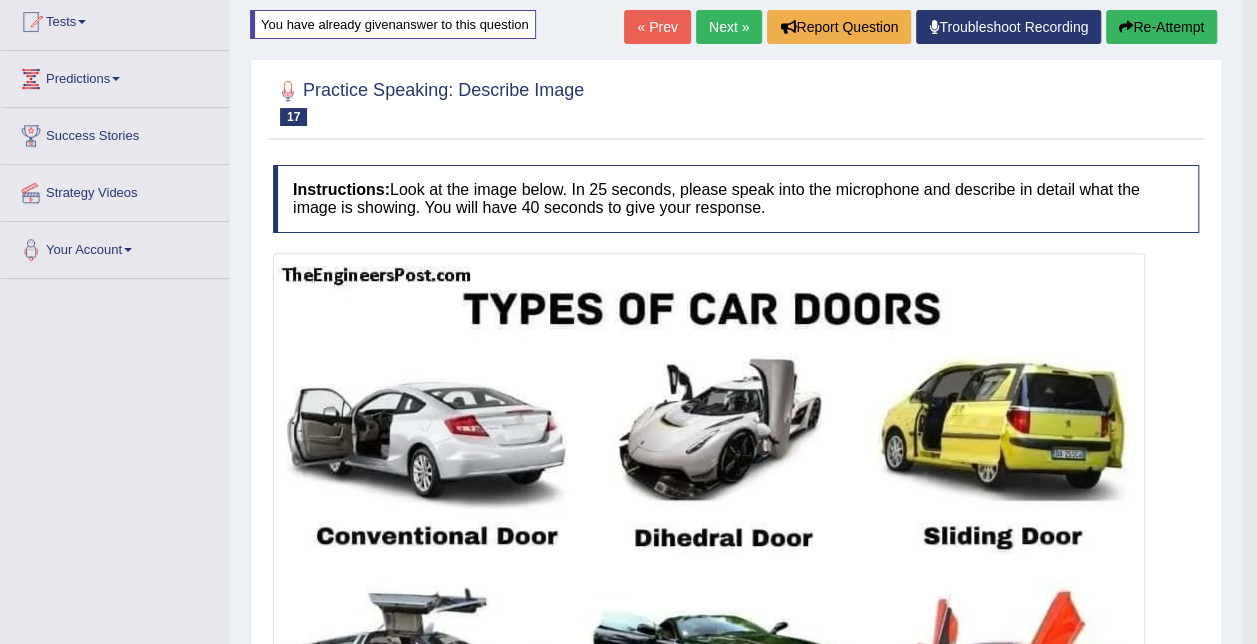 scroll, scrollTop: 168, scrollLeft: 0, axis: vertical 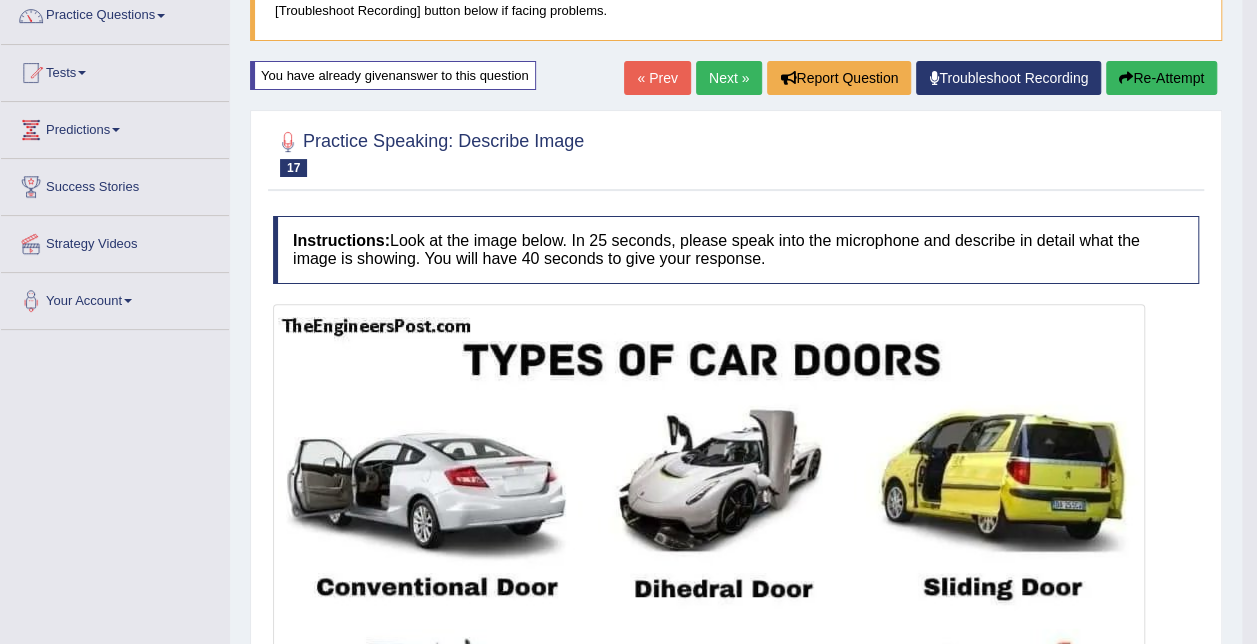click on "Next »" at bounding box center (729, 78) 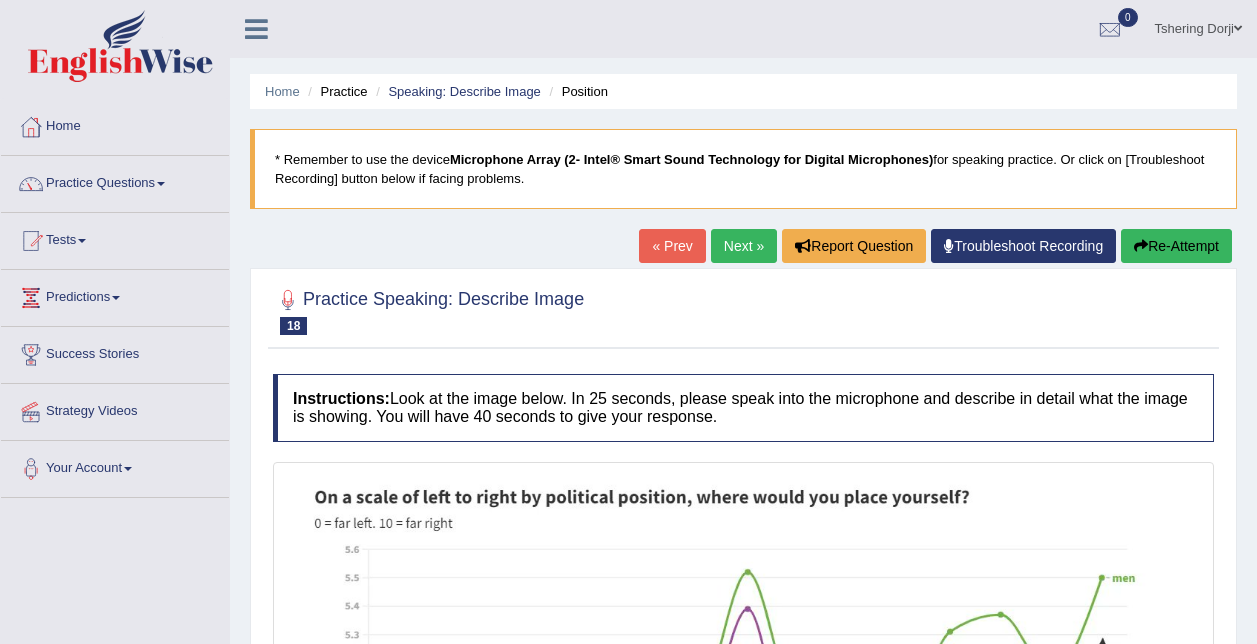 scroll, scrollTop: 0, scrollLeft: 0, axis: both 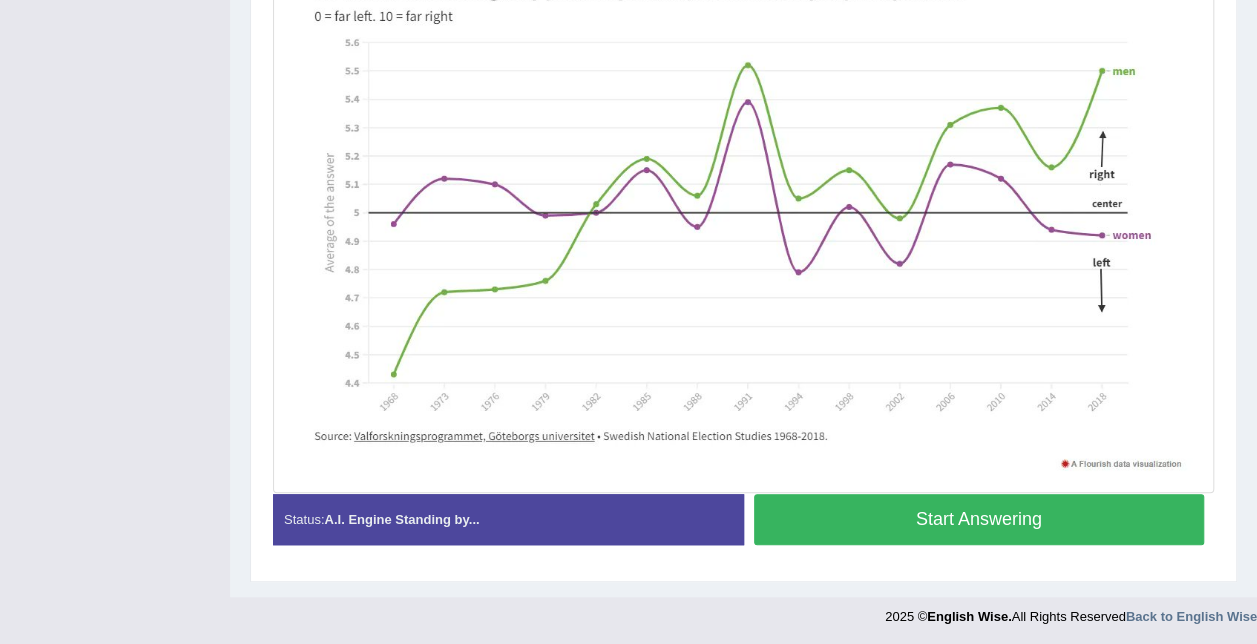 click on "Start Answering" at bounding box center (979, 519) 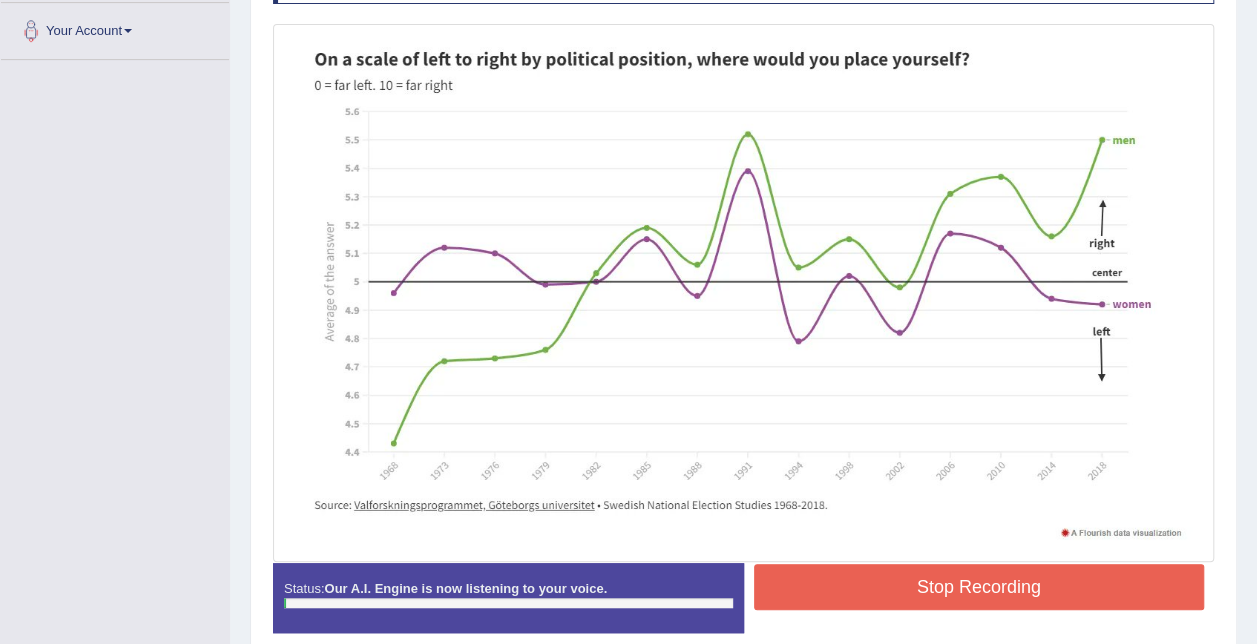 scroll, scrollTop: 407, scrollLeft: 0, axis: vertical 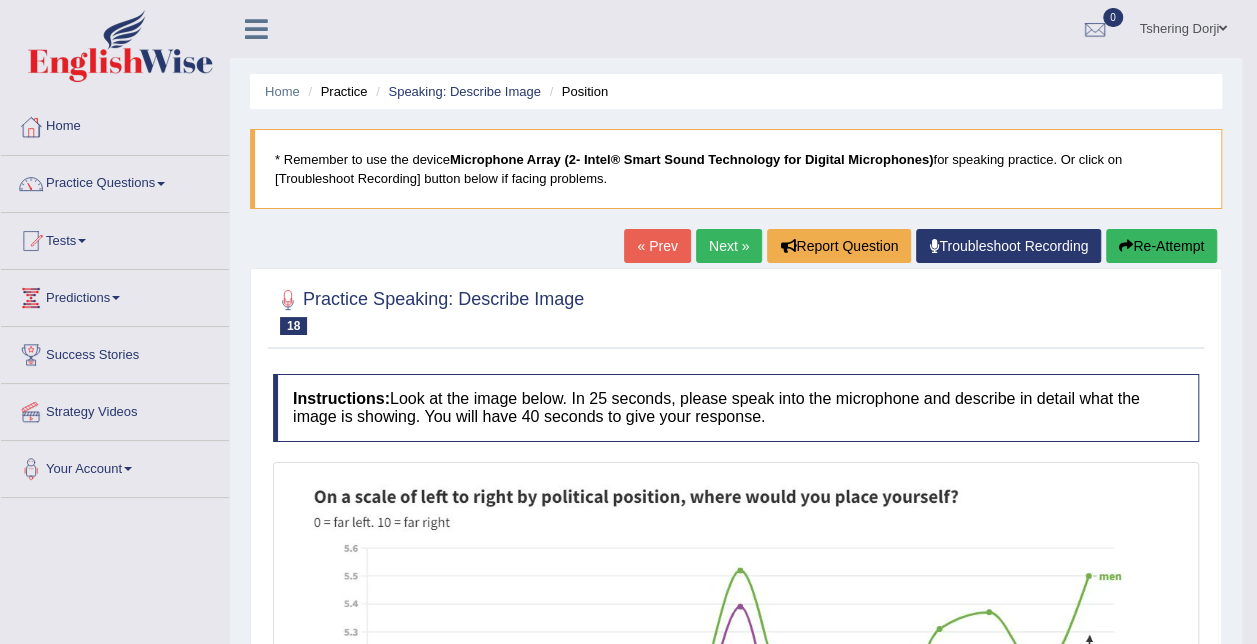 click on "Next »" at bounding box center [729, 246] 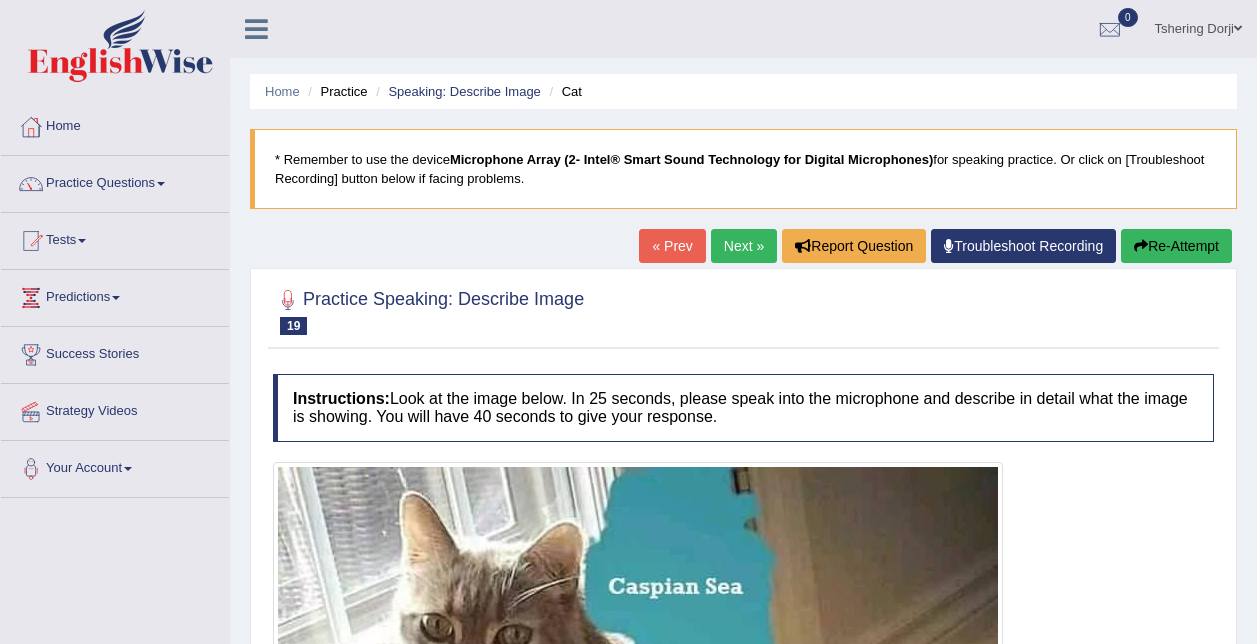 scroll, scrollTop: 54, scrollLeft: 0, axis: vertical 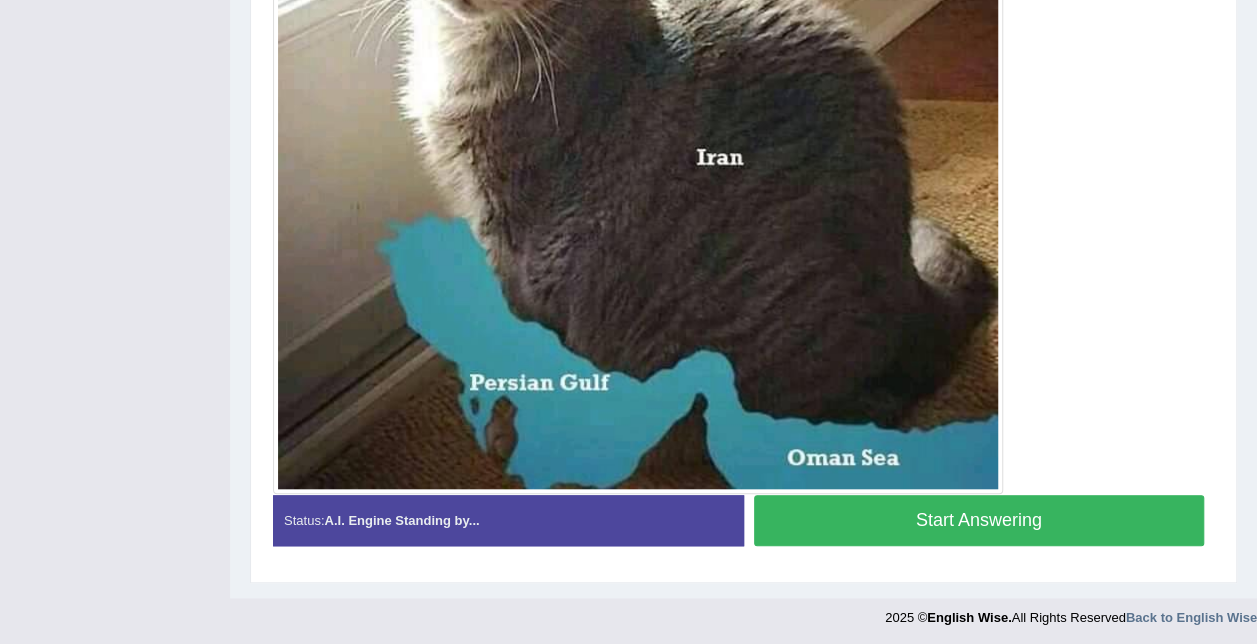 click on "Start Answering" at bounding box center [979, 520] 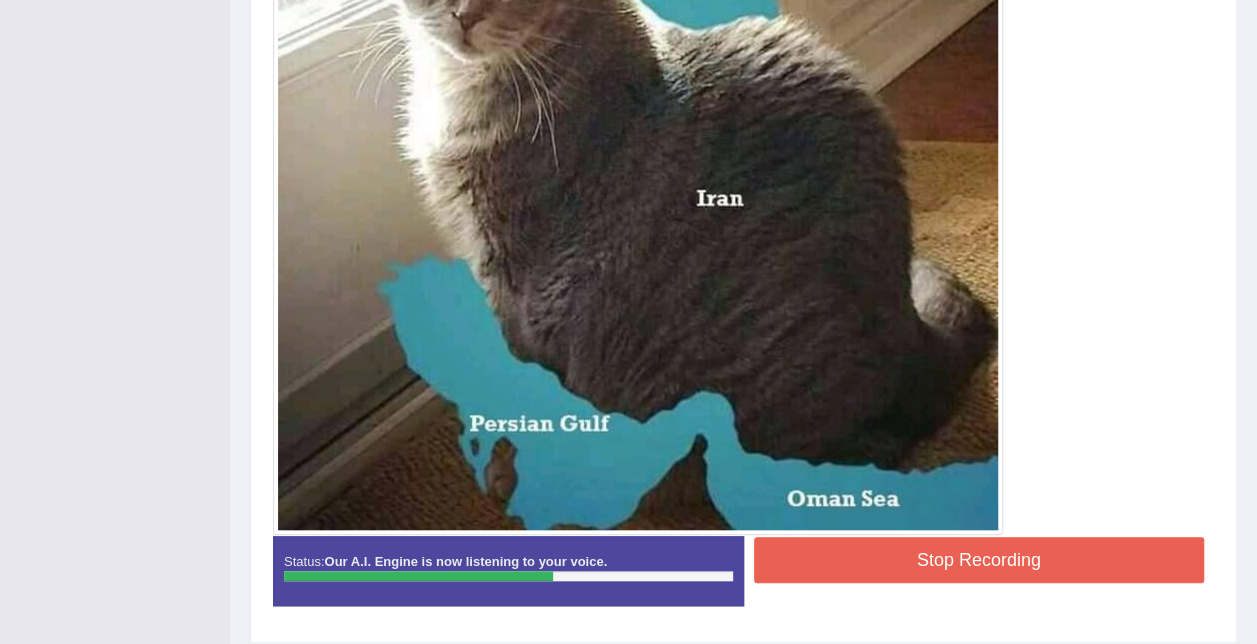 scroll, scrollTop: 698, scrollLeft: 0, axis: vertical 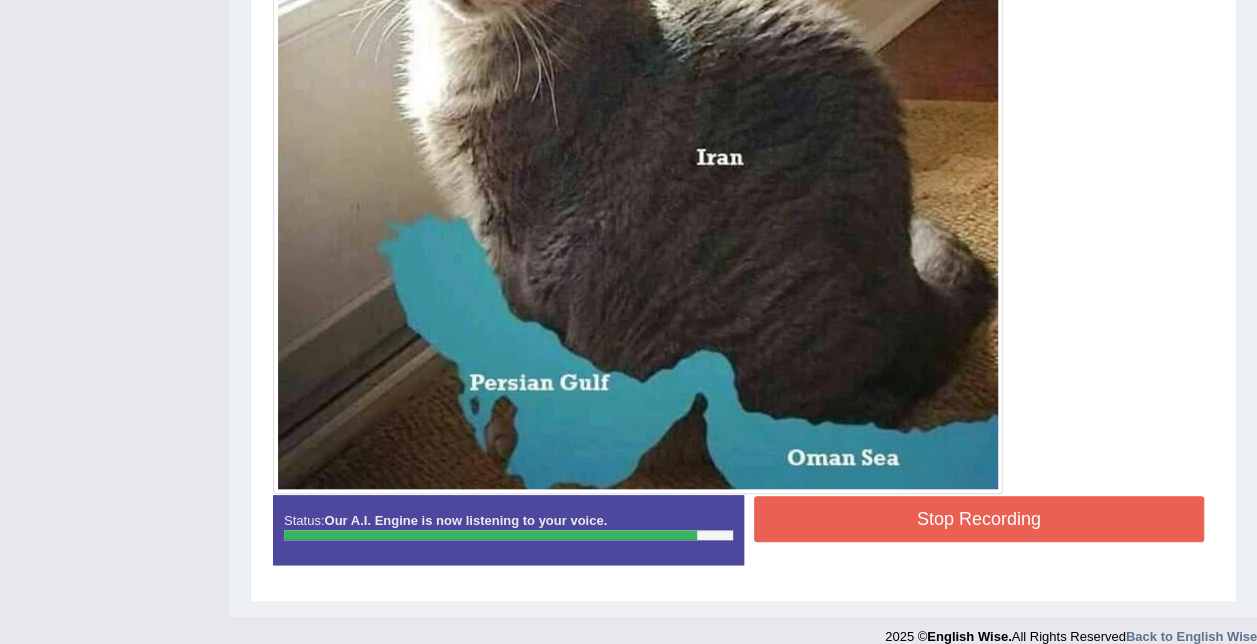 click on "Stop Recording" at bounding box center (979, 519) 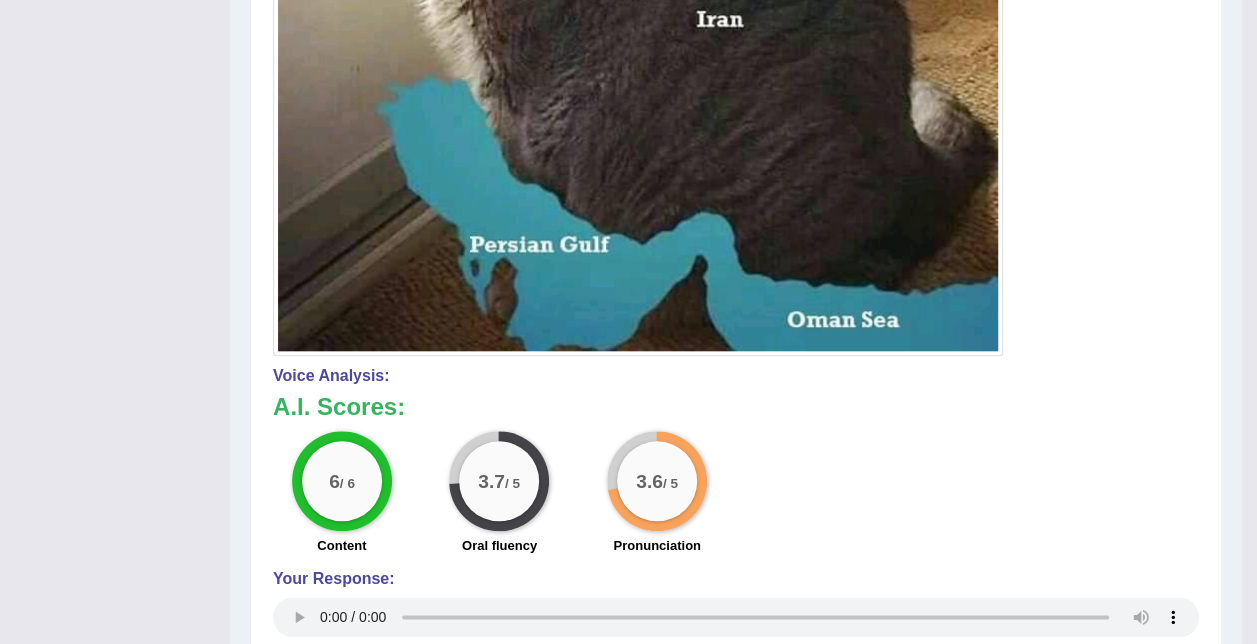 scroll, scrollTop: 936, scrollLeft: 0, axis: vertical 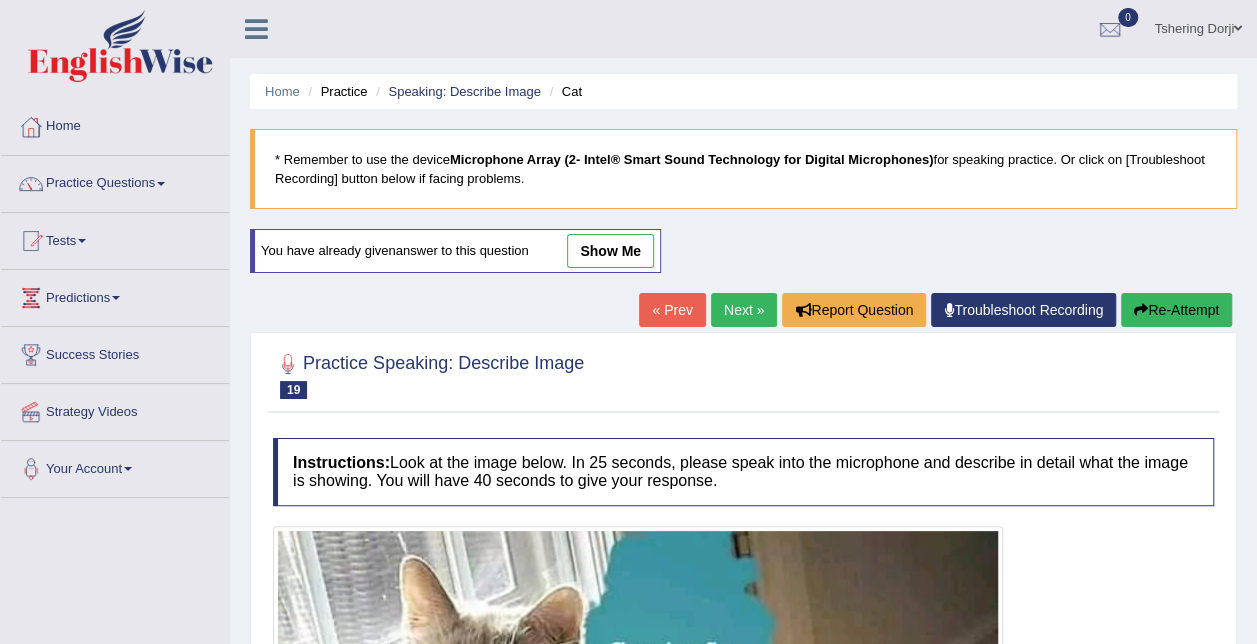click on "Next »" at bounding box center (744, 310) 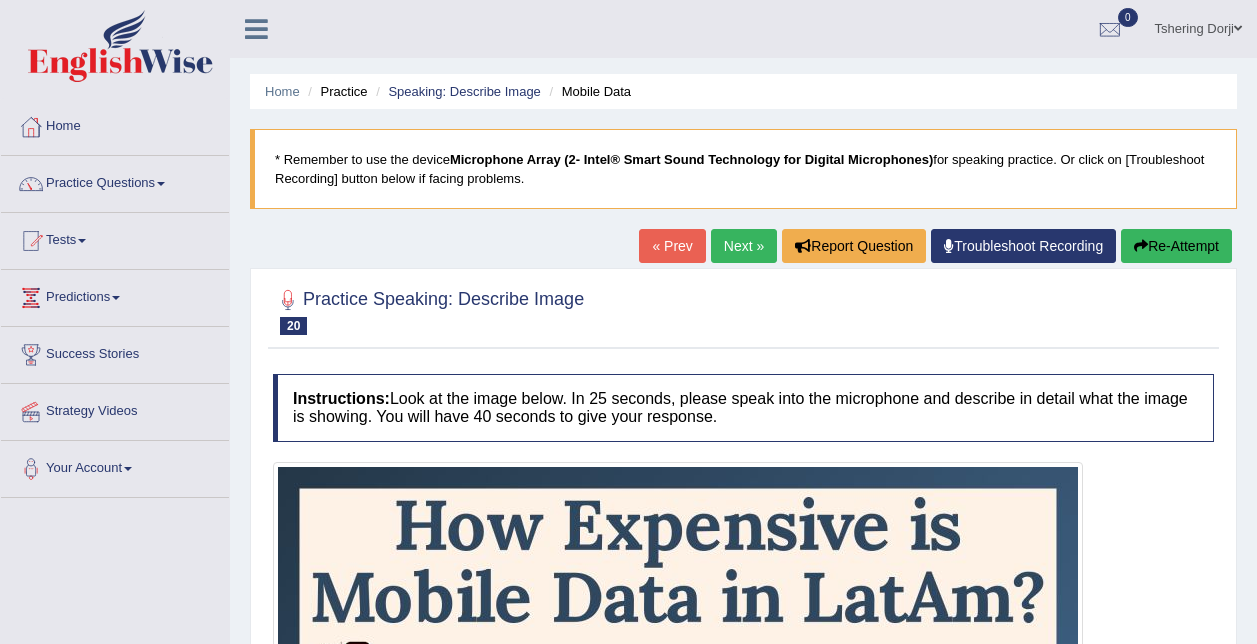 scroll, scrollTop: 0, scrollLeft: 0, axis: both 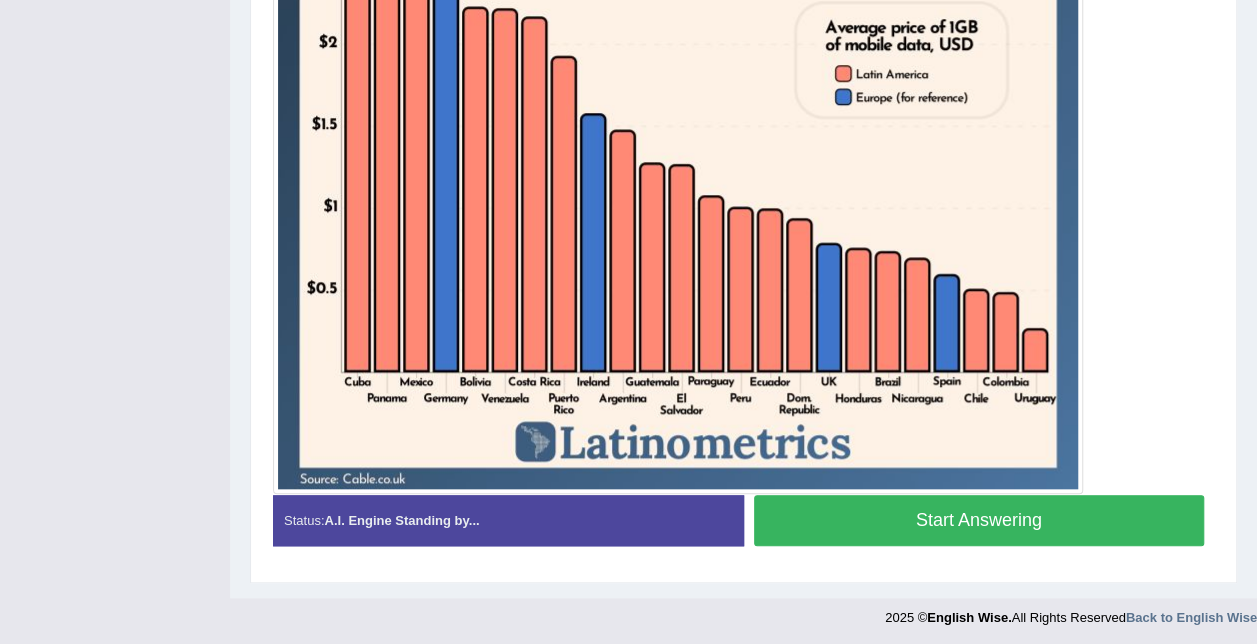 click on "Start Answering" at bounding box center [979, 520] 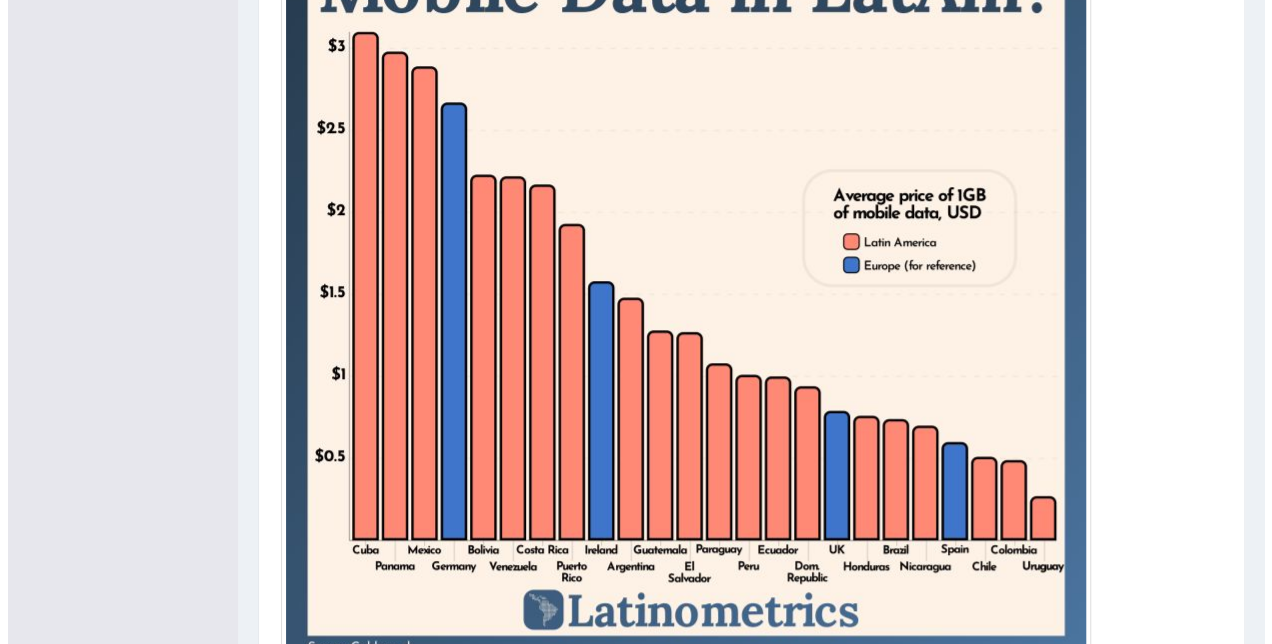 scroll, scrollTop: 578, scrollLeft: 0, axis: vertical 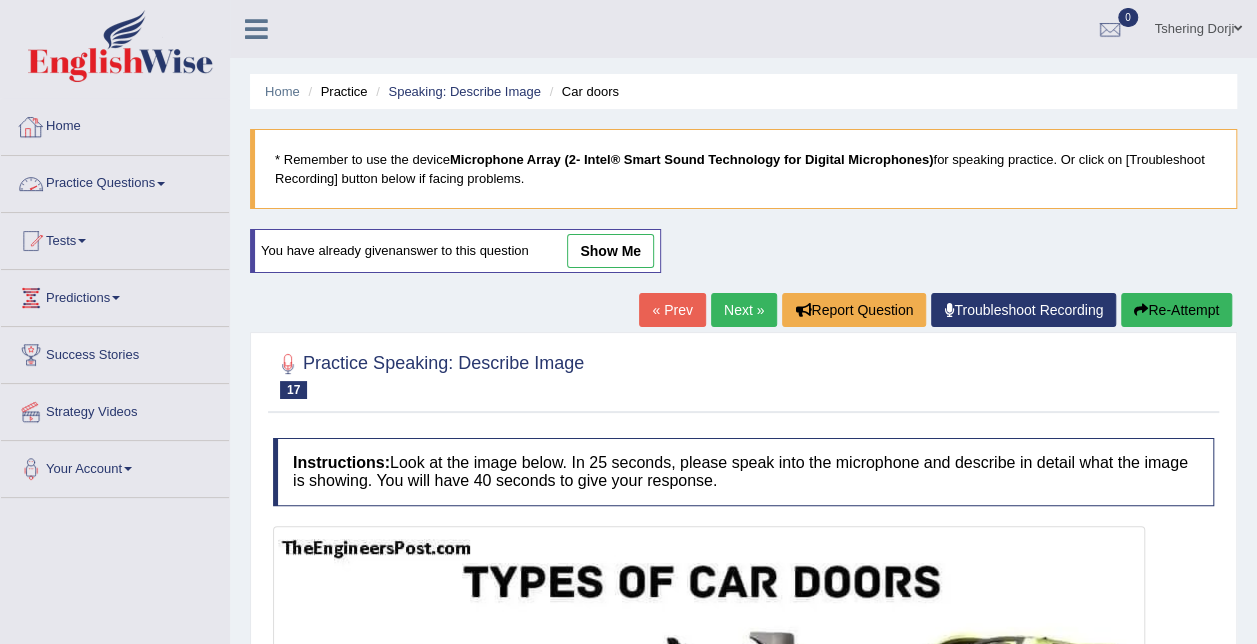 click on "Practice Questions" at bounding box center [115, 181] 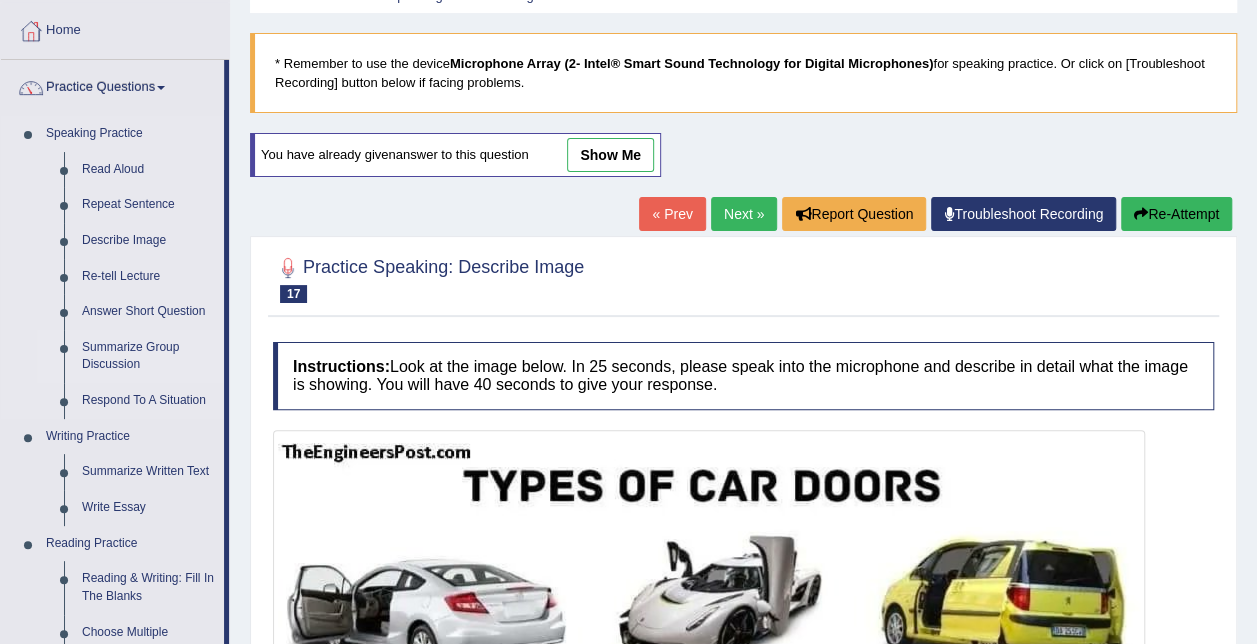 scroll, scrollTop: 100, scrollLeft: 0, axis: vertical 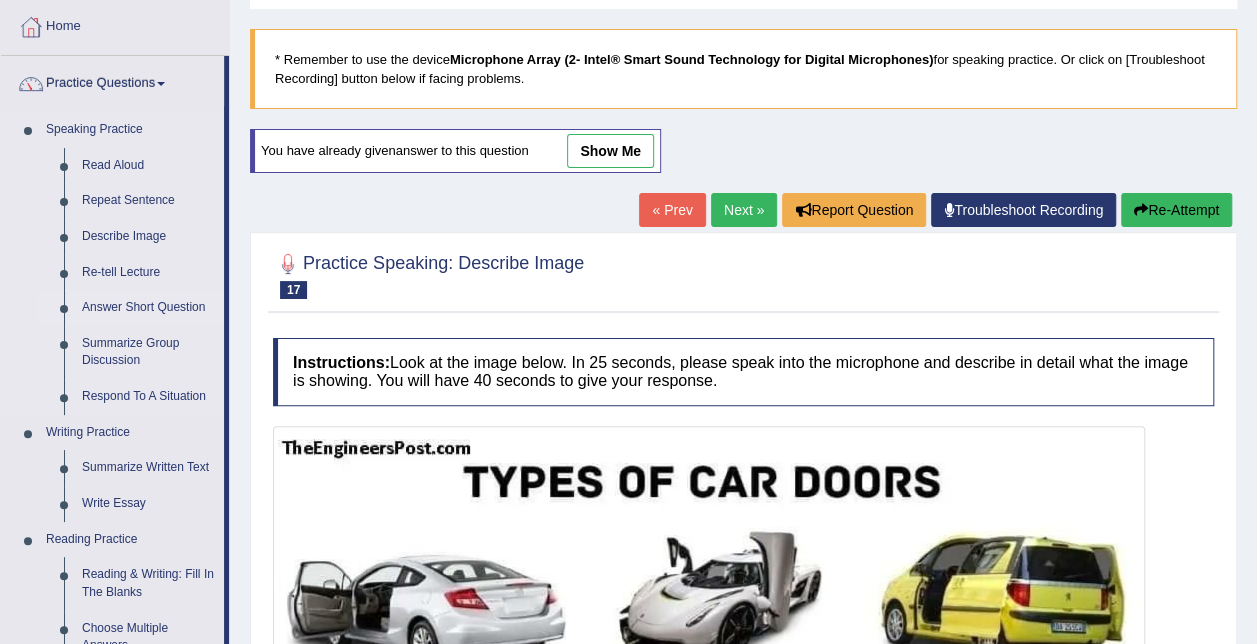 click on "Answer Short Question" at bounding box center [148, 308] 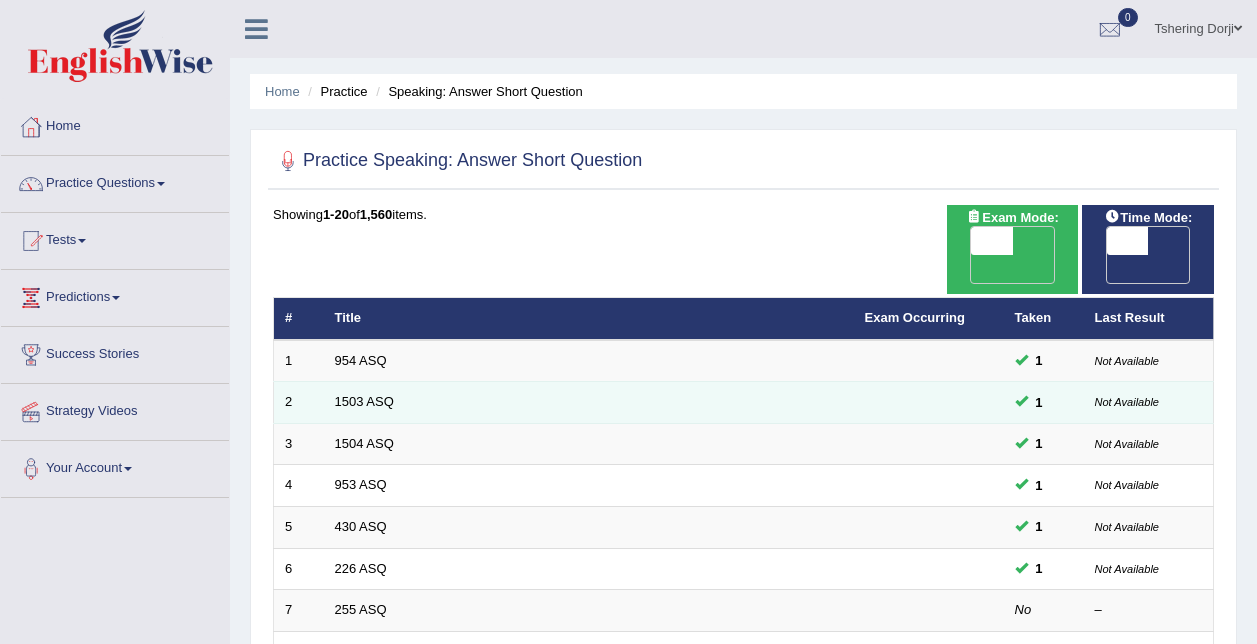 scroll, scrollTop: 0, scrollLeft: 0, axis: both 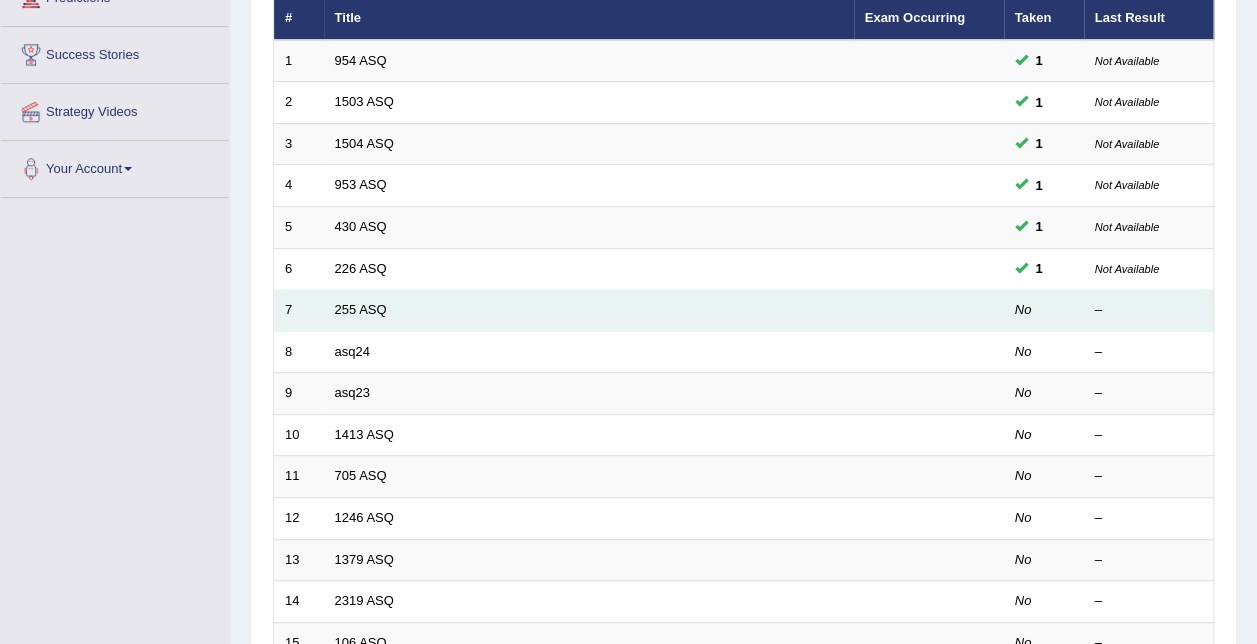 click on "255 ASQ" at bounding box center (589, 311) 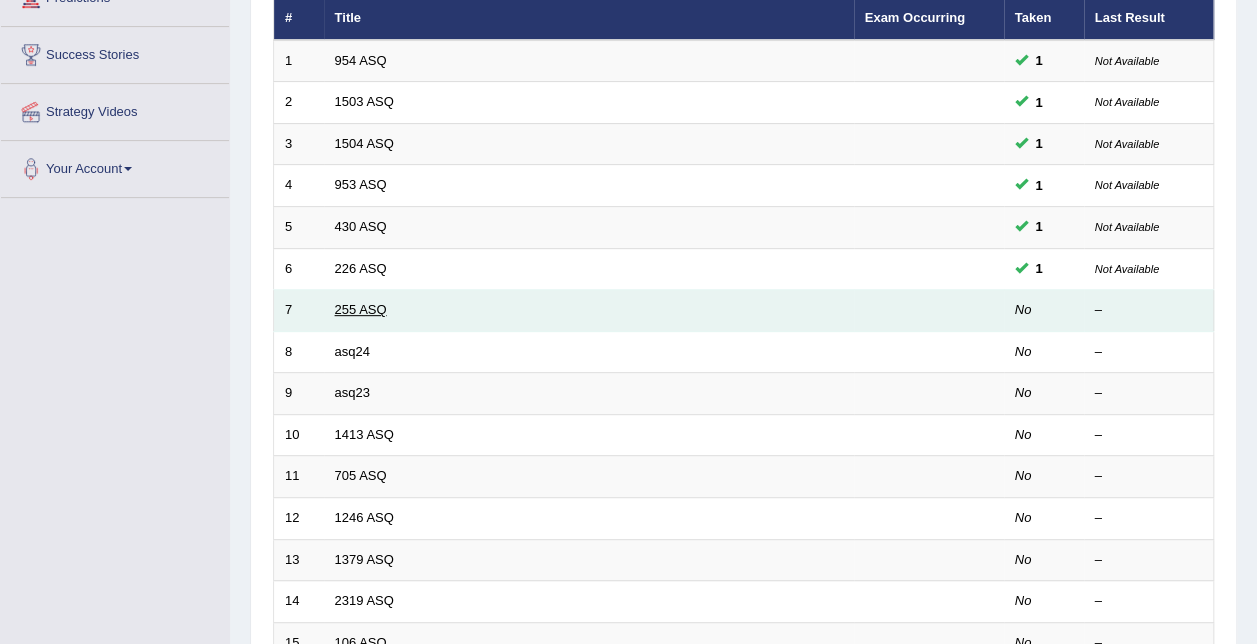click on "255 ASQ" at bounding box center [361, 309] 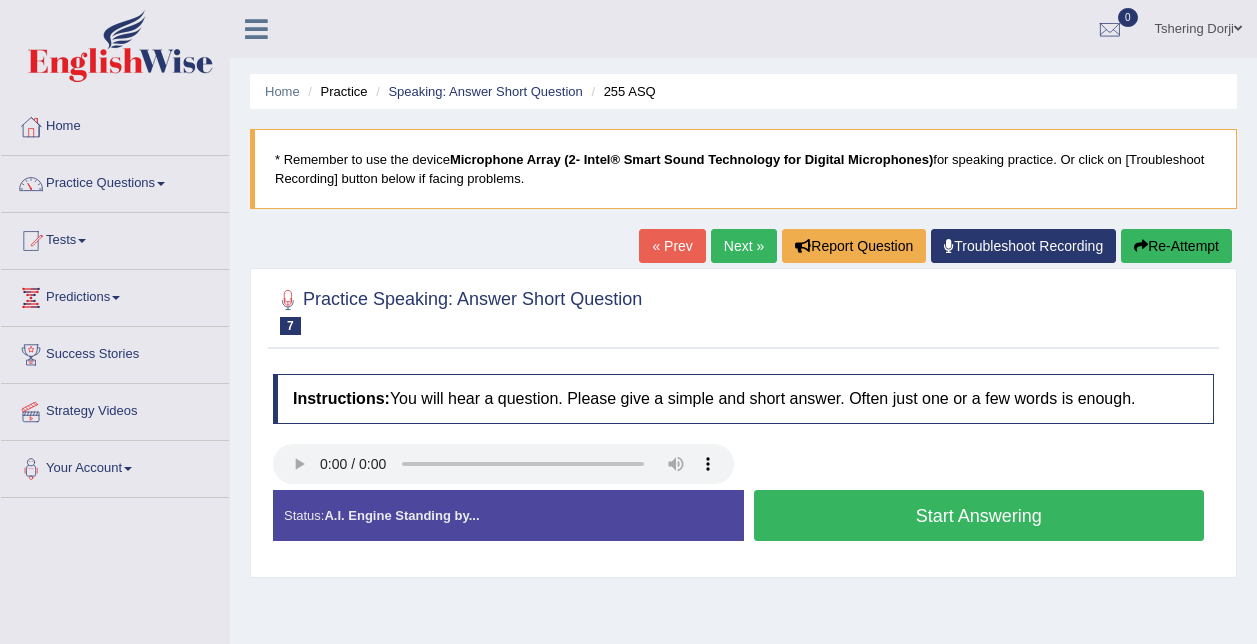scroll, scrollTop: 0, scrollLeft: 0, axis: both 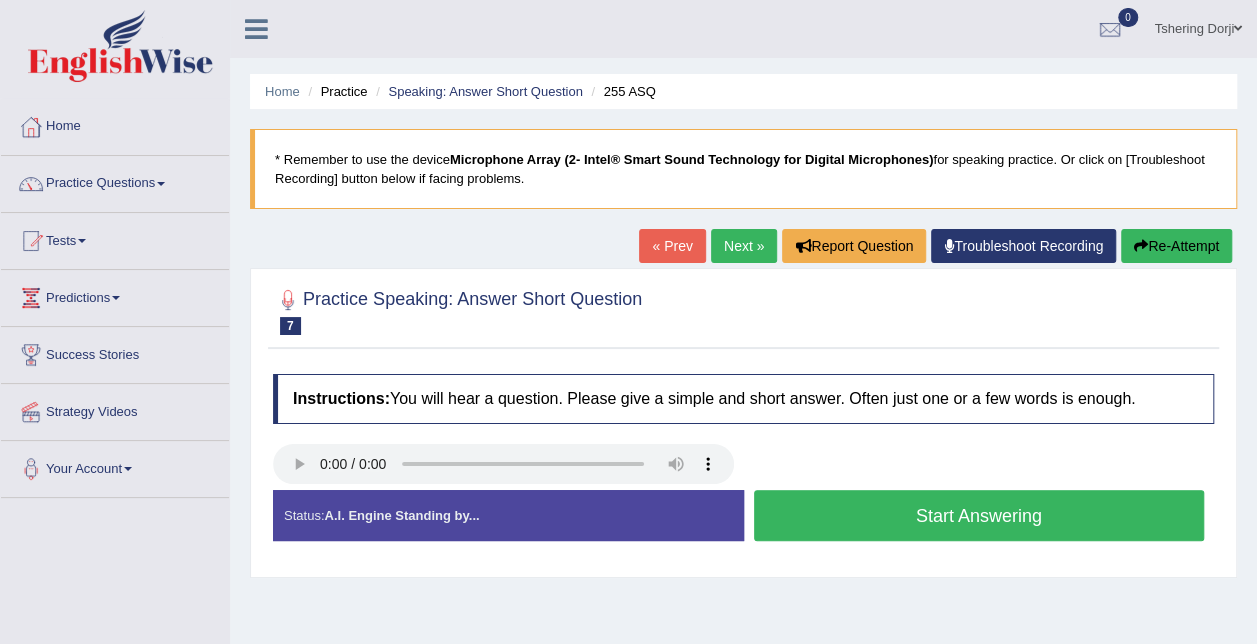 click on "Start Answering" at bounding box center [979, 515] 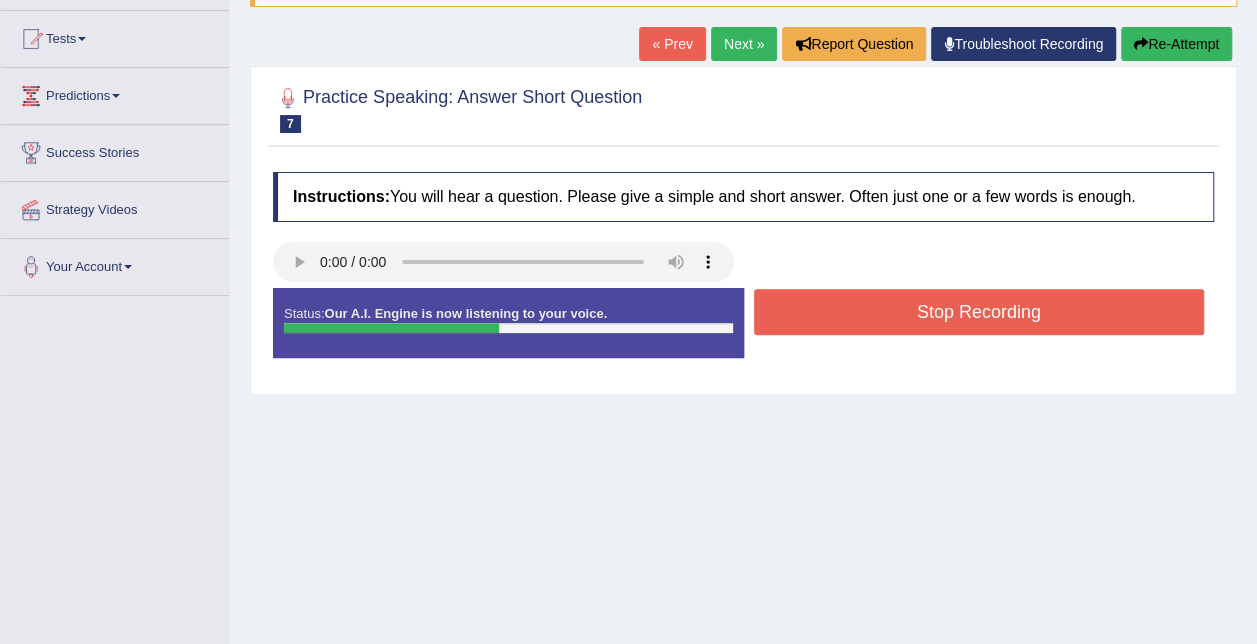 scroll, scrollTop: 400, scrollLeft: 0, axis: vertical 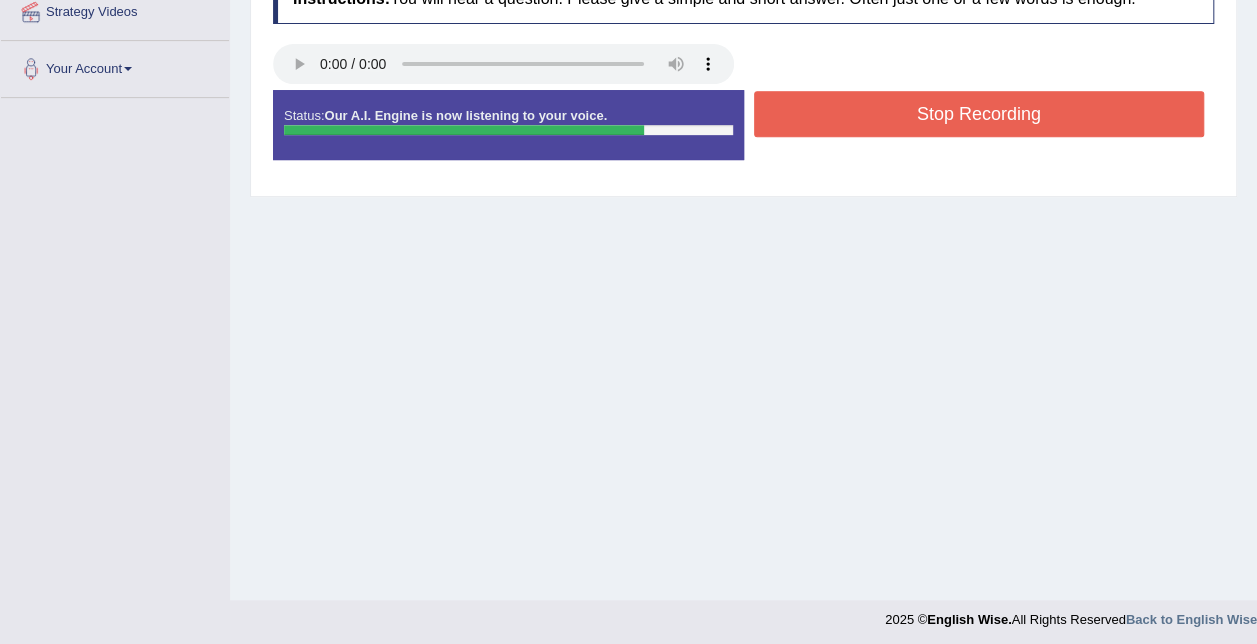 click on "Stop Recording" at bounding box center (979, 114) 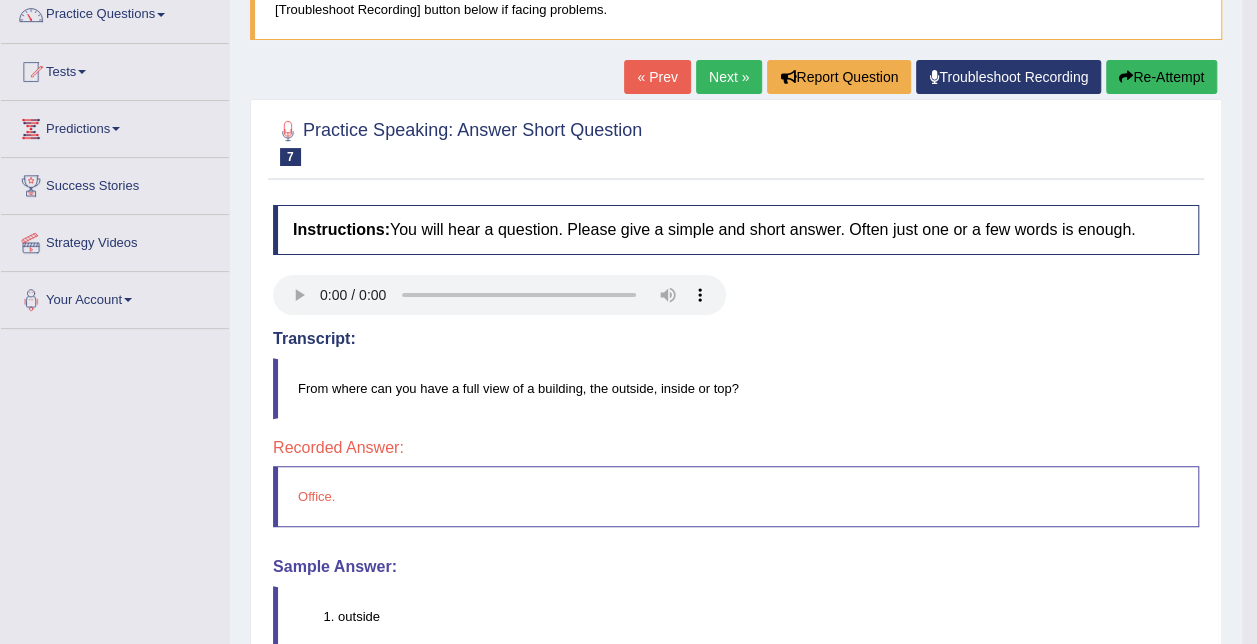 scroll, scrollTop: 100, scrollLeft: 0, axis: vertical 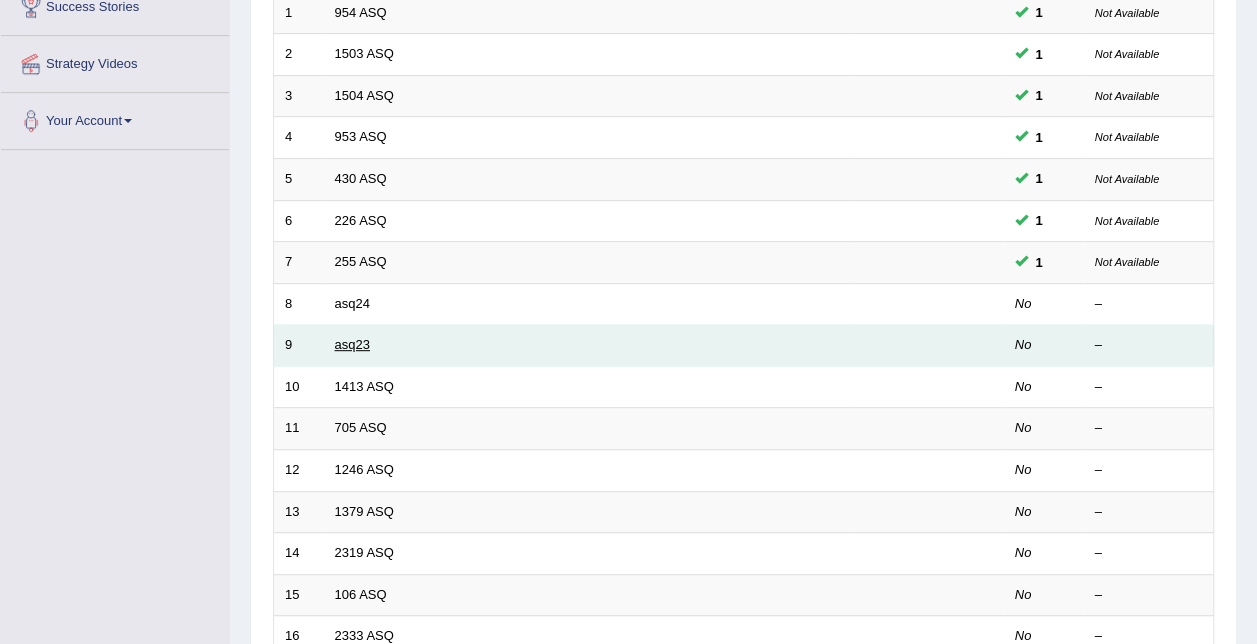 click on "asq23" at bounding box center [352, 344] 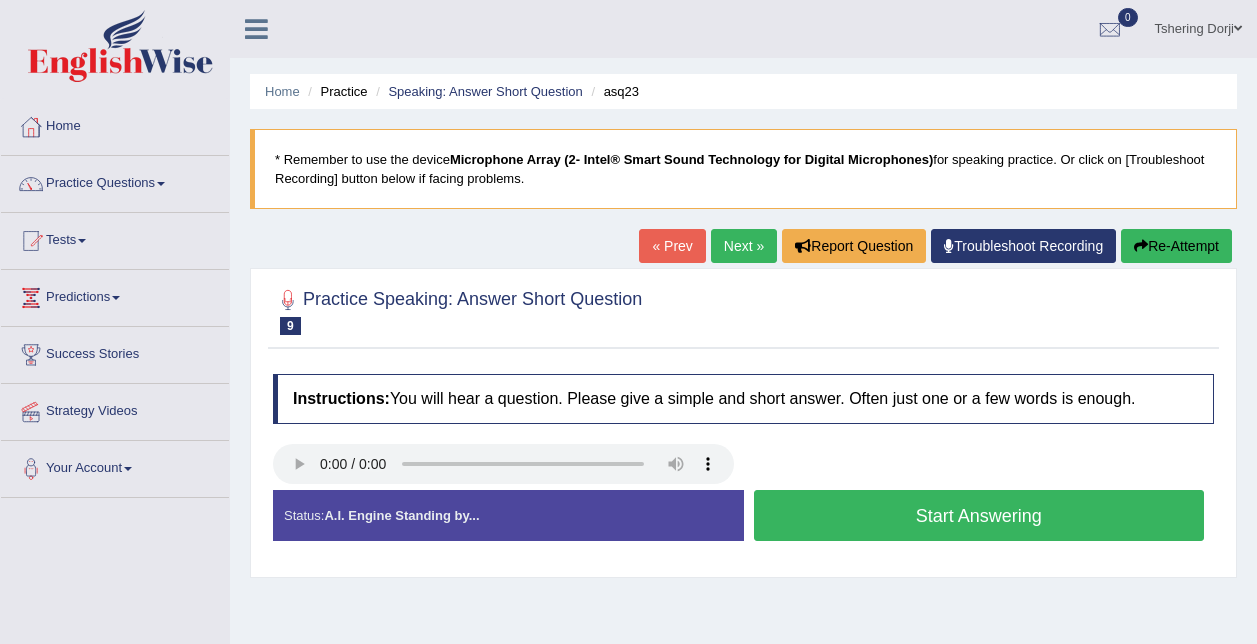 scroll, scrollTop: 0, scrollLeft: 0, axis: both 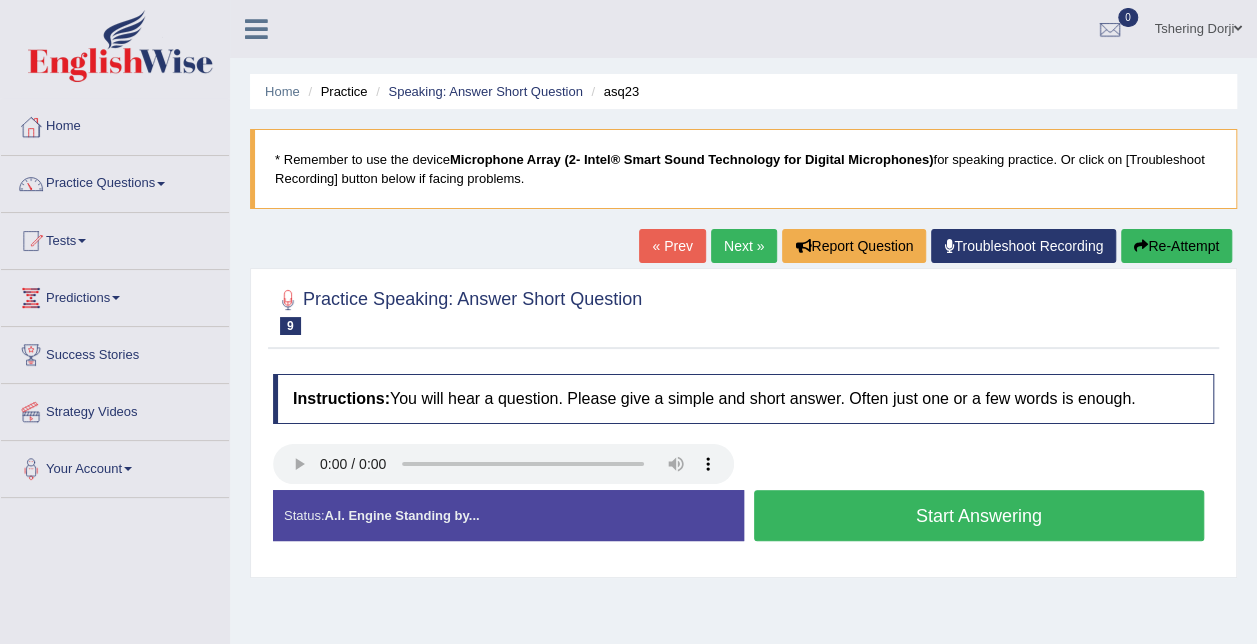click on "Start Answering" at bounding box center (979, 515) 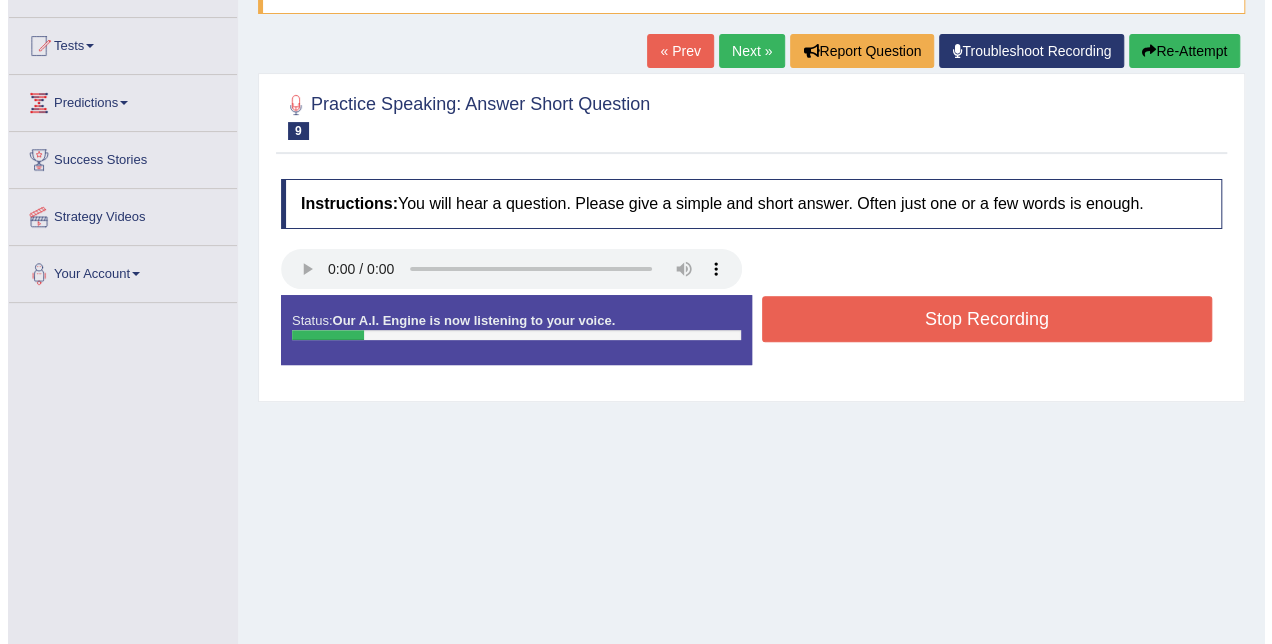 scroll, scrollTop: 200, scrollLeft: 0, axis: vertical 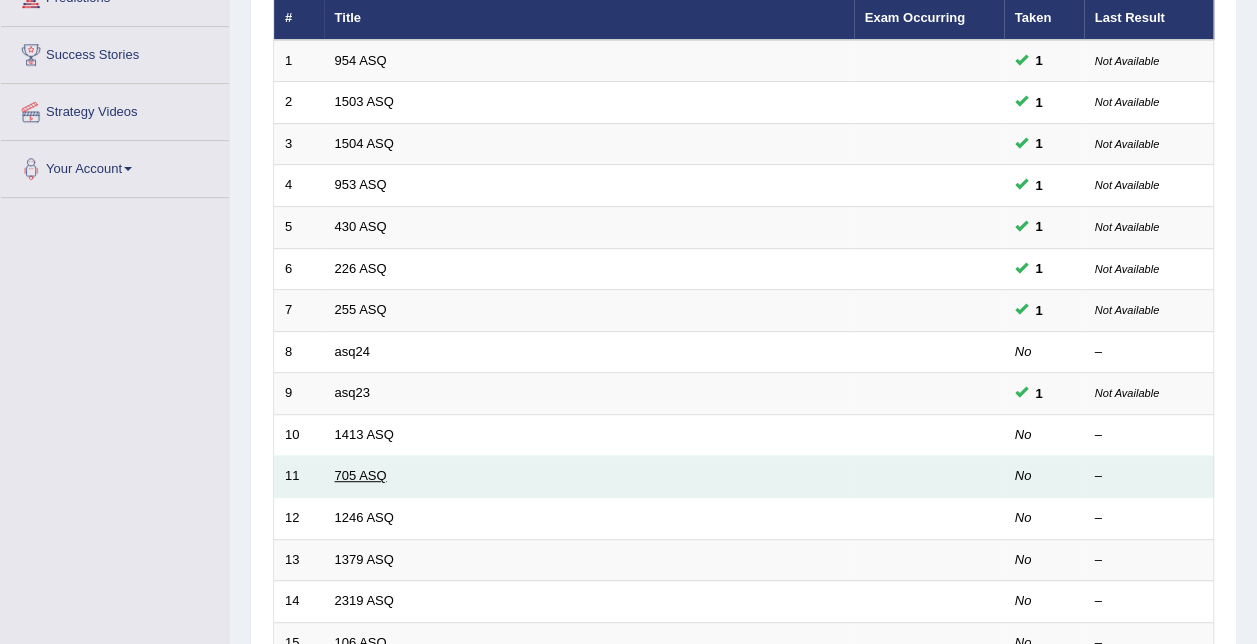 click on "705 ASQ" at bounding box center [361, 475] 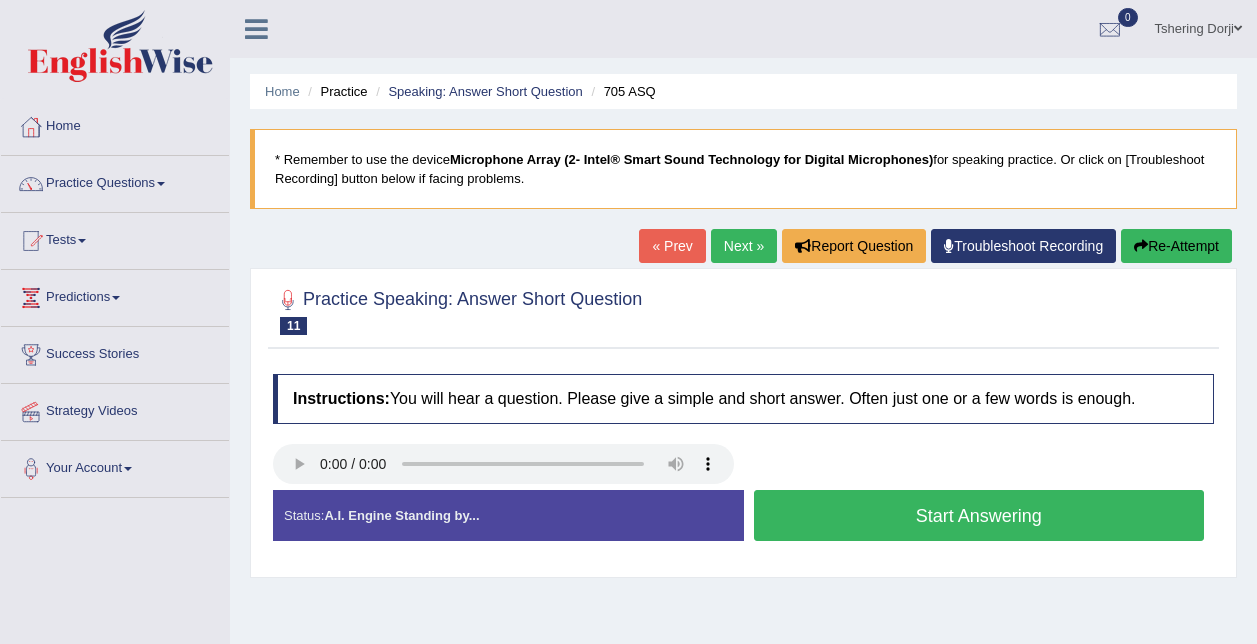 scroll, scrollTop: 0, scrollLeft: 0, axis: both 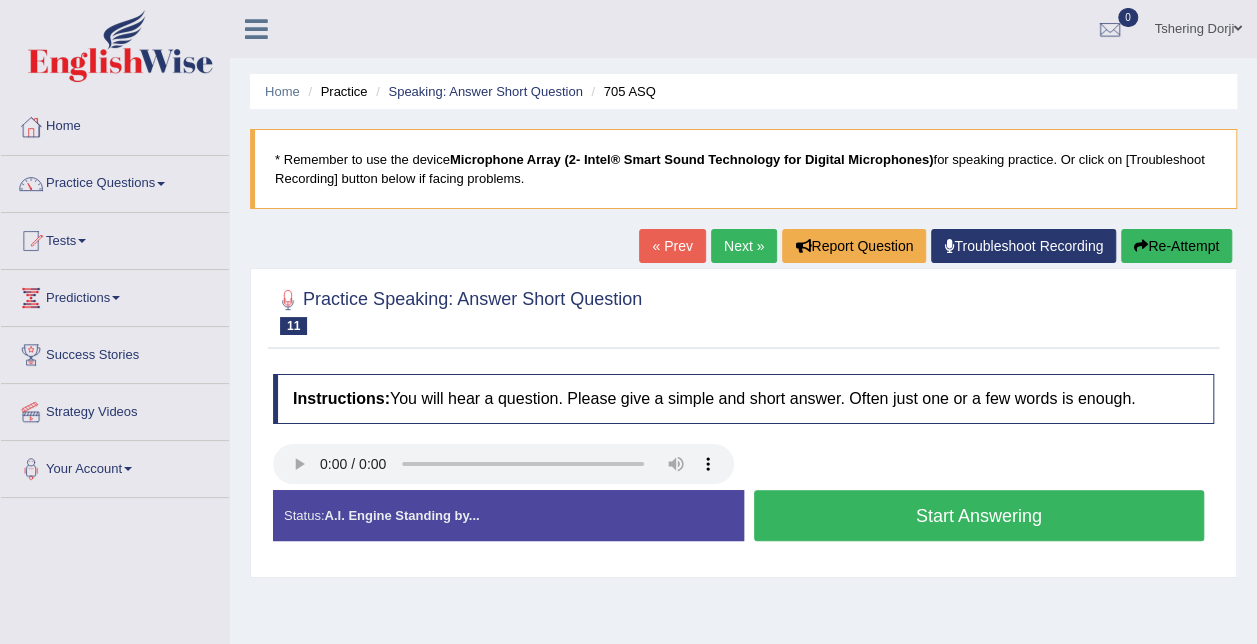 click on "Start Answering" at bounding box center [979, 515] 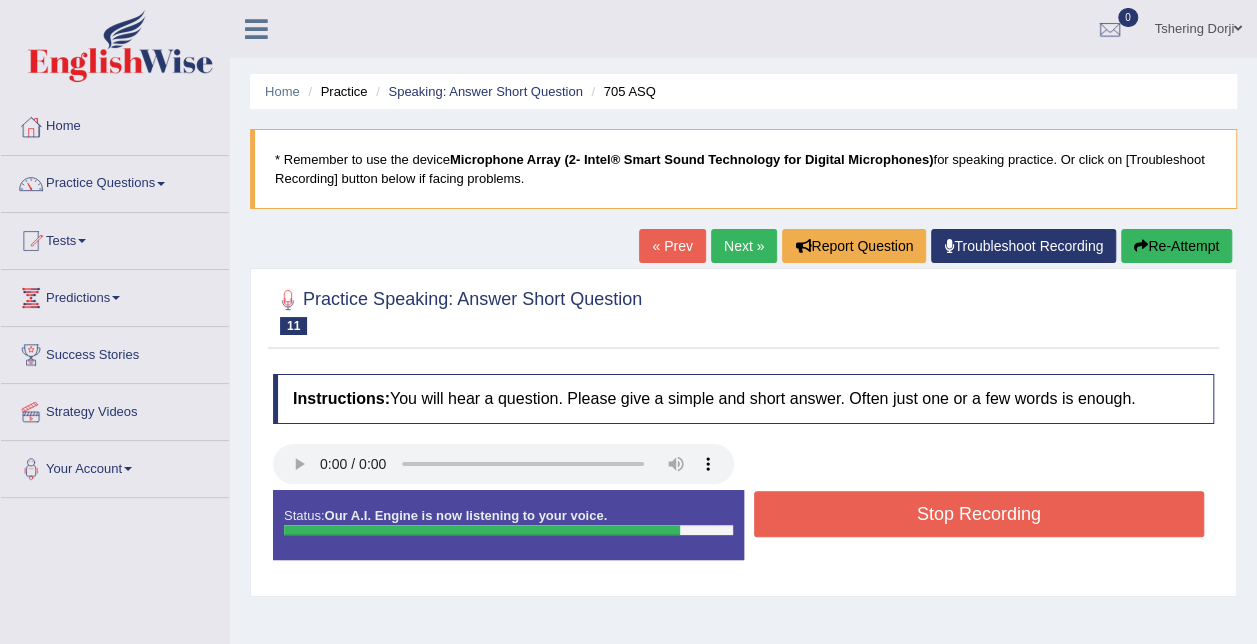 click on "Stop Recording" at bounding box center (979, 514) 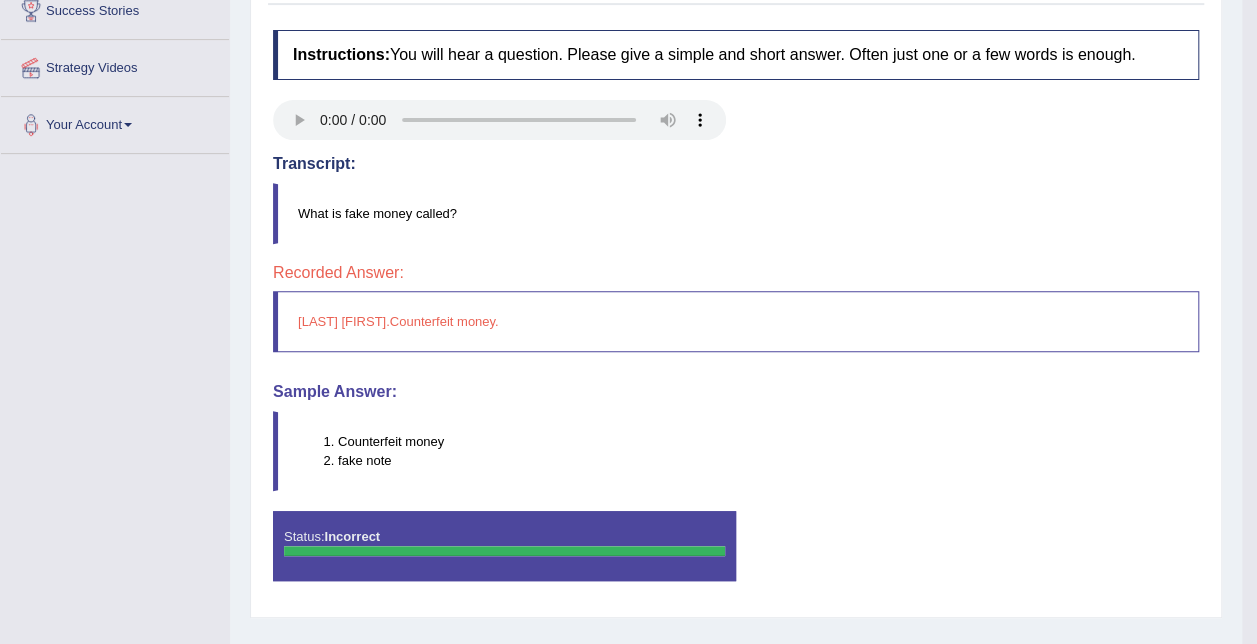 scroll, scrollTop: 400, scrollLeft: 0, axis: vertical 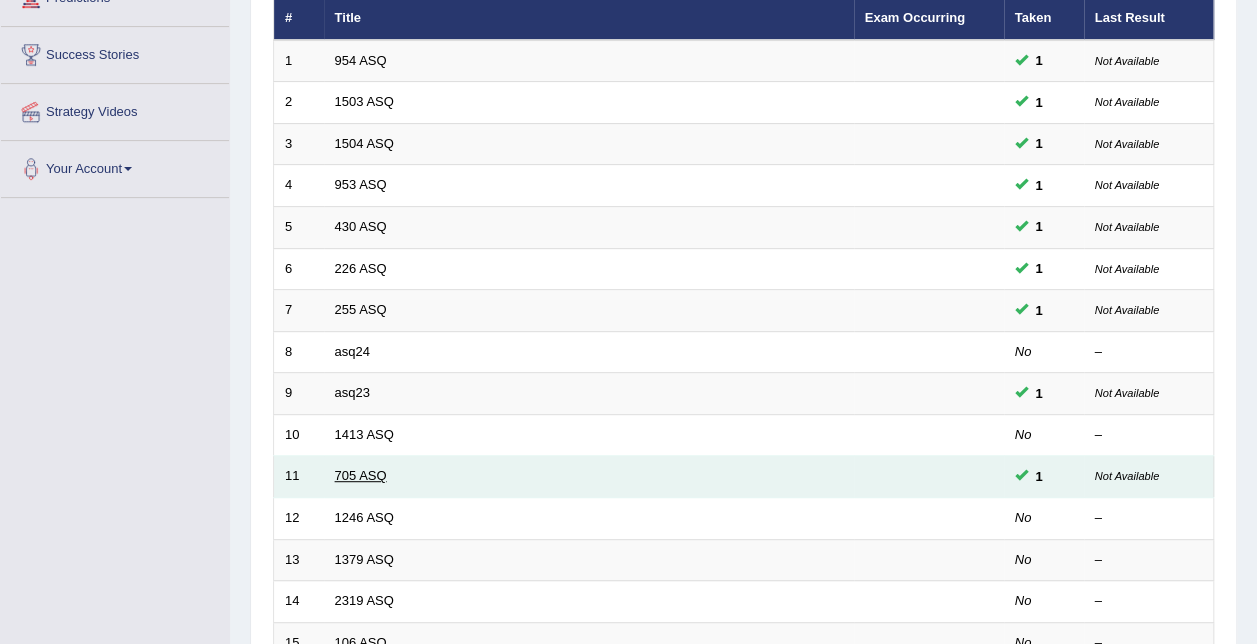 click on "705 ASQ" at bounding box center (361, 475) 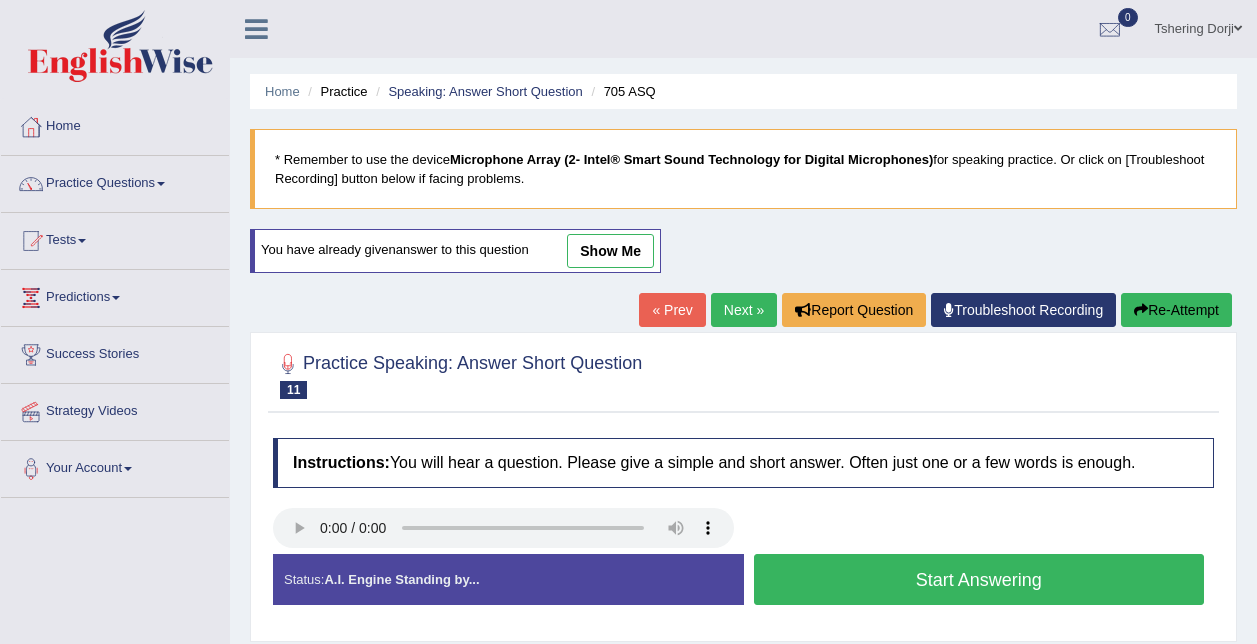 scroll, scrollTop: 0, scrollLeft: 0, axis: both 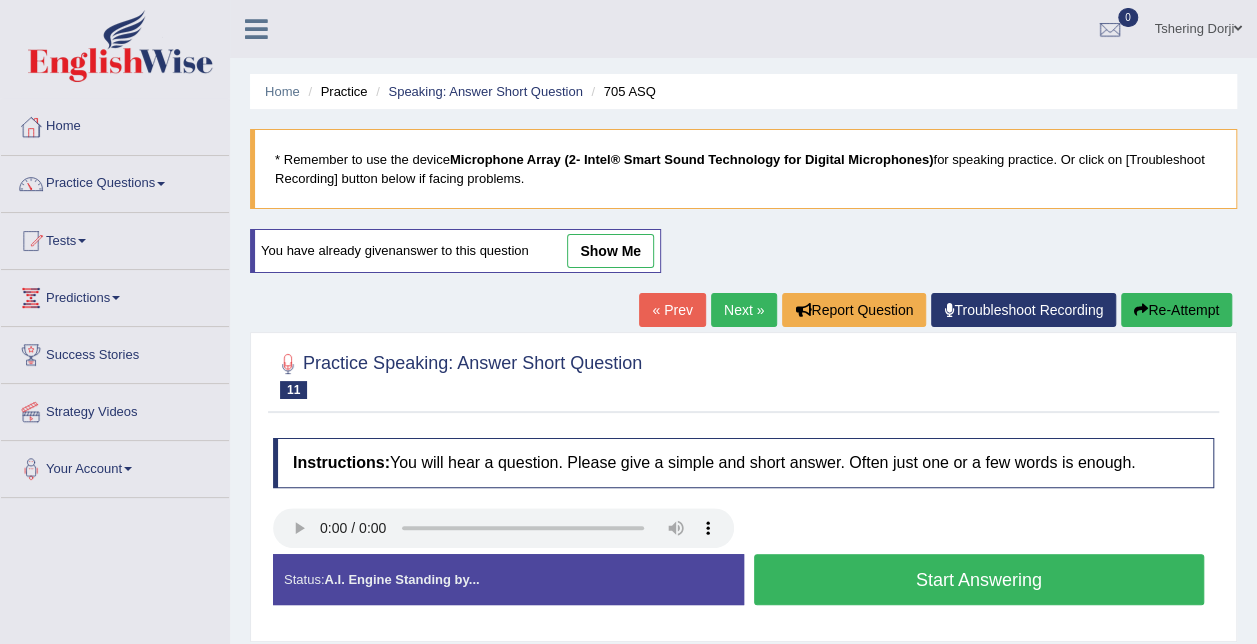 click on "Start Answering" at bounding box center (979, 579) 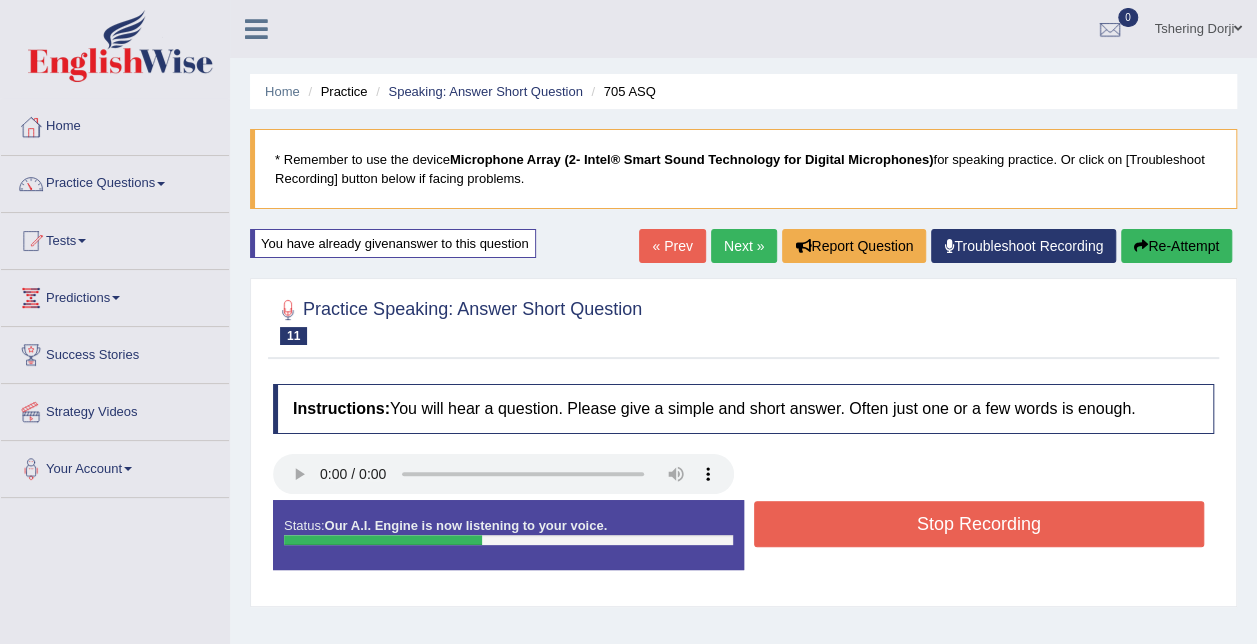 click on "Stop Recording" at bounding box center [979, 524] 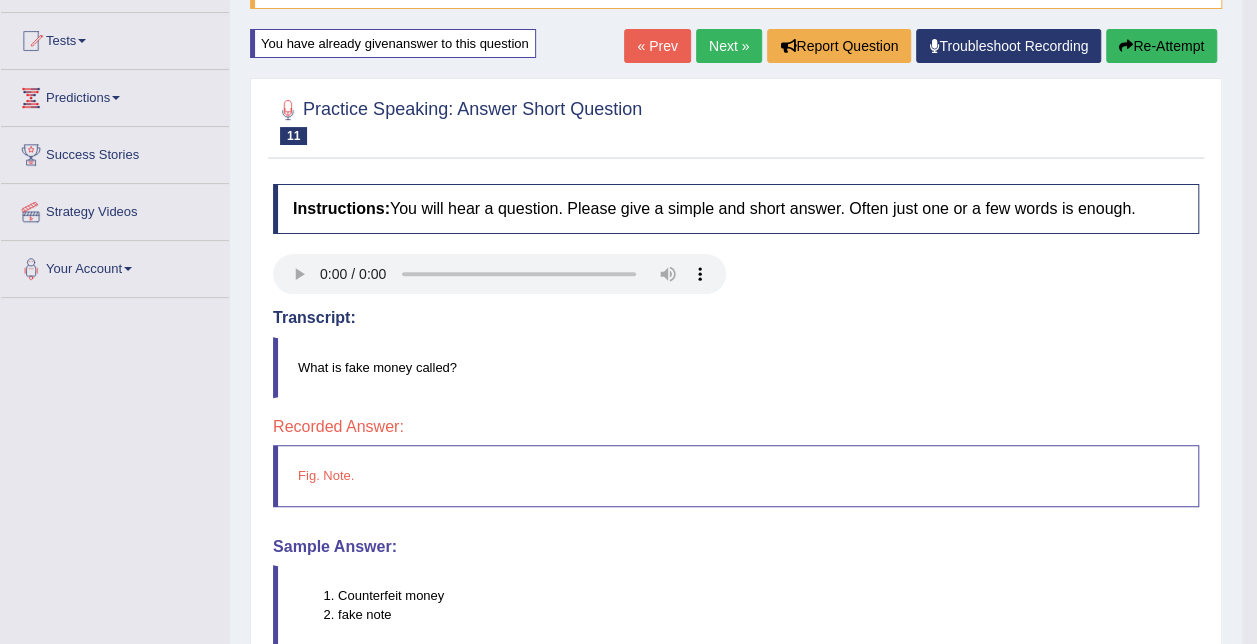 scroll, scrollTop: 400, scrollLeft: 0, axis: vertical 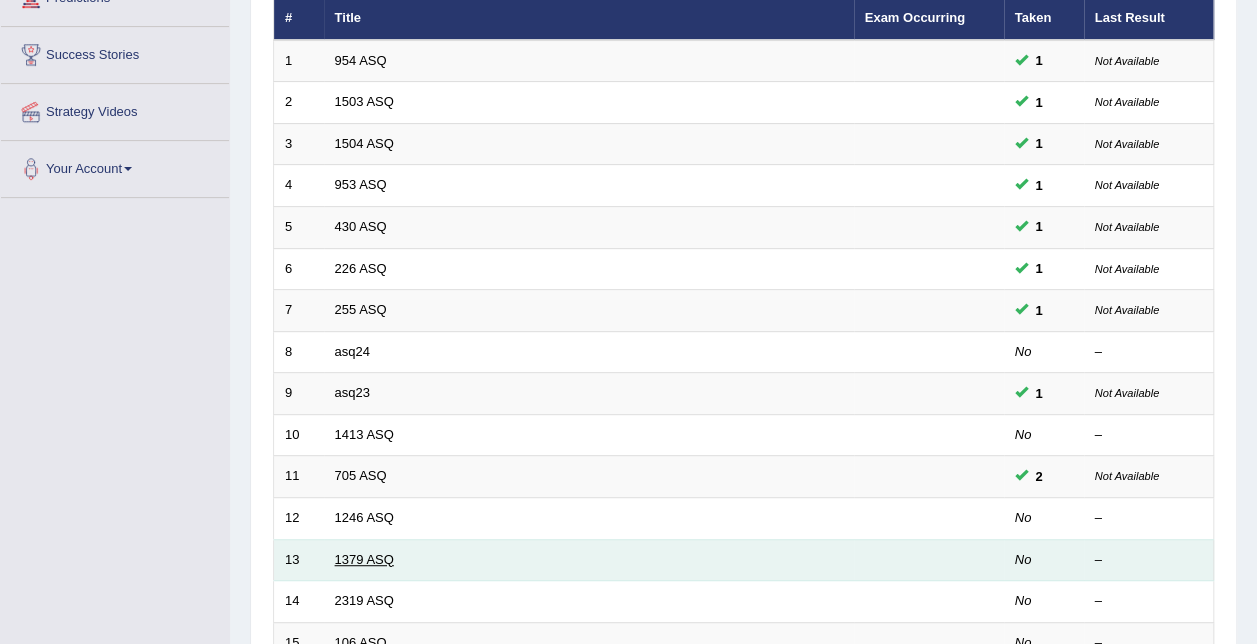 click on "1379 ASQ" at bounding box center [364, 559] 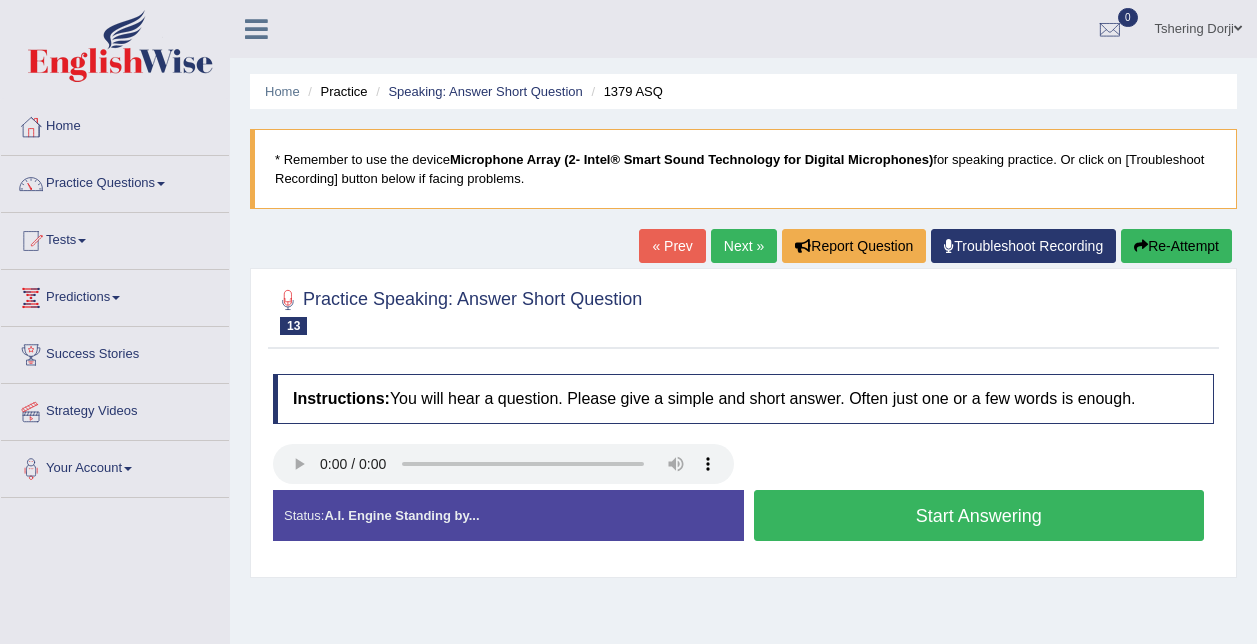 scroll, scrollTop: 0, scrollLeft: 0, axis: both 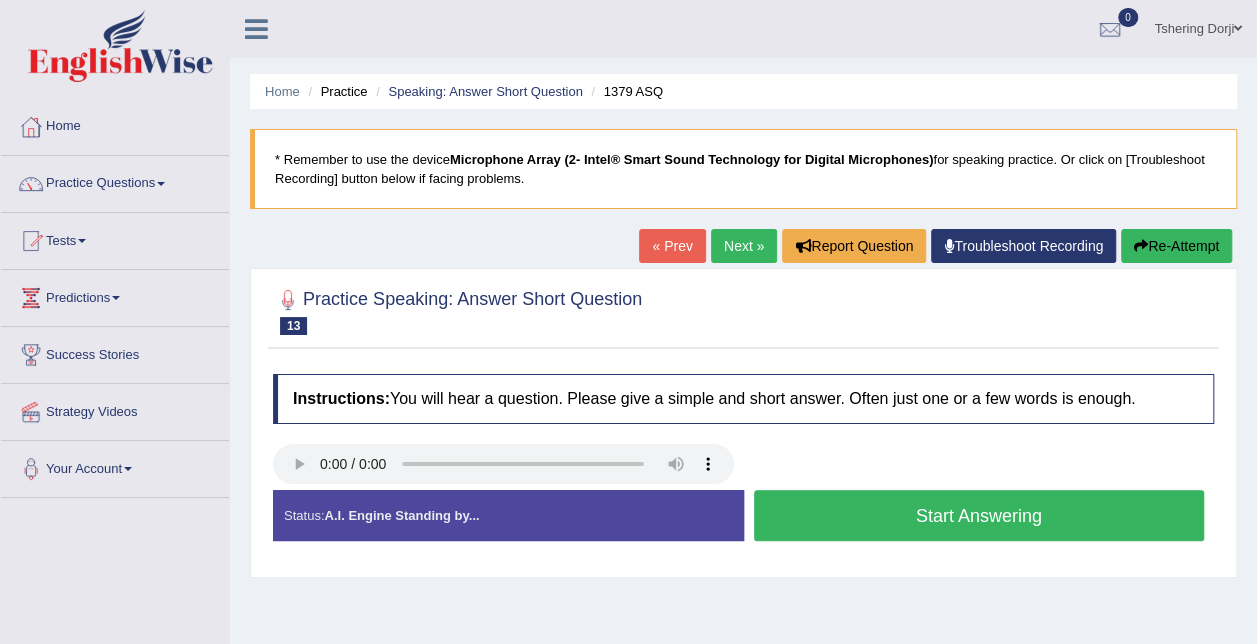 click on "Start Answering" at bounding box center (979, 515) 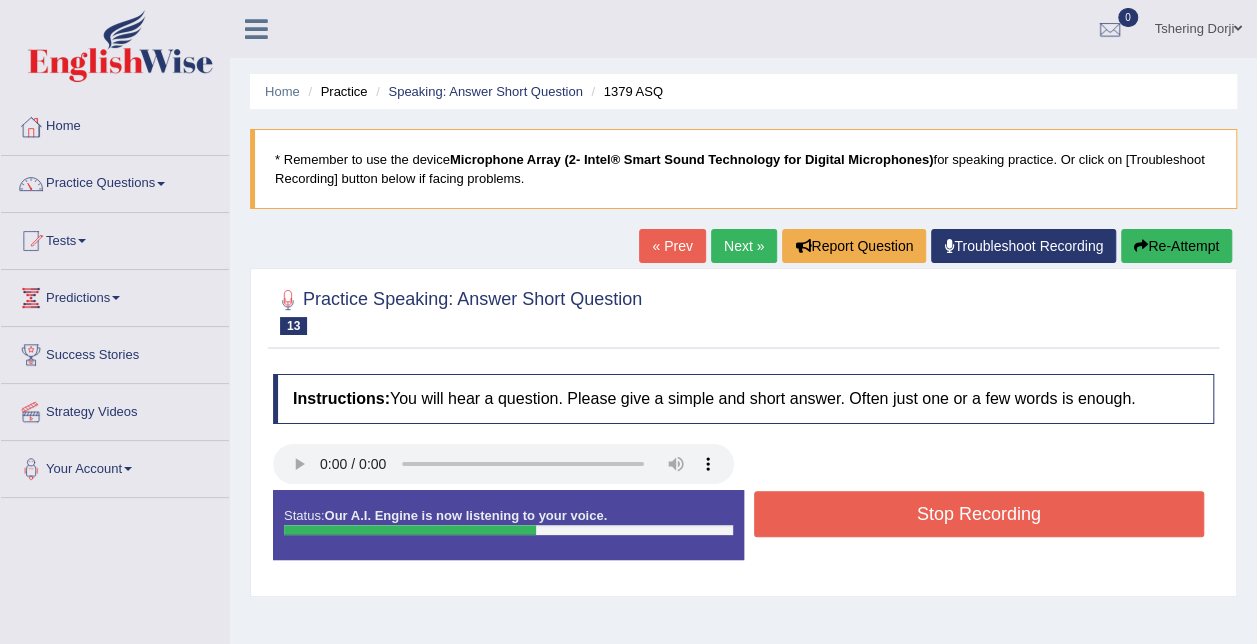 click on "Stop Recording" at bounding box center [979, 514] 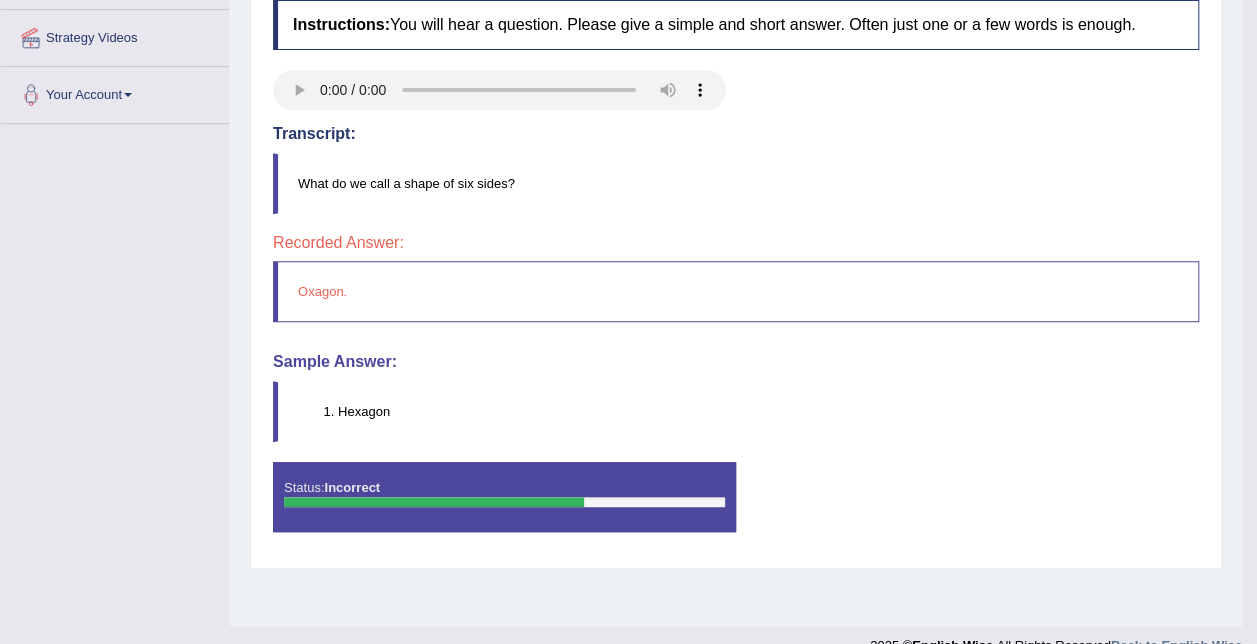 scroll, scrollTop: 400, scrollLeft: 0, axis: vertical 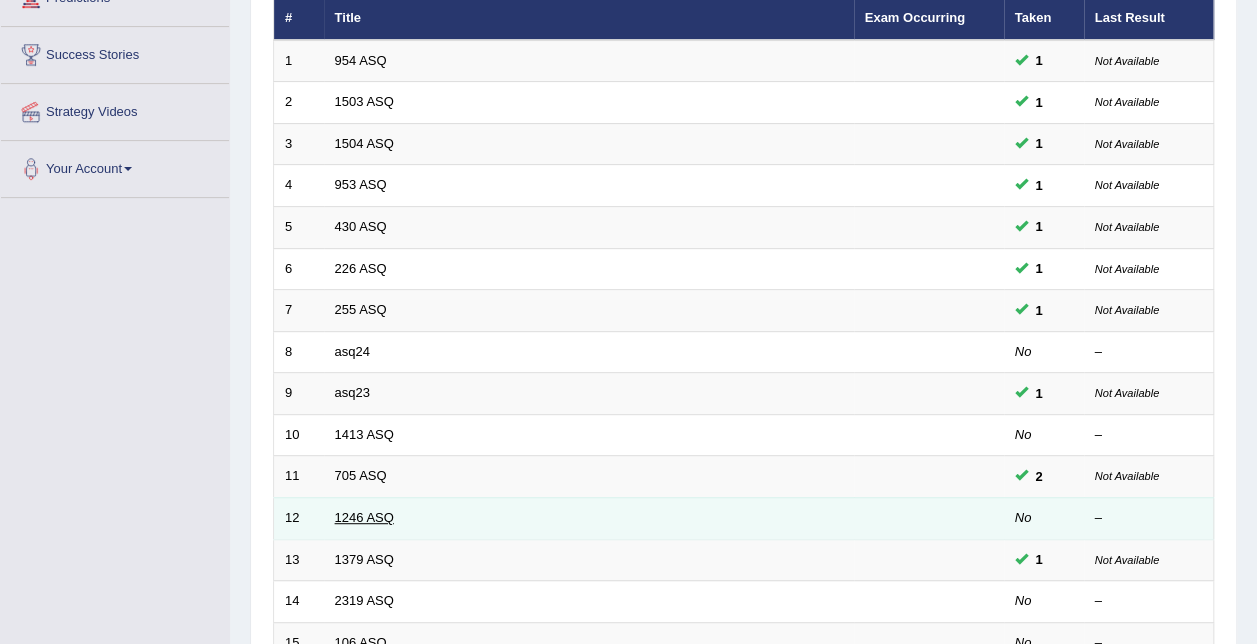 click on "1246 ASQ" at bounding box center (364, 517) 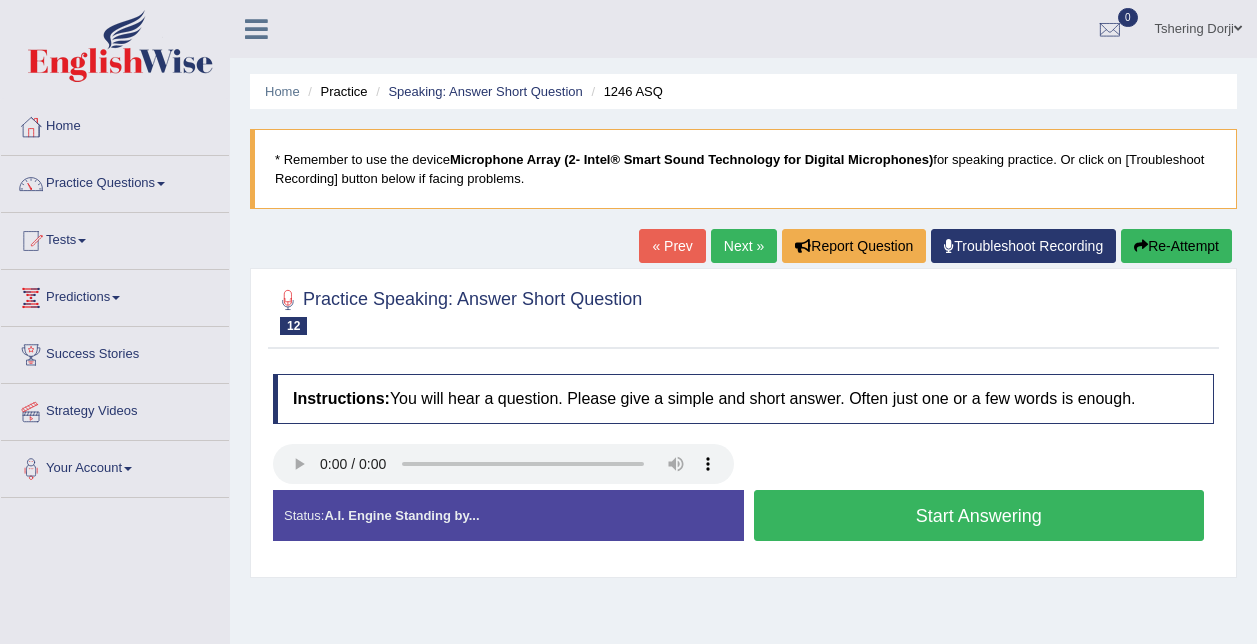 scroll, scrollTop: 0, scrollLeft: 0, axis: both 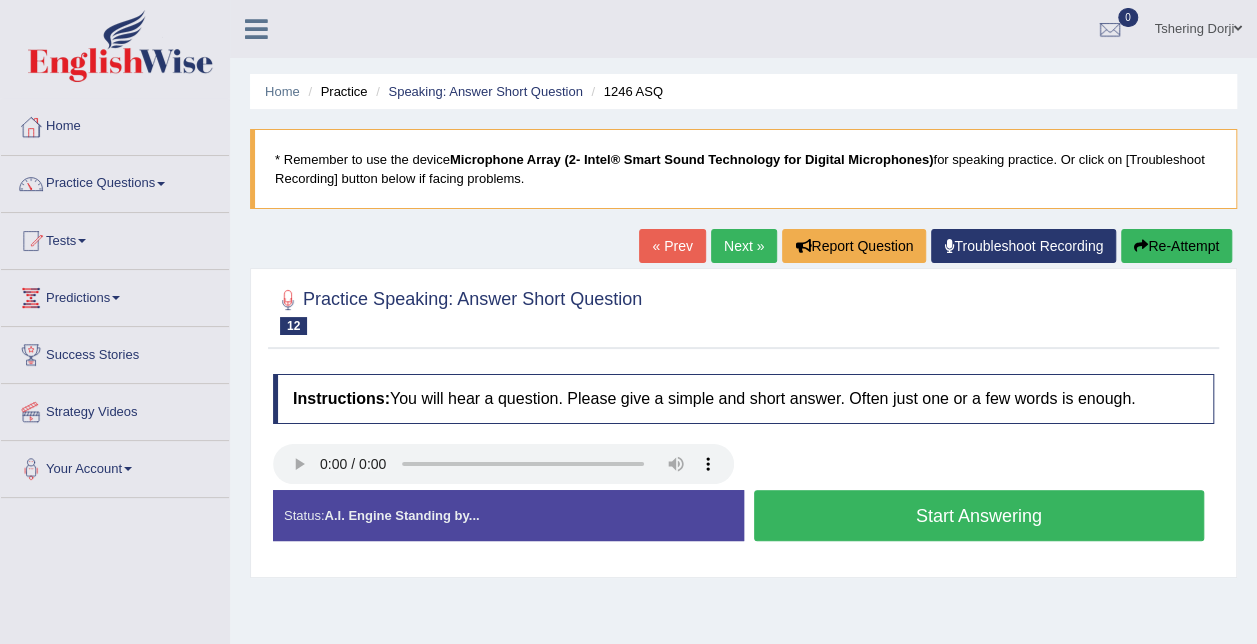 click on "Start Answering" at bounding box center [979, 515] 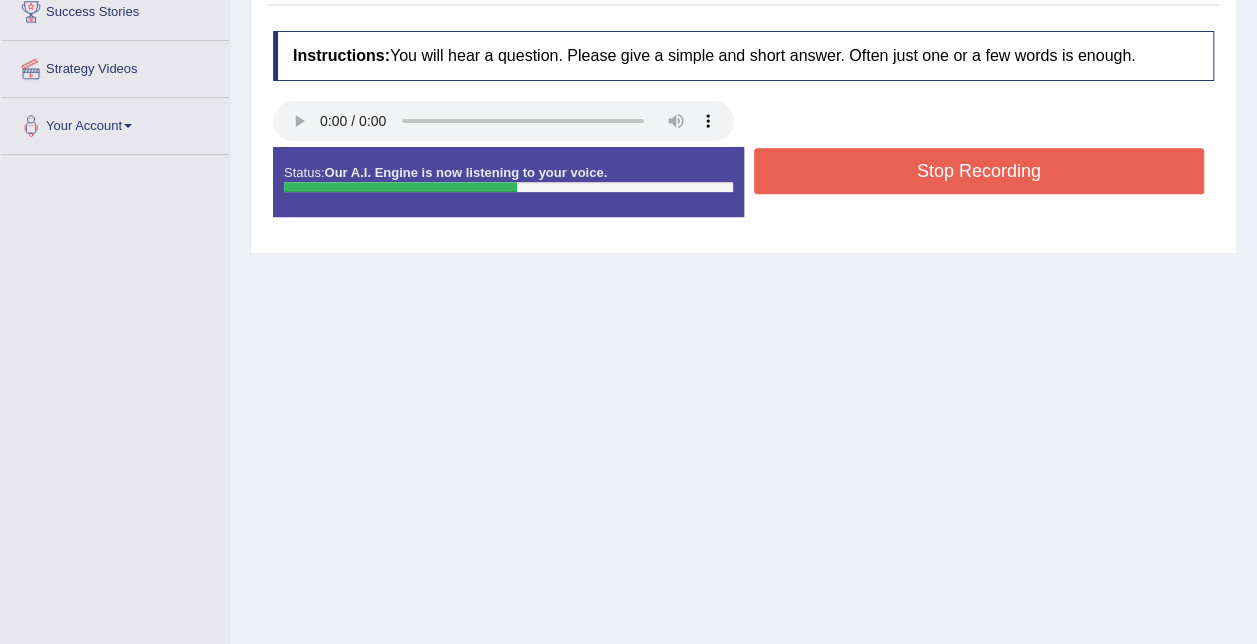 scroll, scrollTop: 400, scrollLeft: 0, axis: vertical 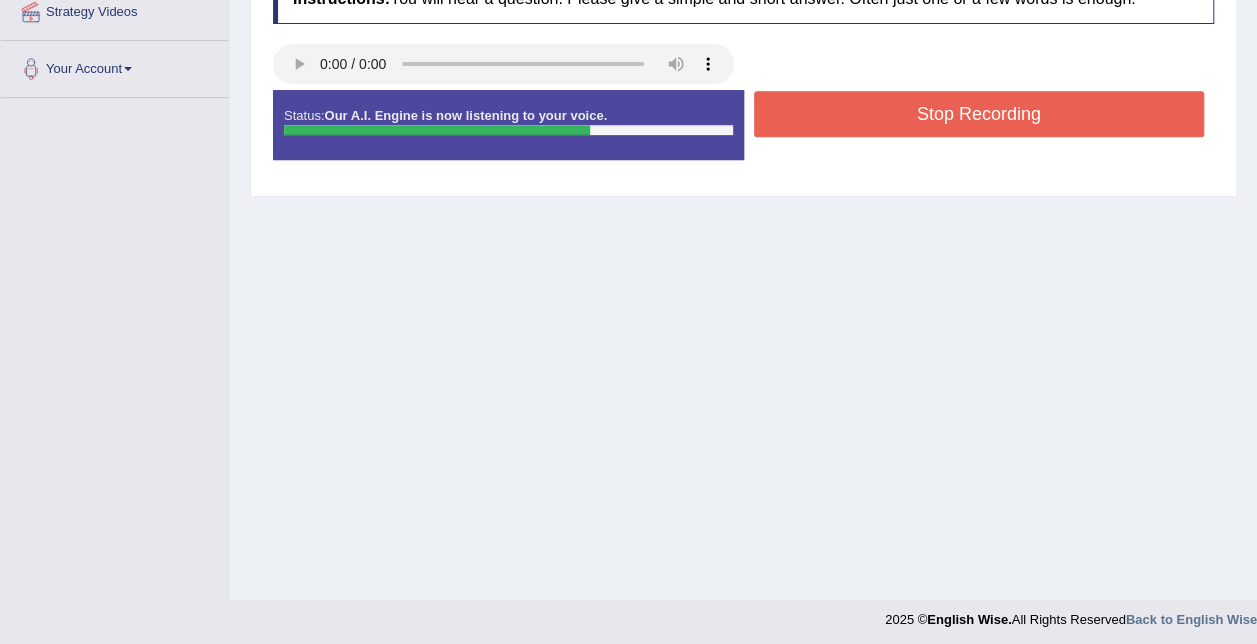 click on "Stop Recording" at bounding box center (979, 114) 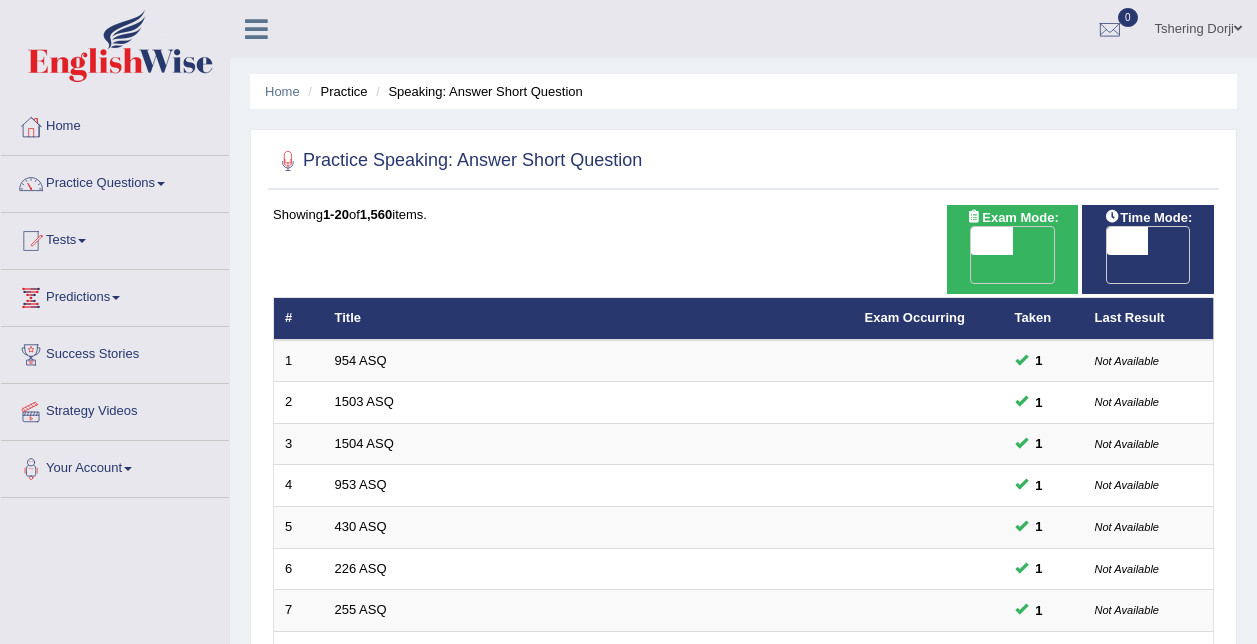 scroll, scrollTop: 300, scrollLeft: 0, axis: vertical 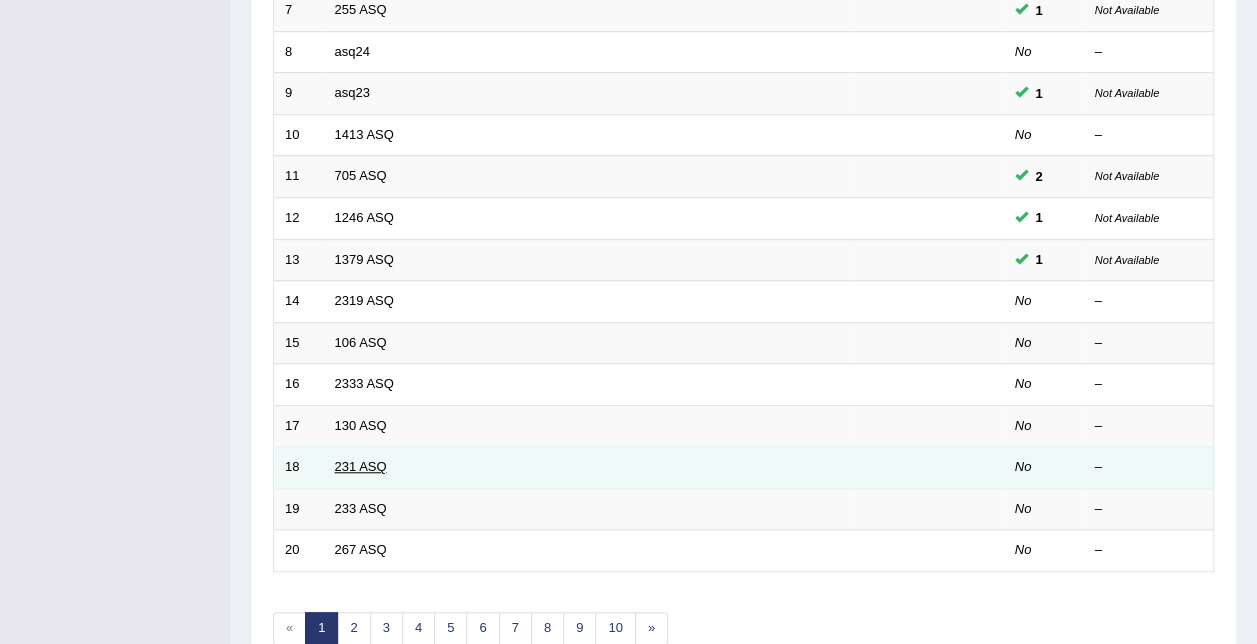 click on "231 ASQ" at bounding box center (361, 466) 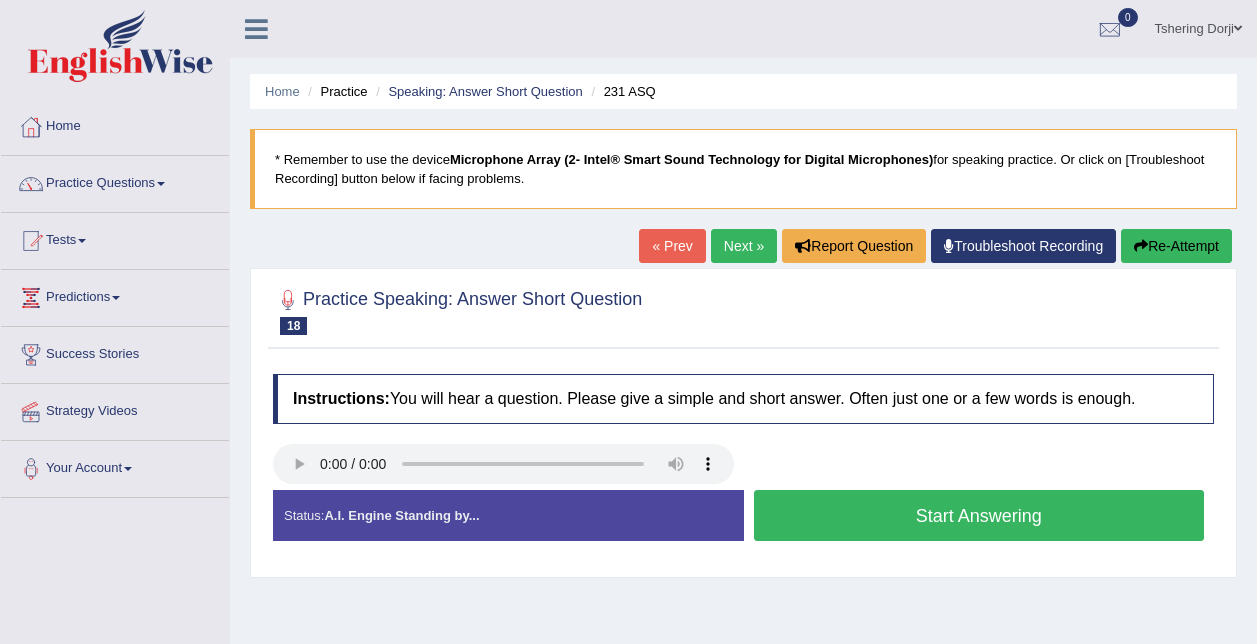 scroll, scrollTop: 0, scrollLeft: 0, axis: both 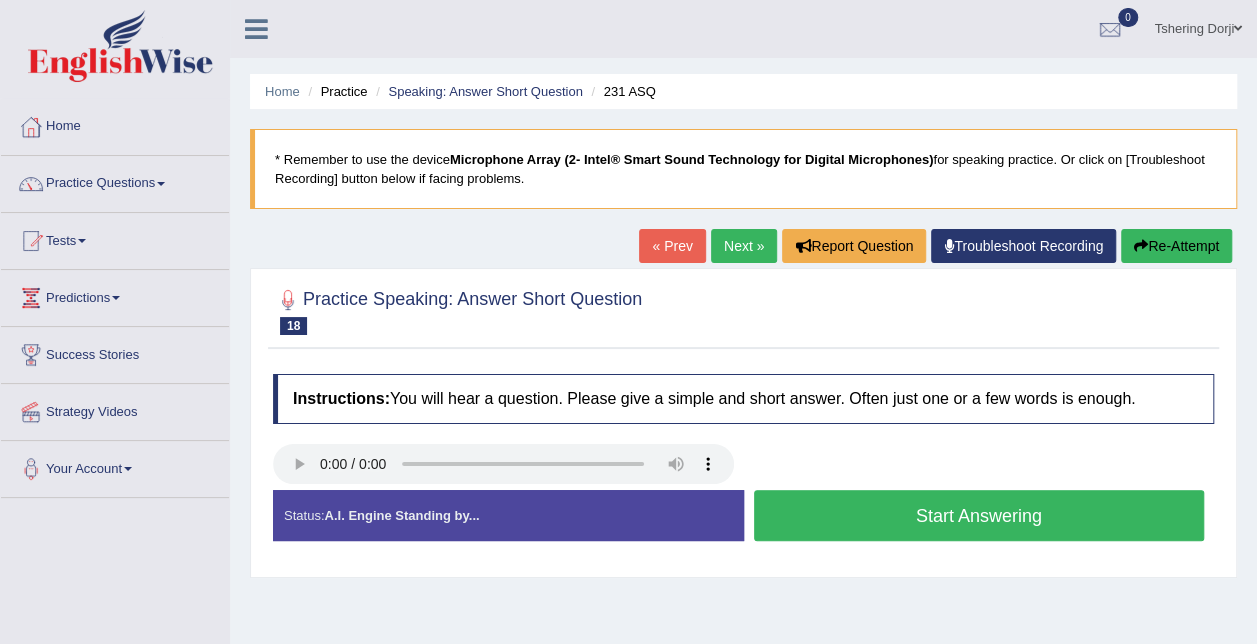 click on "Start Answering" at bounding box center (979, 515) 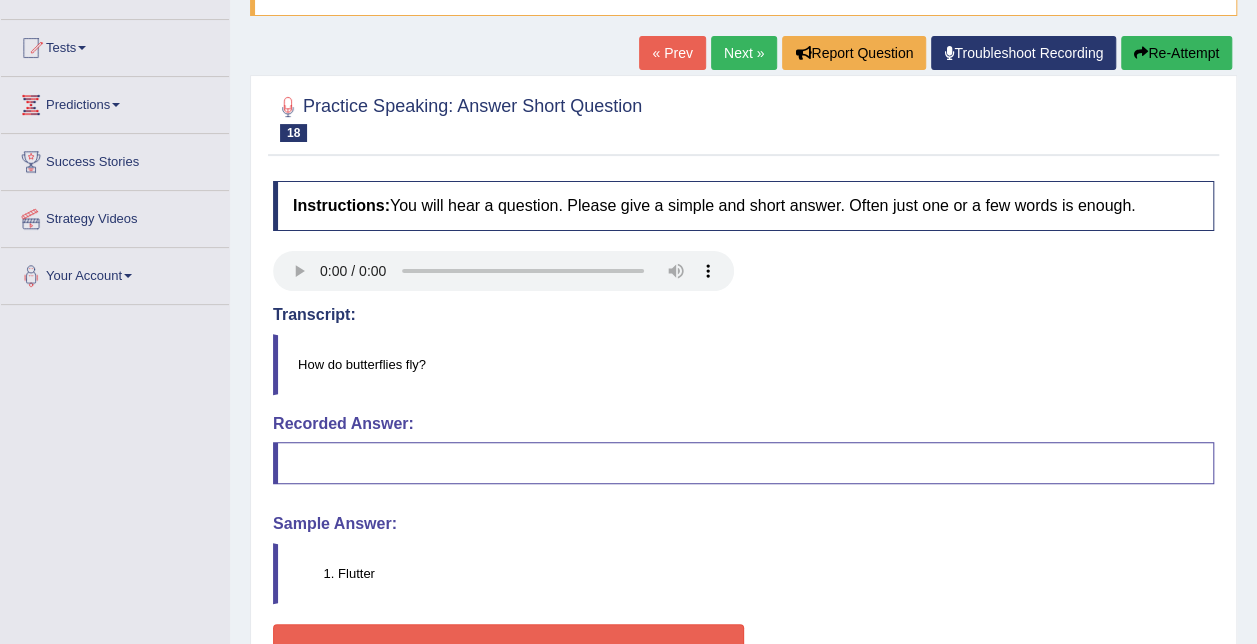scroll, scrollTop: 300, scrollLeft: 0, axis: vertical 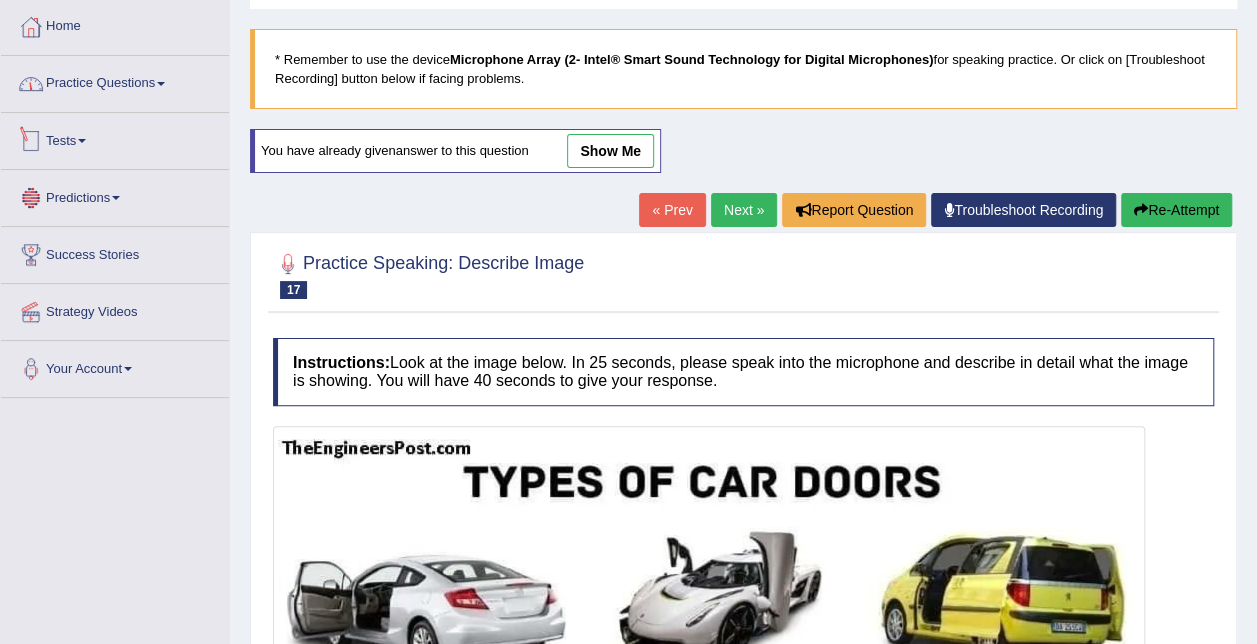 click on "Practice Questions" at bounding box center (115, 81) 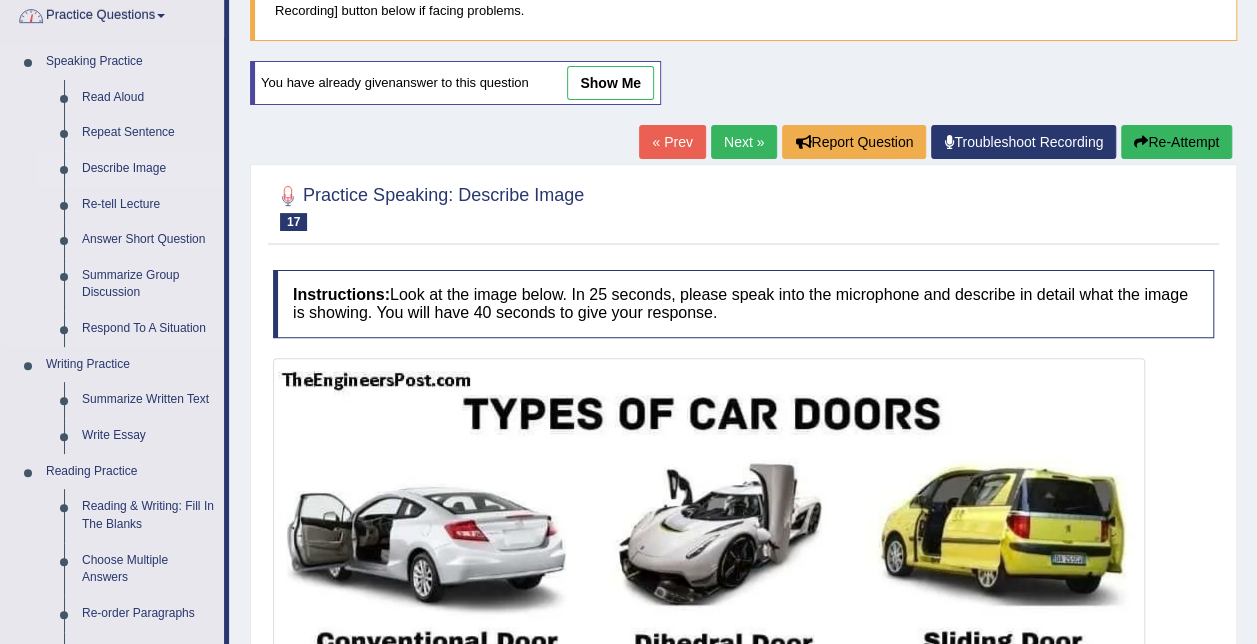 scroll, scrollTop: 200, scrollLeft: 0, axis: vertical 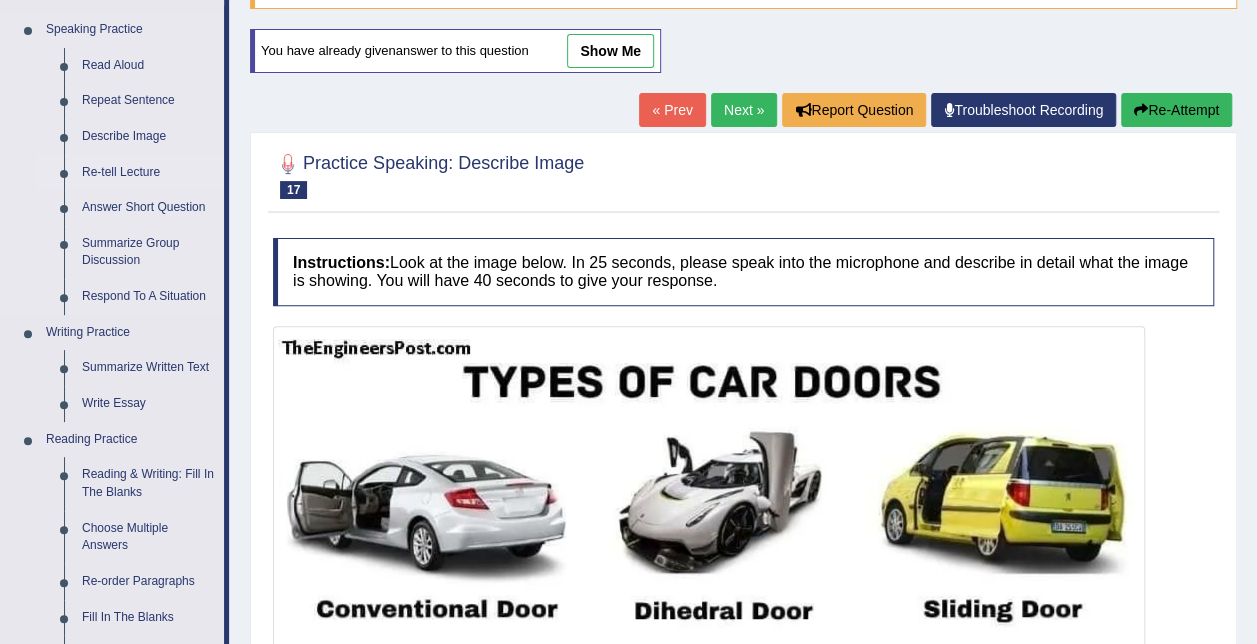click on "Re-tell Lecture" at bounding box center [148, 173] 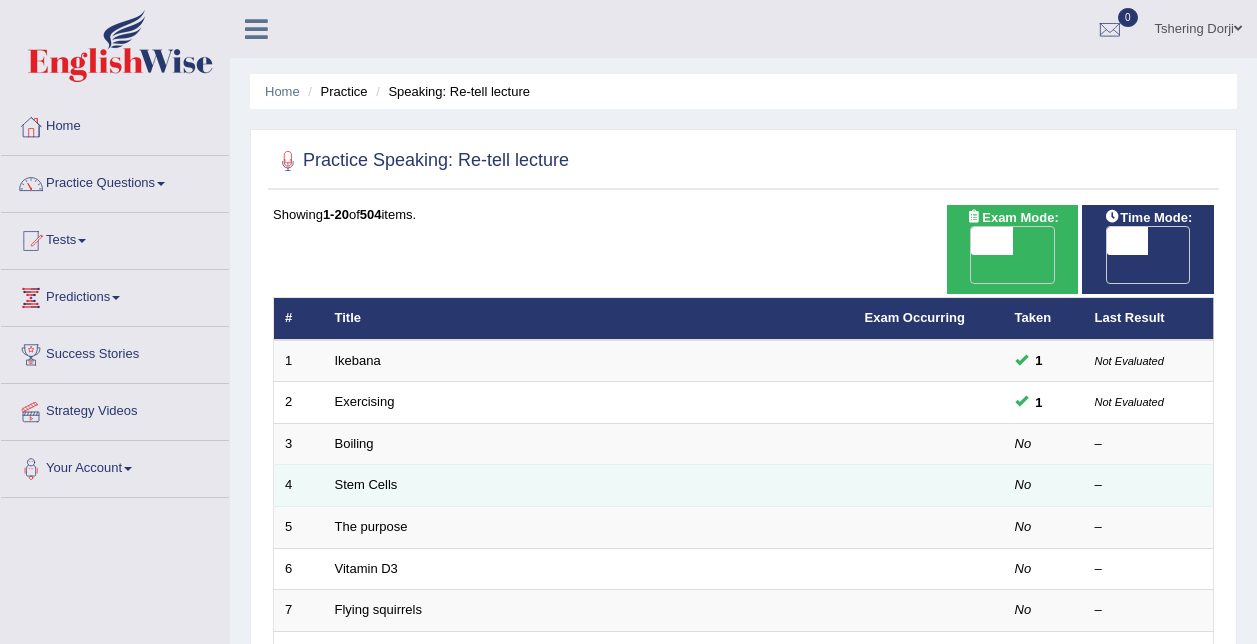 scroll, scrollTop: 0, scrollLeft: 0, axis: both 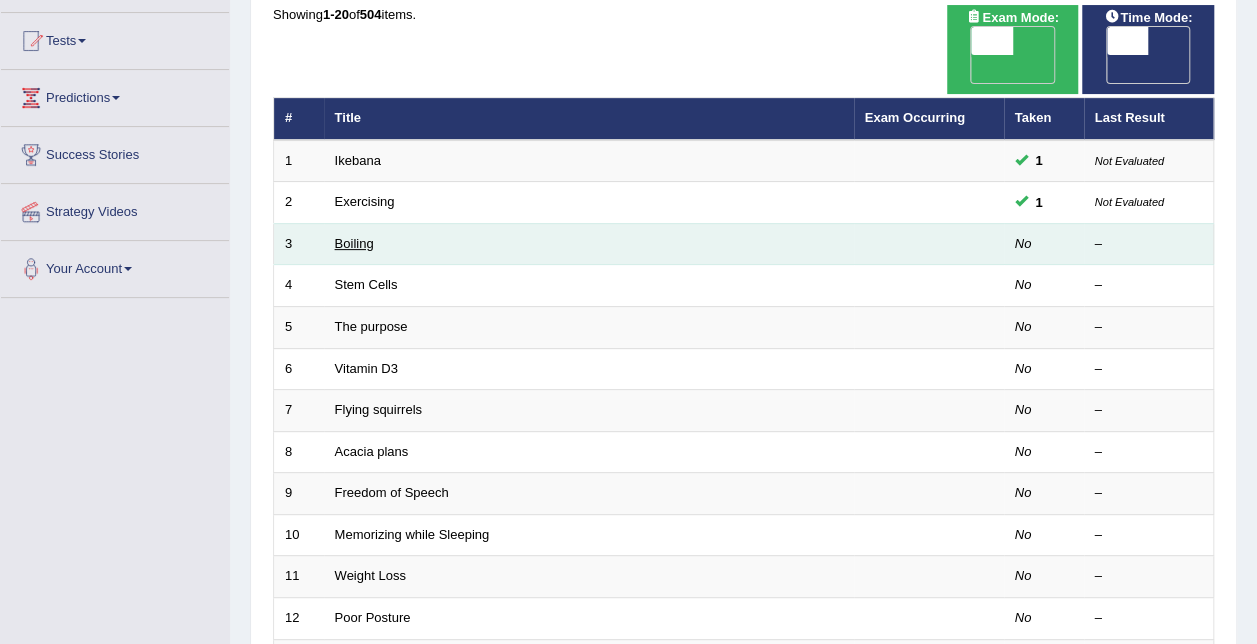 click on "Boiling" at bounding box center [354, 243] 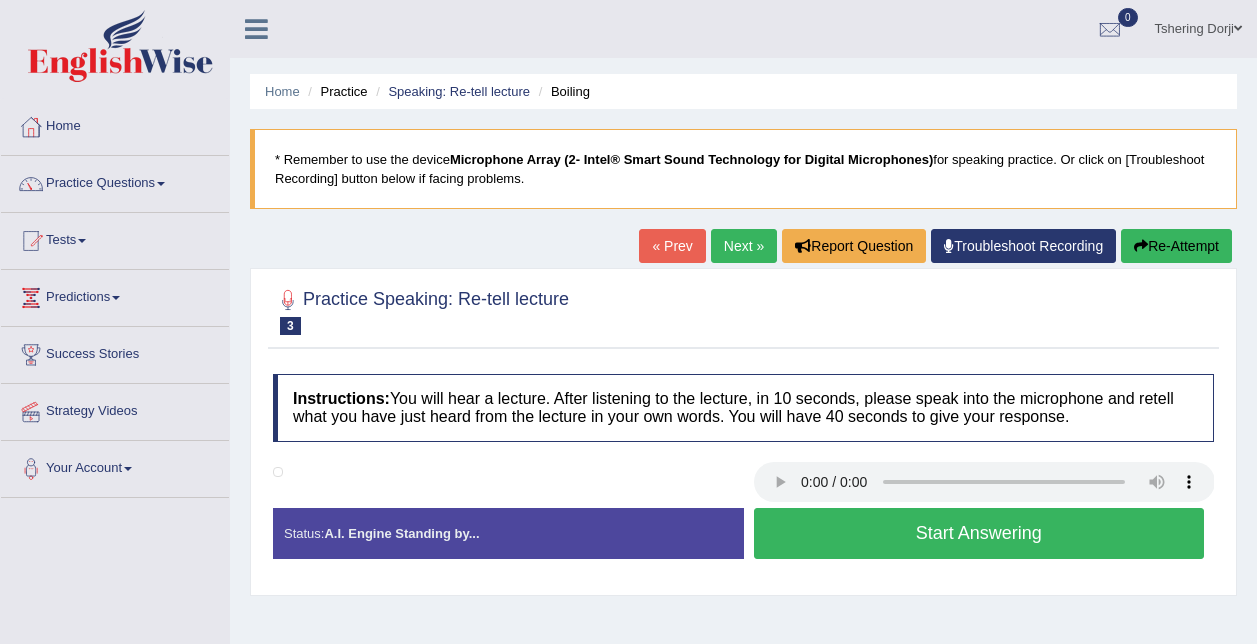 scroll, scrollTop: 0, scrollLeft: 0, axis: both 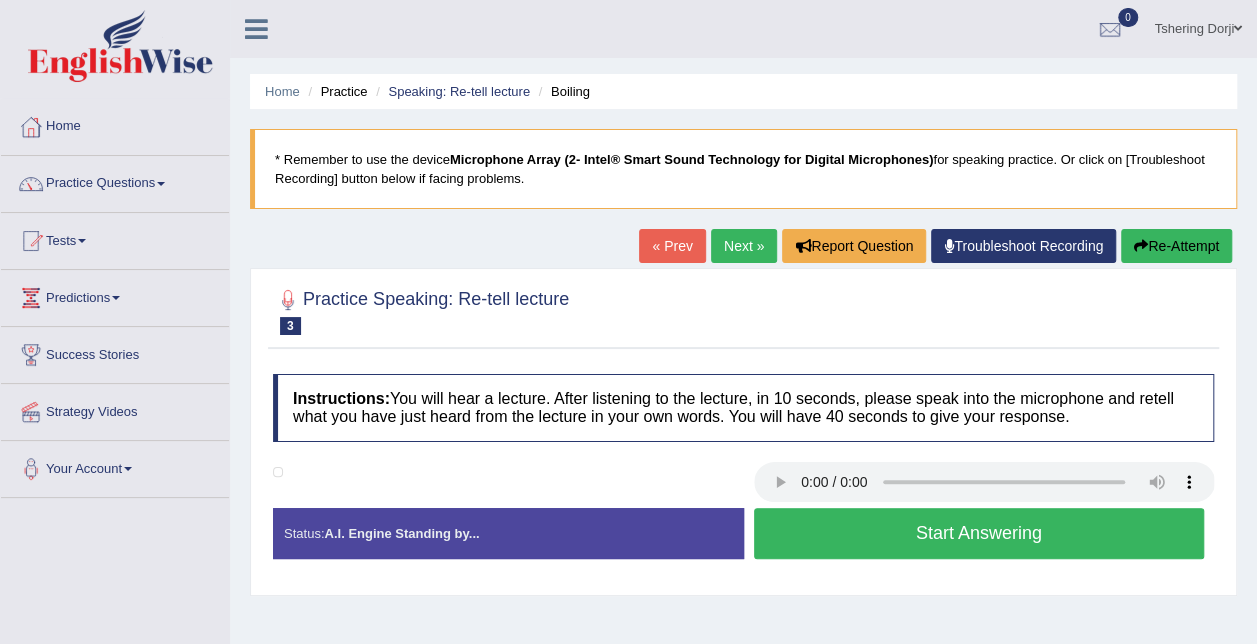 click on "Start Answering" at bounding box center [979, 533] 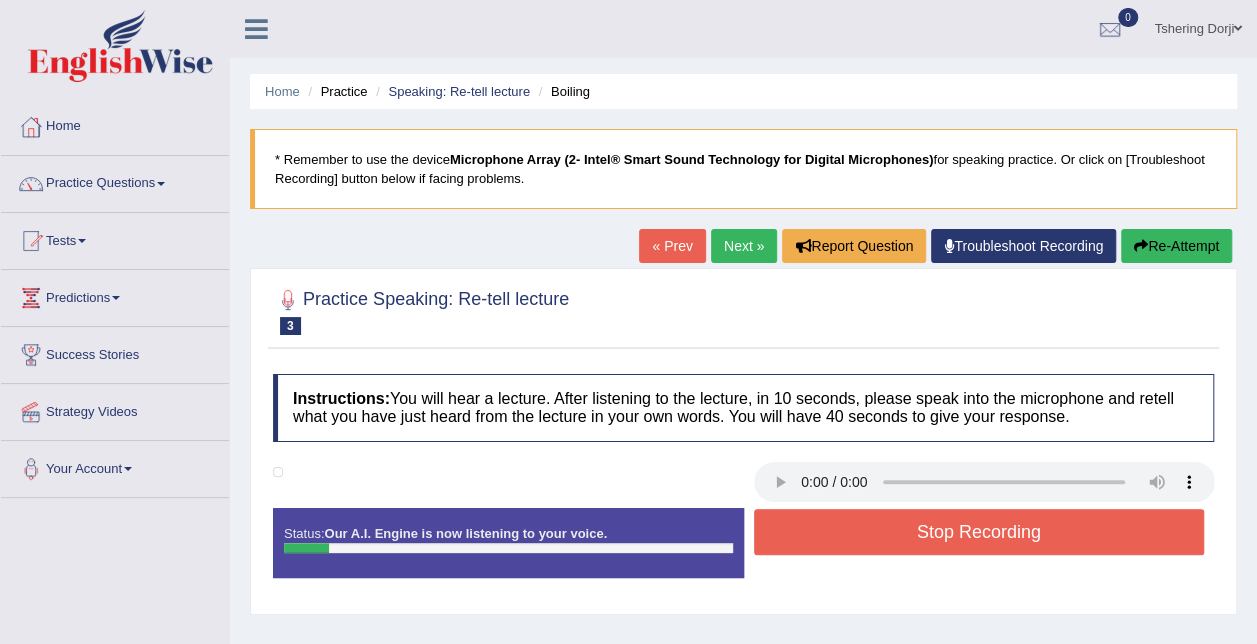 click at bounding box center [306, 548] 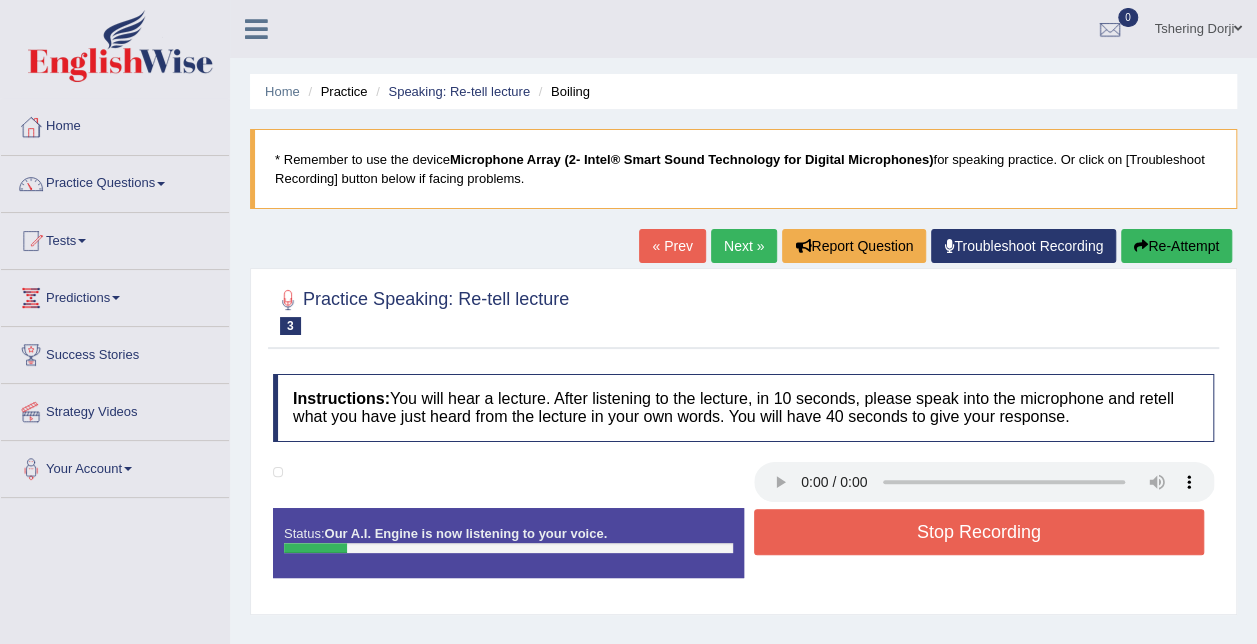 click on "Stop Recording" at bounding box center (979, 532) 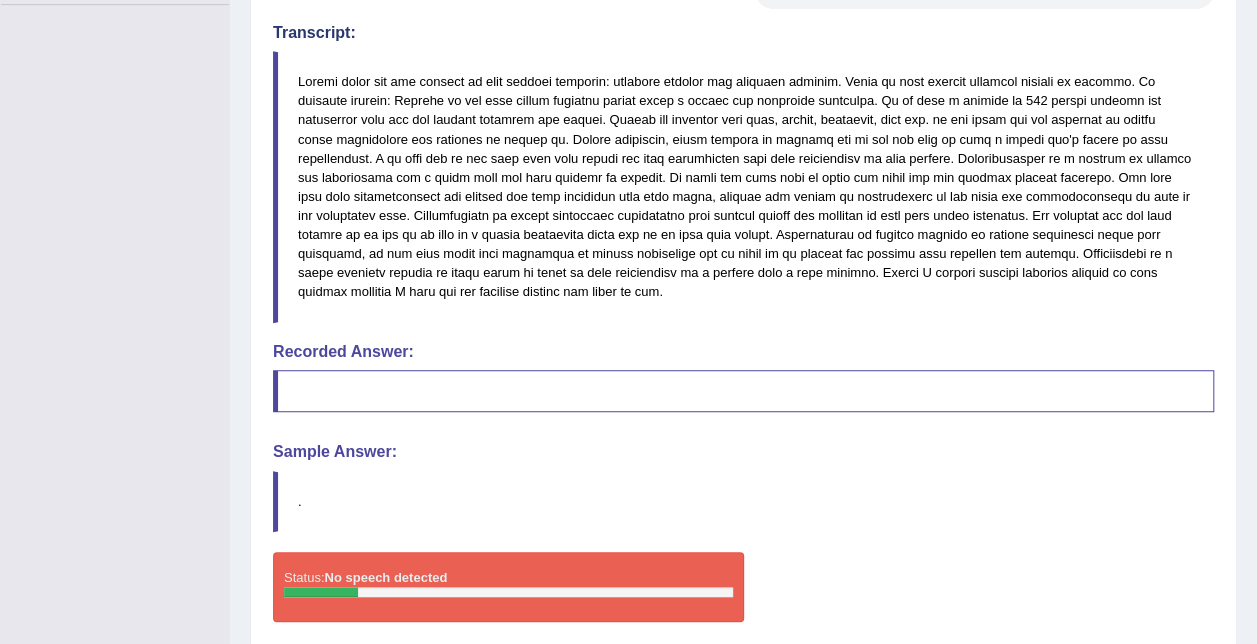scroll, scrollTop: 100, scrollLeft: 0, axis: vertical 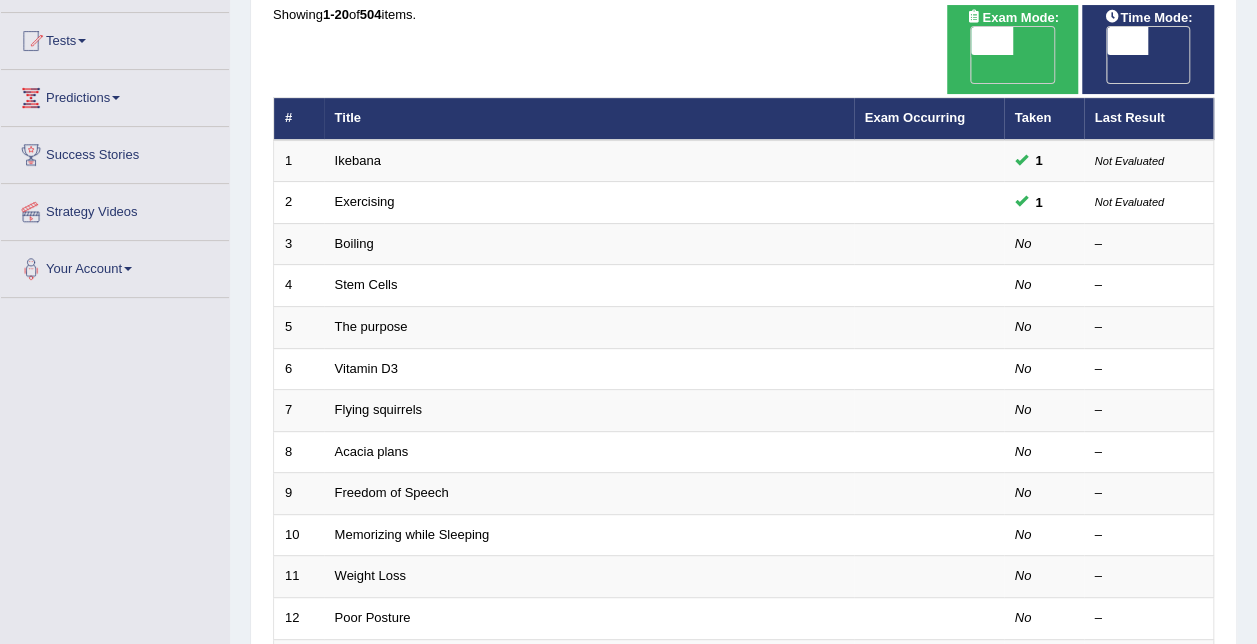 click on "Predictions" at bounding box center (115, 95) 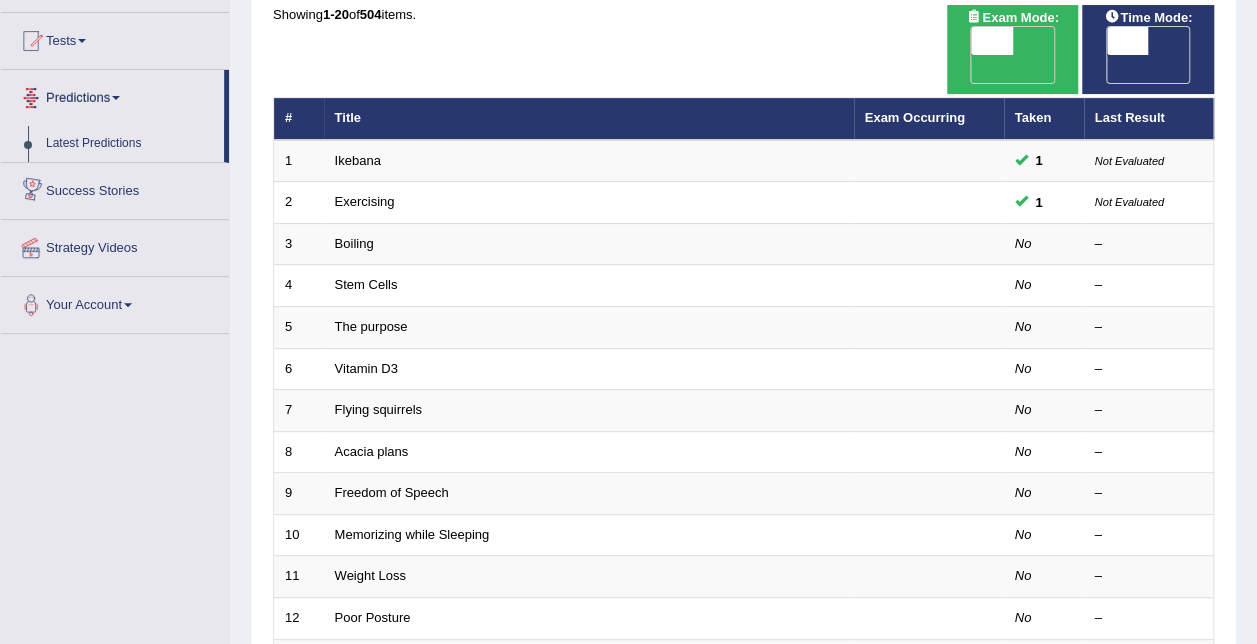 click on "Predictions" at bounding box center (112, 95) 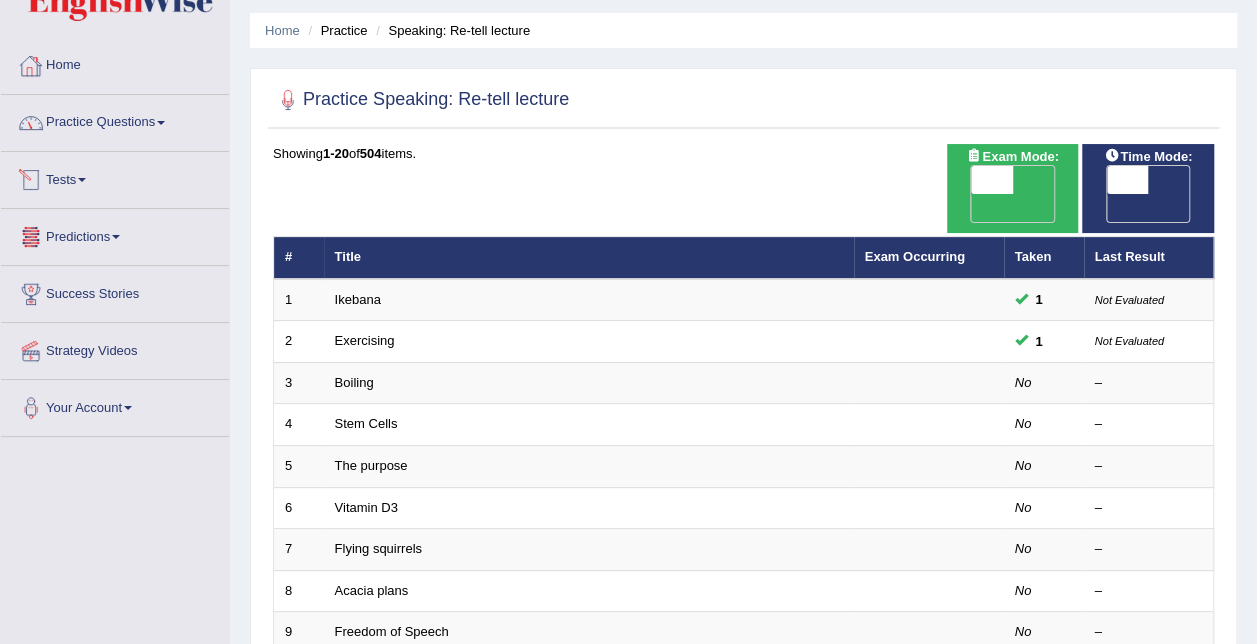scroll, scrollTop: 0, scrollLeft: 0, axis: both 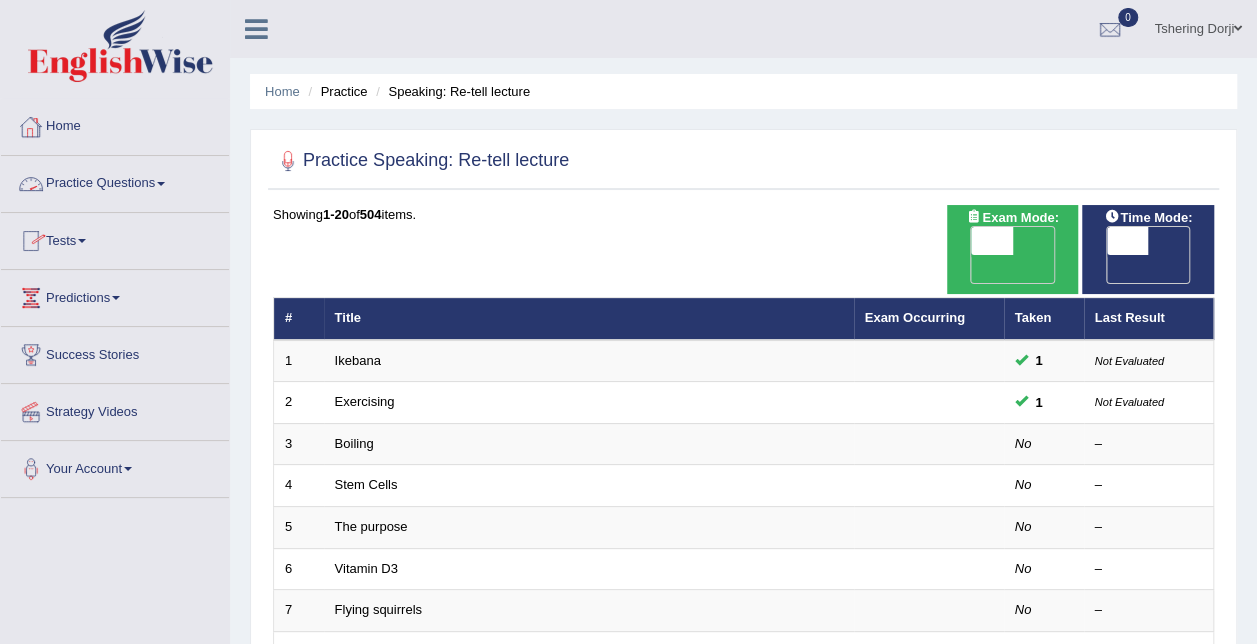 click on "Practice Questions" at bounding box center (115, 181) 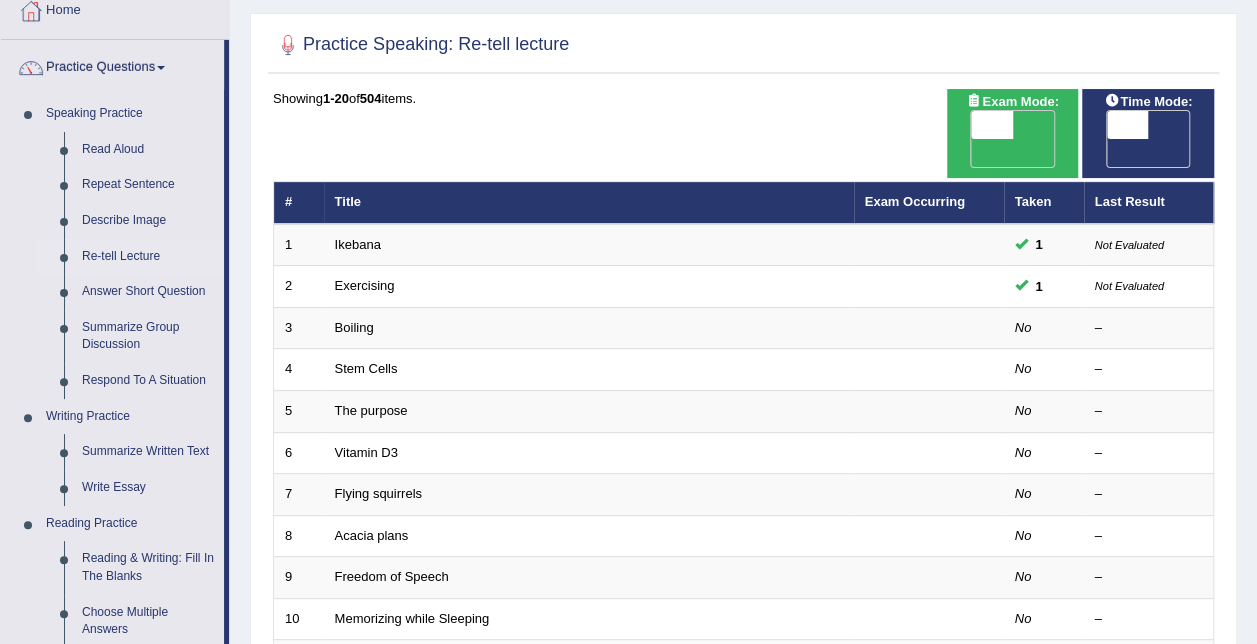 scroll, scrollTop: 0, scrollLeft: 0, axis: both 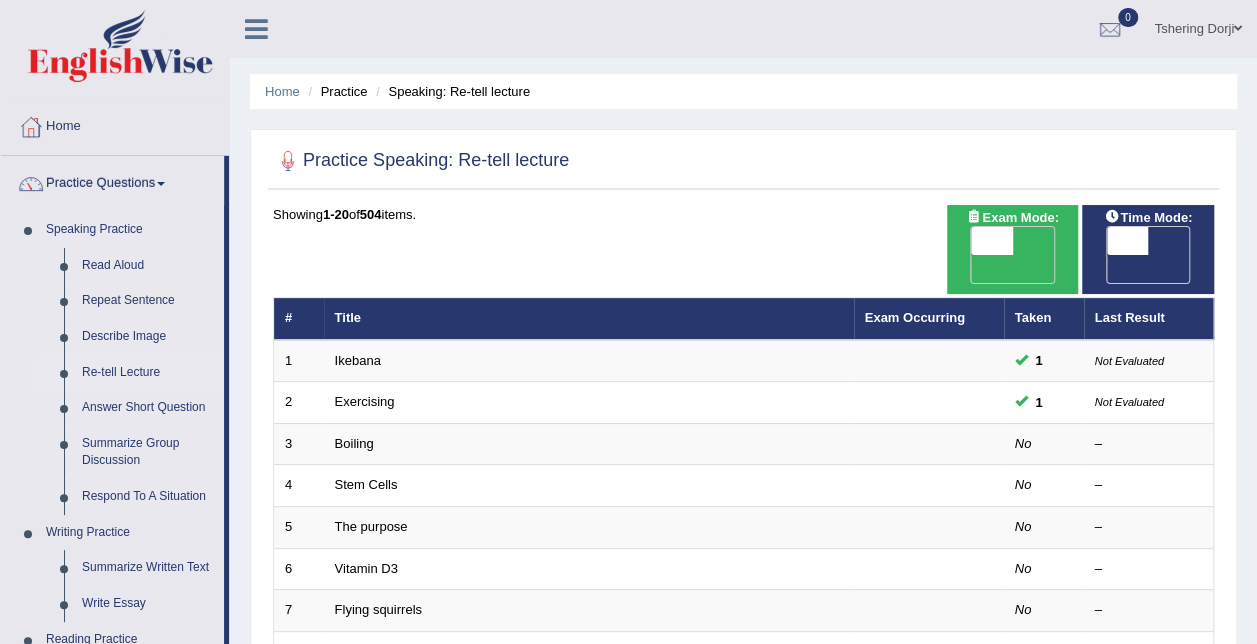 click on "Re-tell Lecture" at bounding box center [148, 373] 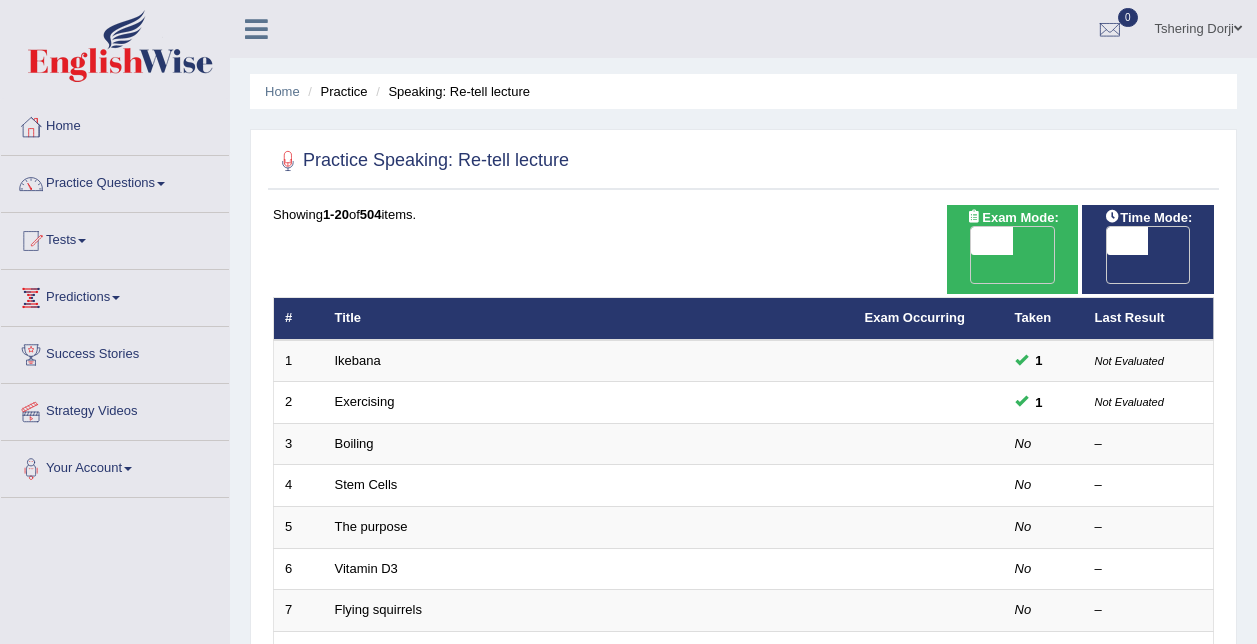 scroll, scrollTop: 0, scrollLeft: 0, axis: both 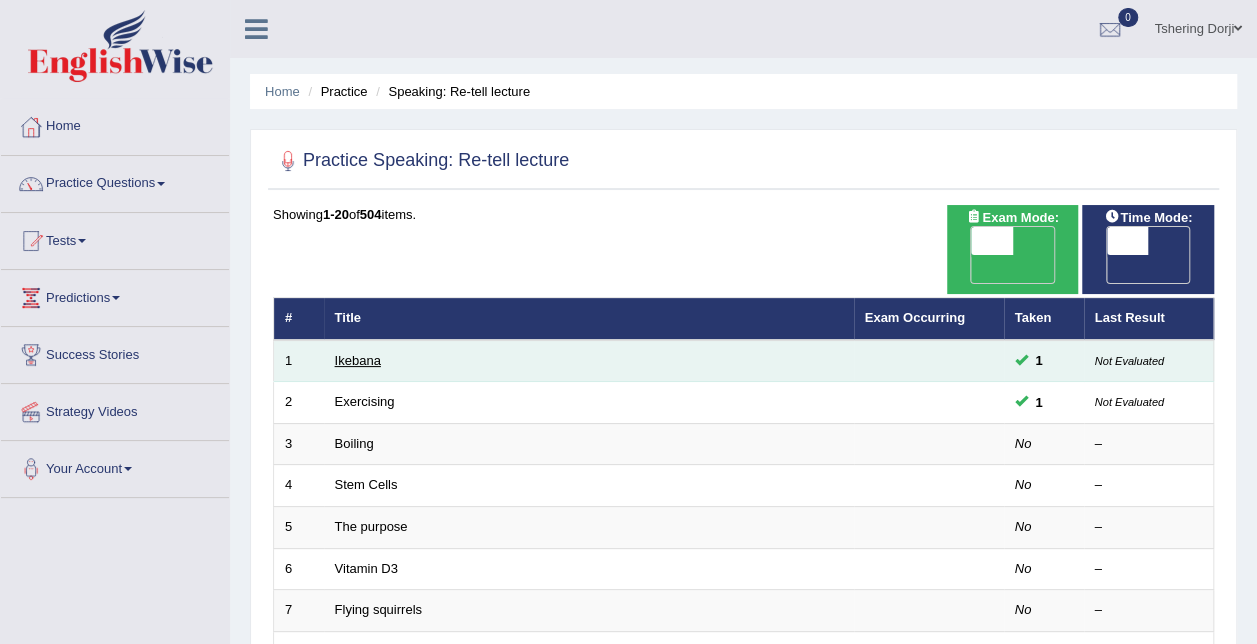 click on "Ikebana" at bounding box center [358, 360] 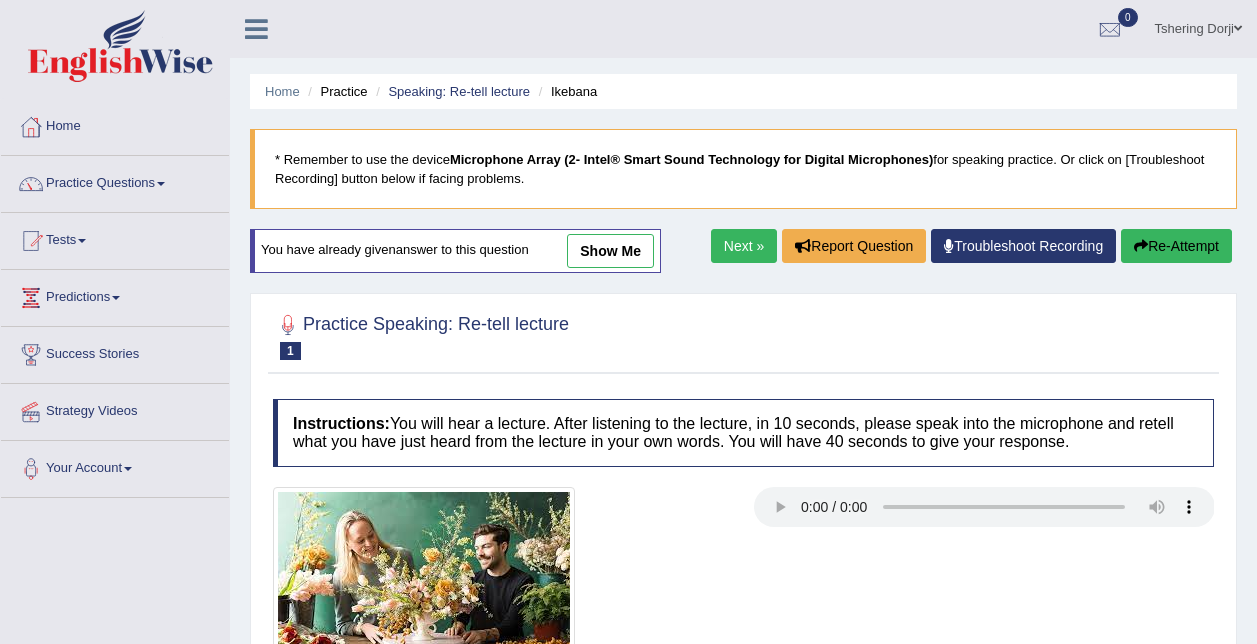 scroll, scrollTop: 0, scrollLeft: 0, axis: both 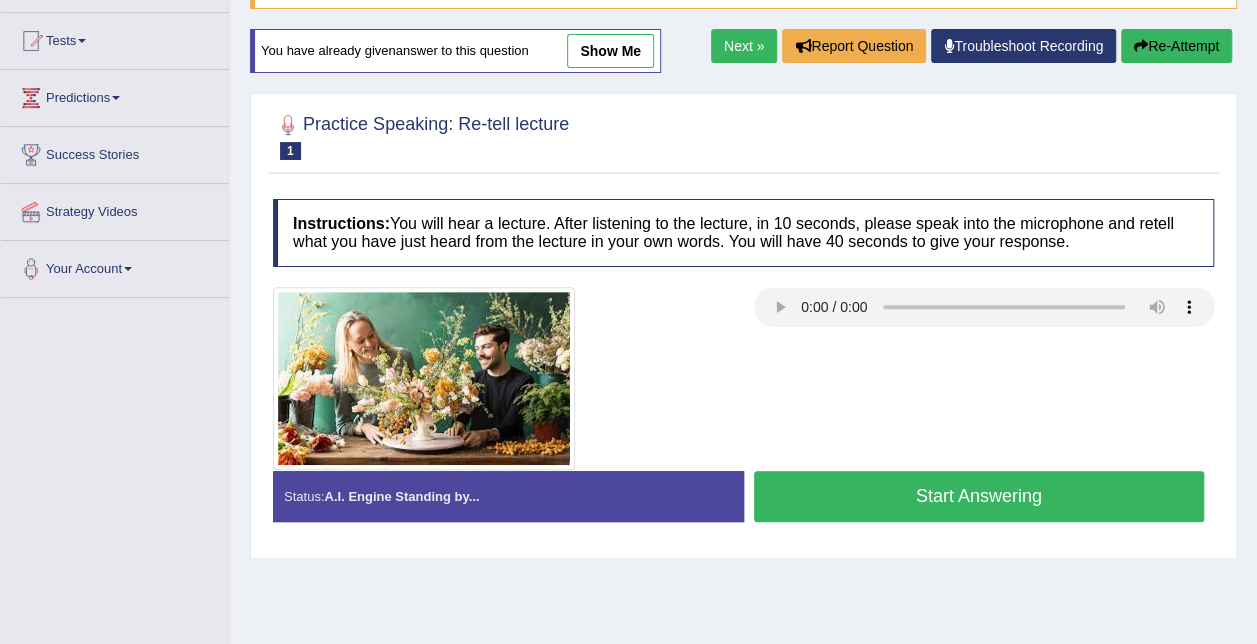 drag, startPoint x: 608, startPoint y: 49, endPoint x: 576, endPoint y: 156, distance: 111.68259 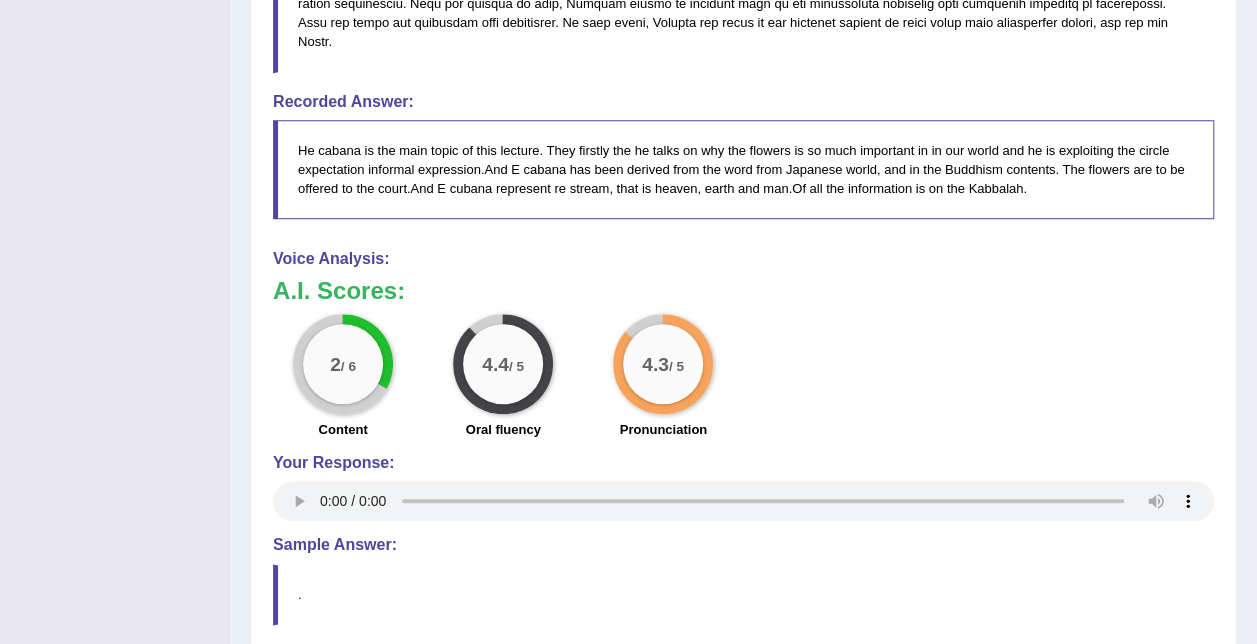 scroll, scrollTop: 900, scrollLeft: 0, axis: vertical 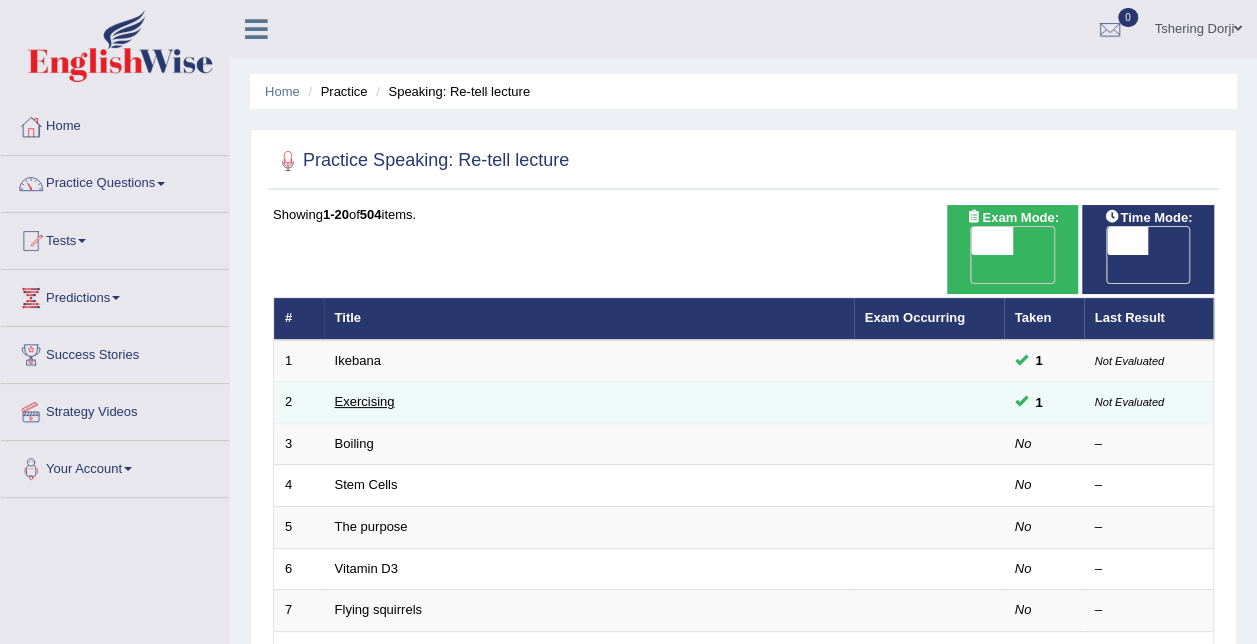 click on "Exercising" at bounding box center (365, 401) 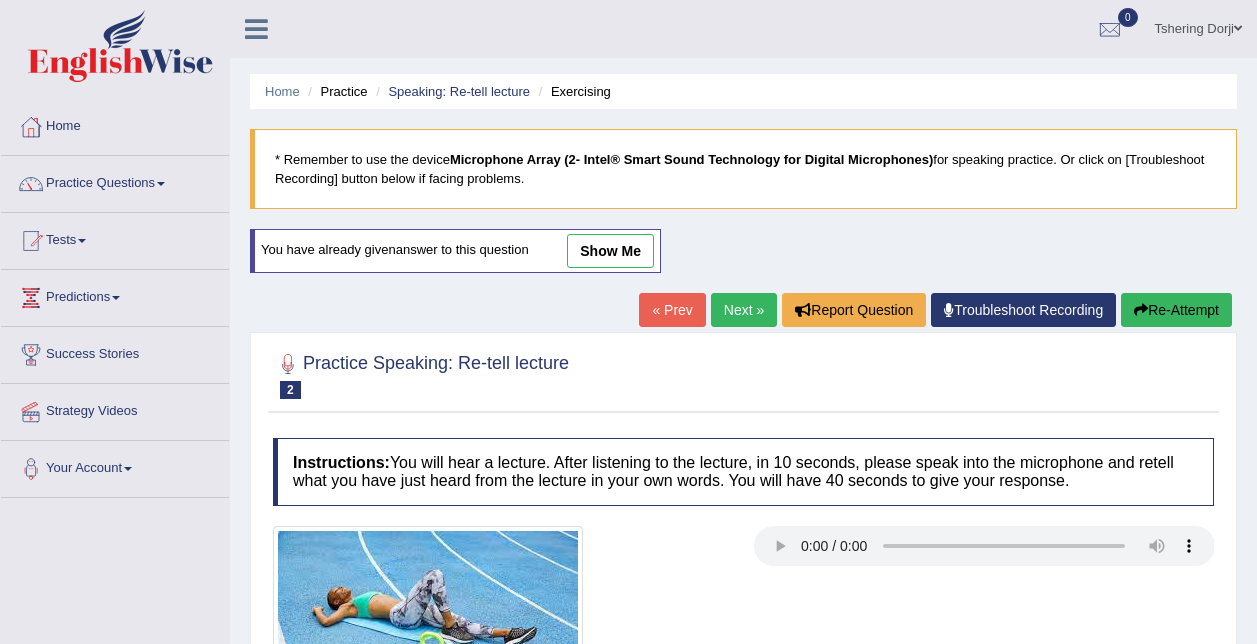 scroll, scrollTop: 0, scrollLeft: 0, axis: both 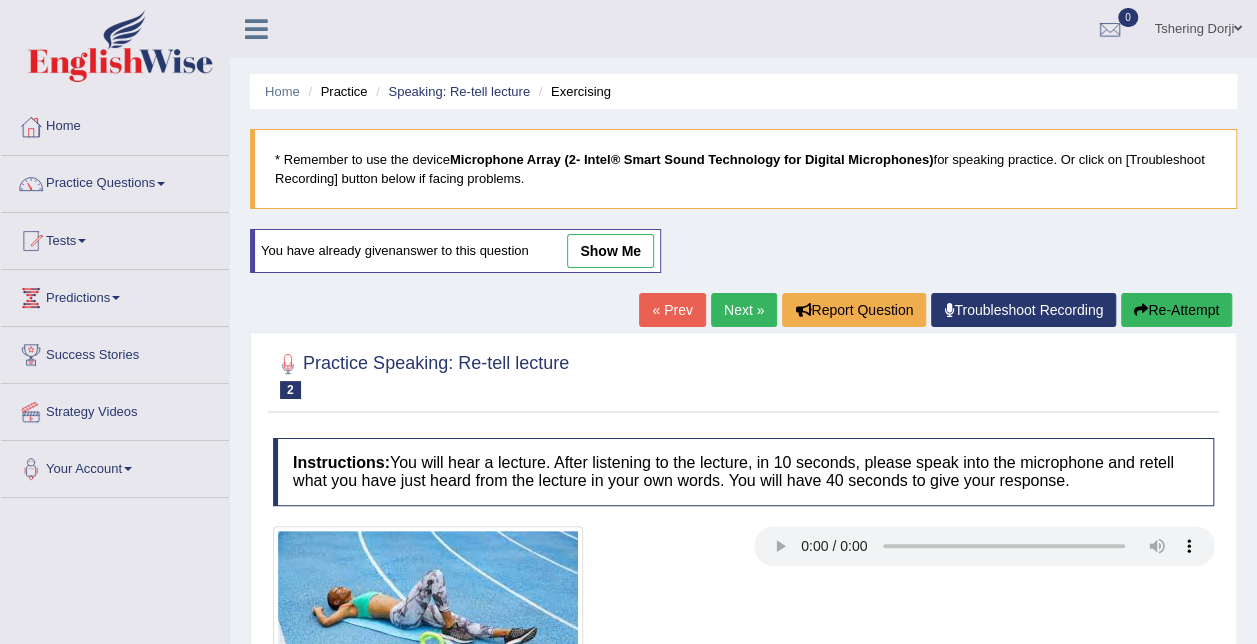 click on "show me" at bounding box center [610, 251] 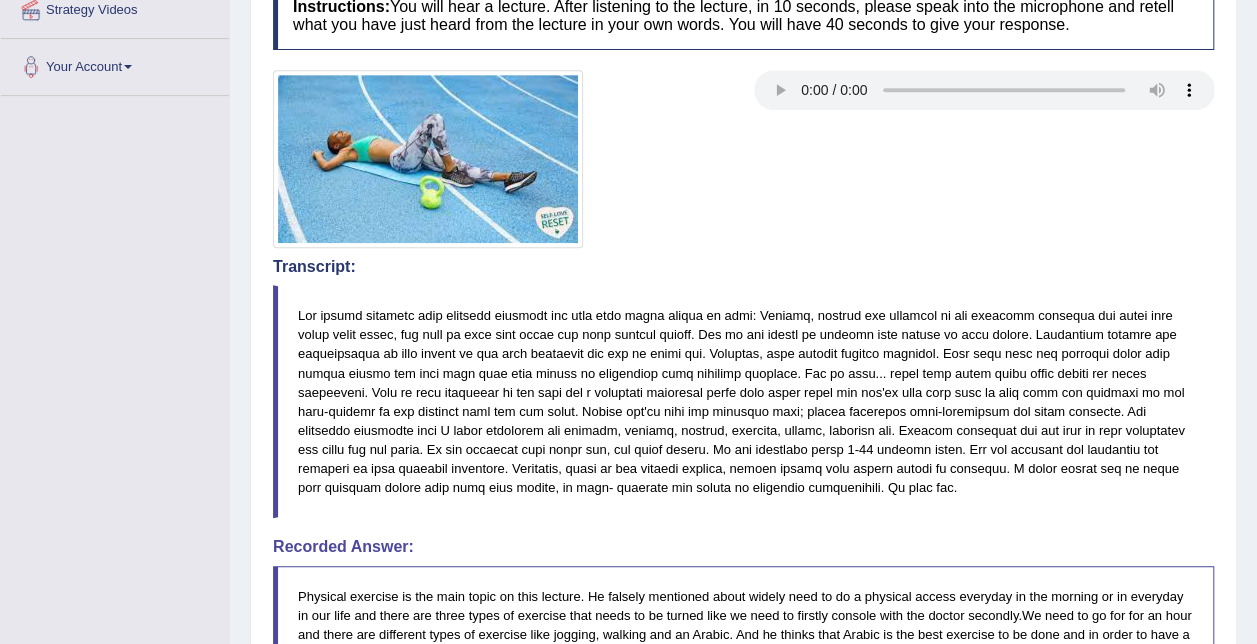 scroll, scrollTop: 400, scrollLeft: 0, axis: vertical 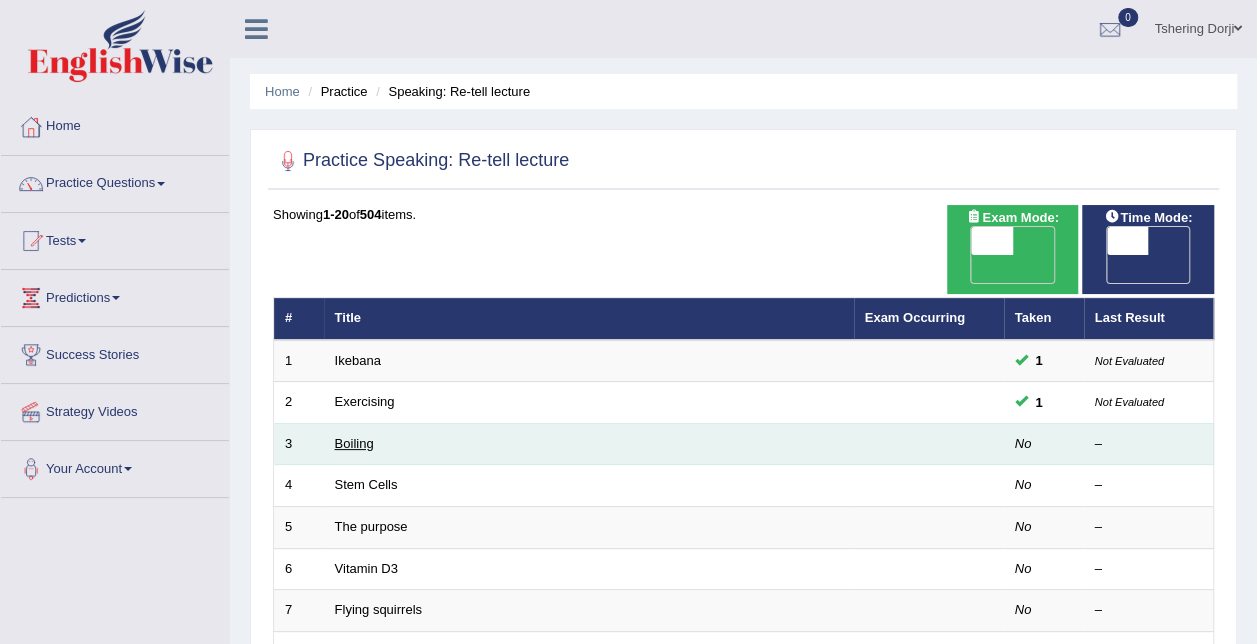 click on "Boiling" at bounding box center (354, 443) 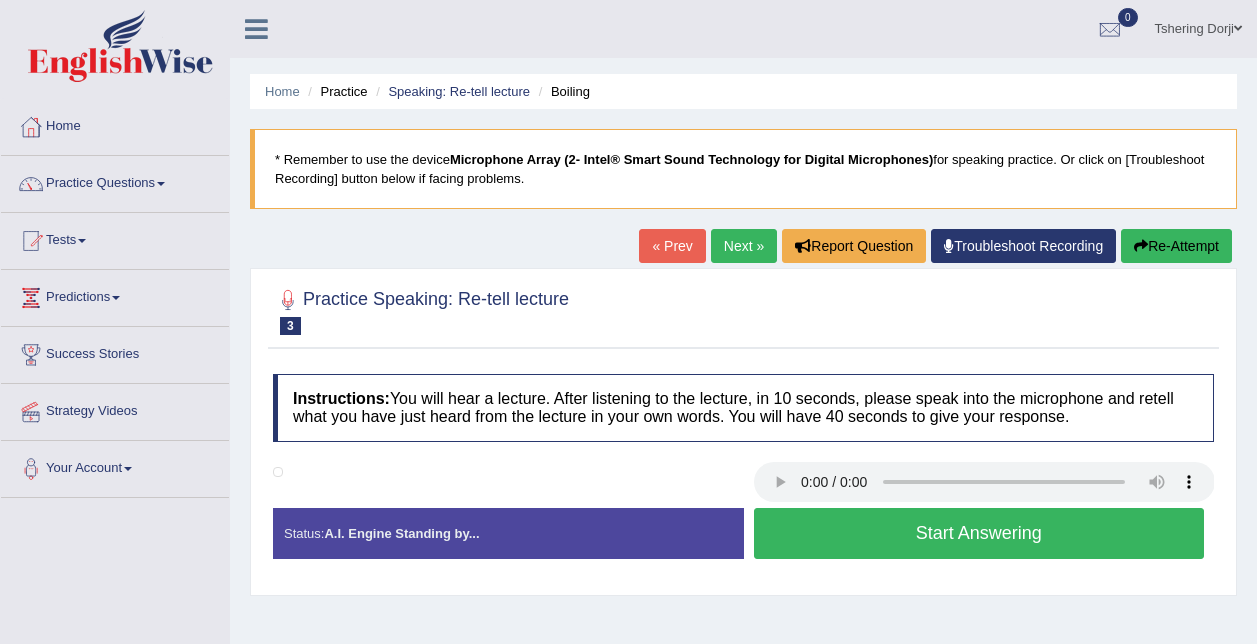 scroll, scrollTop: 0, scrollLeft: 0, axis: both 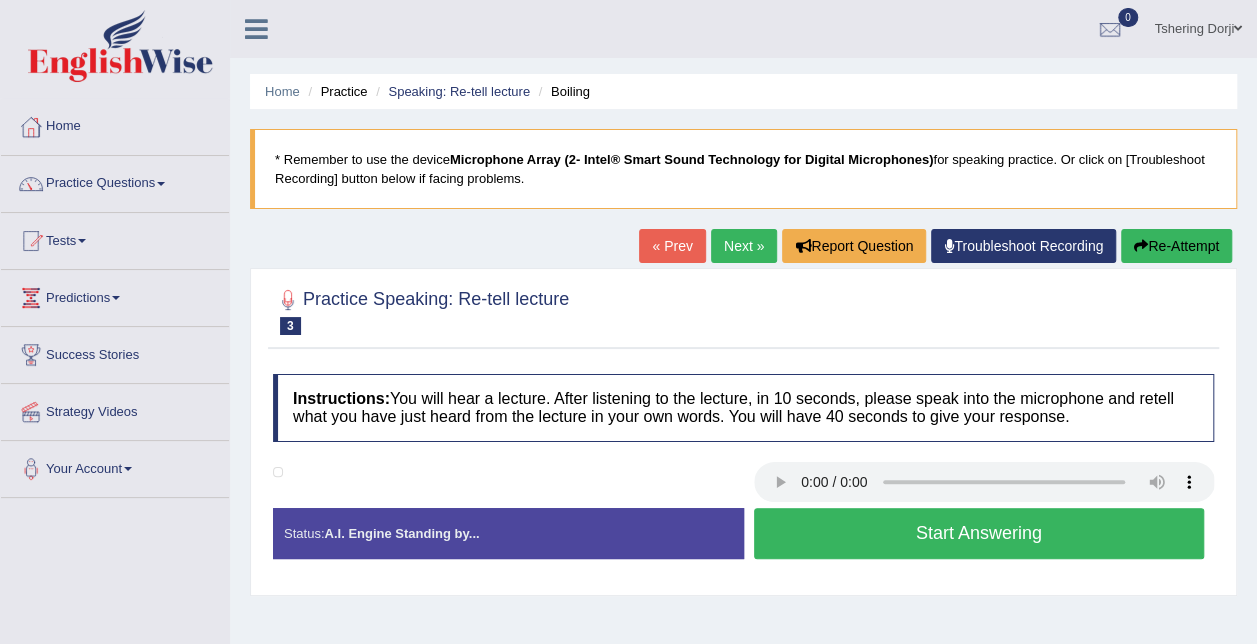 click on "Start Answering" at bounding box center (979, 533) 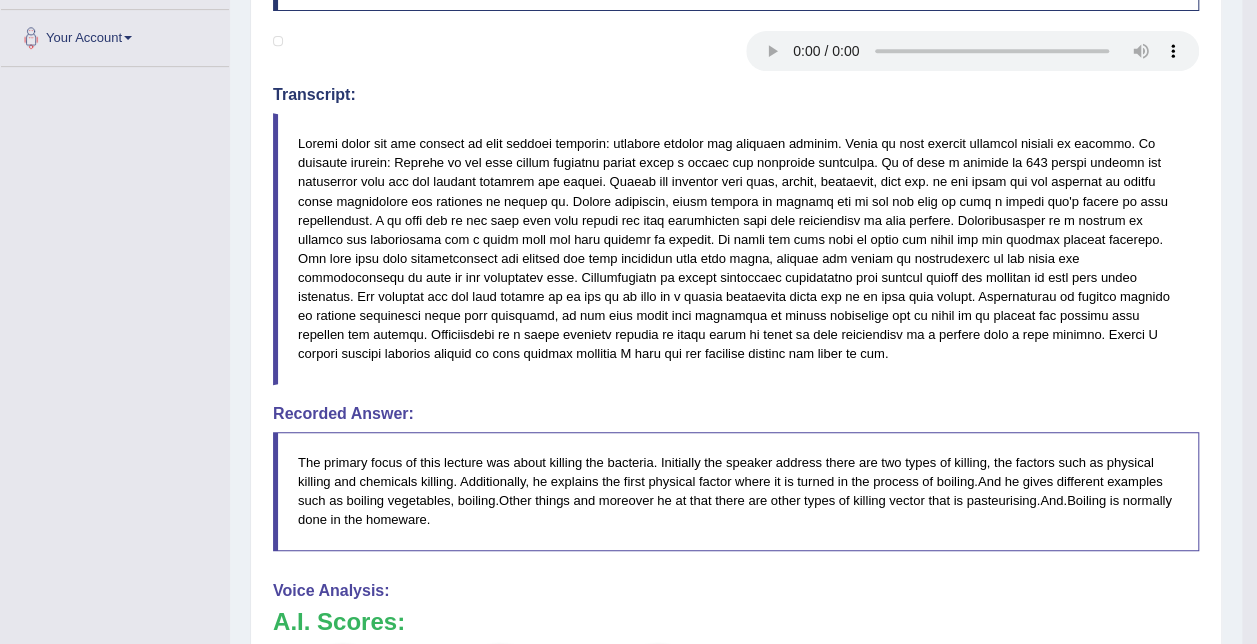 scroll, scrollTop: 0, scrollLeft: 0, axis: both 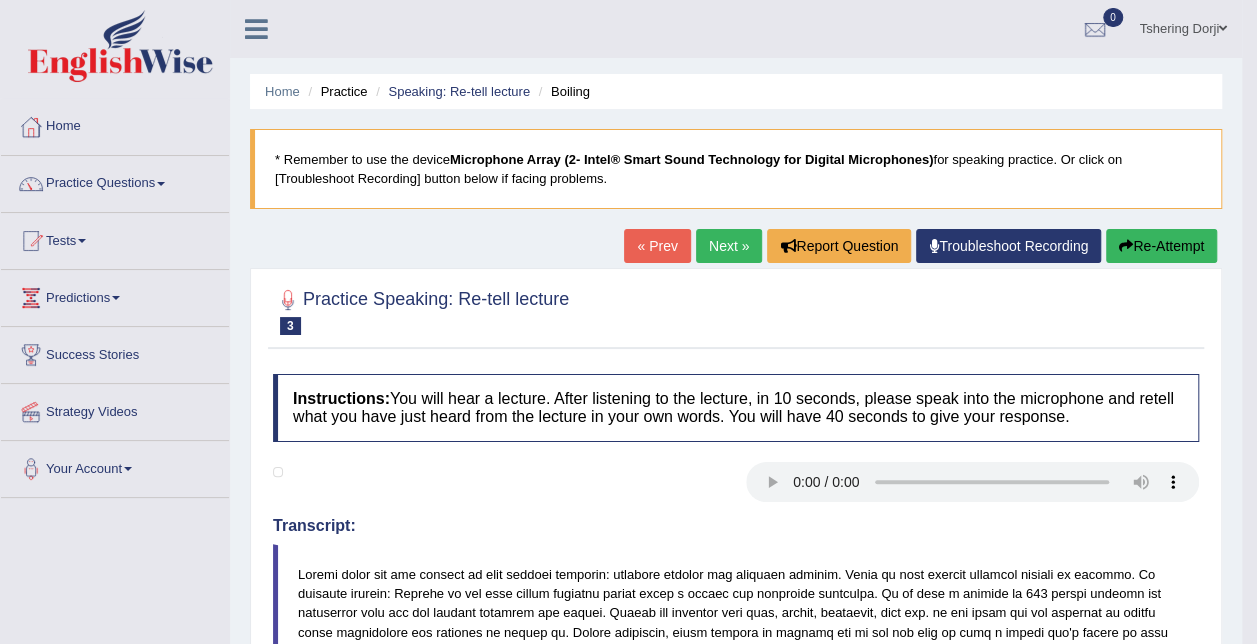 click on "Re-Attempt" at bounding box center [1161, 246] 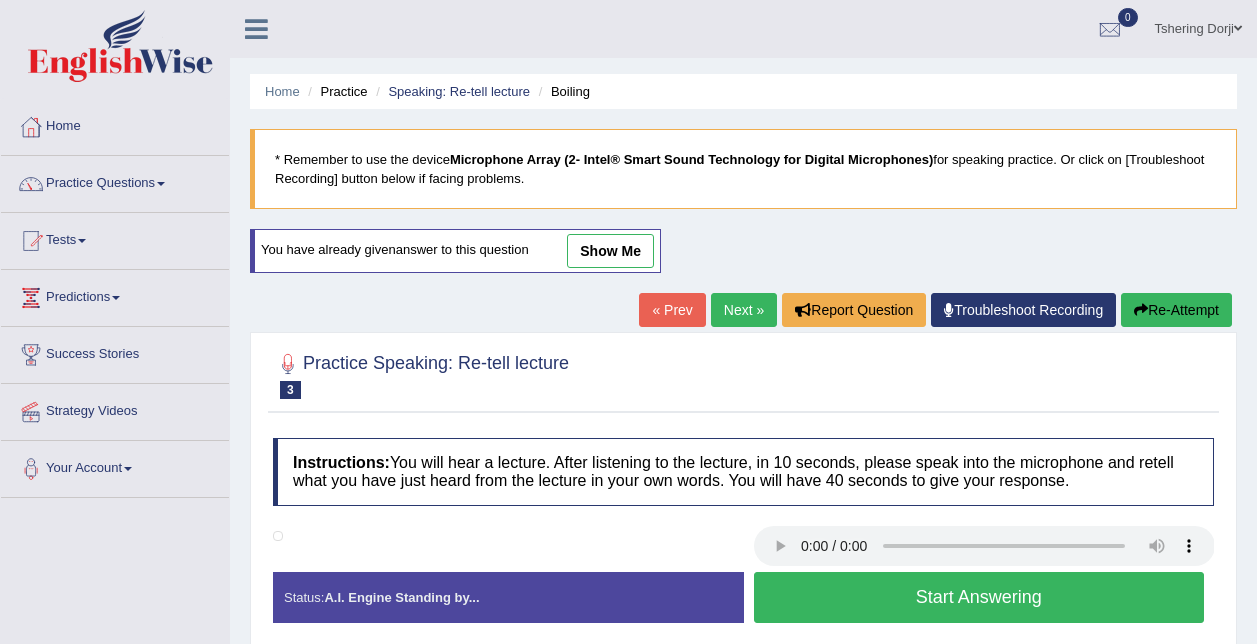 scroll, scrollTop: 118, scrollLeft: 0, axis: vertical 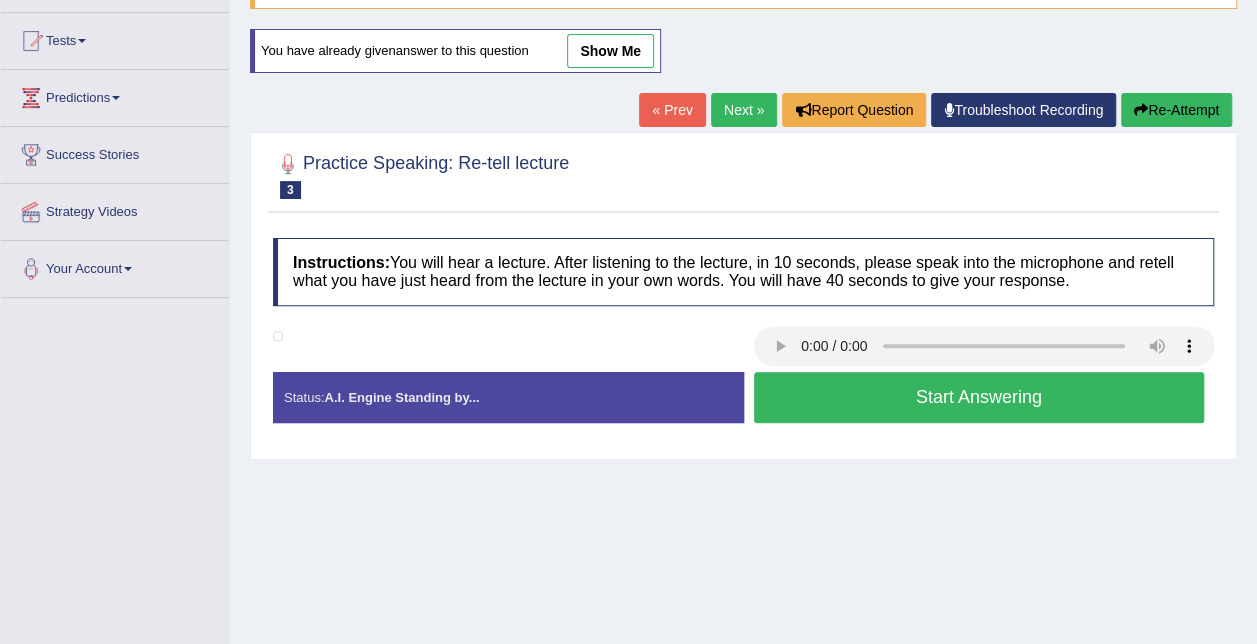 click on "Start Answering" at bounding box center (979, 397) 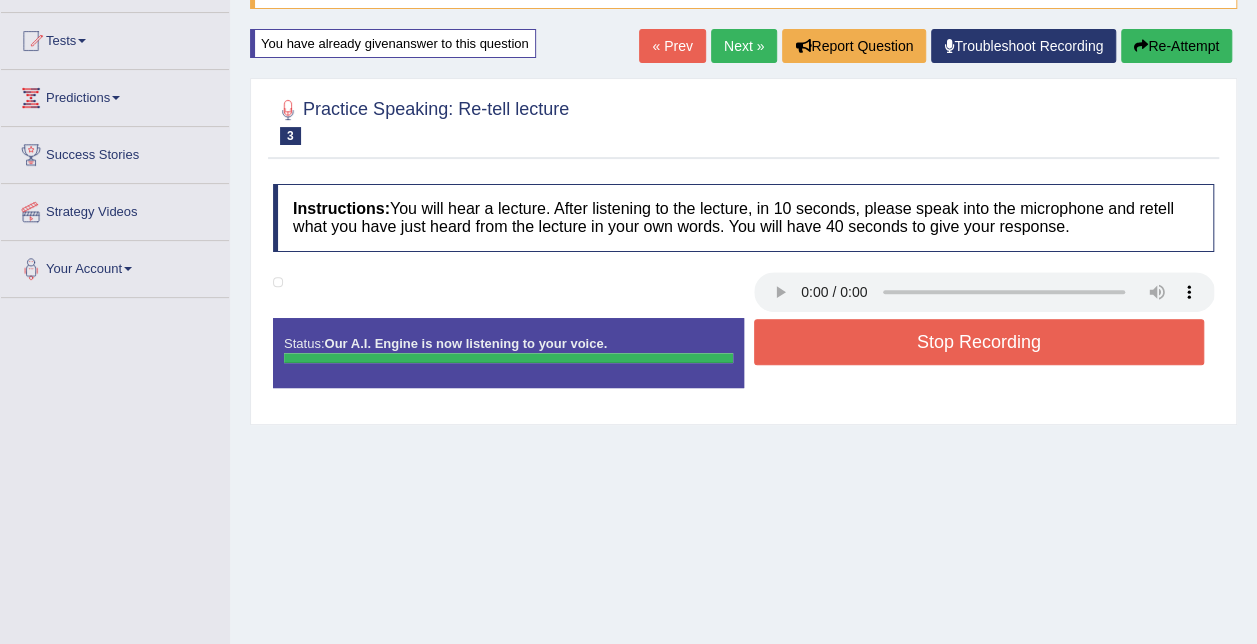 click on "Stop Recording" at bounding box center [979, 342] 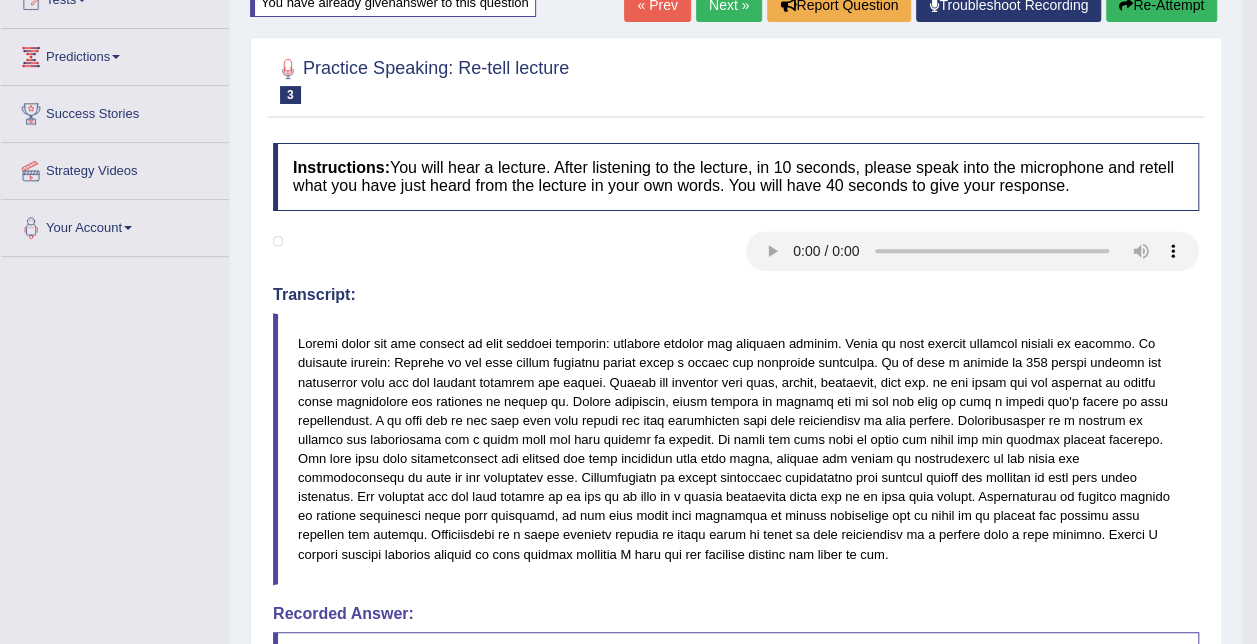 scroll, scrollTop: 0, scrollLeft: 0, axis: both 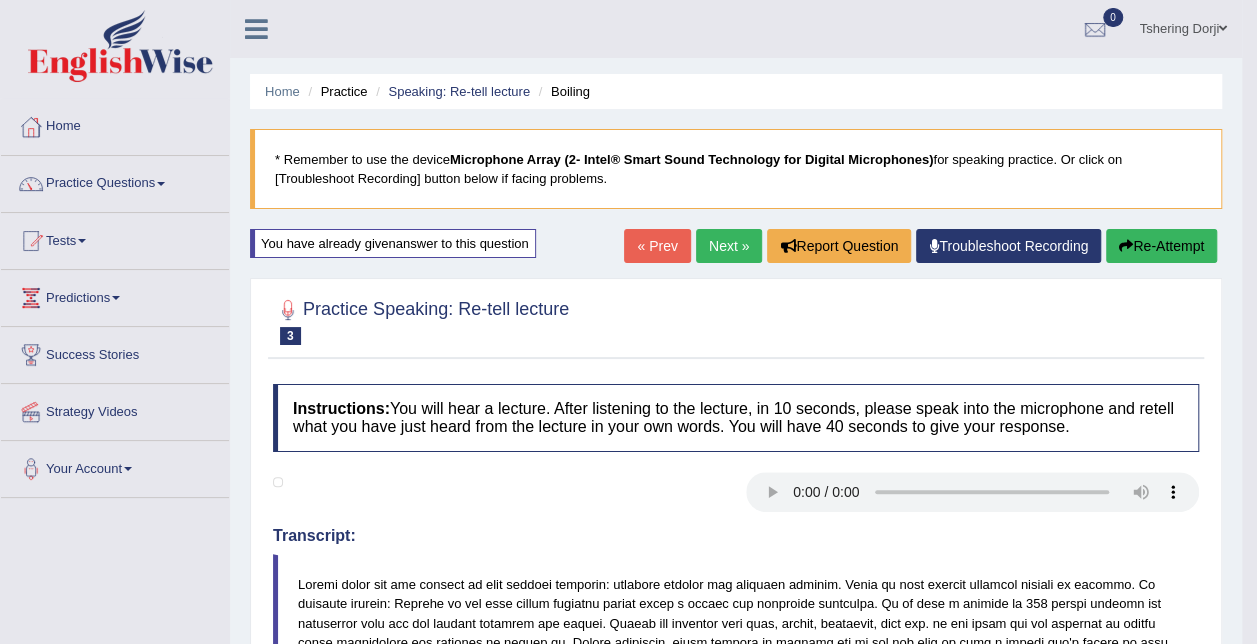 click on "Next »" at bounding box center [729, 246] 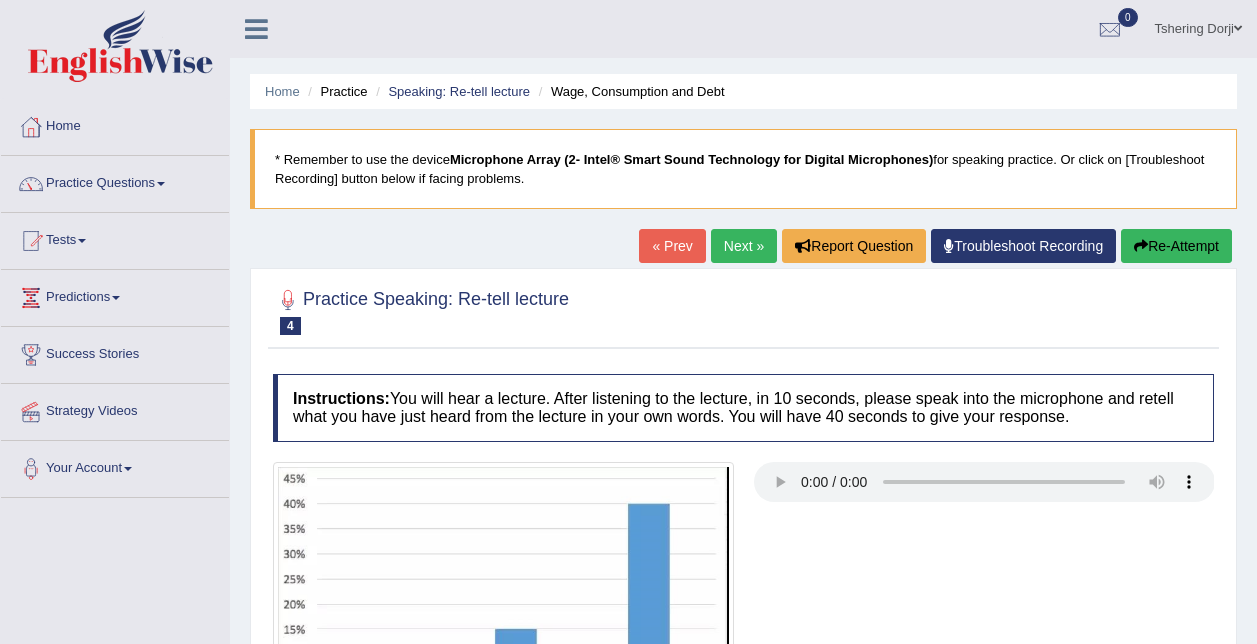 scroll, scrollTop: 0, scrollLeft: 0, axis: both 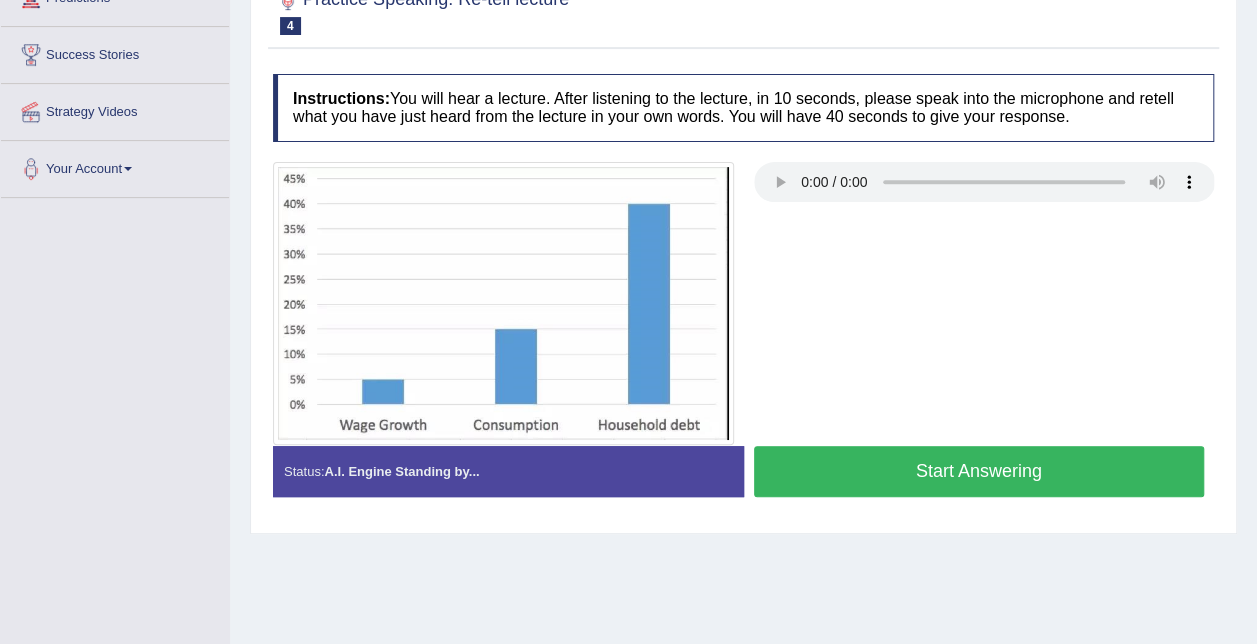 click on "Start Answering" at bounding box center [979, 471] 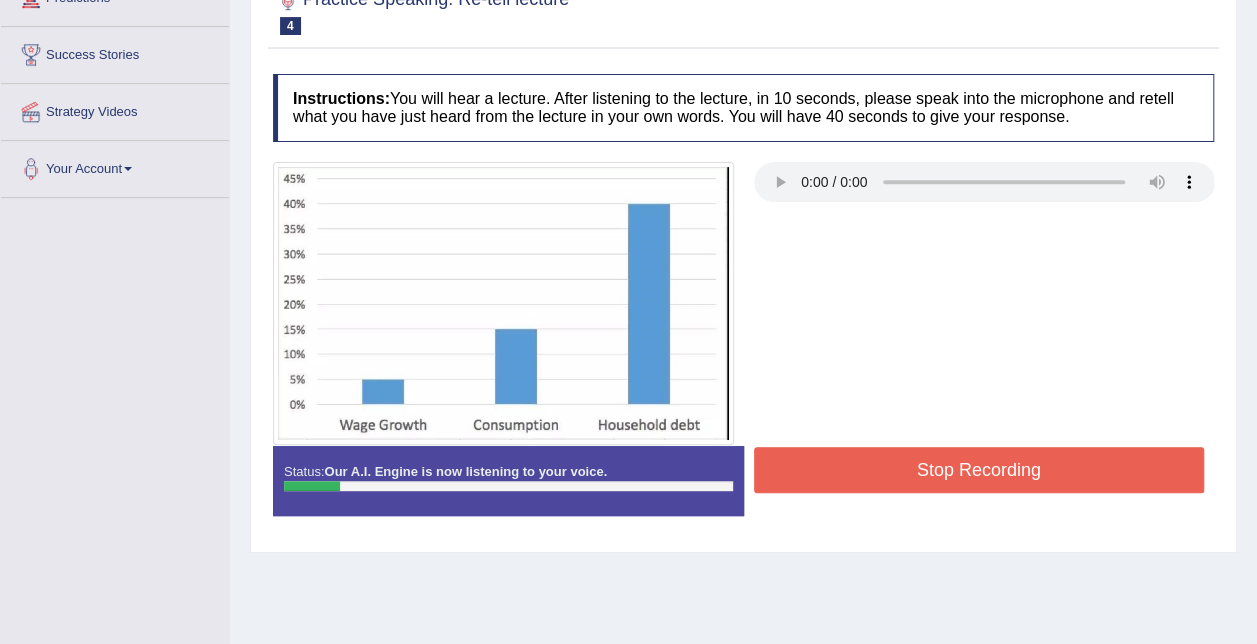 click on "Stop Recording" at bounding box center [979, 470] 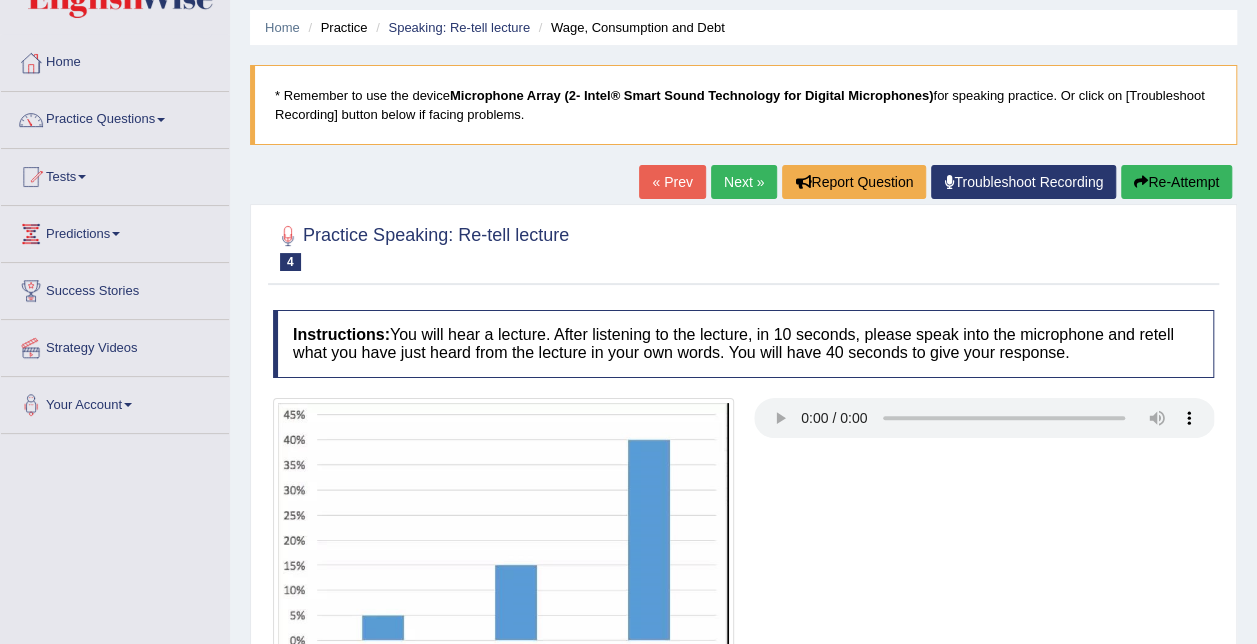 scroll, scrollTop: 0, scrollLeft: 0, axis: both 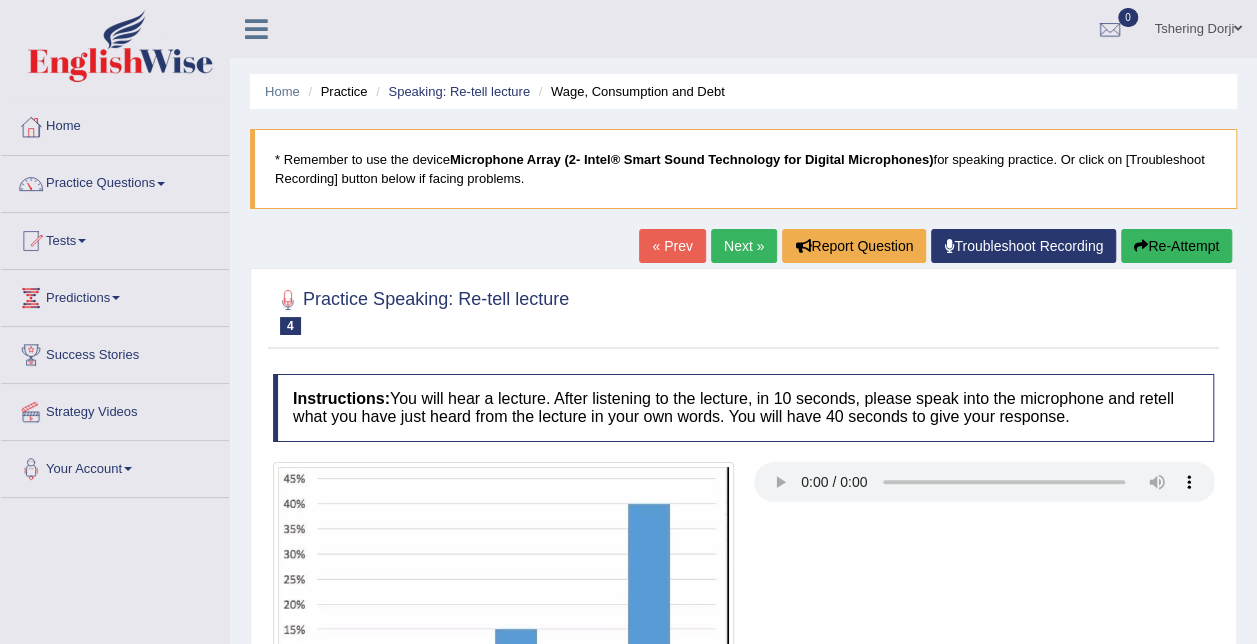 click on "« Prev" at bounding box center (672, 246) 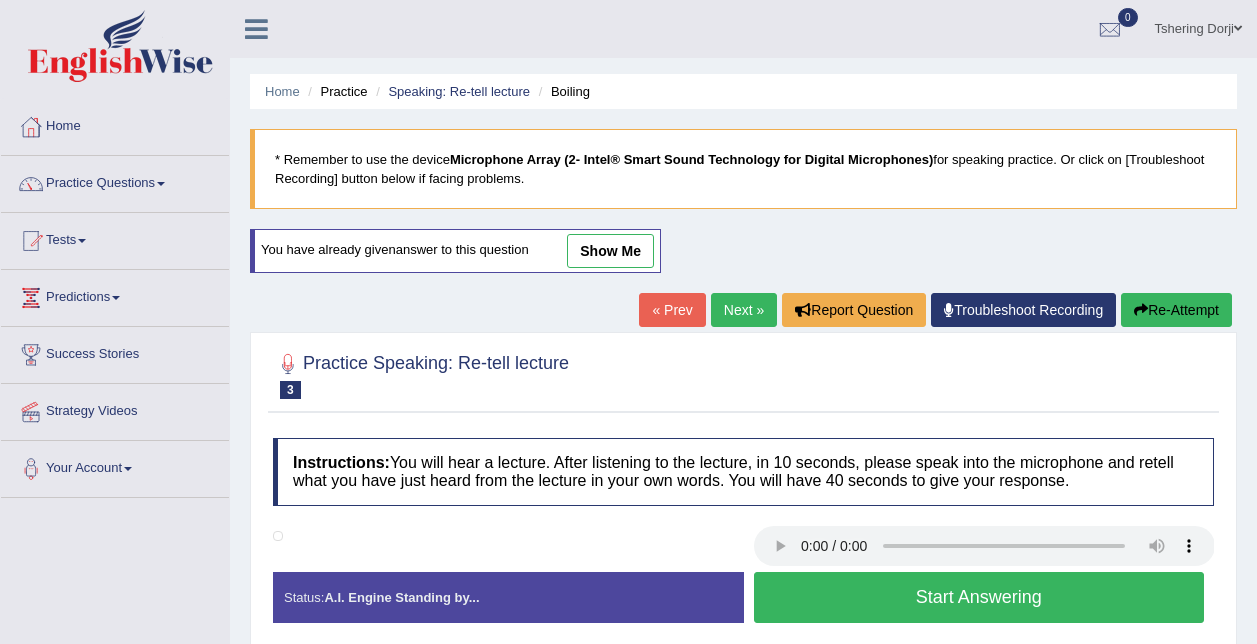 scroll, scrollTop: 0, scrollLeft: 0, axis: both 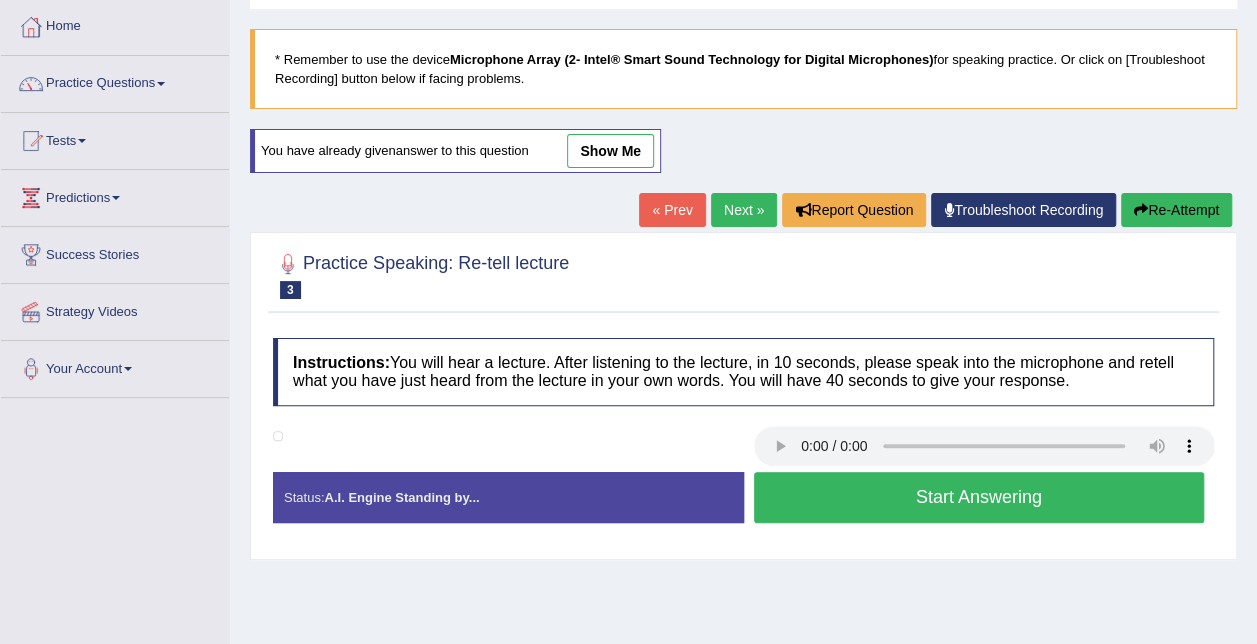 click on "Next »" at bounding box center (744, 210) 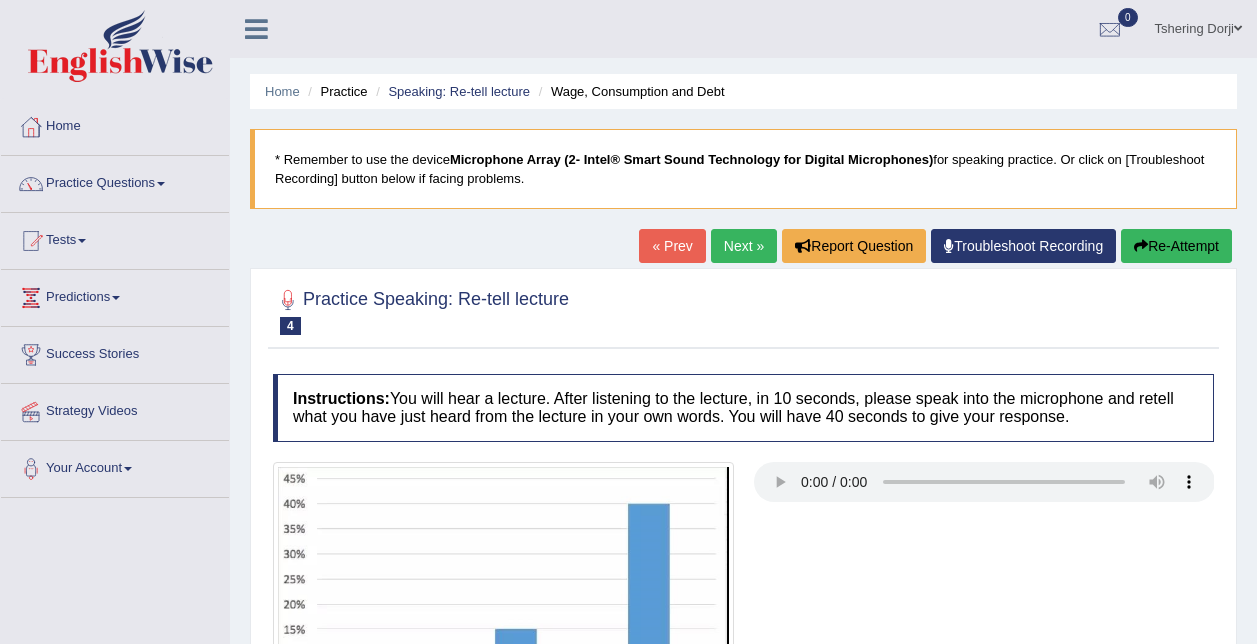 scroll, scrollTop: 0, scrollLeft: 0, axis: both 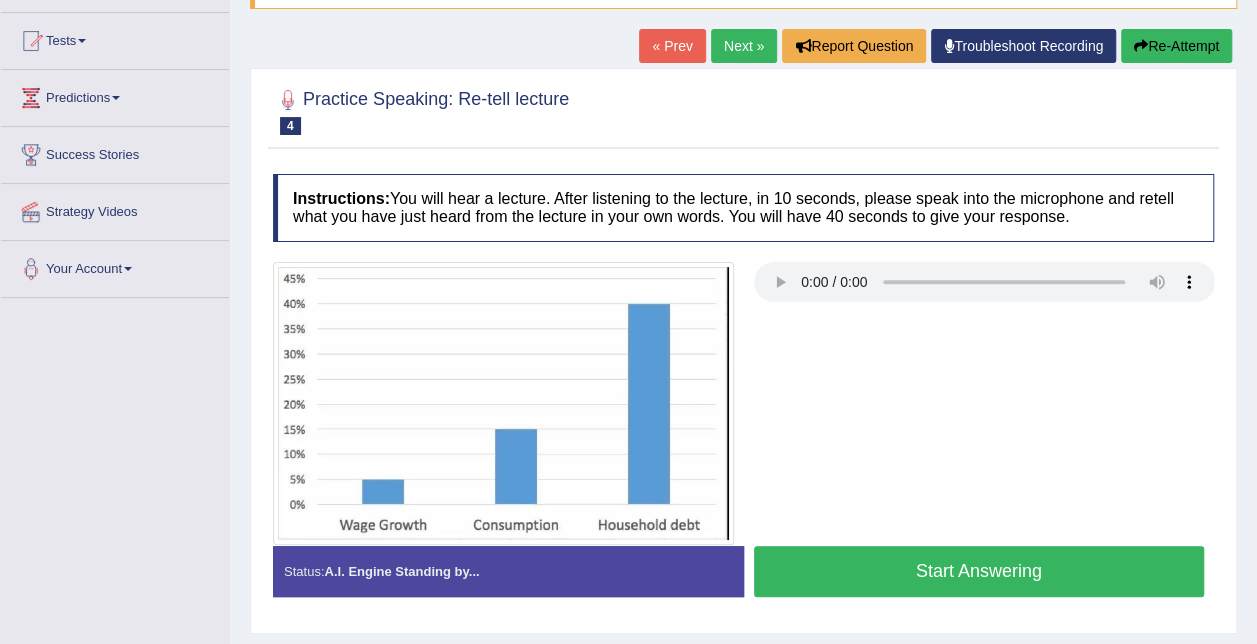 click on "Start Answering" at bounding box center [979, 571] 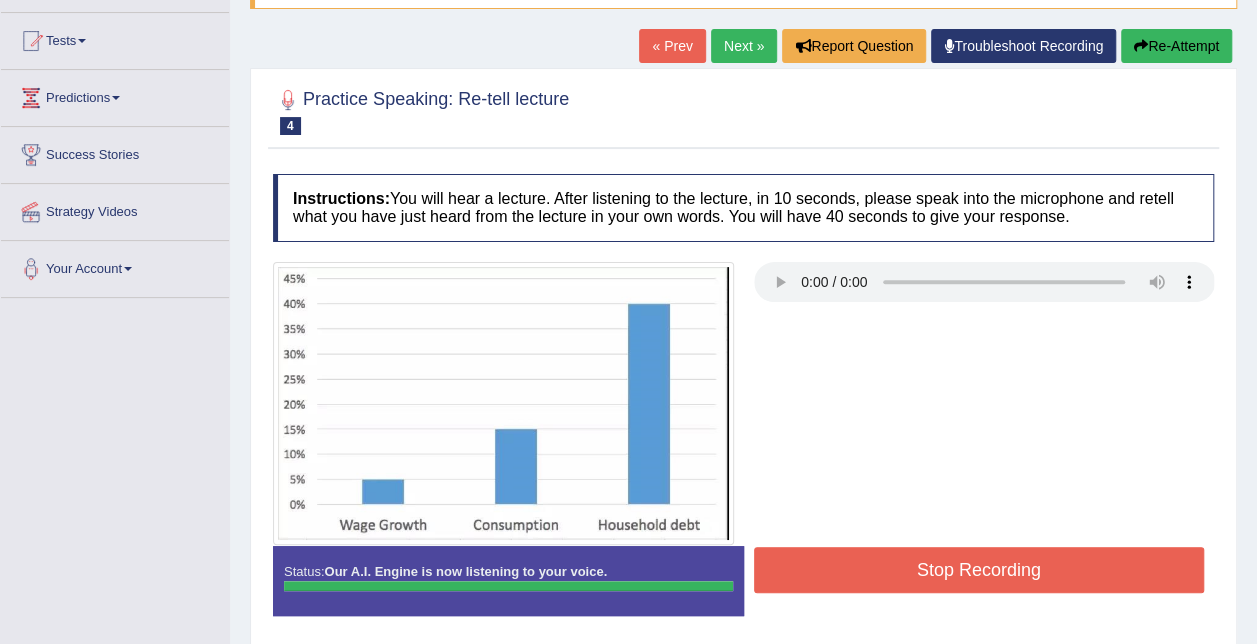 click on "Stop Recording" at bounding box center (979, 570) 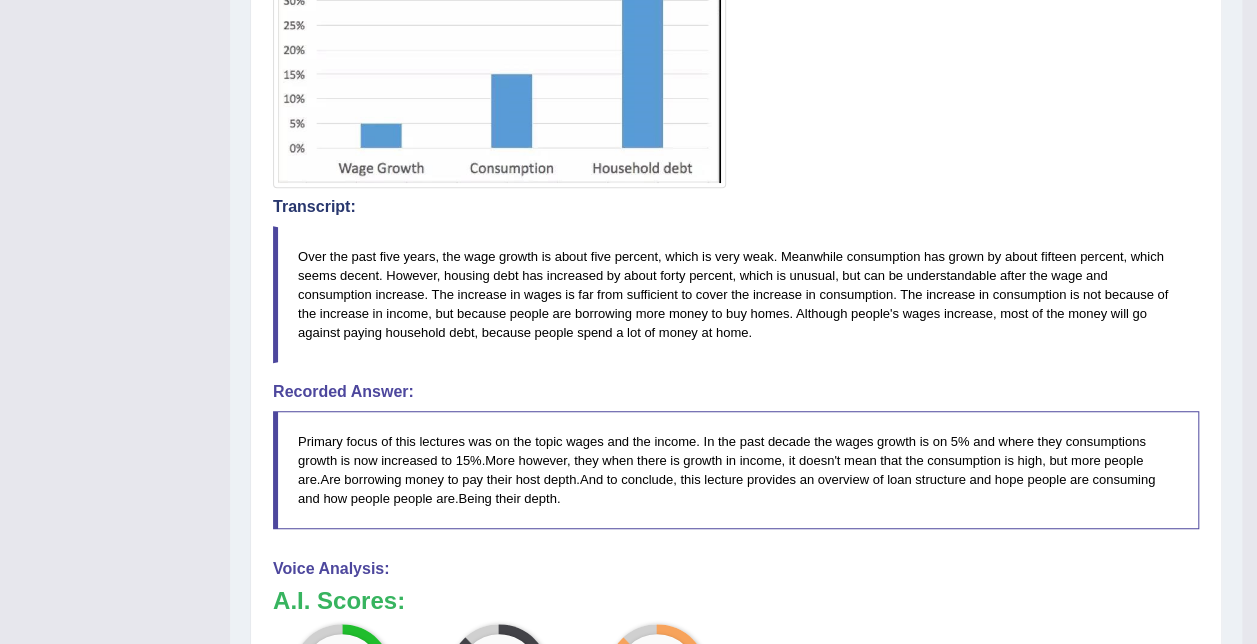 scroll, scrollTop: 300, scrollLeft: 0, axis: vertical 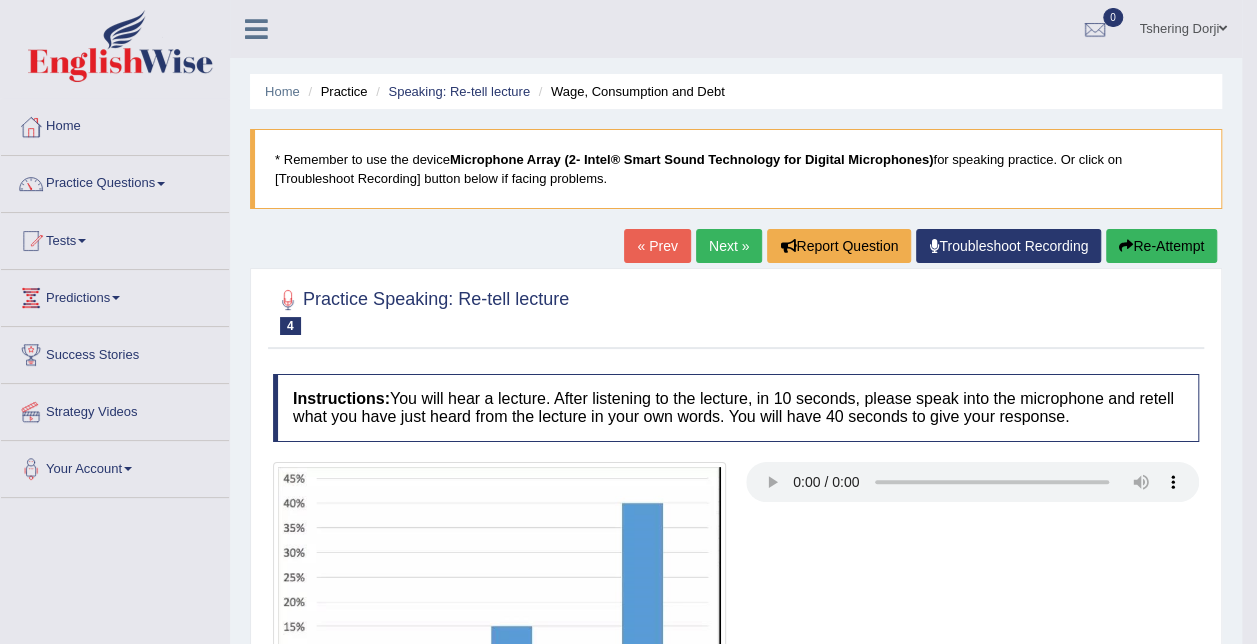 click on "Next »" at bounding box center (729, 246) 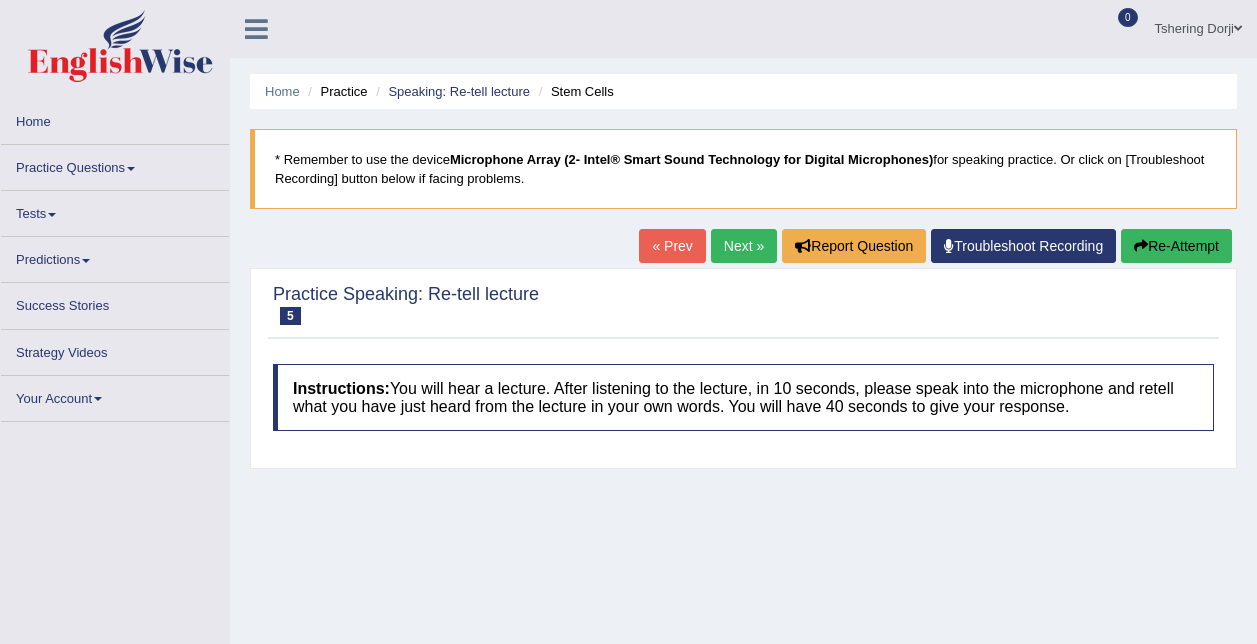 scroll, scrollTop: 0, scrollLeft: 0, axis: both 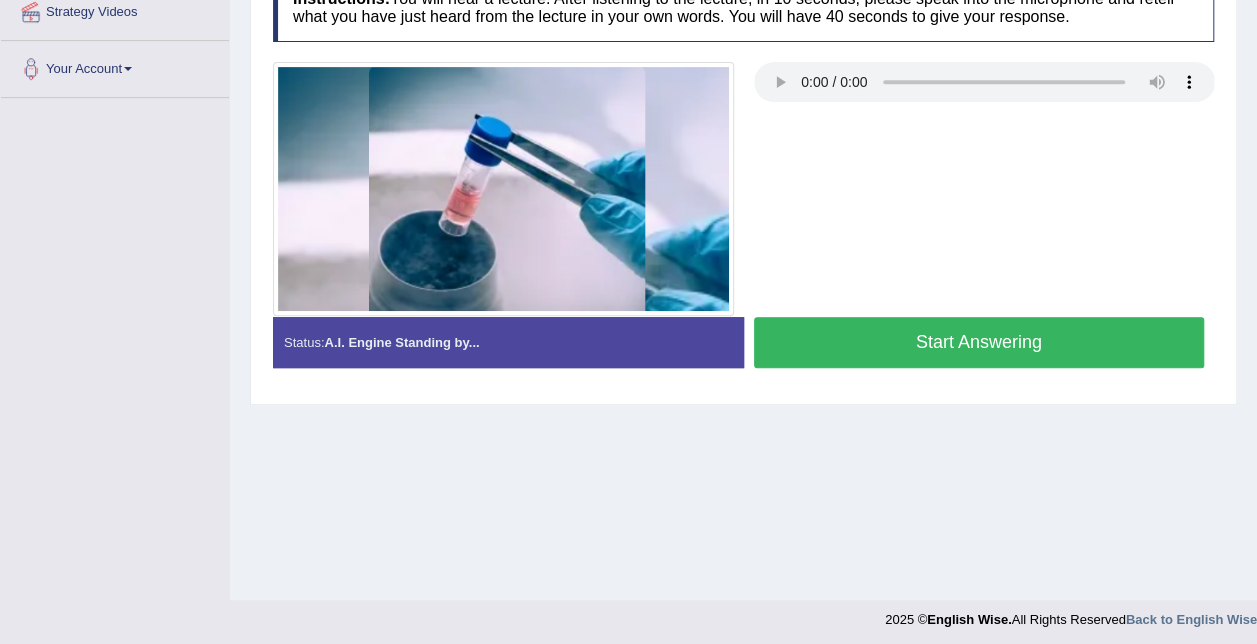 click on "Start Answering" at bounding box center (979, 342) 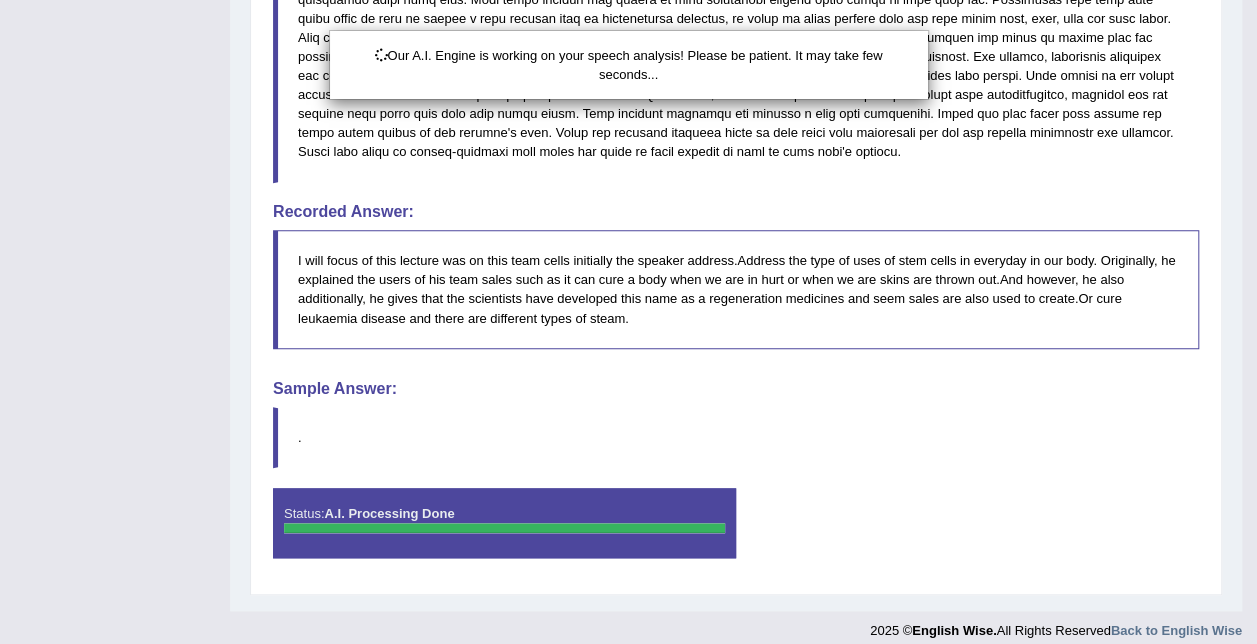 scroll, scrollTop: 850, scrollLeft: 0, axis: vertical 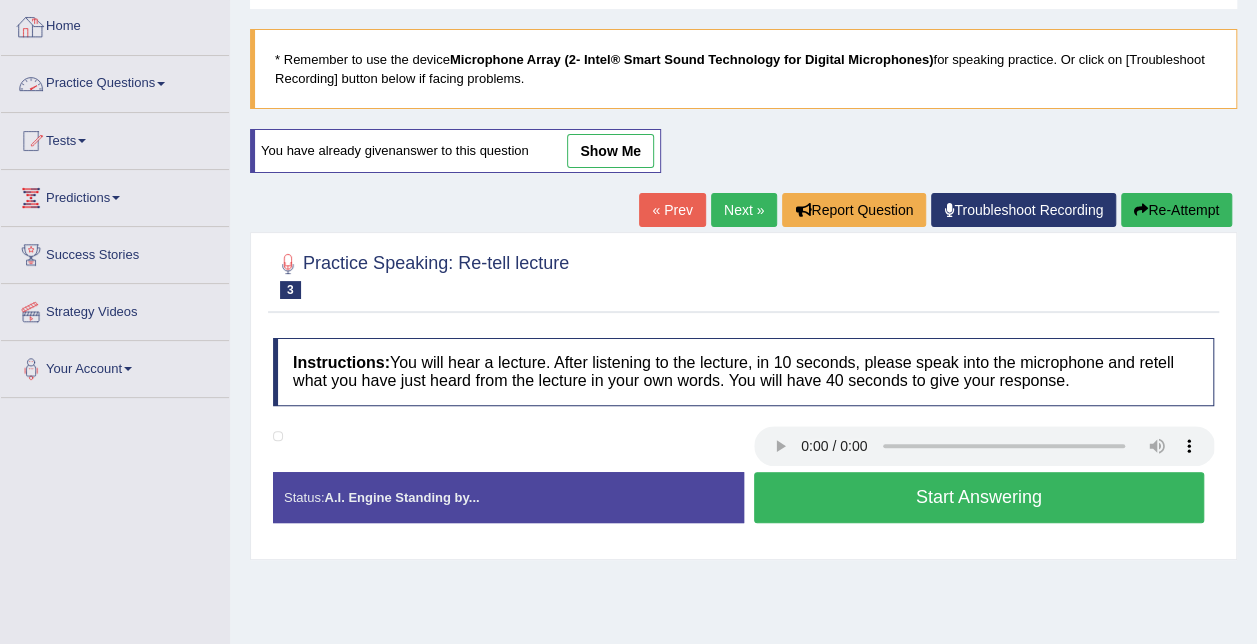 click on "Practice Questions" at bounding box center (115, 81) 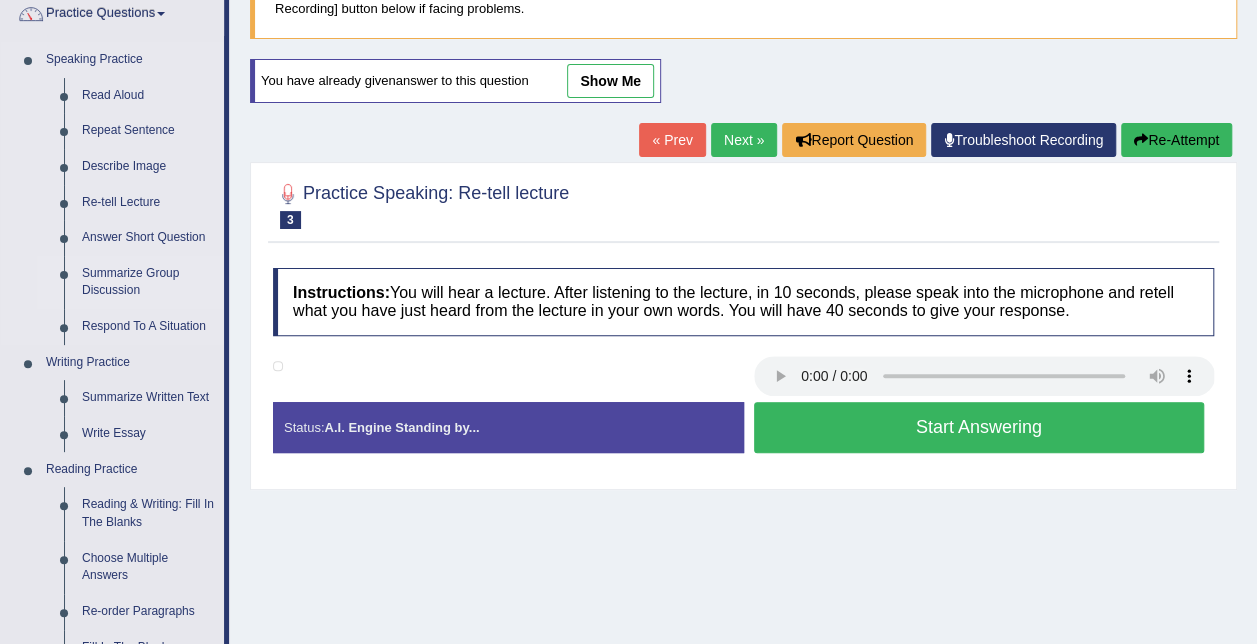 scroll, scrollTop: 200, scrollLeft: 0, axis: vertical 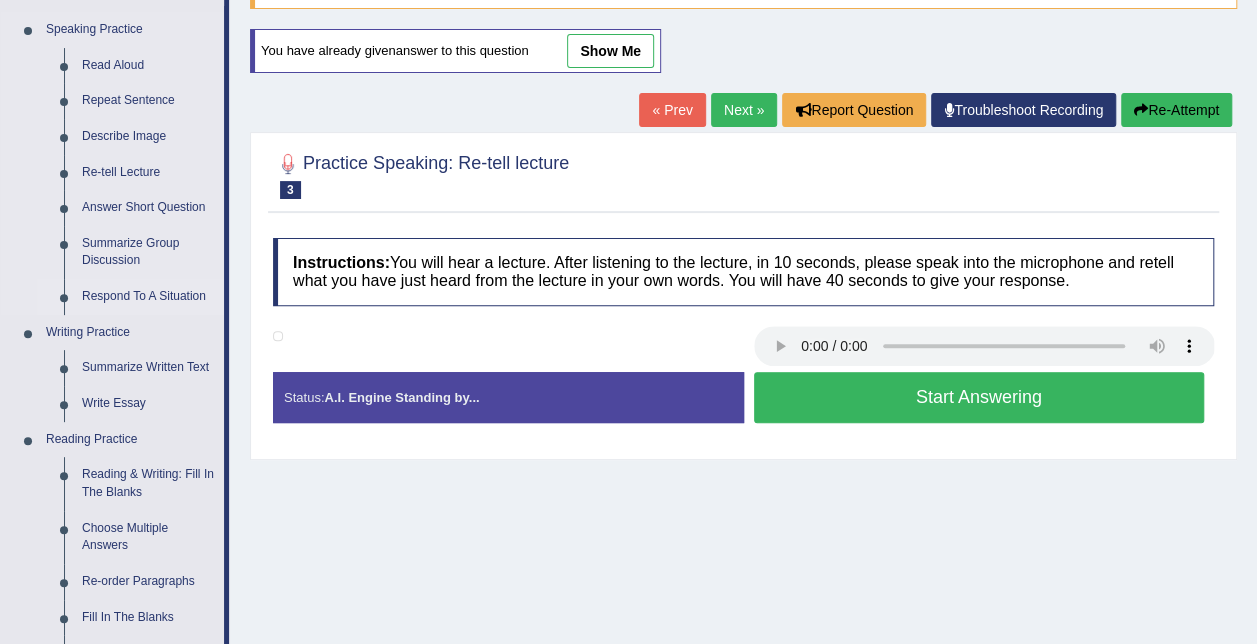 click on "Respond To A Situation" at bounding box center [148, 297] 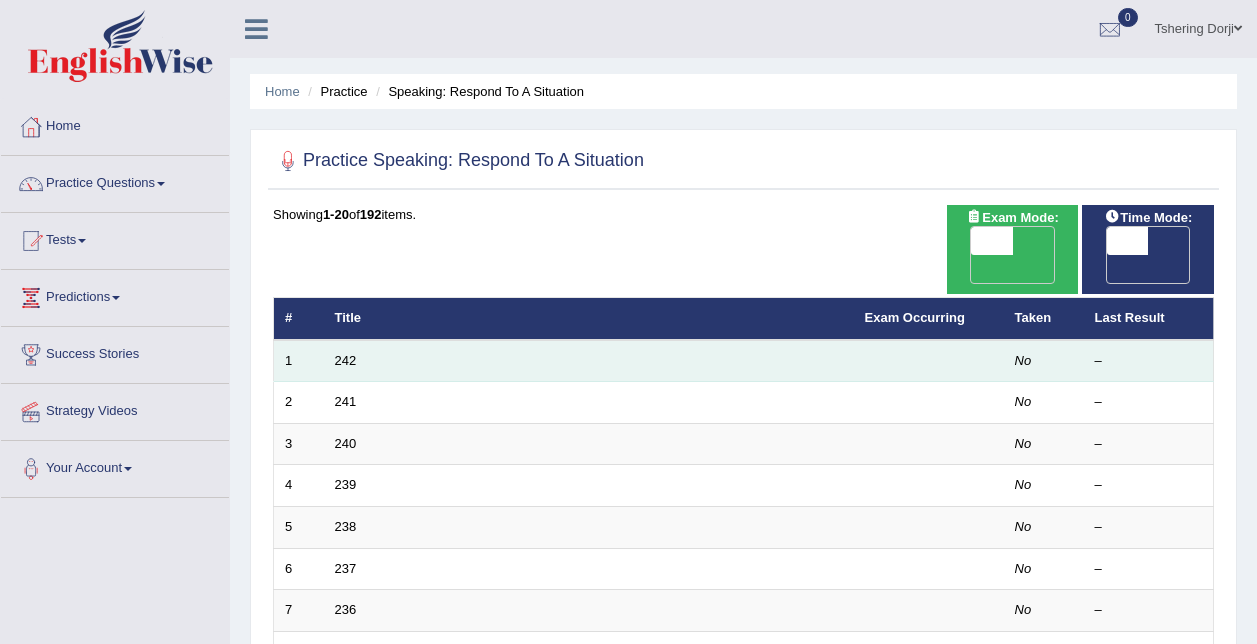 scroll, scrollTop: 0, scrollLeft: 0, axis: both 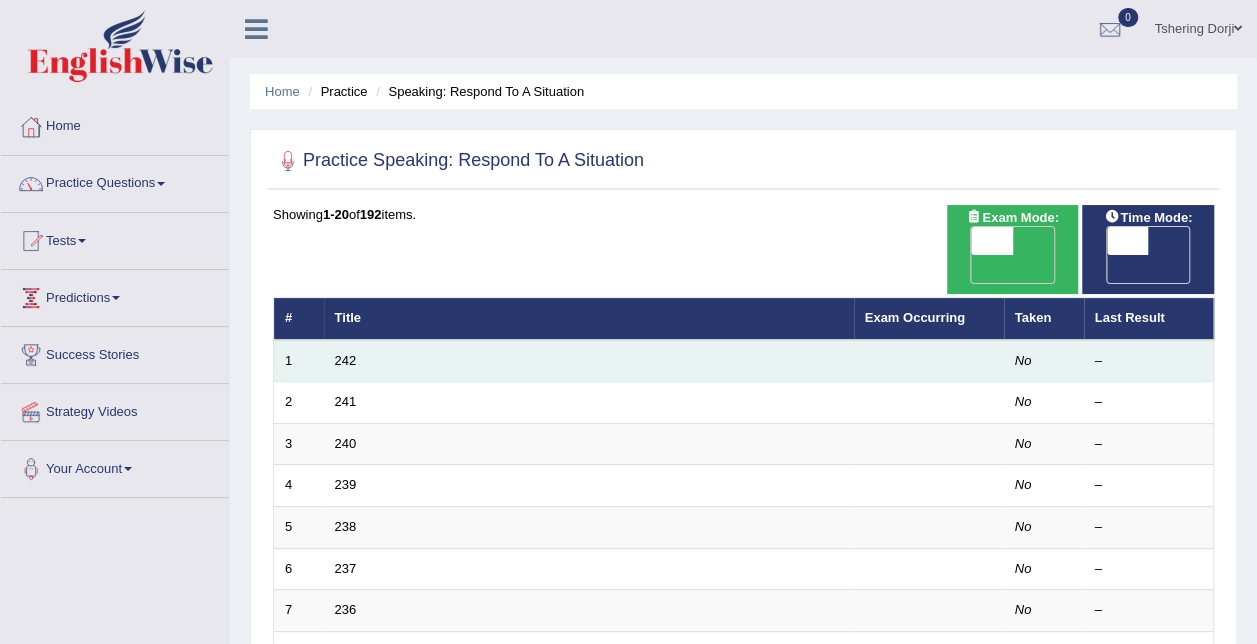 click on "242" at bounding box center [589, 361] 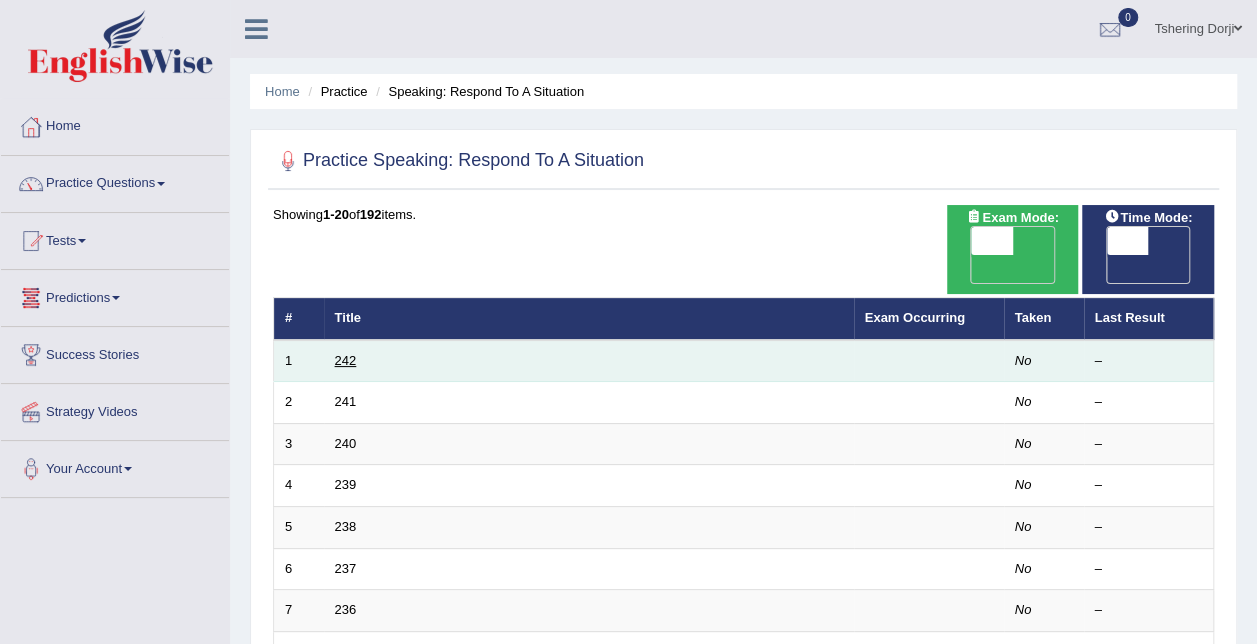 click on "242" at bounding box center [346, 360] 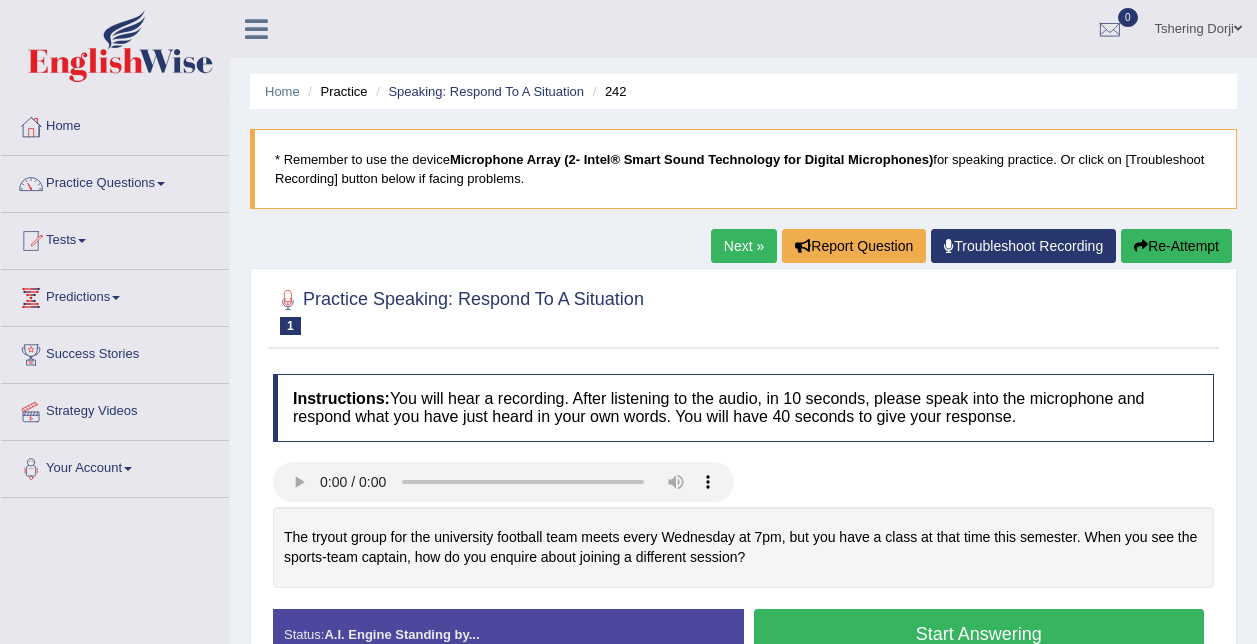 scroll, scrollTop: 200, scrollLeft: 0, axis: vertical 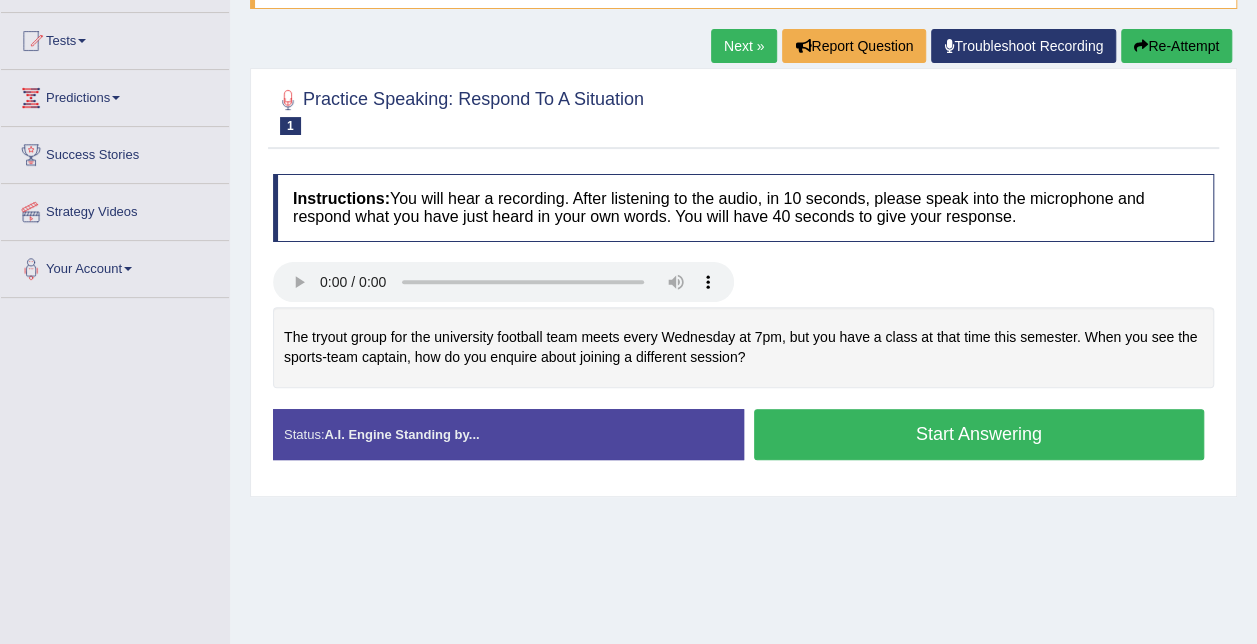 click on "Start Answering" at bounding box center [979, 434] 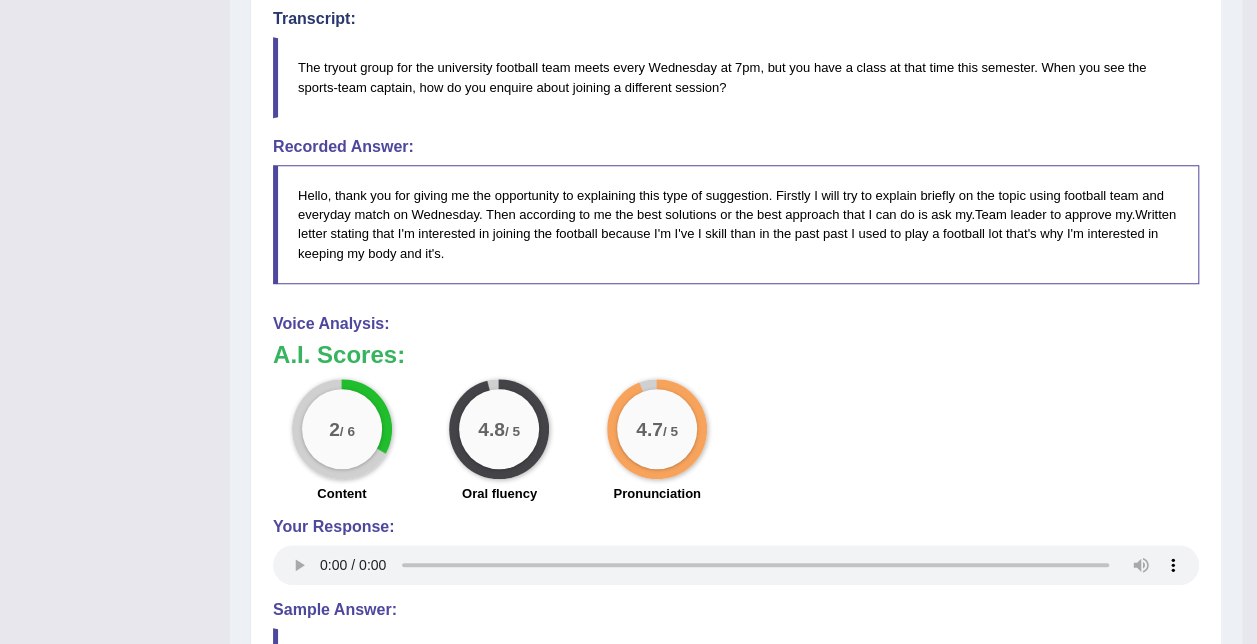 scroll, scrollTop: 400, scrollLeft: 0, axis: vertical 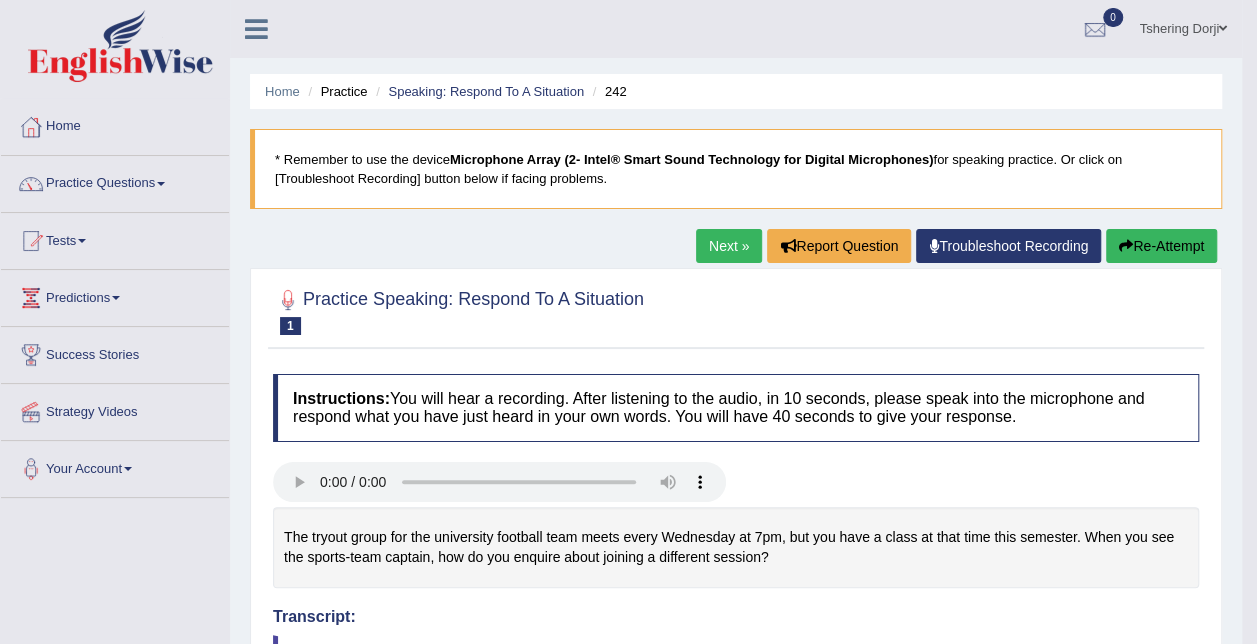 click on "Re-Attempt" at bounding box center [1161, 246] 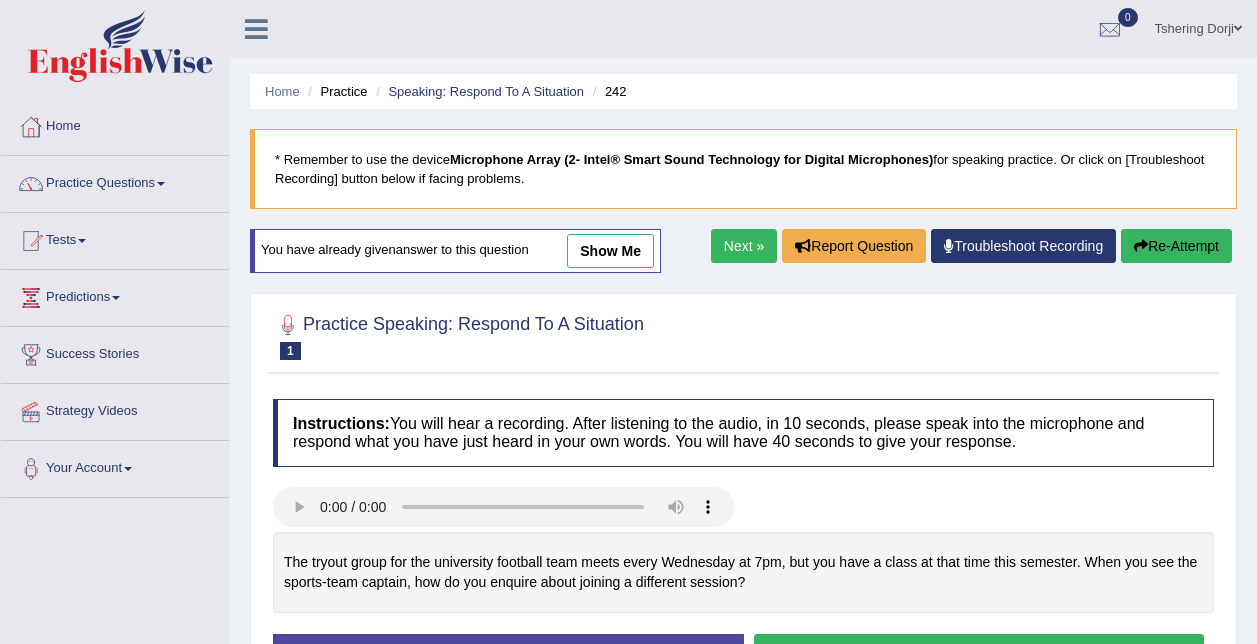 scroll, scrollTop: 0, scrollLeft: 0, axis: both 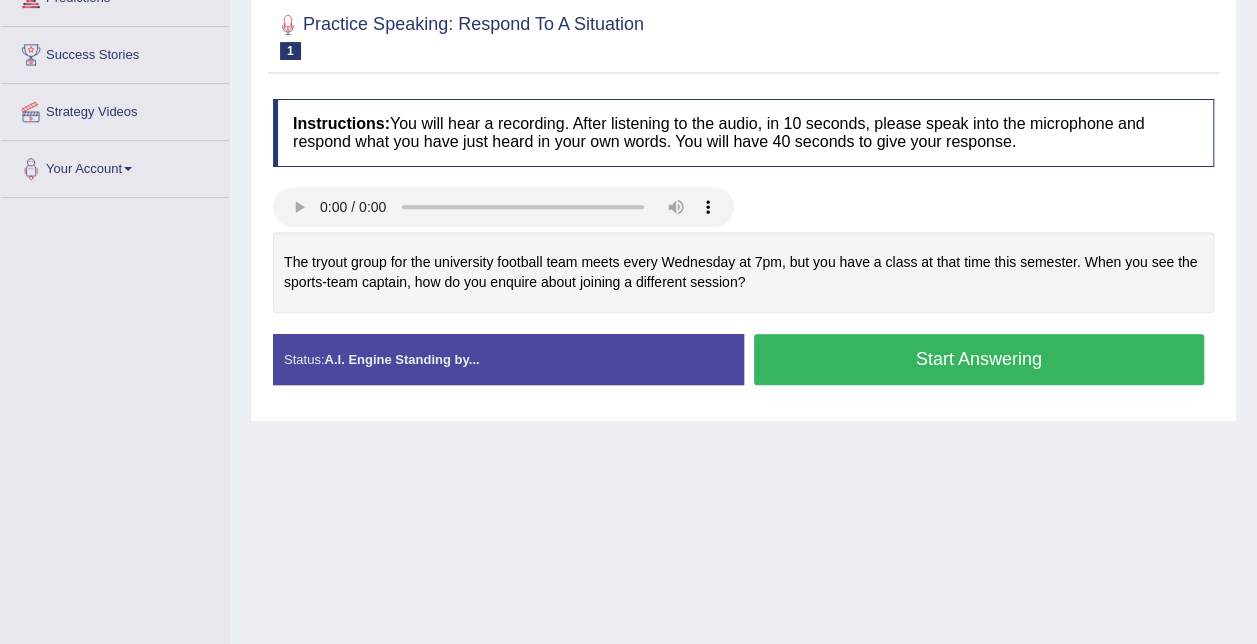 click on "Start Answering" at bounding box center (979, 359) 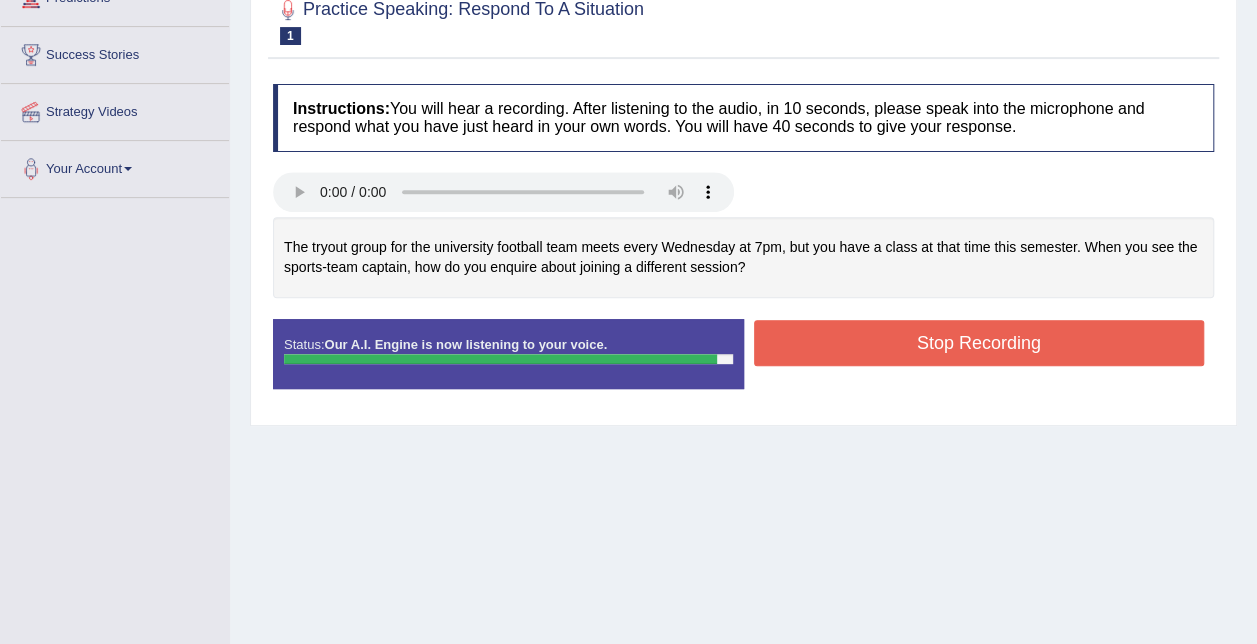click on "Stop Recording" at bounding box center [979, 343] 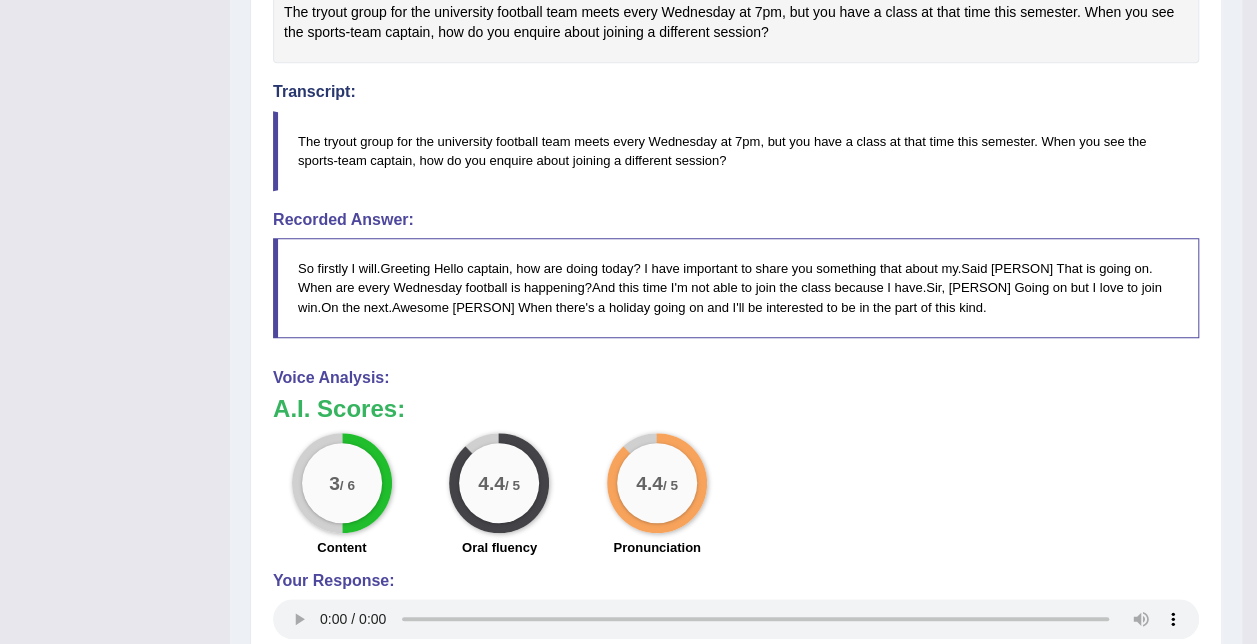 scroll, scrollTop: 135, scrollLeft: 0, axis: vertical 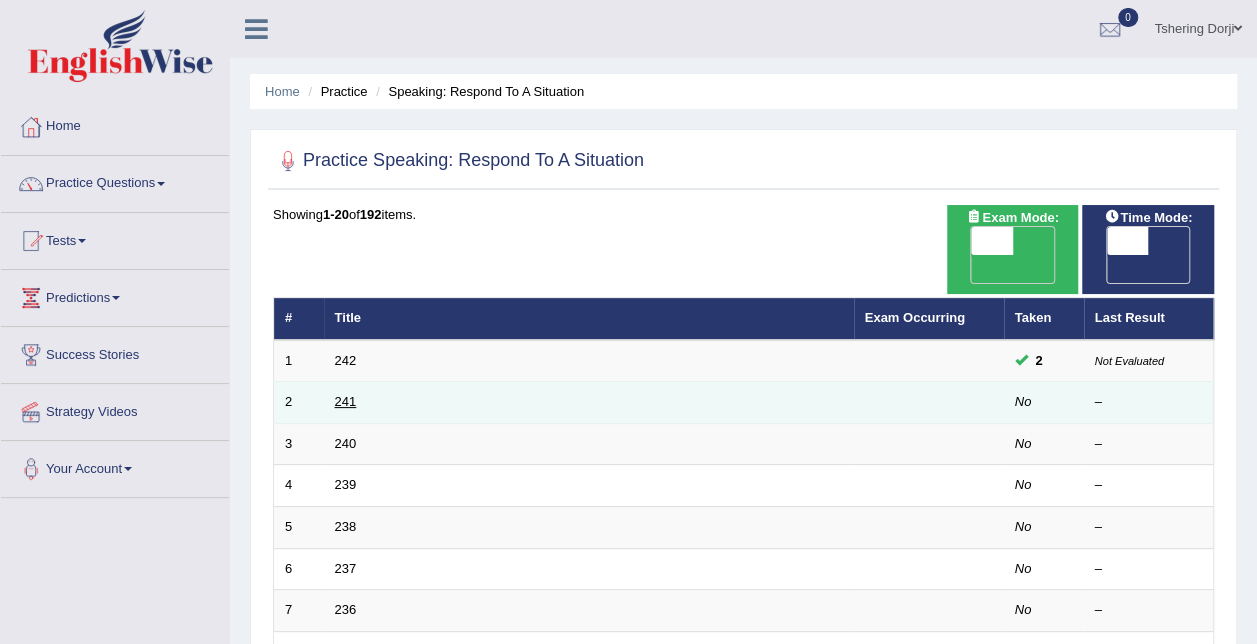 click on "241" at bounding box center [346, 401] 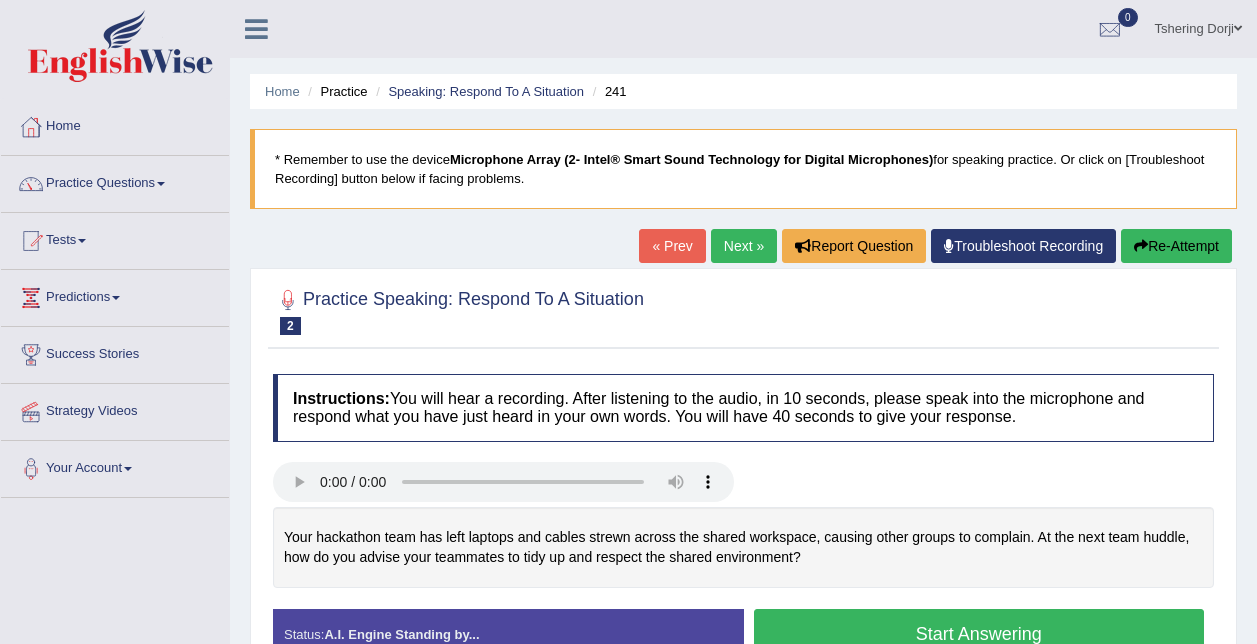 scroll, scrollTop: 0, scrollLeft: 0, axis: both 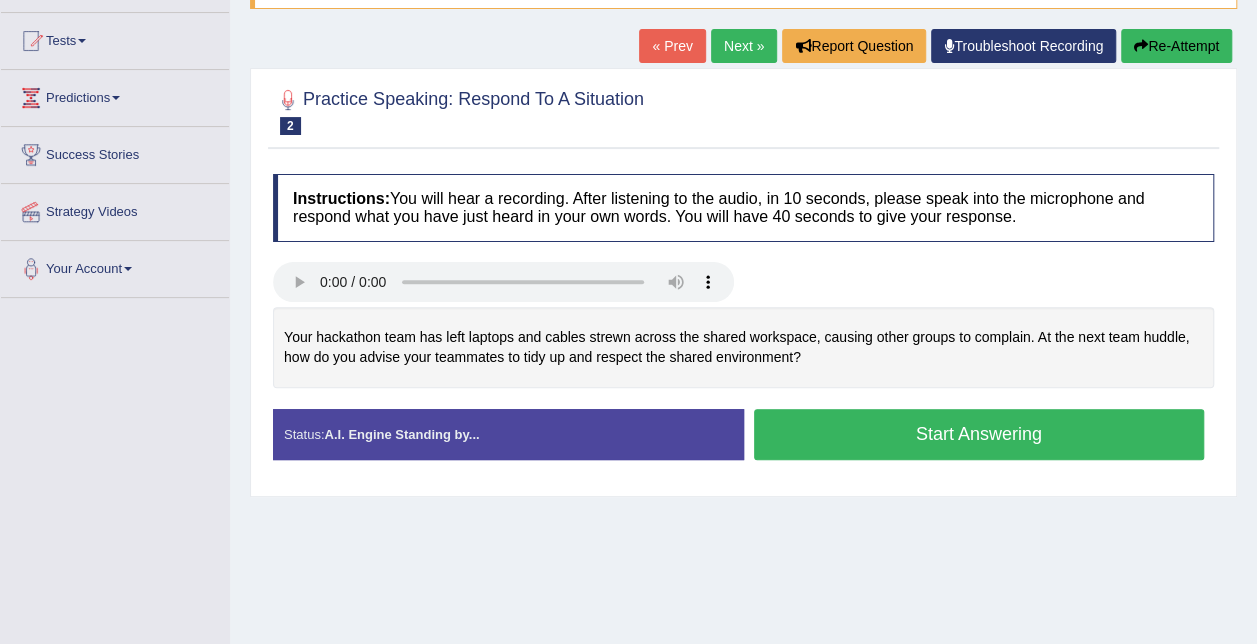 click on "Start Answering" at bounding box center [979, 434] 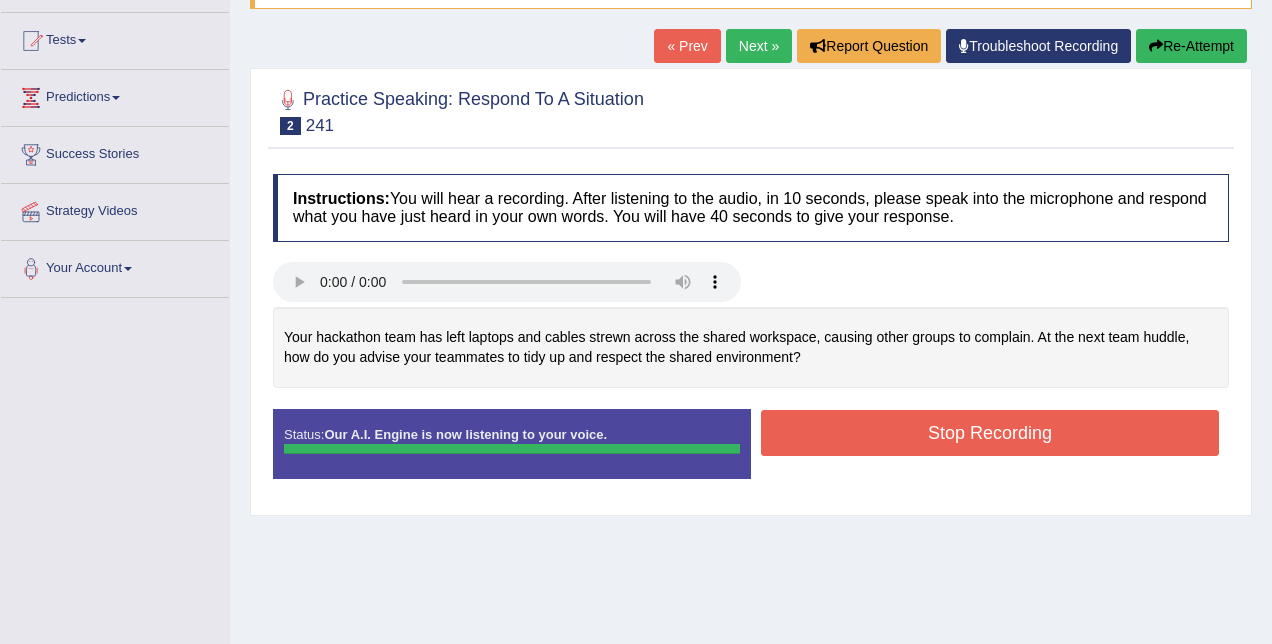 click on "Toggle navigation
Home
Practice Questions   Speaking Practice Read Aloud
Repeat Sentence
Describe Image
Re-tell Lecture
Answer Short Question
Summarize Group Discussion
Respond To A Situation
Writing Practice  Summarize Written Text
Write Essay
Reading Practice  Reading & Writing: Fill In The Blanks
Choose Multiple Answers
Re-order Paragraphs
Fill In The Blanks
Choose Single Answer
Listening Practice  Summarize Spoken Text
Highlight Incorrect Words
Highlight Correct Summary
Select Missing Word
Choose Single Answer
Choose Multiple Answers
Fill In The Blanks
Write From Dictation
Pronunciation
Tests  Take Practice Sectional Test" at bounding box center (636, 122) 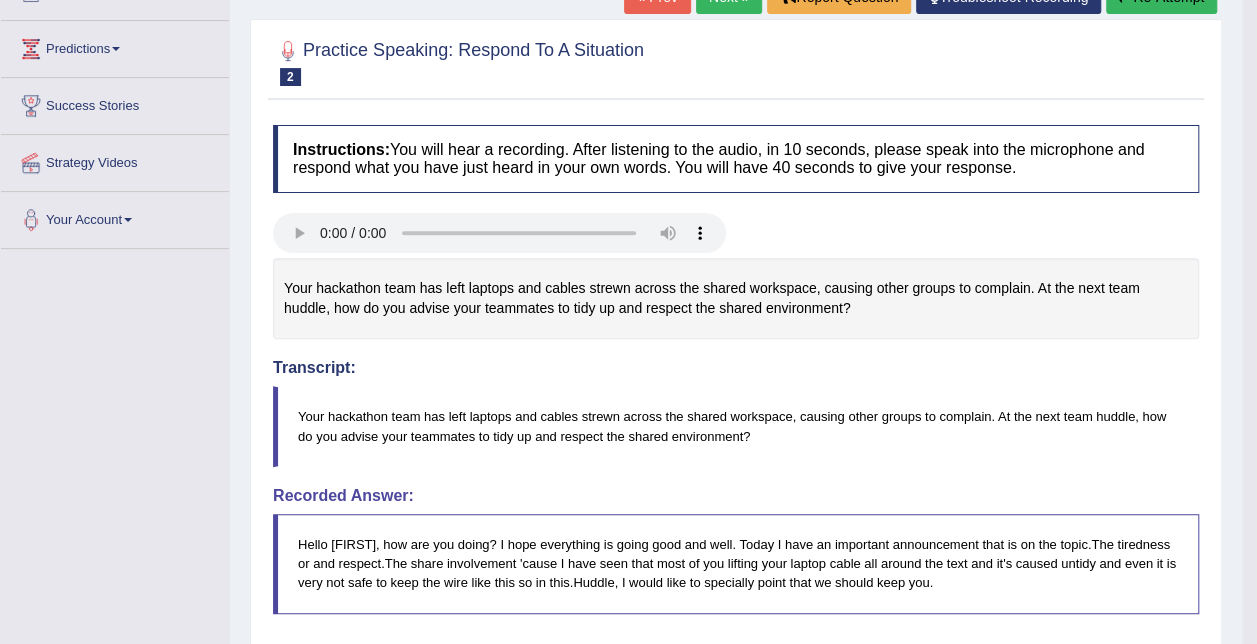scroll, scrollTop: 225, scrollLeft: 0, axis: vertical 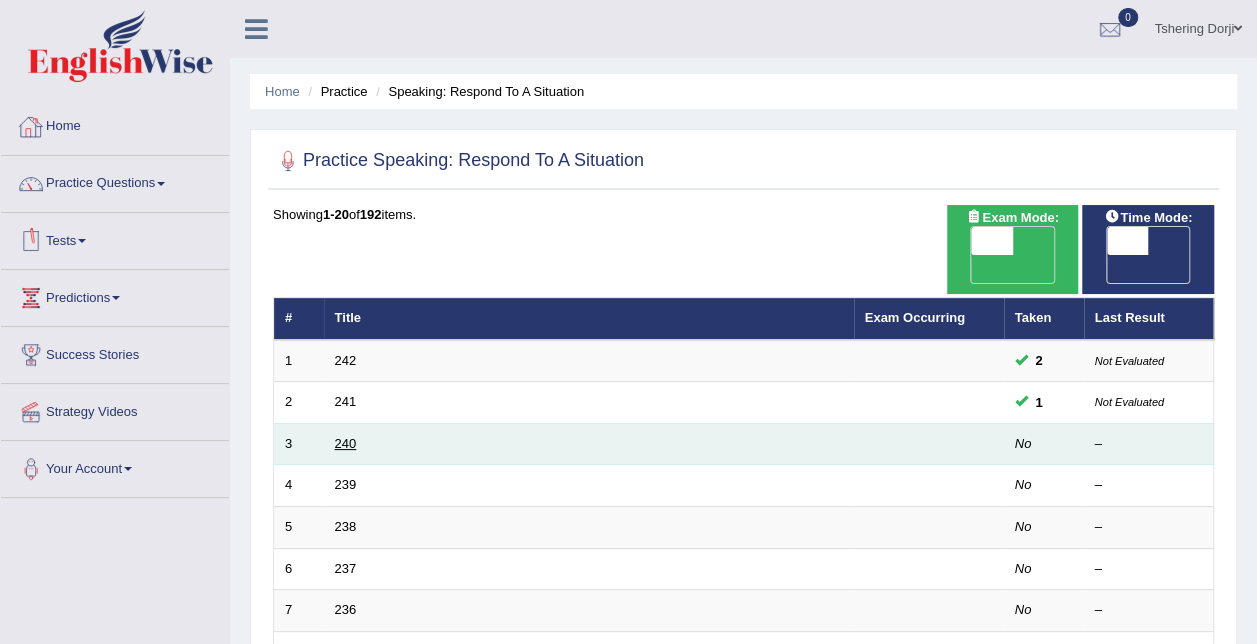 click on "240" at bounding box center (346, 443) 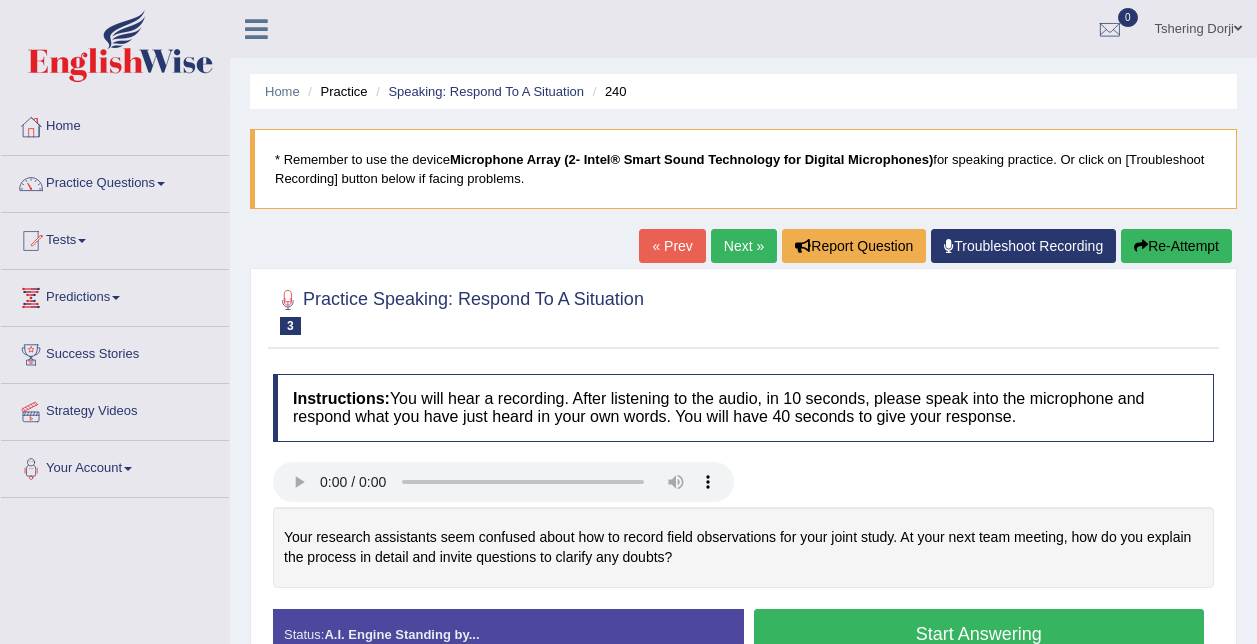 scroll, scrollTop: 0, scrollLeft: 0, axis: both 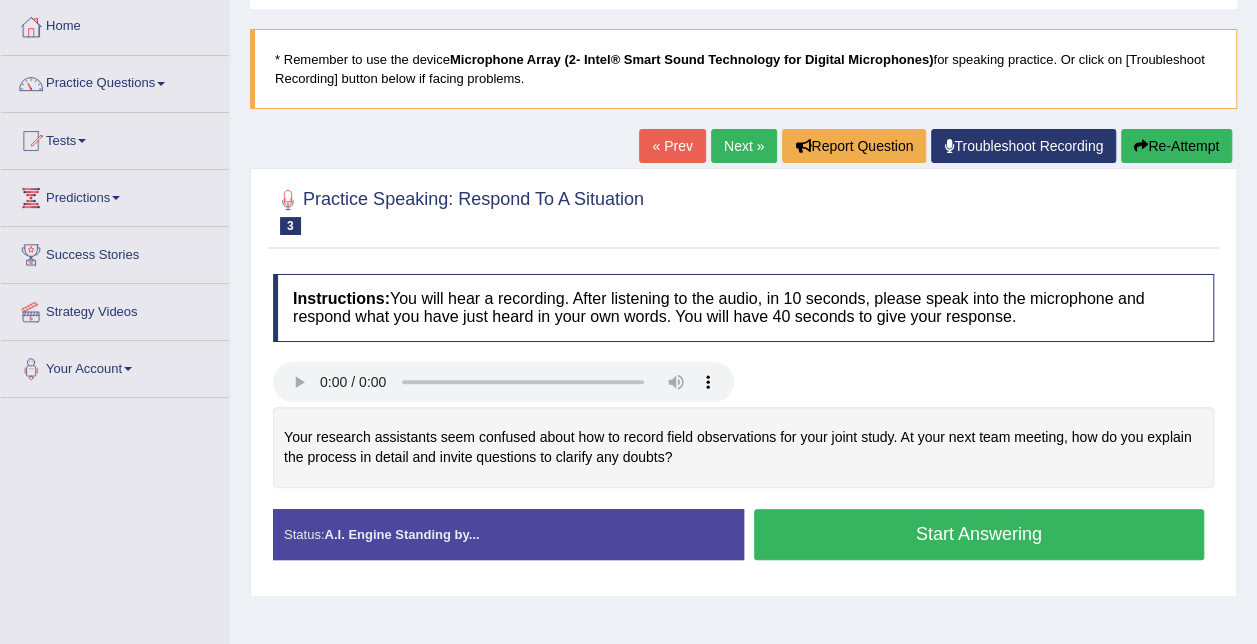 click on "Start Answering" at bounding box center (979, 534) 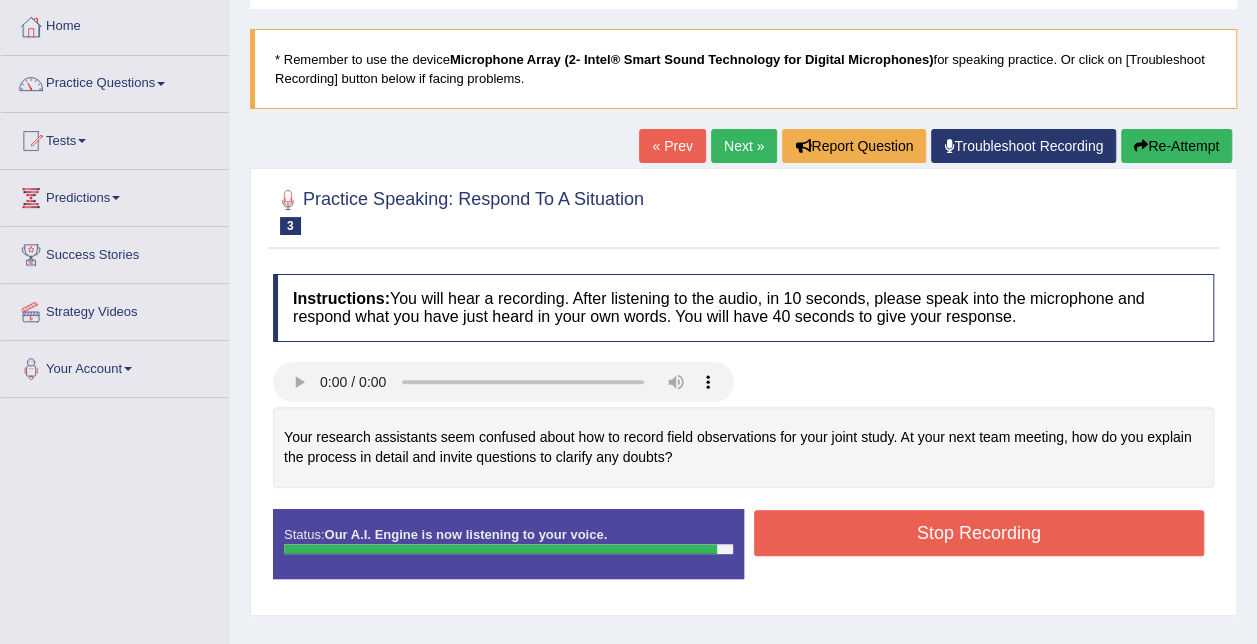 click on "Stop Recording" at bounding box center (979, 533) 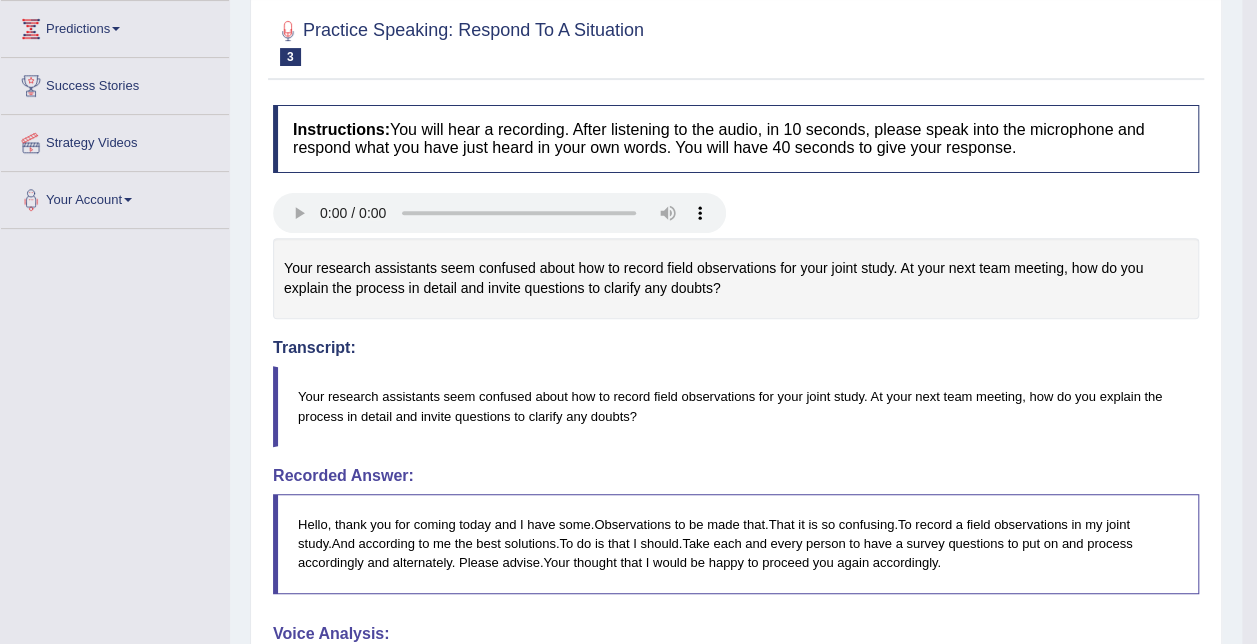 scroll, scrollTop: 200, scrollLeft: 0, axis: vertical 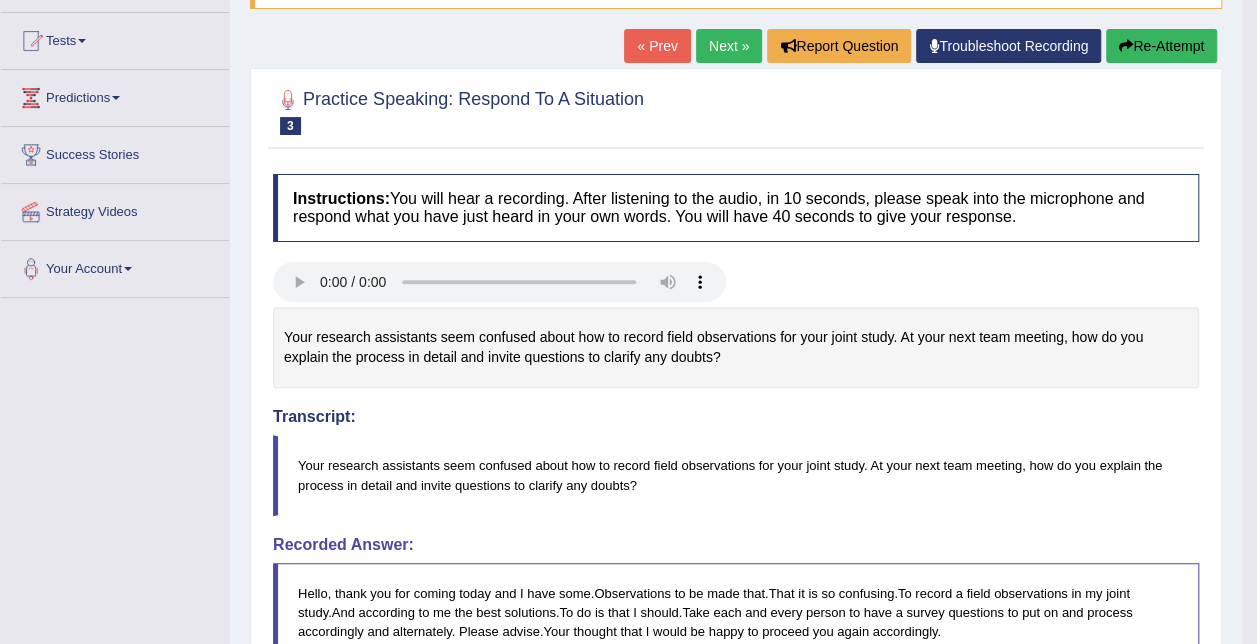 click on "Next »" at bounding box center [729, 46] 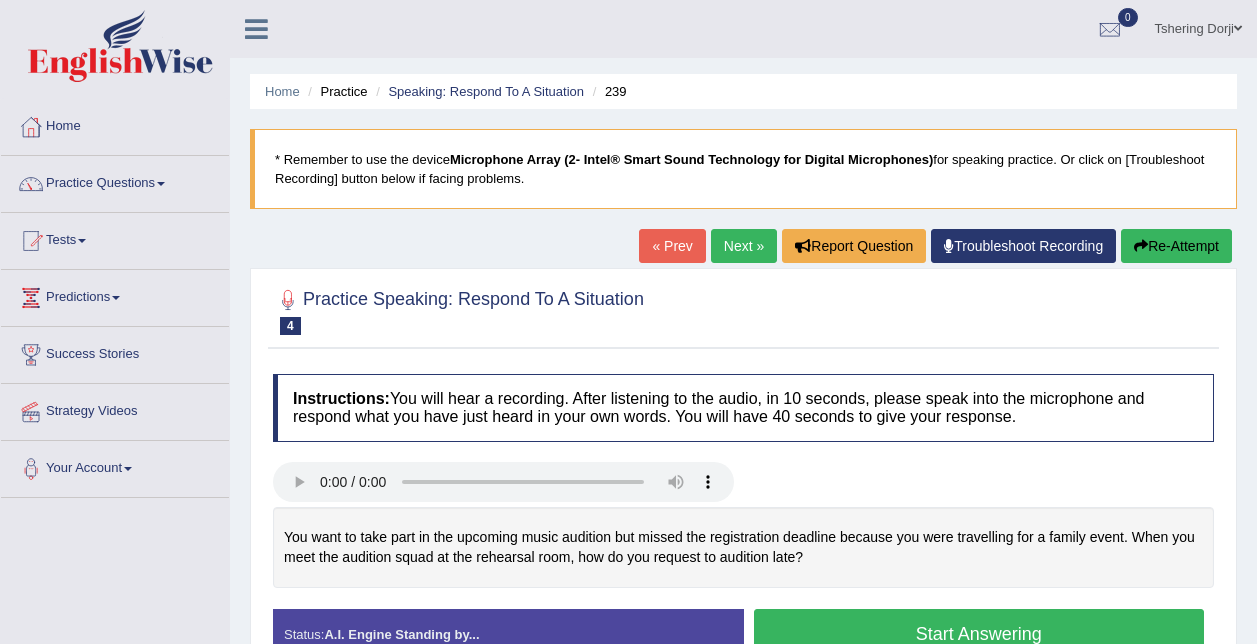scroll, scrollTop: 0, scrollLeft: 0, axis: both 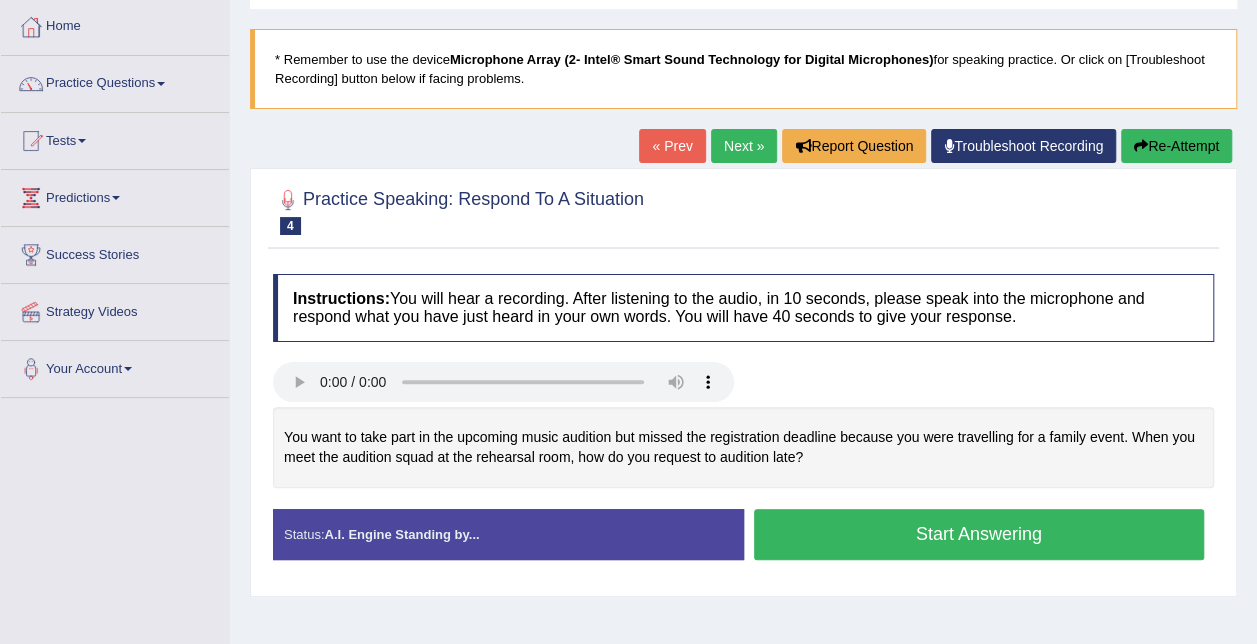 click on "Start Answering" at bounding box center [979, 534] 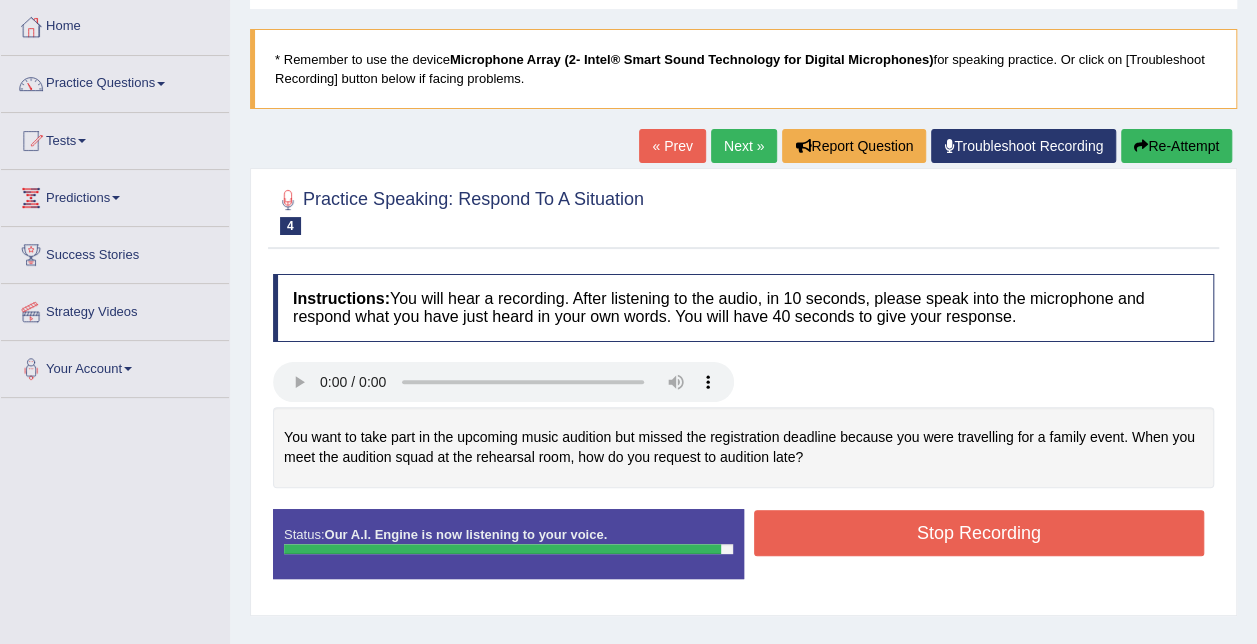 click on "Stop Recording" at bounding box center [979, 533] 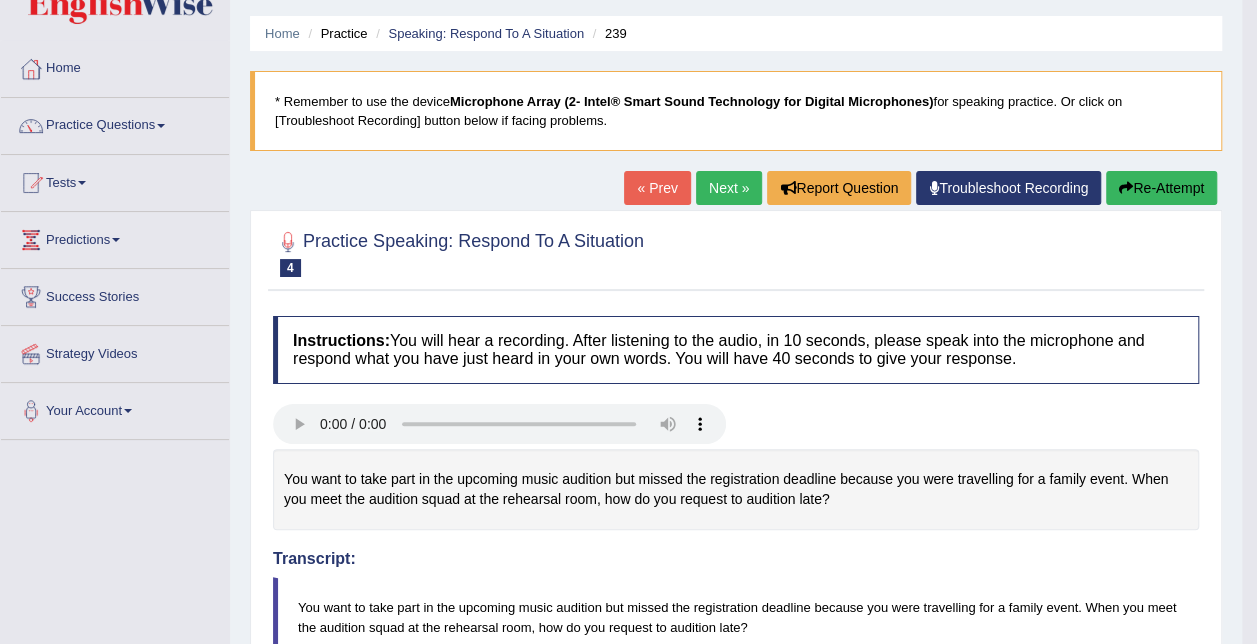 scroll, scrollTop: 0, scrollLeft: 0, axis: both 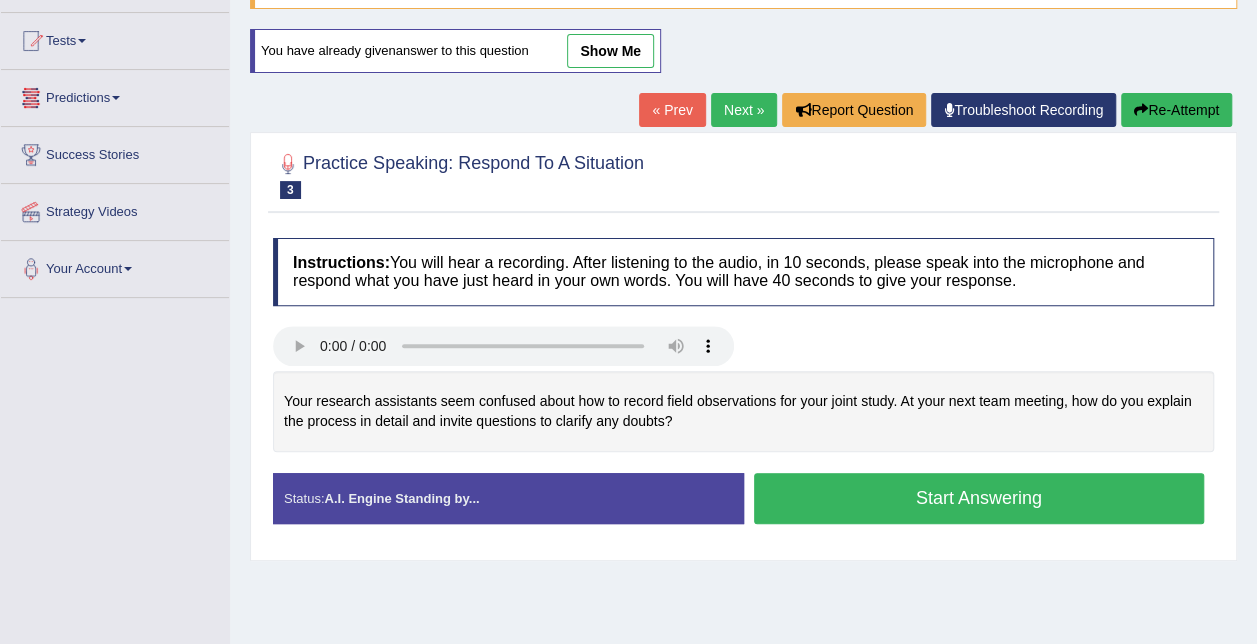 click on "Predictions" at bounding box center (115, 95) 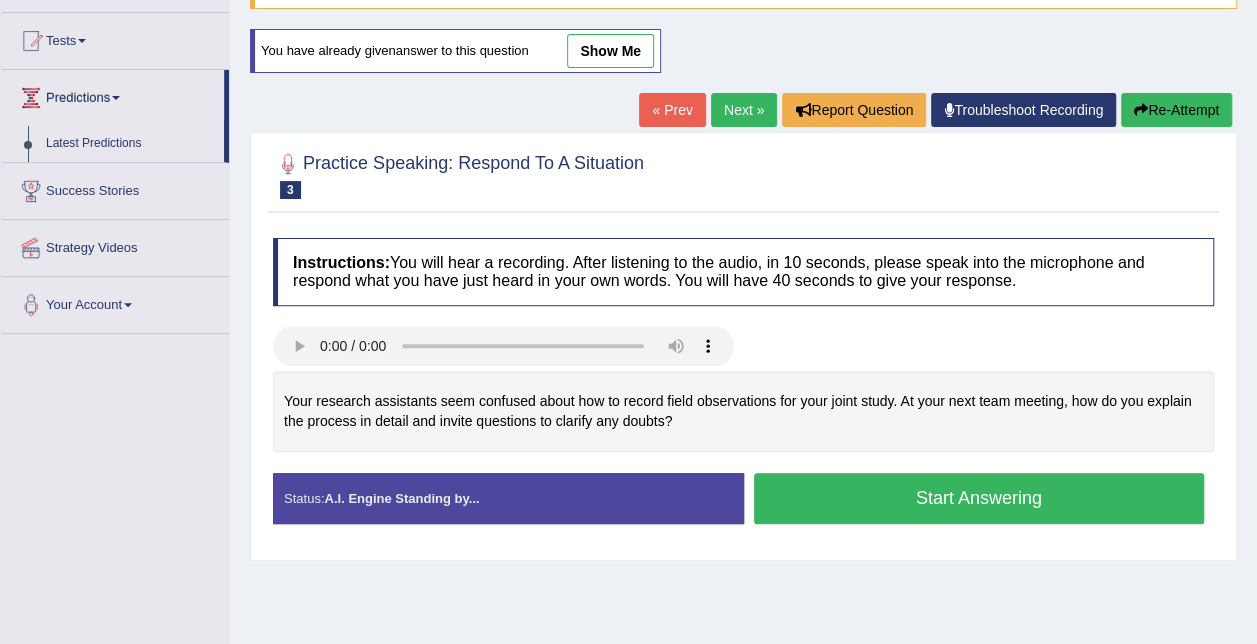 scroll, scrollTop: 0, scrollLeft: 0, axis: both 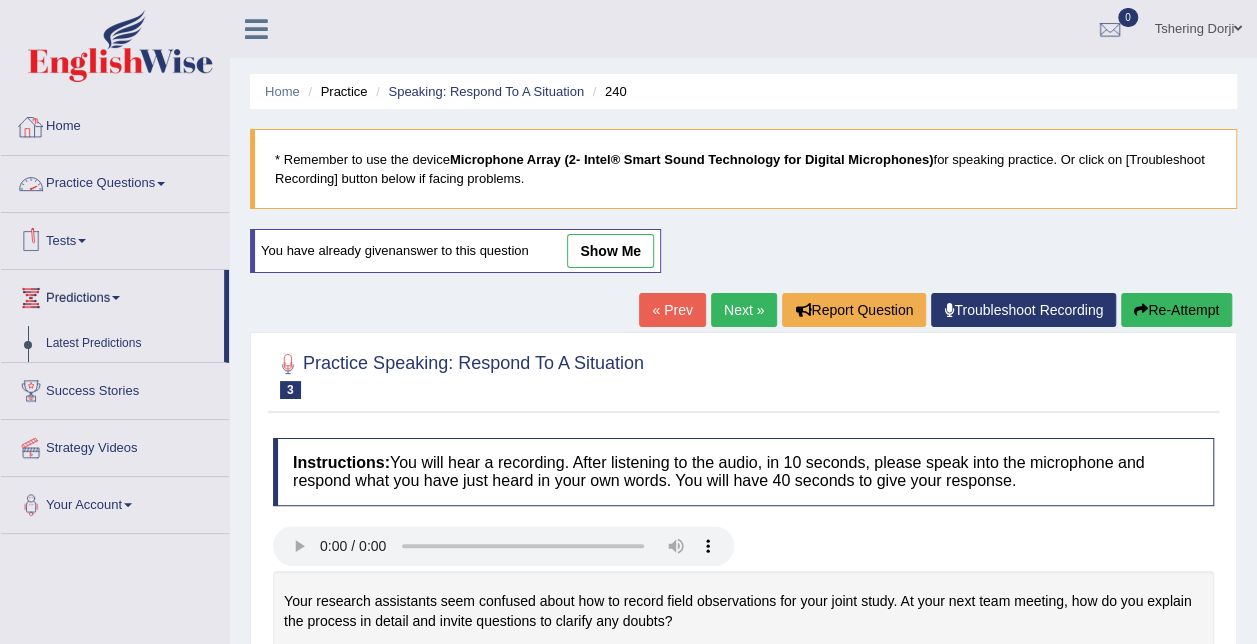click on "Practice Questions" at bounding box center (115, 181) 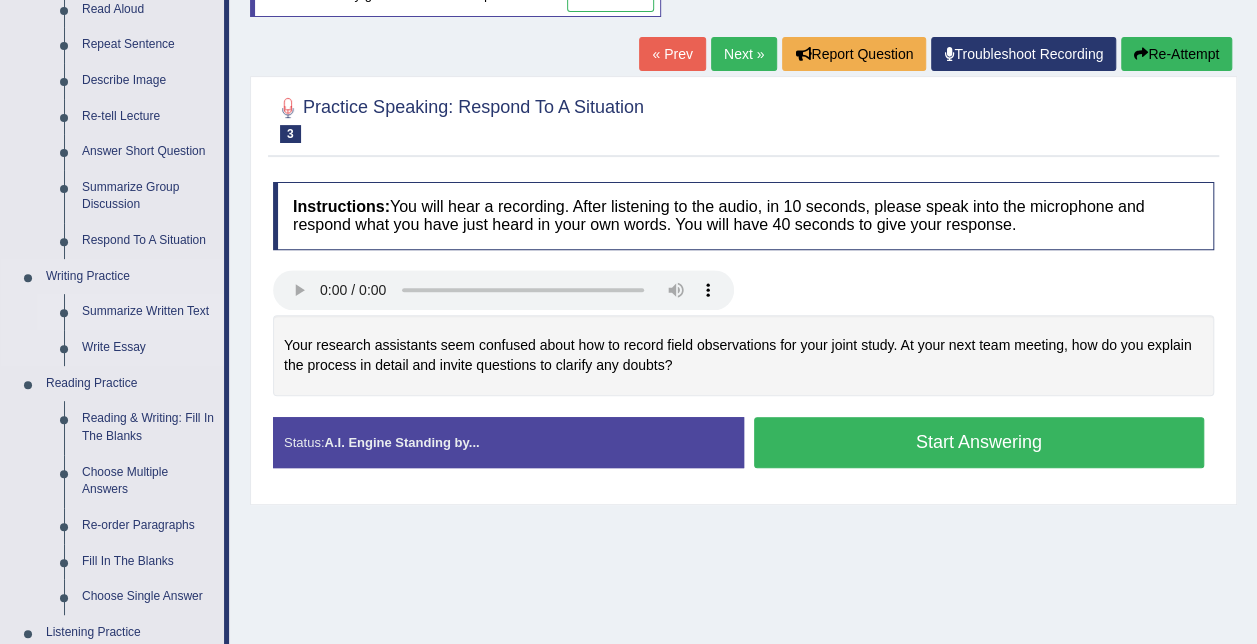 scroll, scrollTop: 300, scrollLeft: 0, axis: vertical 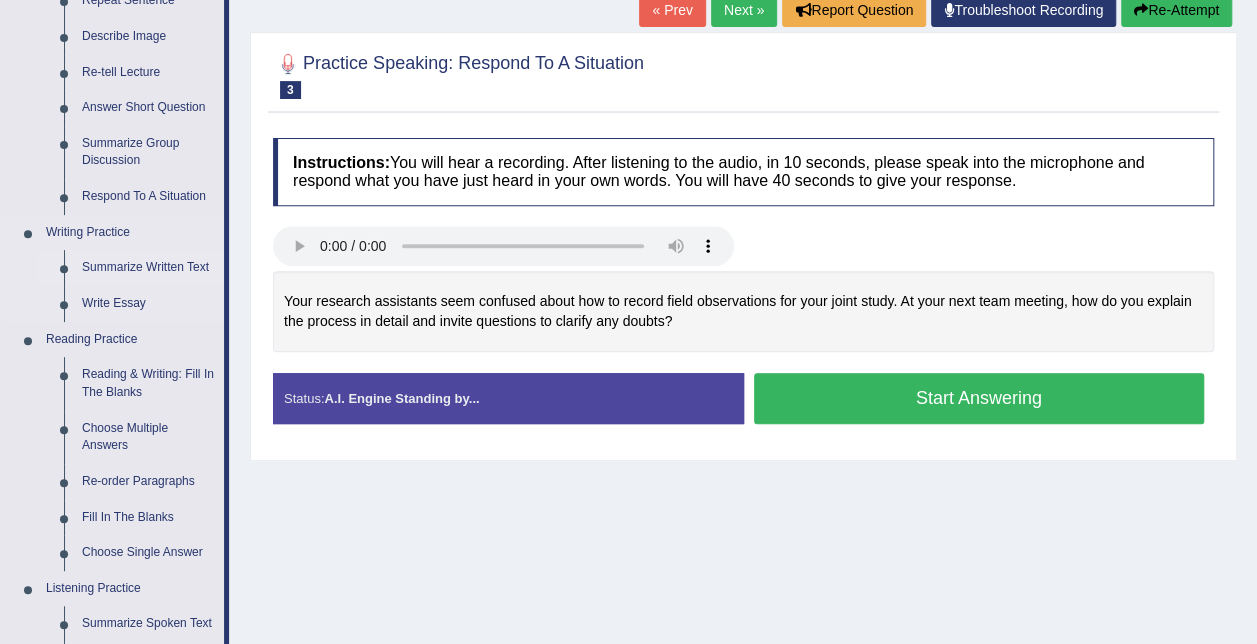 click on "Summarize Written Text" at bounding box center [148, 268] 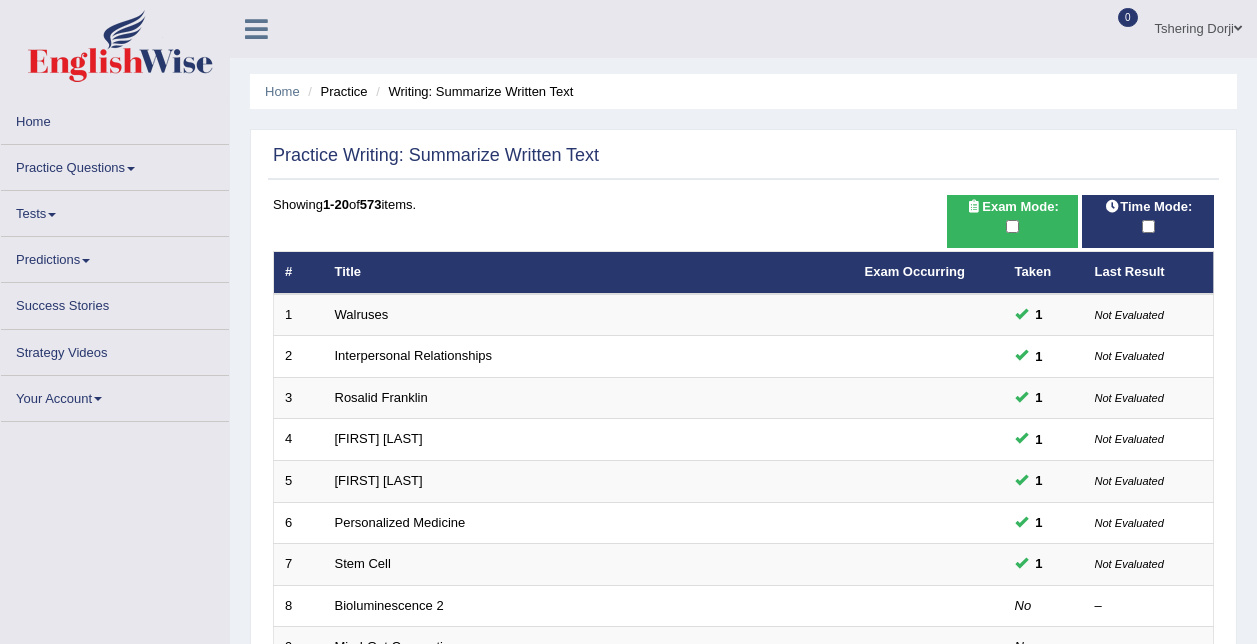 scroll, scrollTop: 0, scrollLeft: 0, axis: both 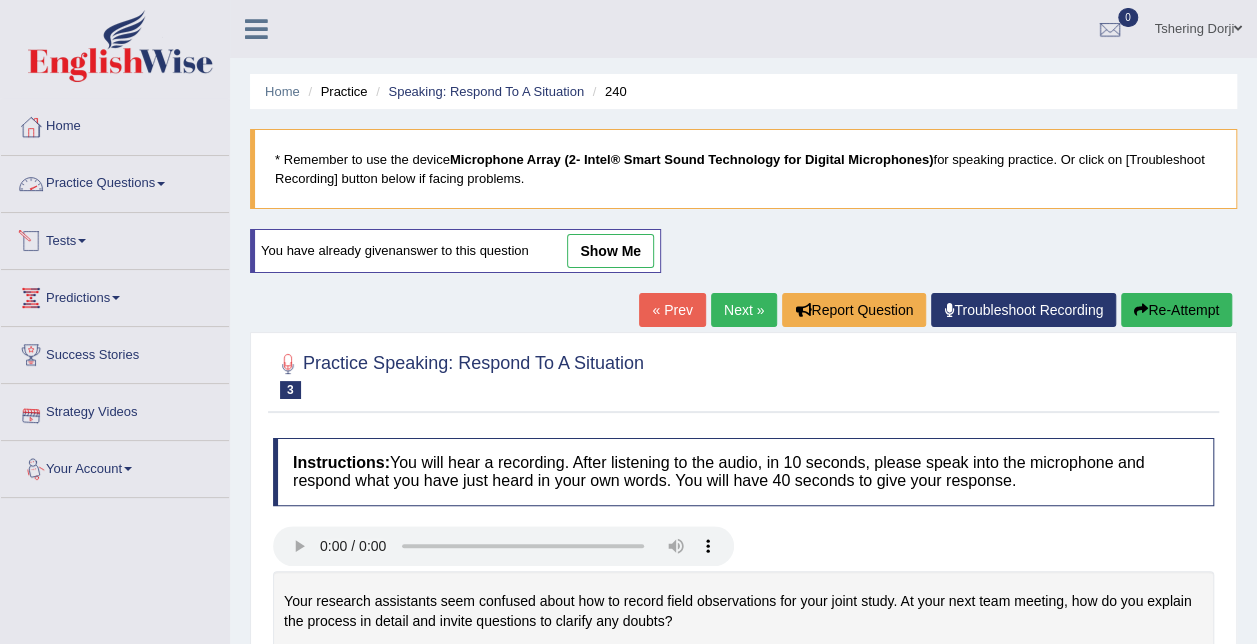 click at bounding box center [161, 184] 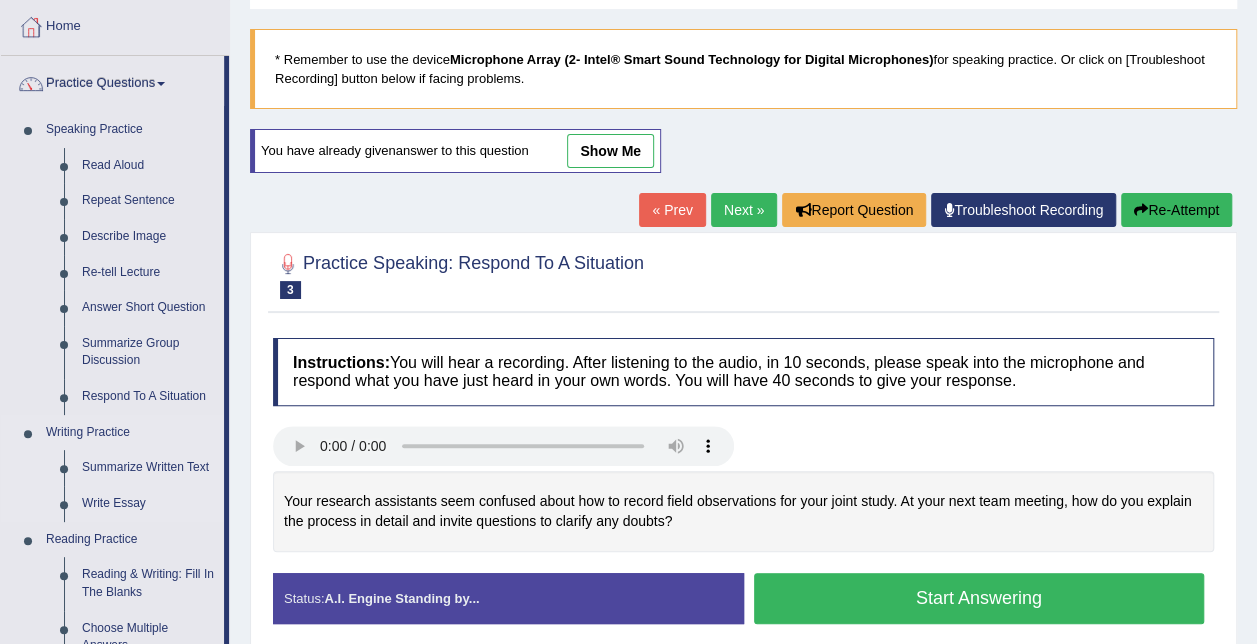 scroll, scrollTop: 200, scrollLeft: 0, axis: vertical 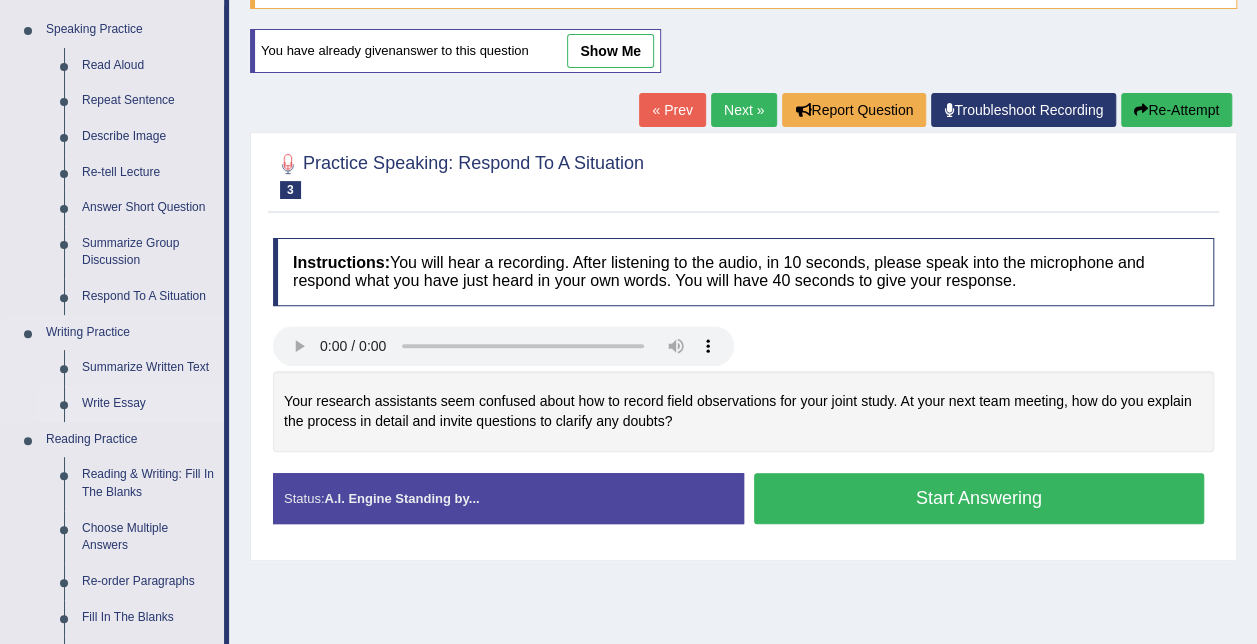 click on "Write Essay" at bounding box center (148, 404) 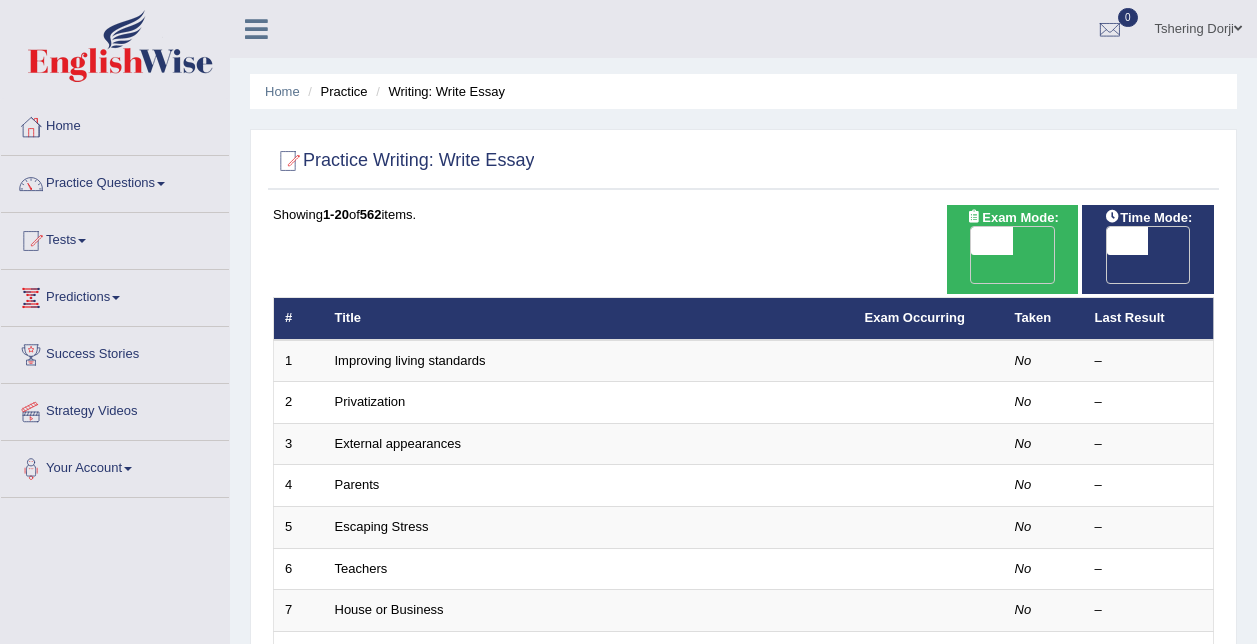 scroll, scrollTop: 0, scrollLeft: 0, axis: both 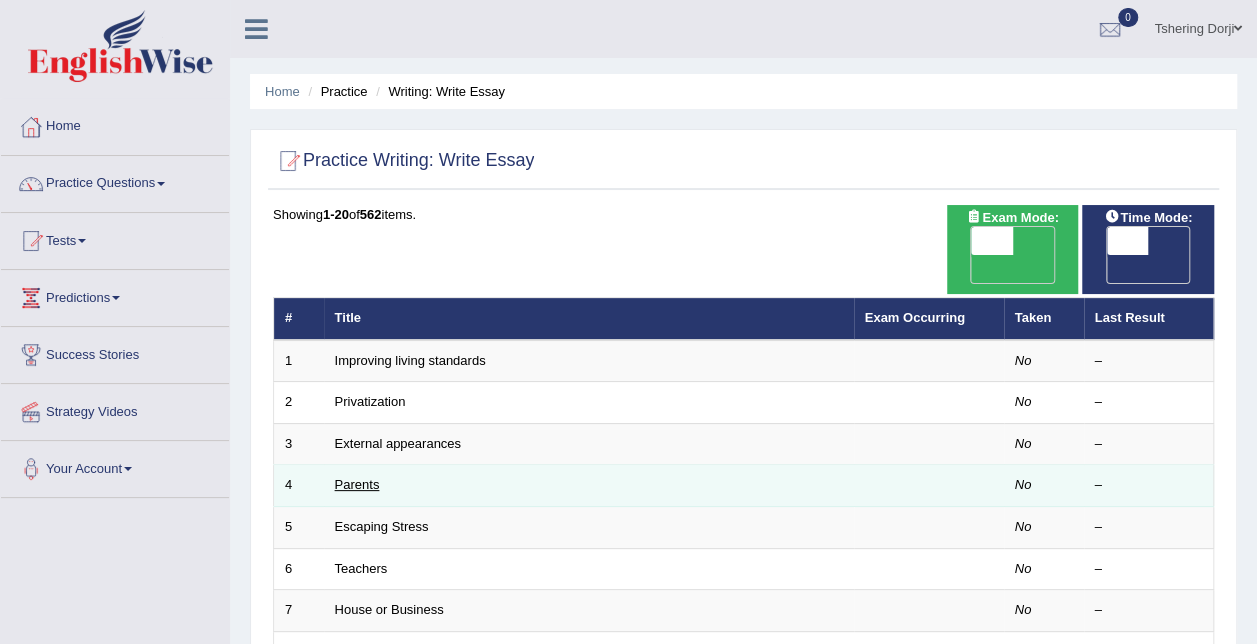 click on "Parents" at bounding box center (357, 484) 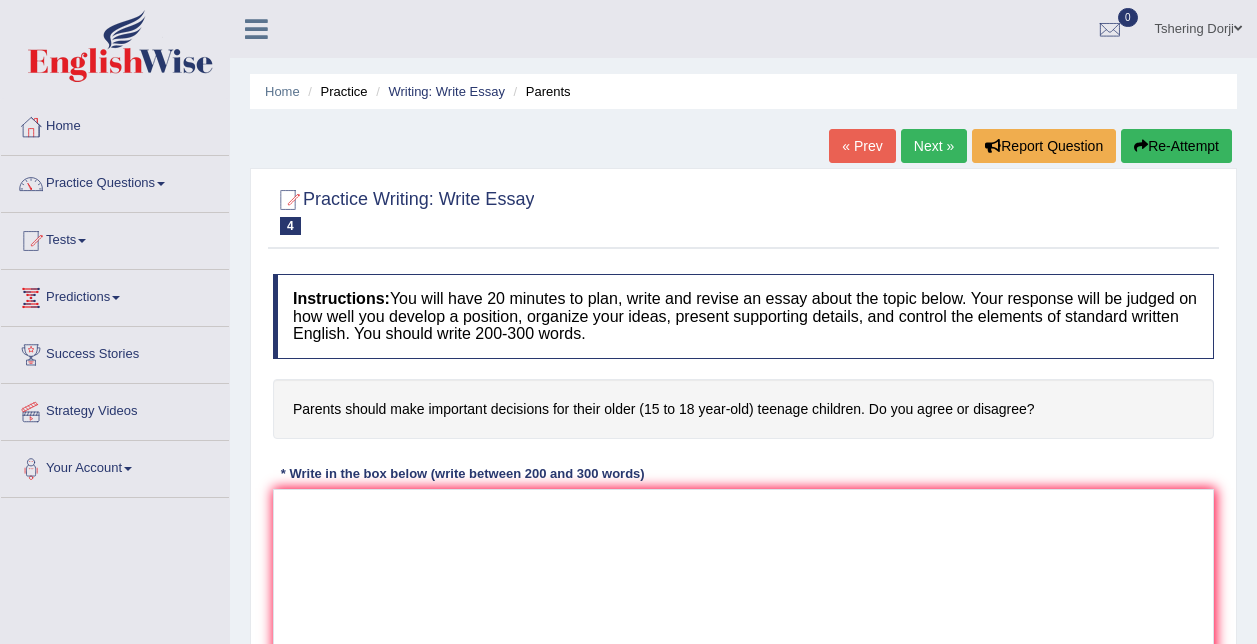 scroll, scrollTop: 0, scrollLeft: 0, axis: both 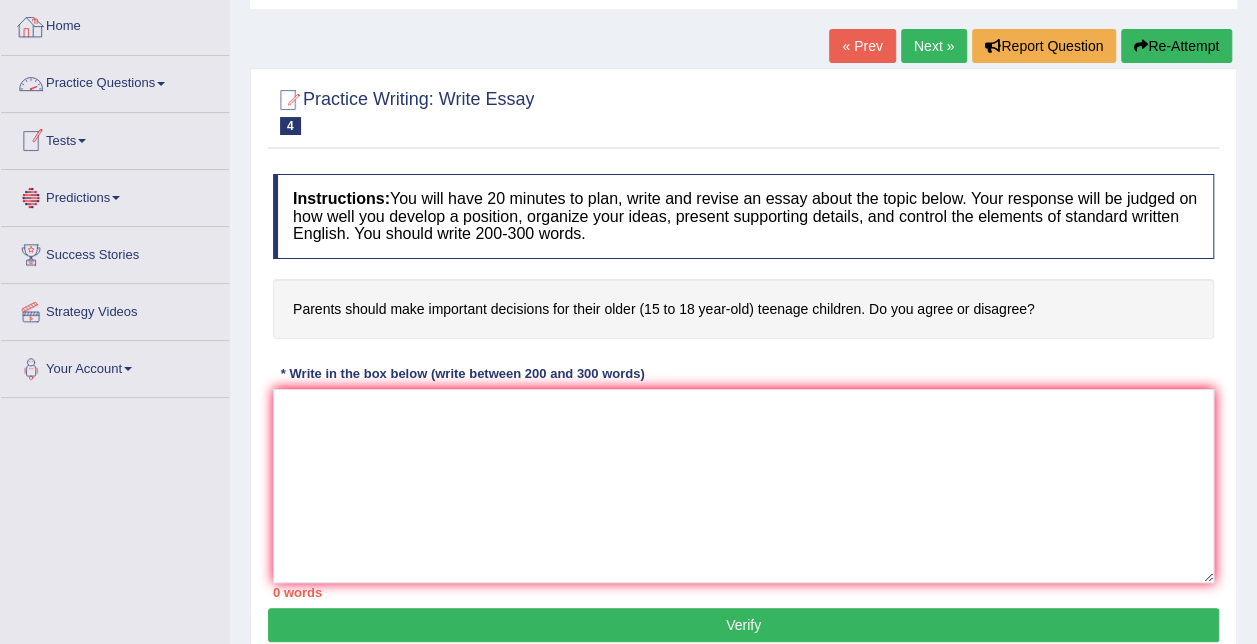 click on "Practice Questions" at bounding box center [115, 81] 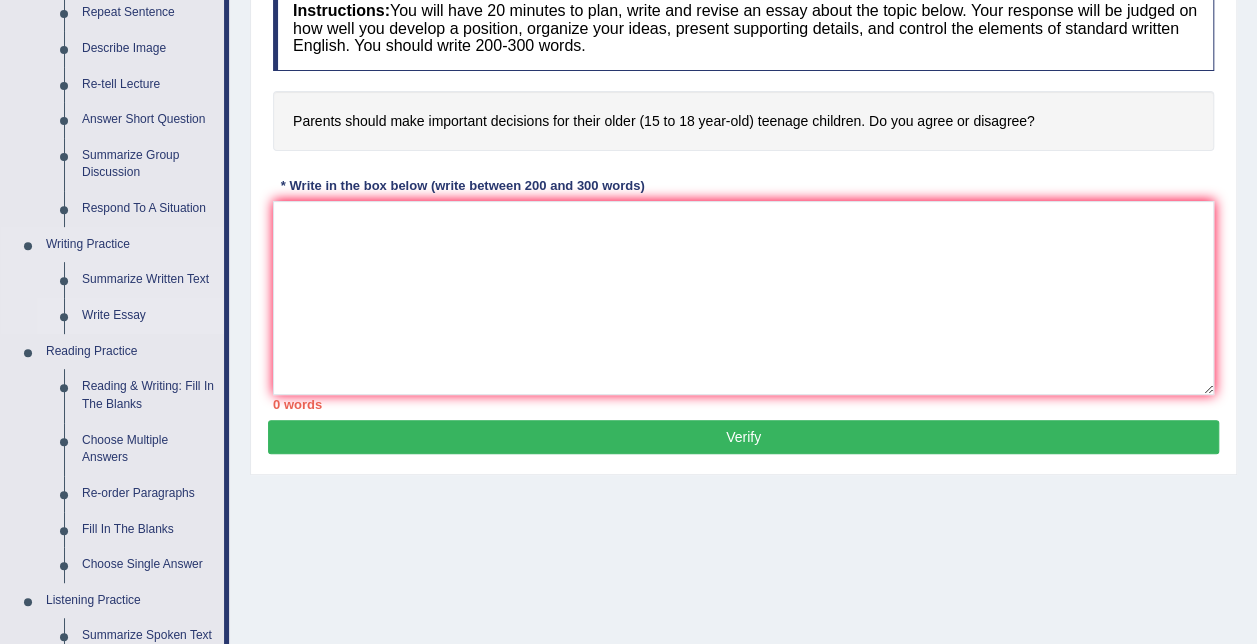 scroll, scrollTop: 300, scrollLeft: 0, axis: vertical 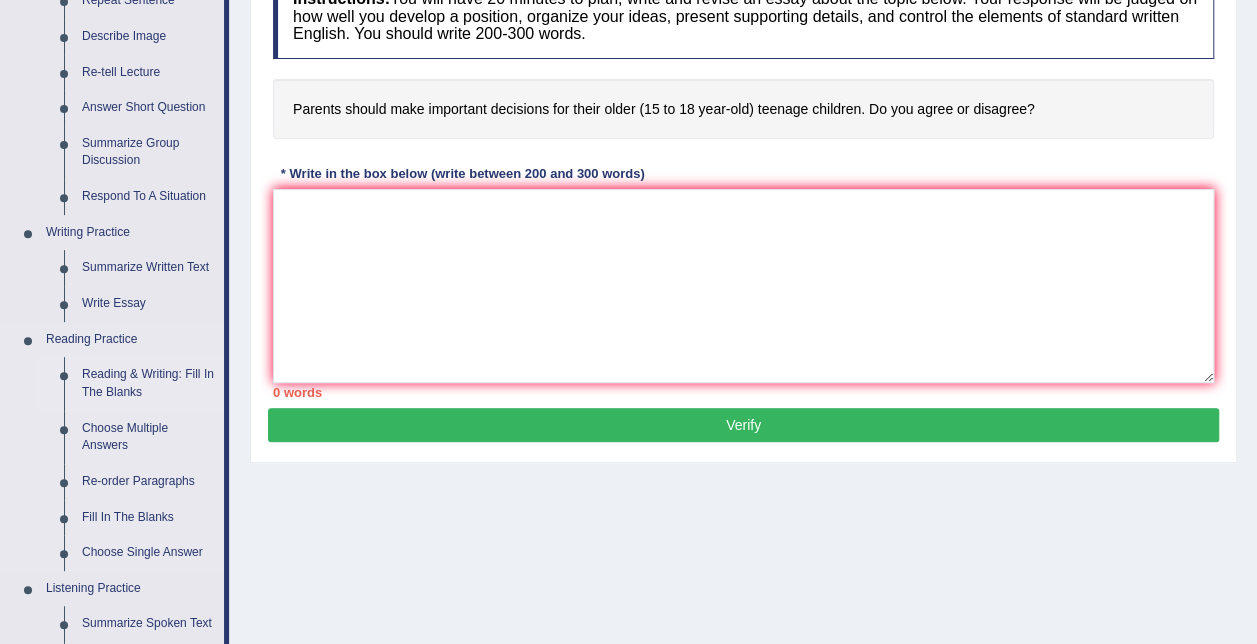 click on "Reading & Writing: Fill In The Blanks" at bounding box center [148, 383] 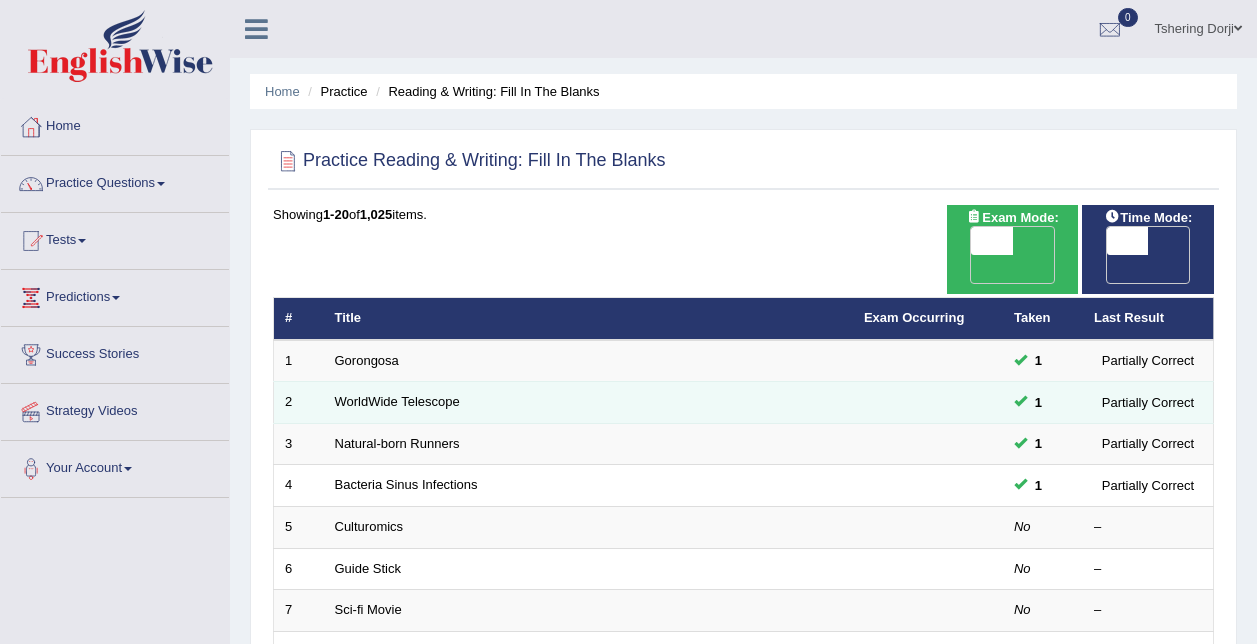 scroll, scrollTop: 0, scrollLeft: 0, axis: both 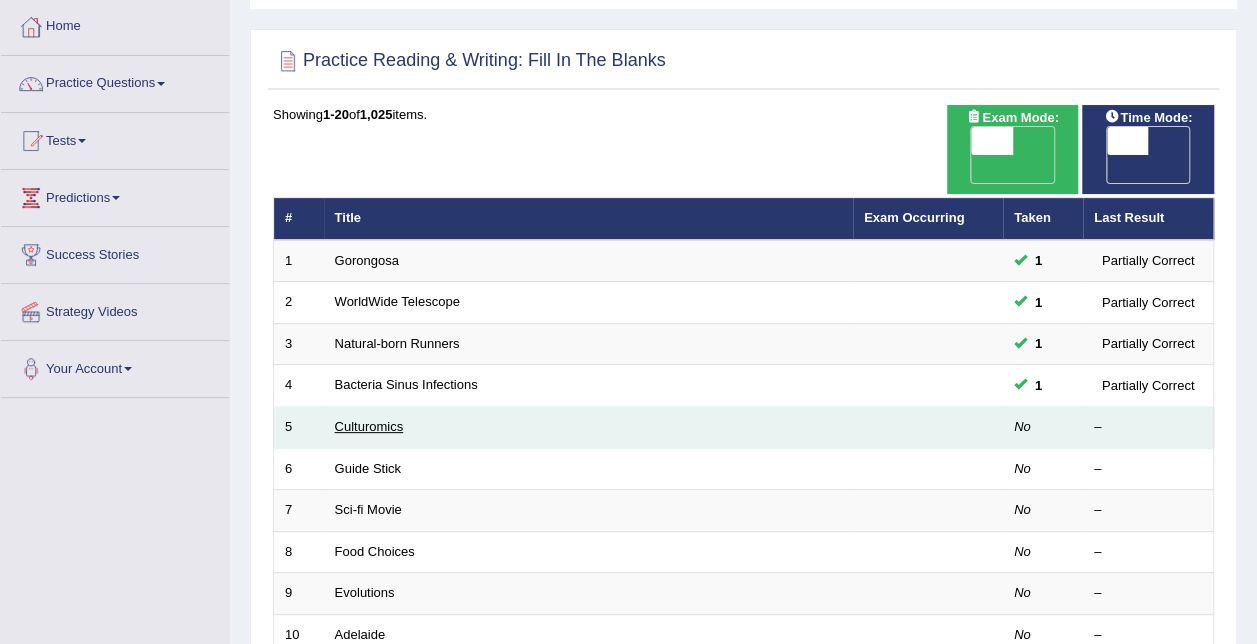 click on "Culturomics" at bounding box center (369, 426) 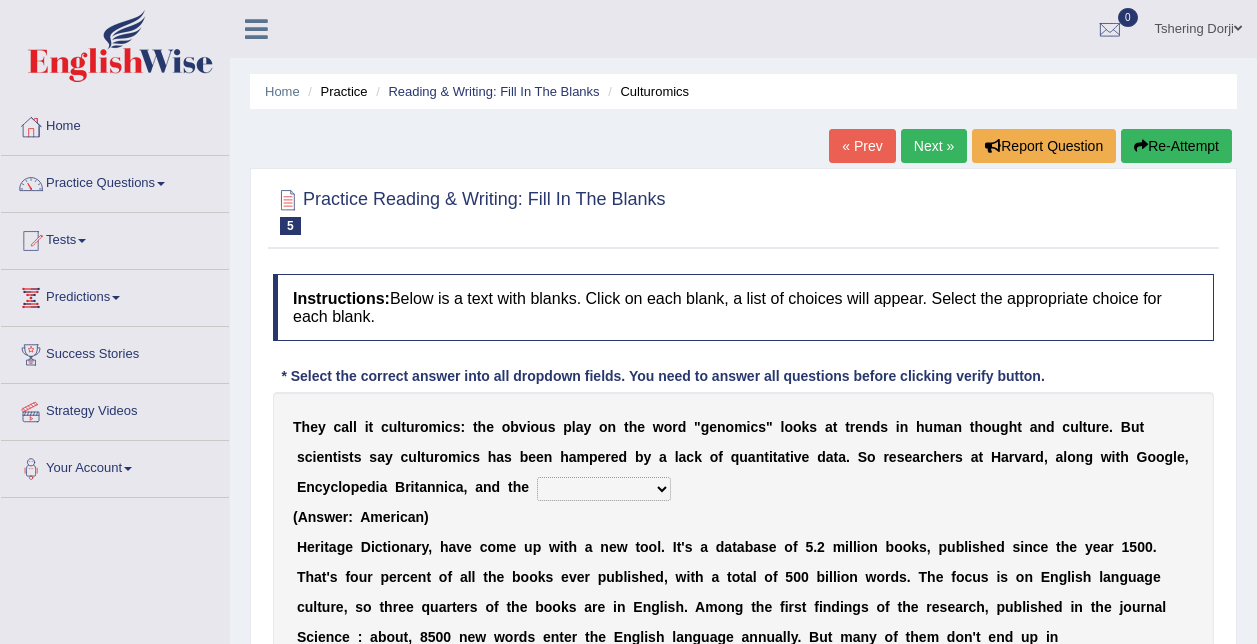 scroll, scrollTop: 0, scrollLeft: 0, axis: both 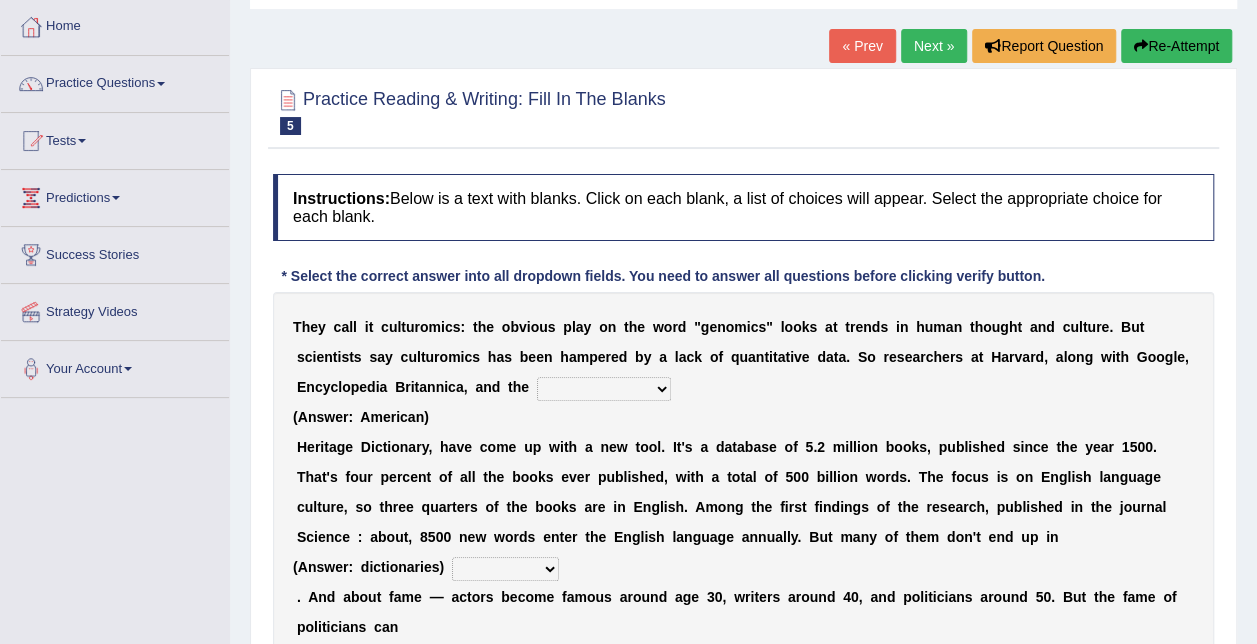 click on "Mettlesome Silicon Acetaminophen American" at bounding box center [604, 389] 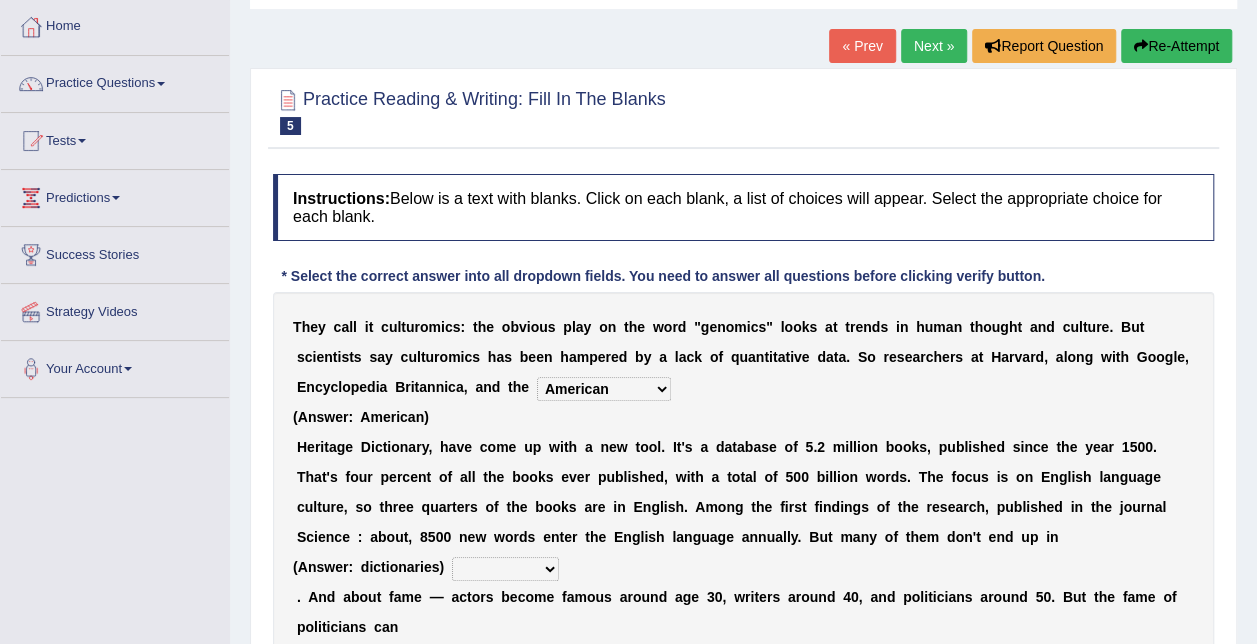 click on "Mettlesome Silicon Acetaminophen American" at bounding box center (604, 389) 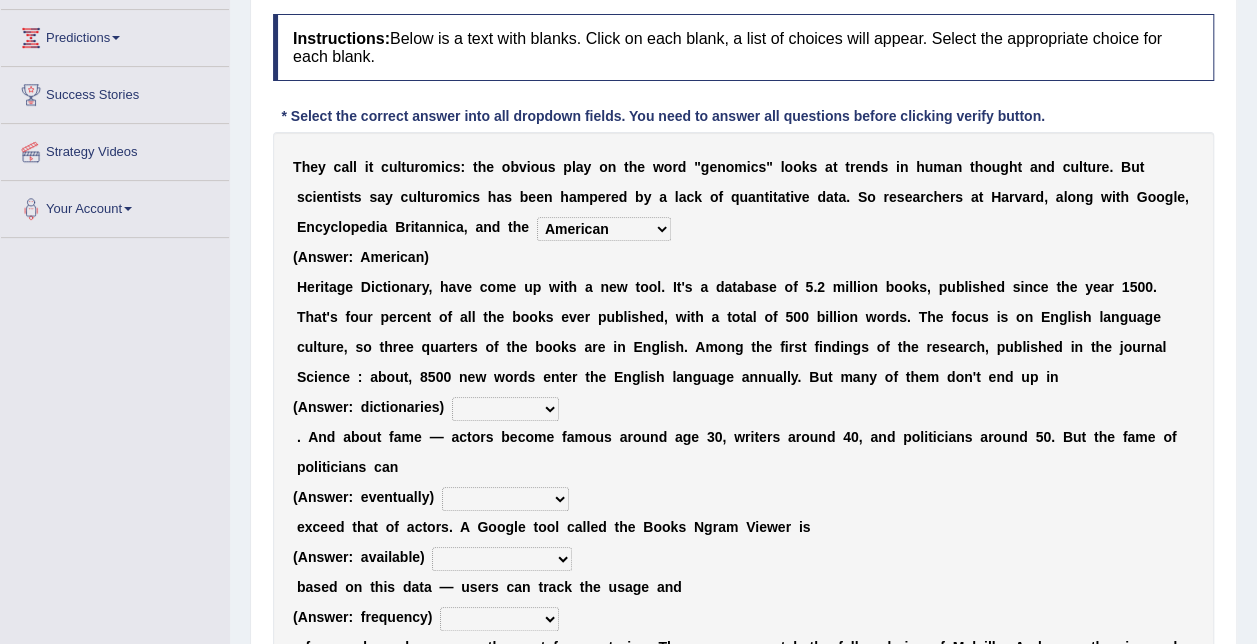 scroll, scrollTop: 300, scrollLeft: 0, axis: vertical 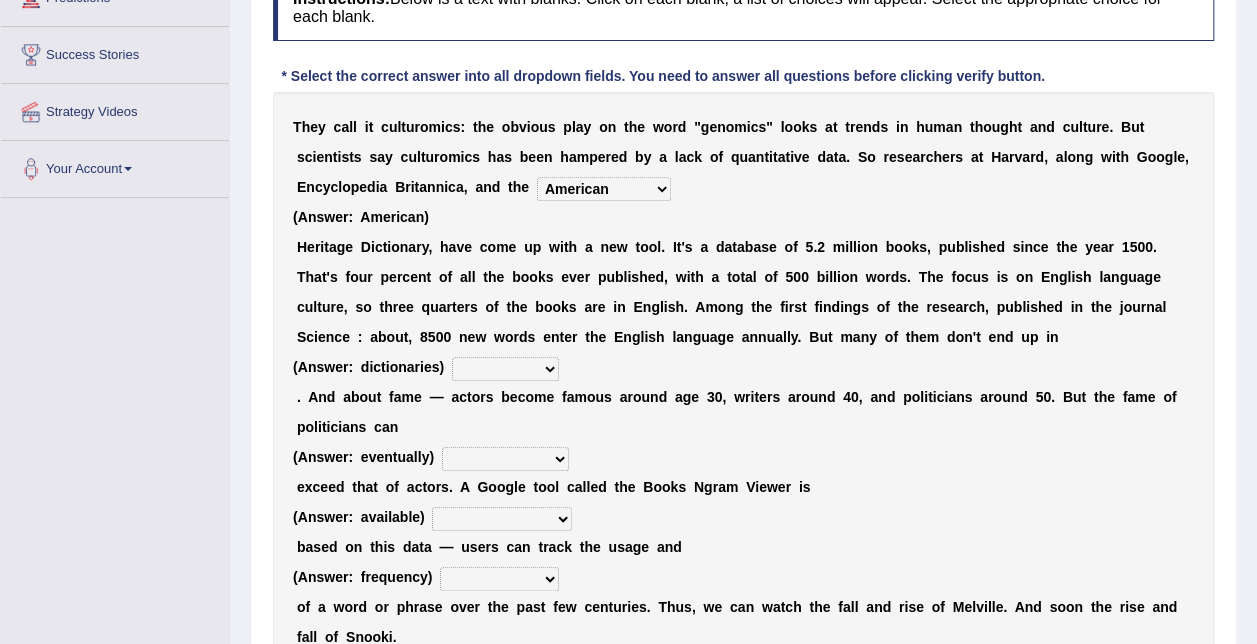 click on "veterinaries fairies dictionaries smithies" at bounding box center [505, 369] 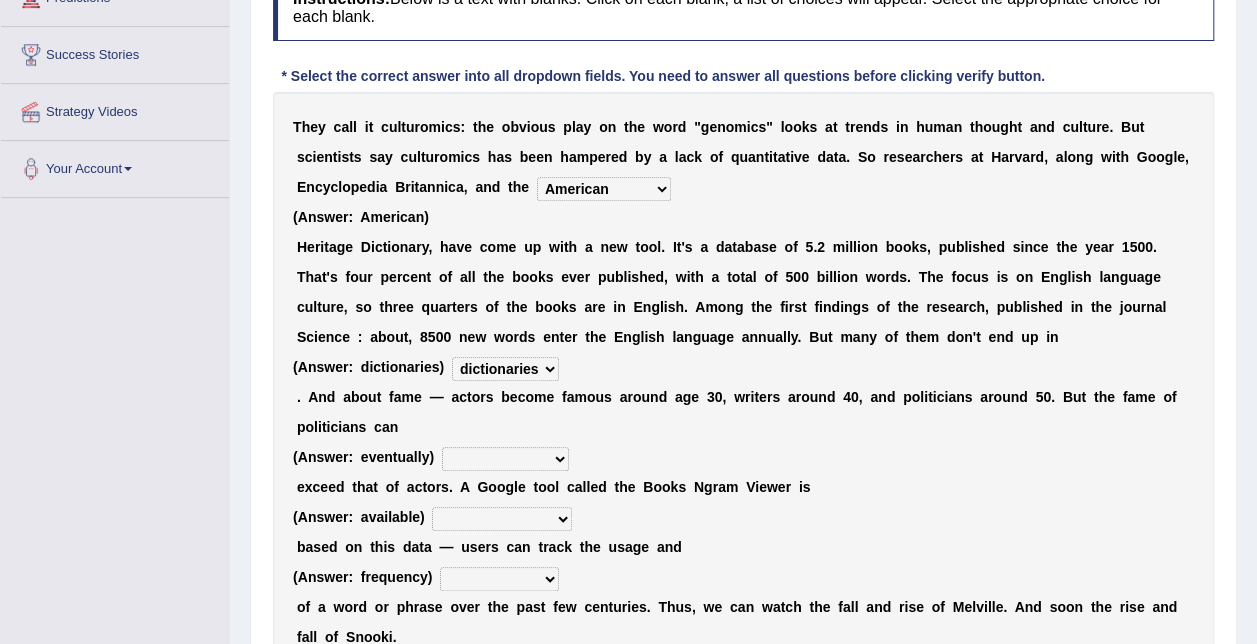 click on "intelligibly eventually venturesomely preferably" at bounding box center (505, 459) 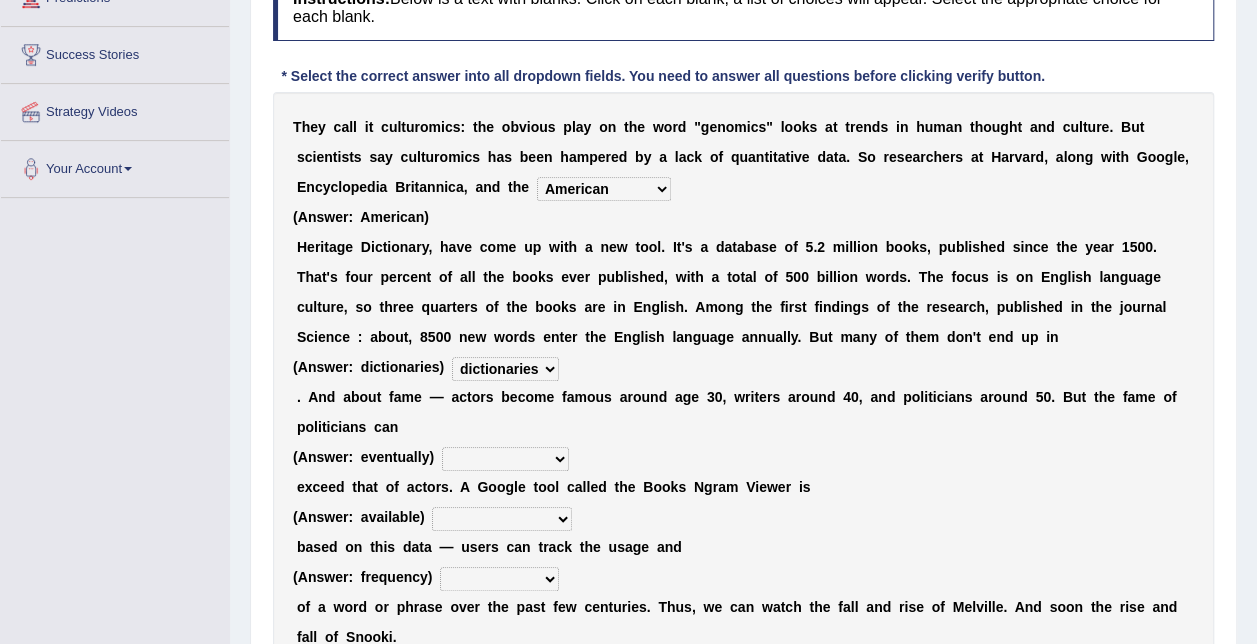 select on "eventually" 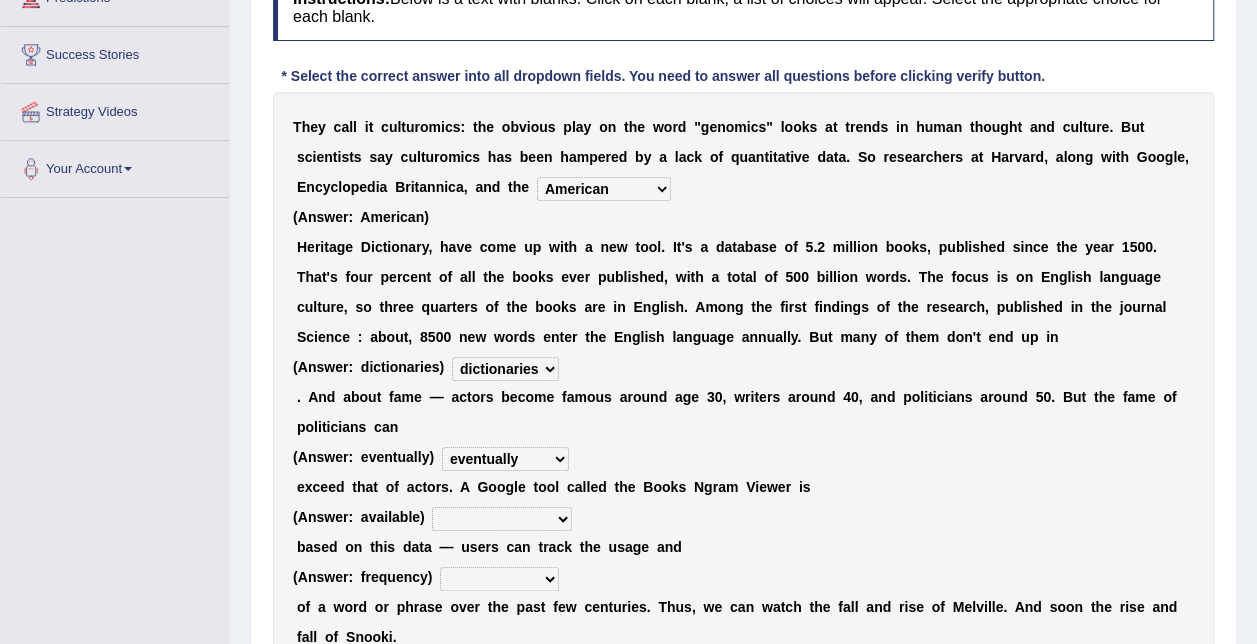 click on "intelligibly eventually venturesomely preferably" at bounding box center (505, 459) 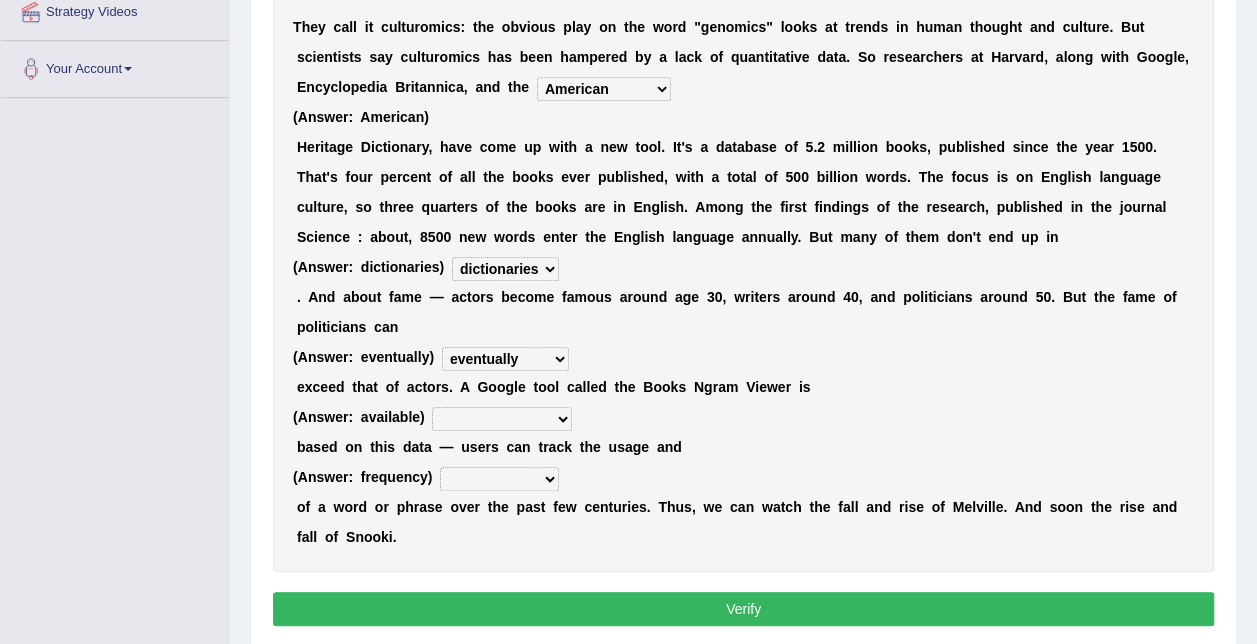 click on "nonoccupational nonbreakable trainable available" at bounding box center (502, 419) 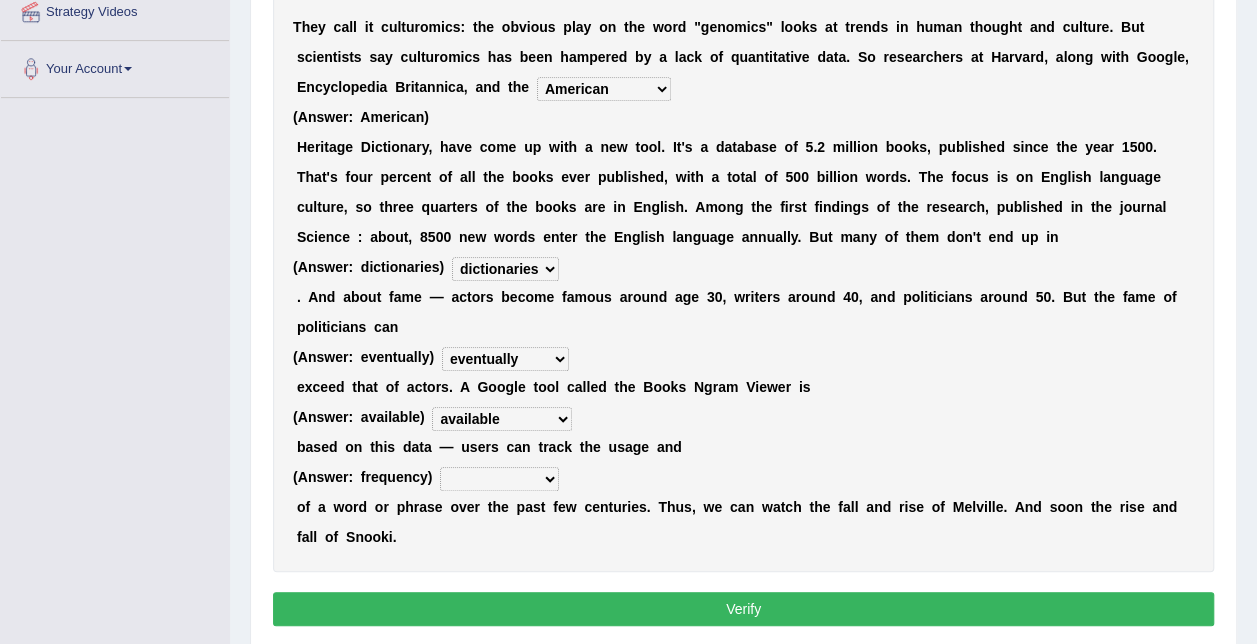 click on "frequency derisory drearily inappreciably" at bounding box center [499, 479] 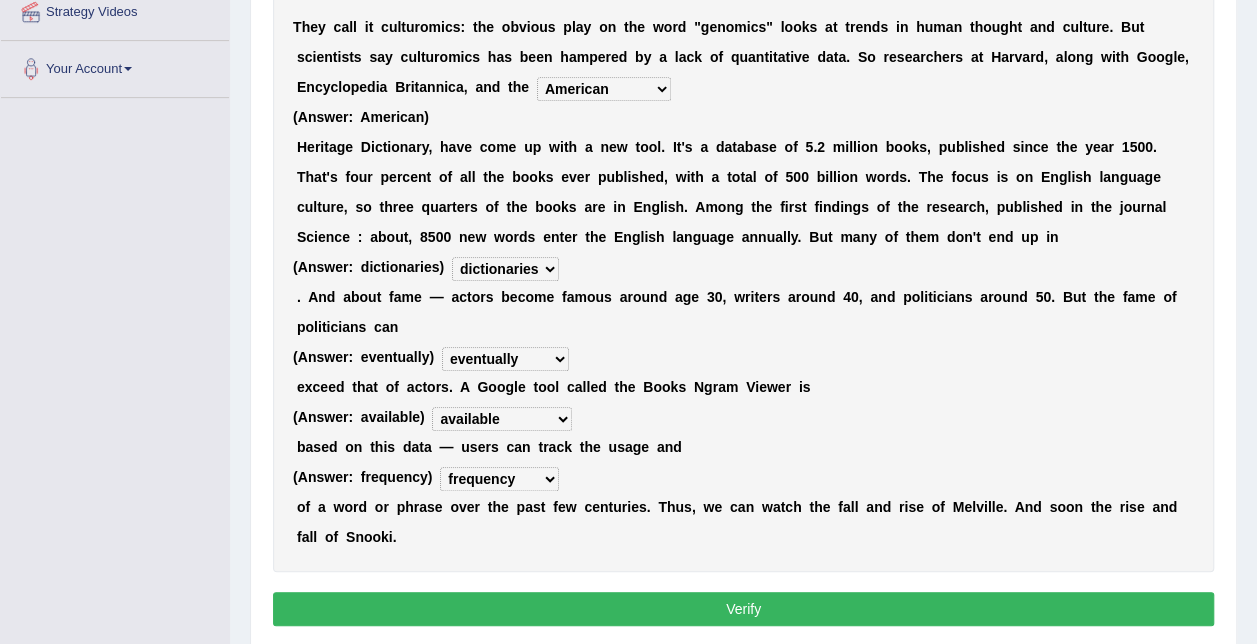 click on "Verify" at bounding box center (743, 609) 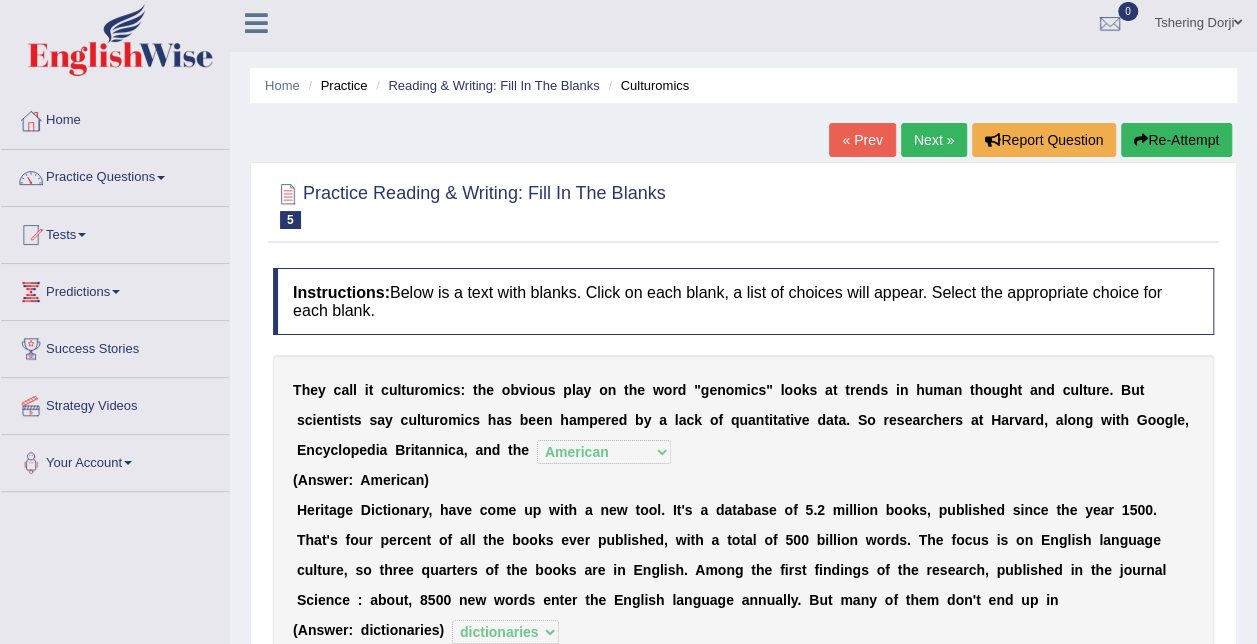 scroll, scrollTop: 0, scrollLeft: 0, axis: both 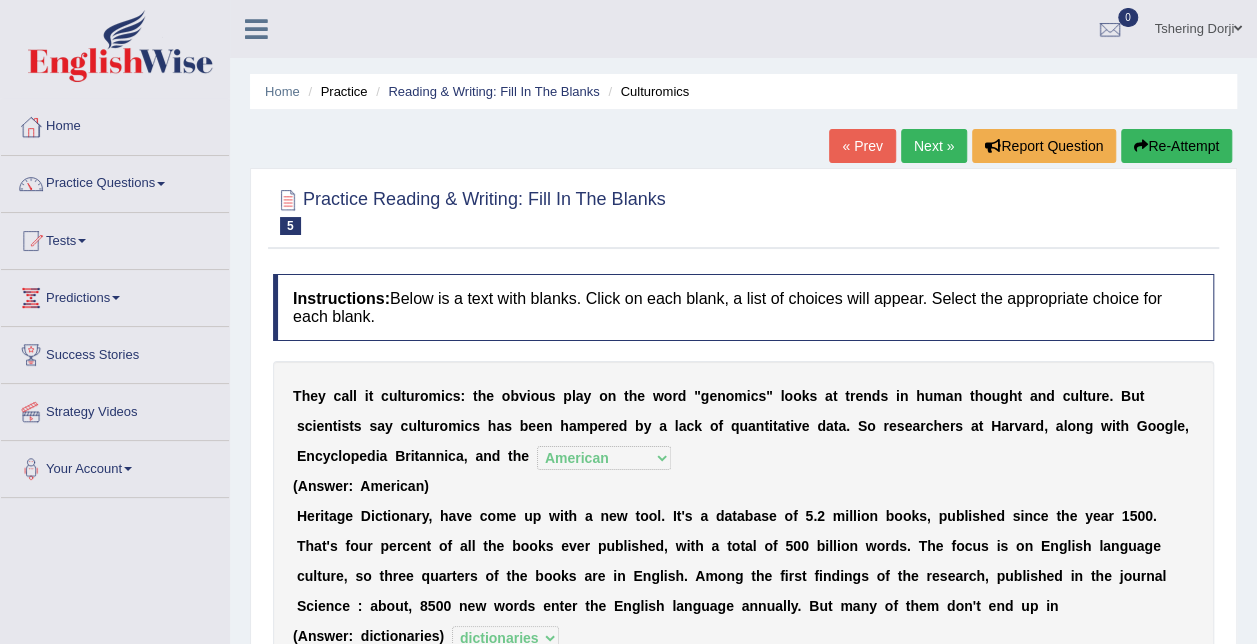 click on "Next »" at bounding box center (934, 146) 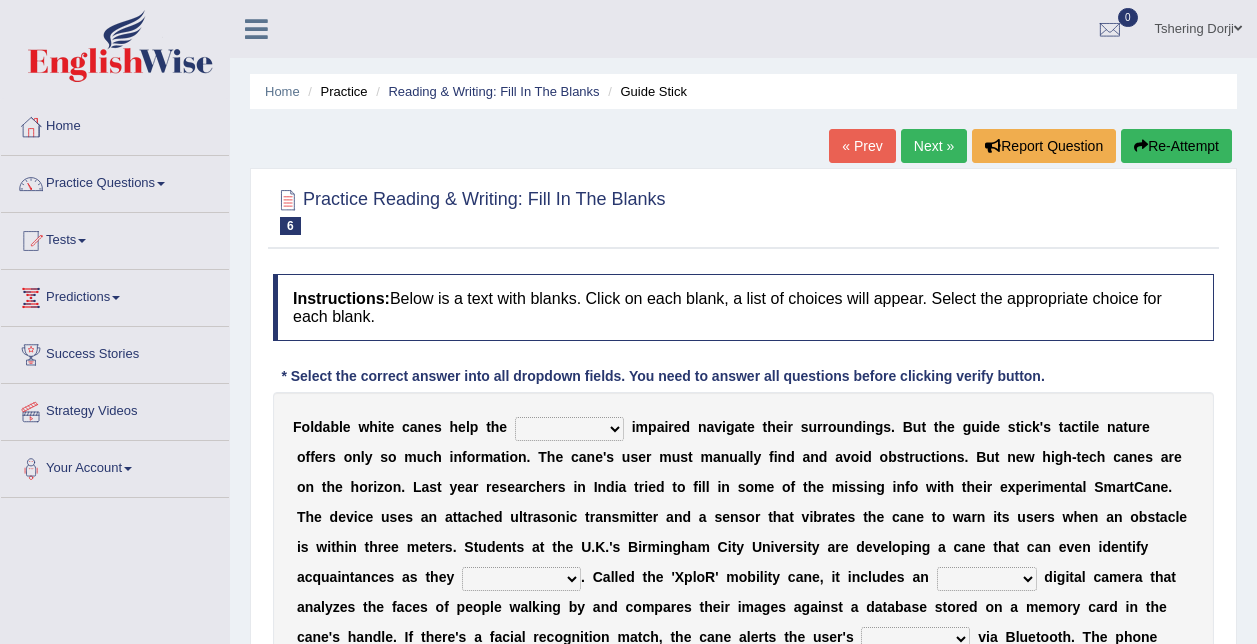 scroll, scrollTop: 0, scrollLeft: 0, axis: both 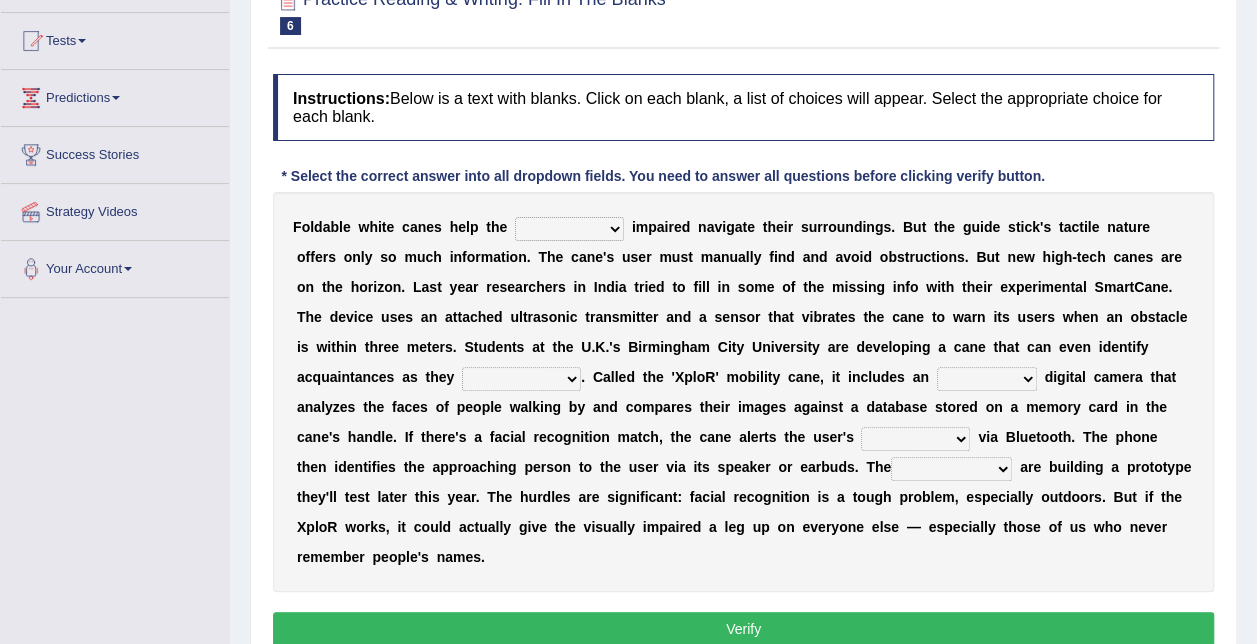 click on "felicity insensitivity visually malleability" at bounding box center [569, 229] 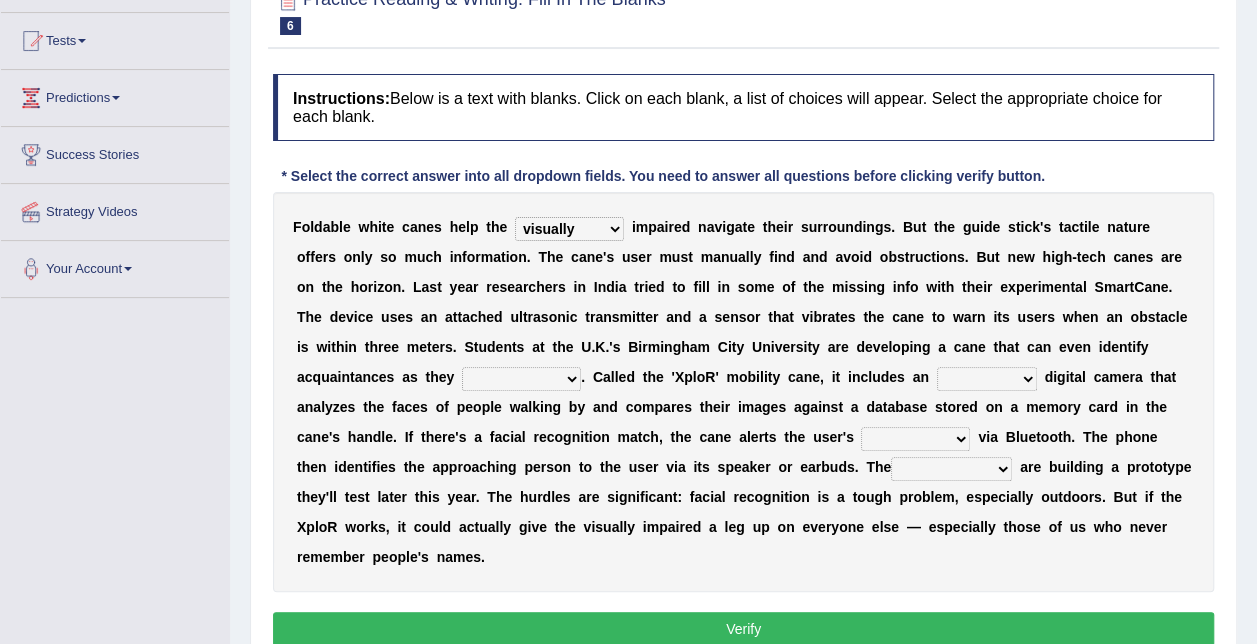 click on "felicity insensitivity visually malleability" at bounding box center (569, 229) 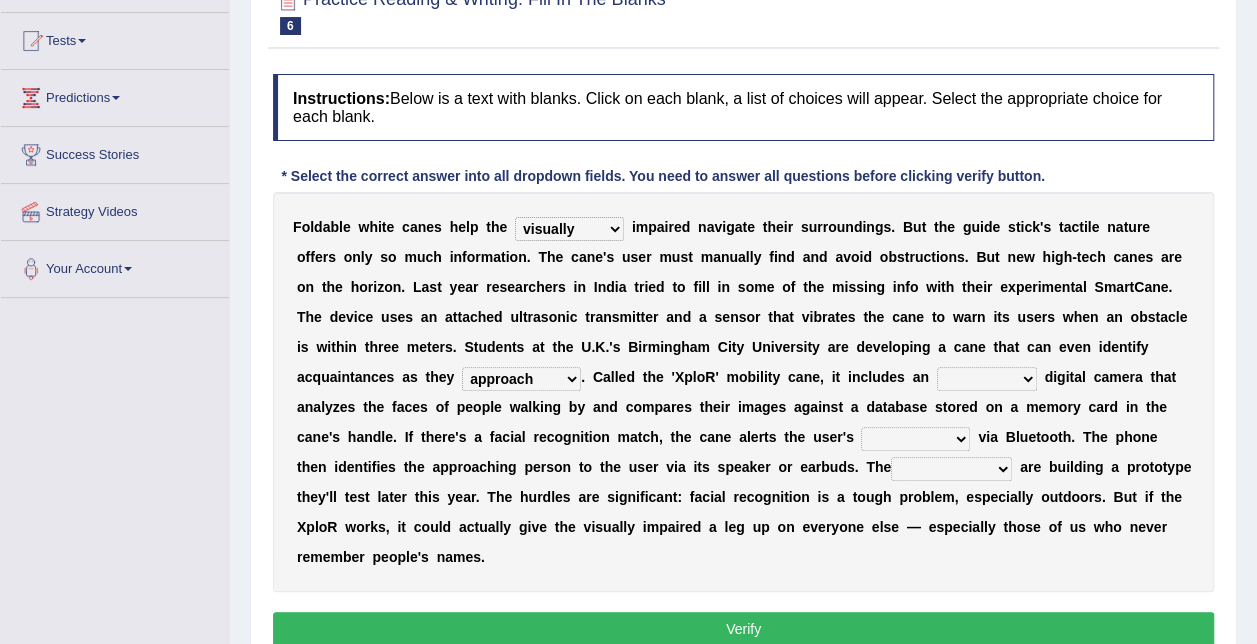click on "untested embedded deadest skinhead" at bounding box center (987, 379) 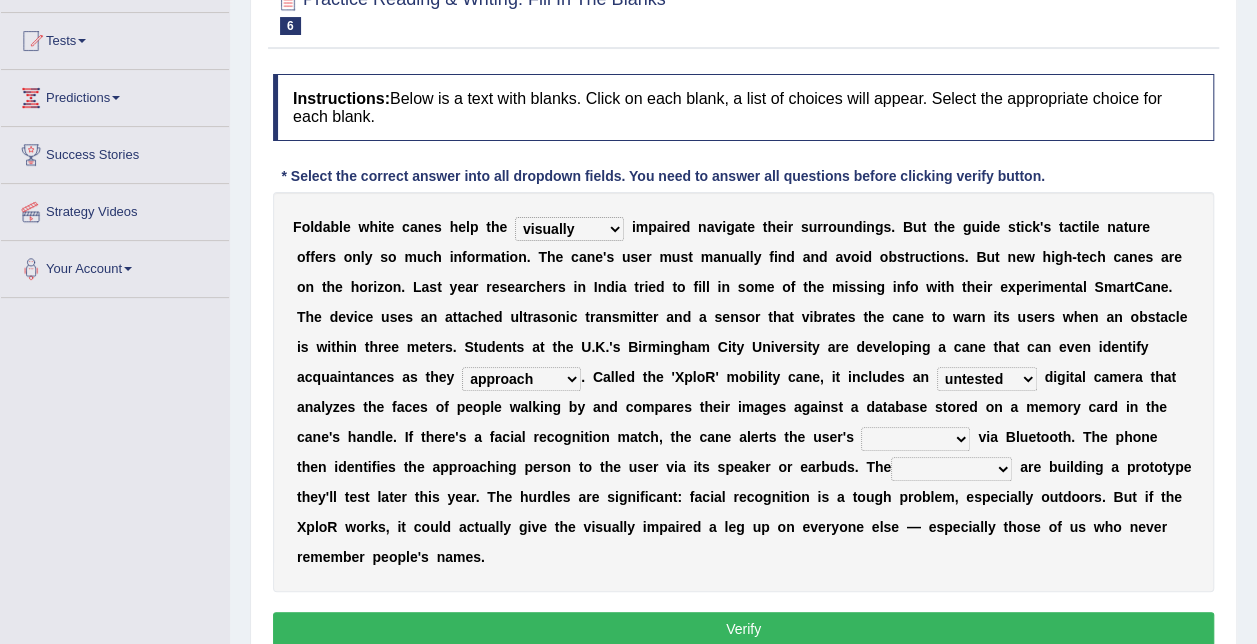 click on "untested embedded deadest skinhead" at bounding box center [987, 379] 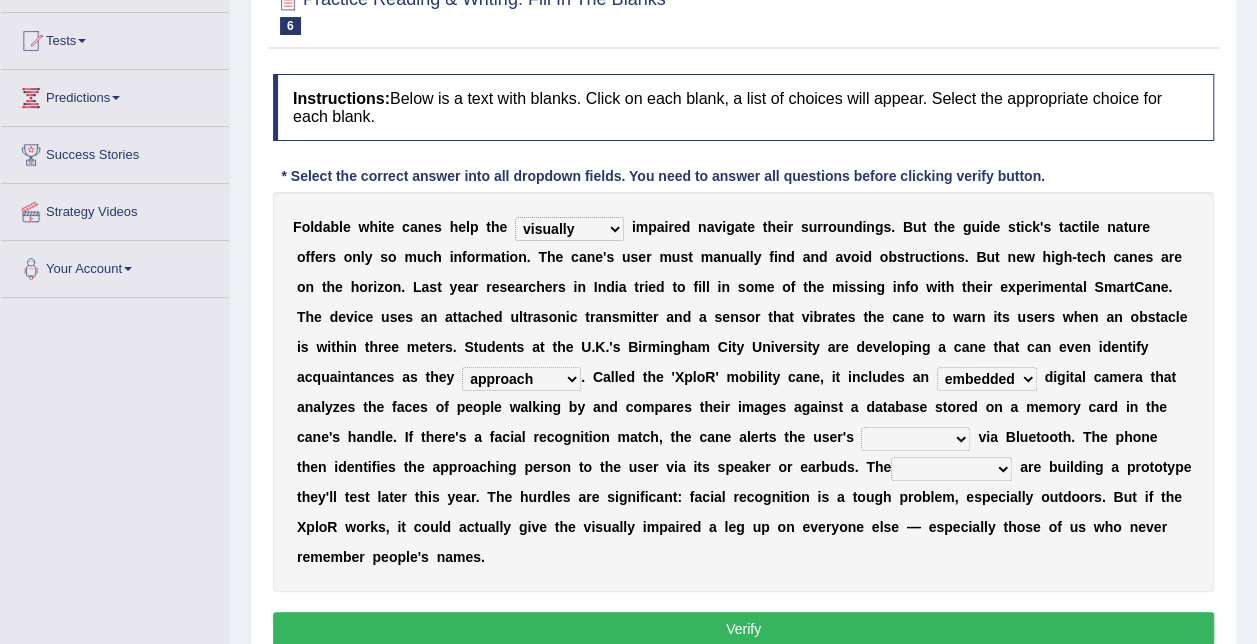 click on "waterborne alone smartphone postpone" at bounding box center [915, 439] 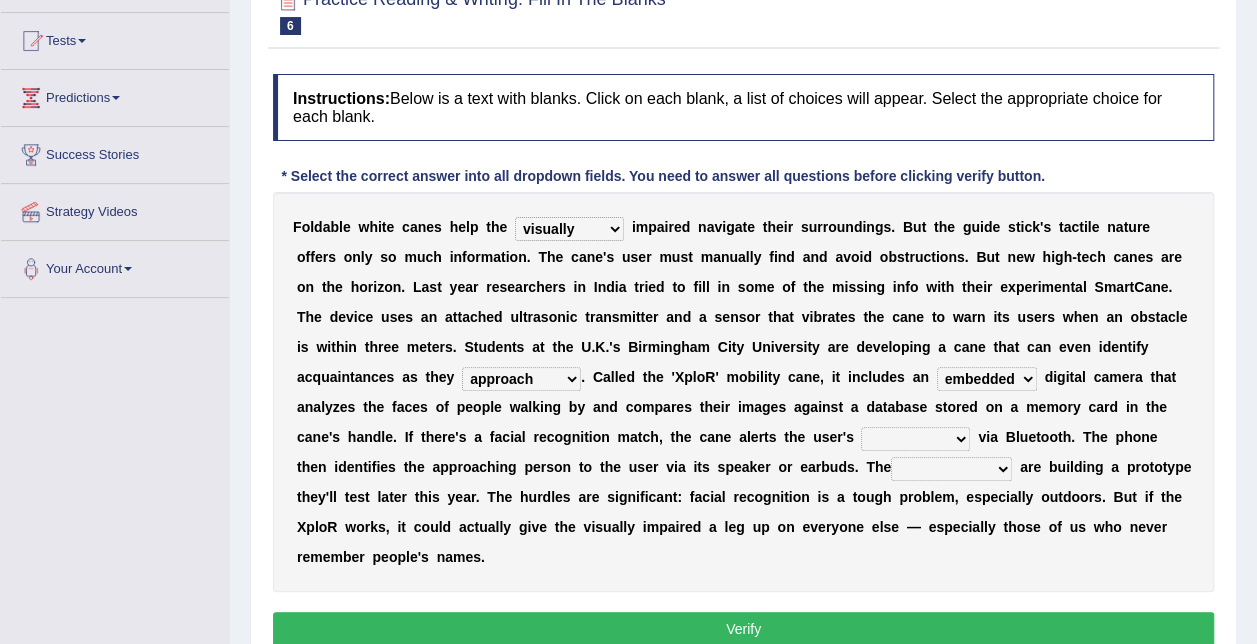 select on "smartphone" 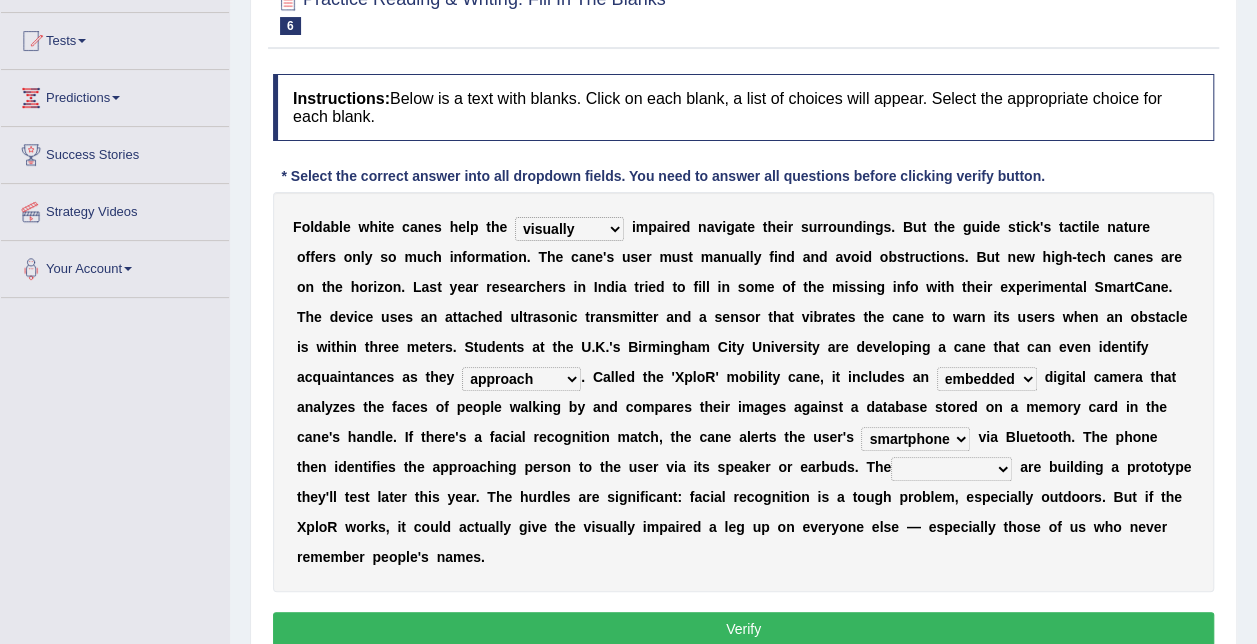 click on "waterborne alone smartphone postpone" at bounding box center (915, 439) 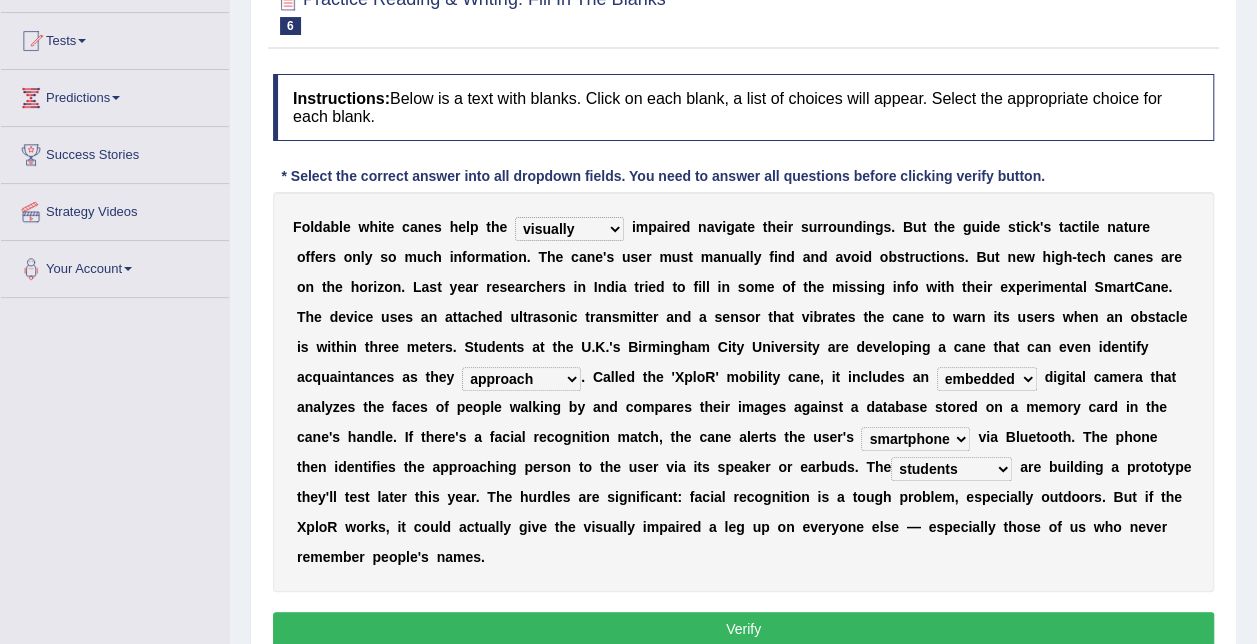 click on "Verify" at bounding box center [743, 629] 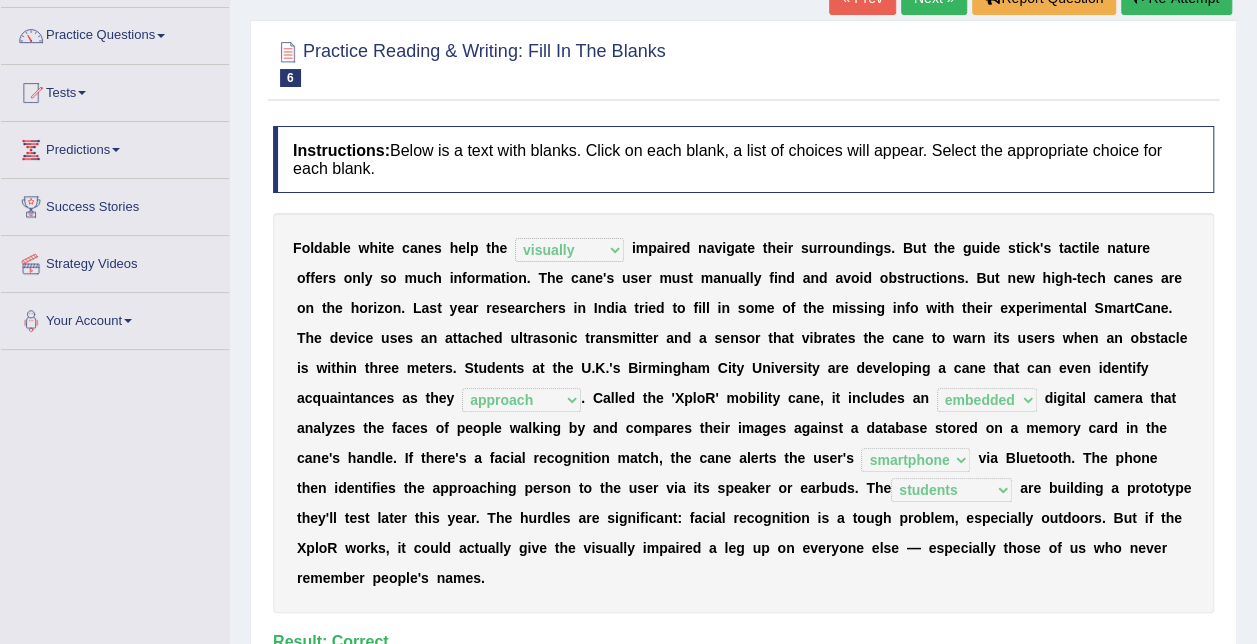 scroll, scrollTop: 0, scrollLeft: 0, axis: both 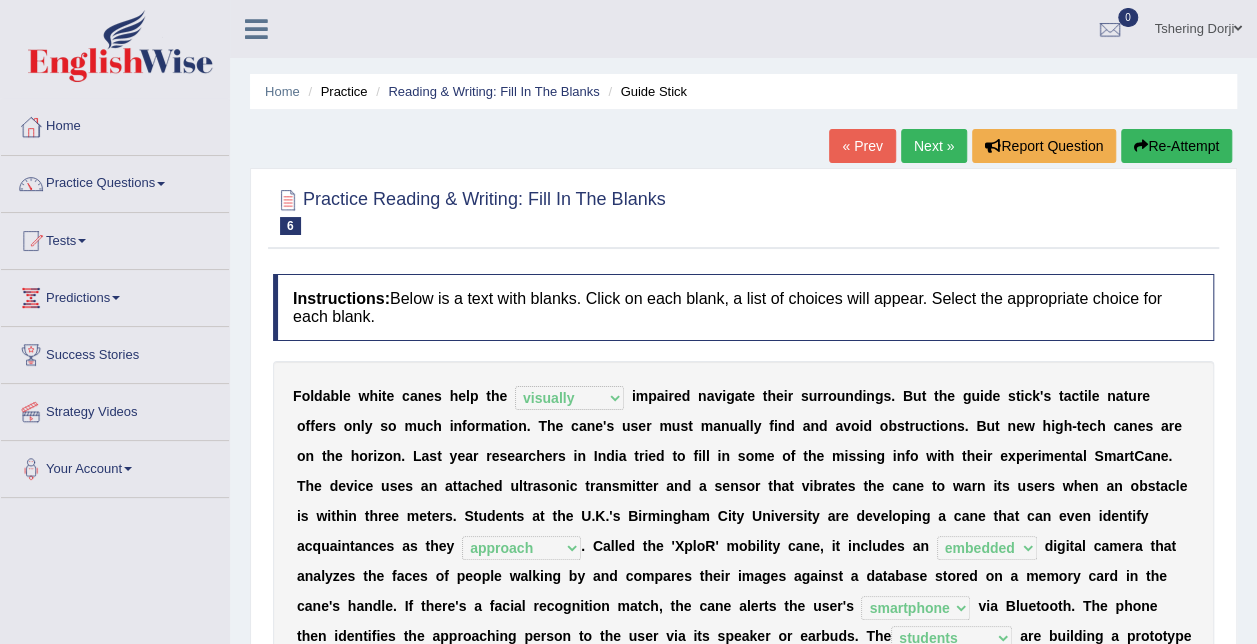 click on "Next »" at bounding box center [934, 146] 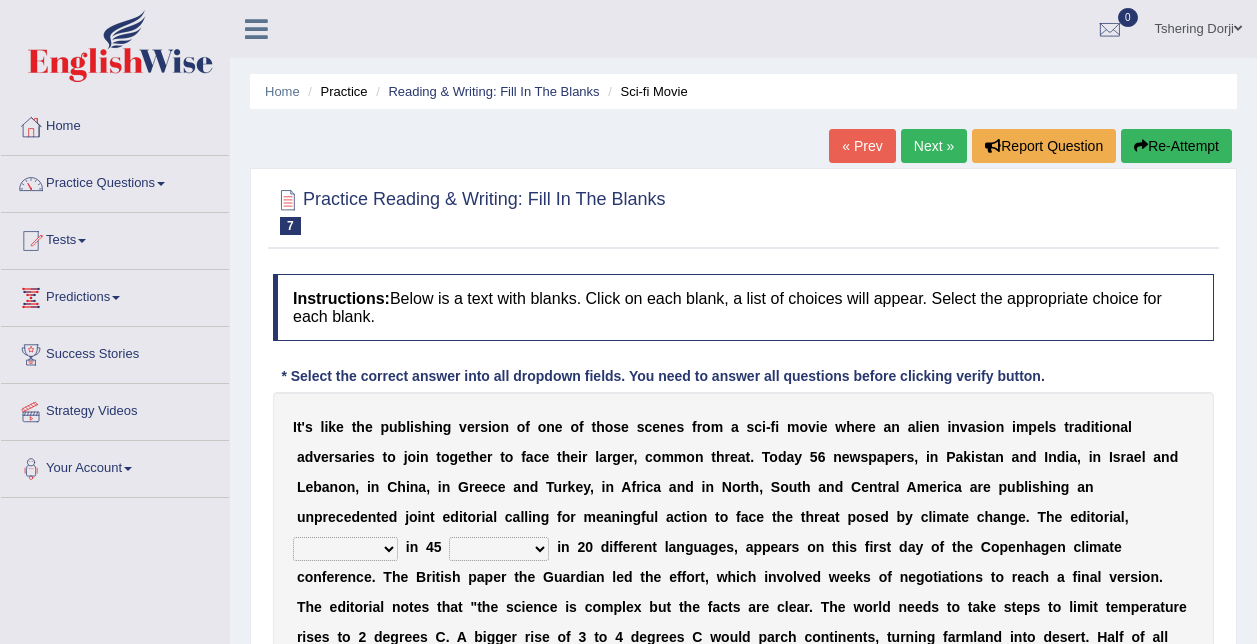 scroll, scrollTop: 0, scrollLeft: 0, axis: both 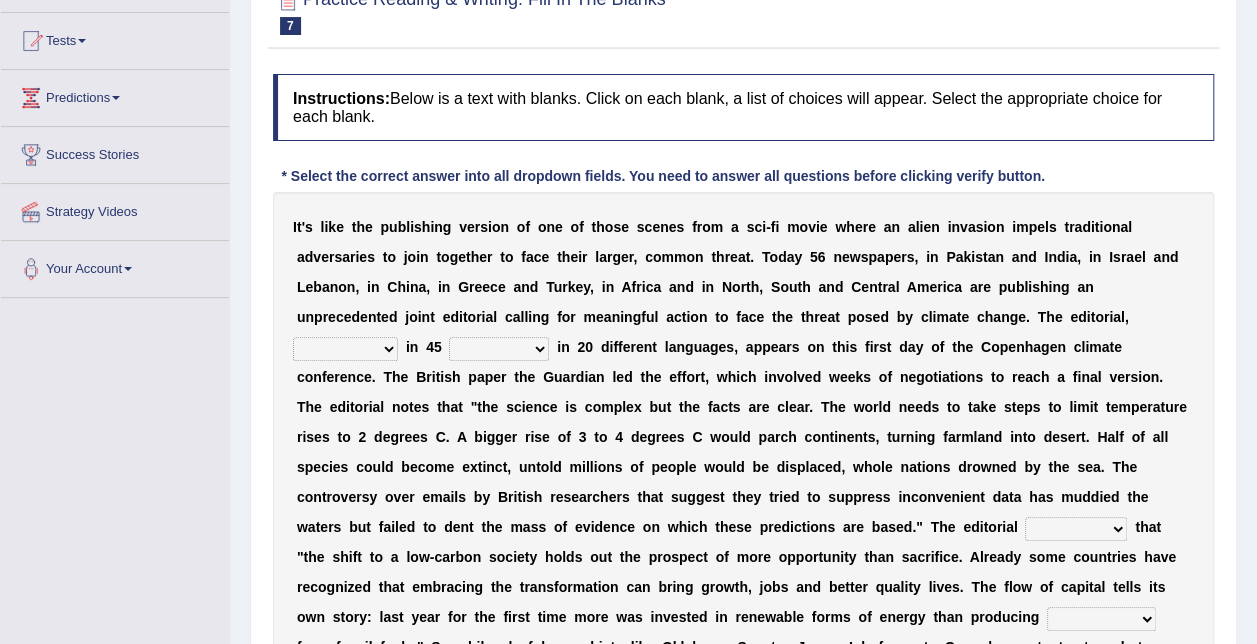 click on "published publicized burnished transmitted" at bounding box center (345, 349) 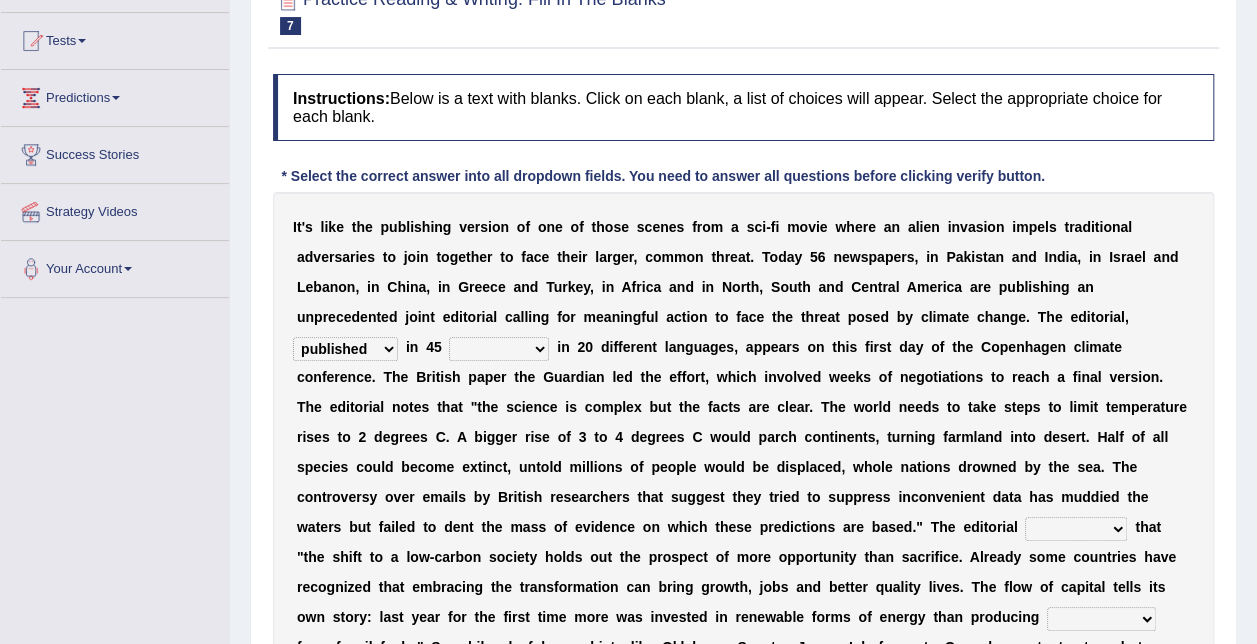 click on "clans countries continents terraces" at bounding box center [499, 349] 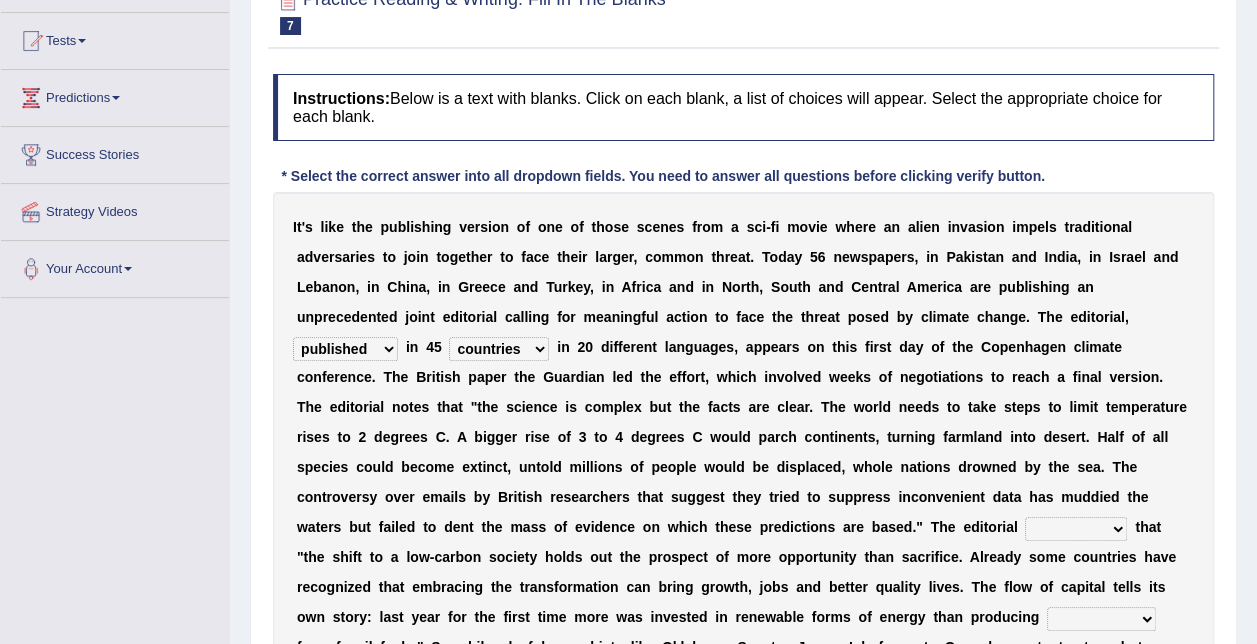 scroll, scrollTop: 300, scrollLeft: 0, axis: vertical 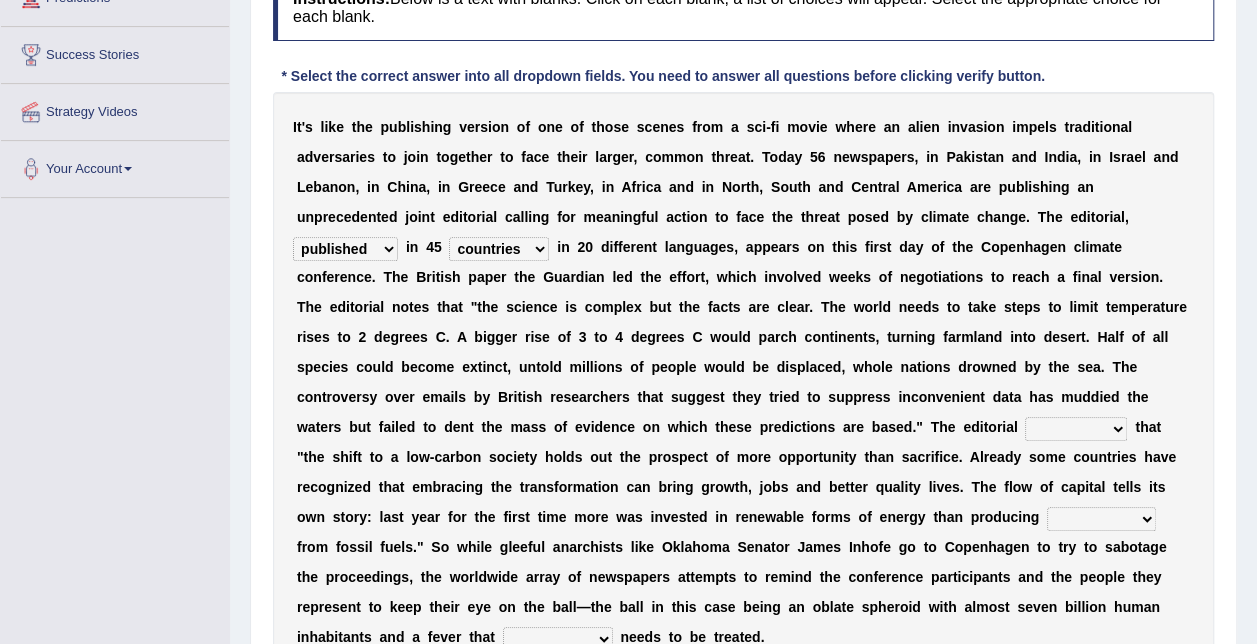 click on "modified protested recognized declined" at bounding box center [1076, 429] 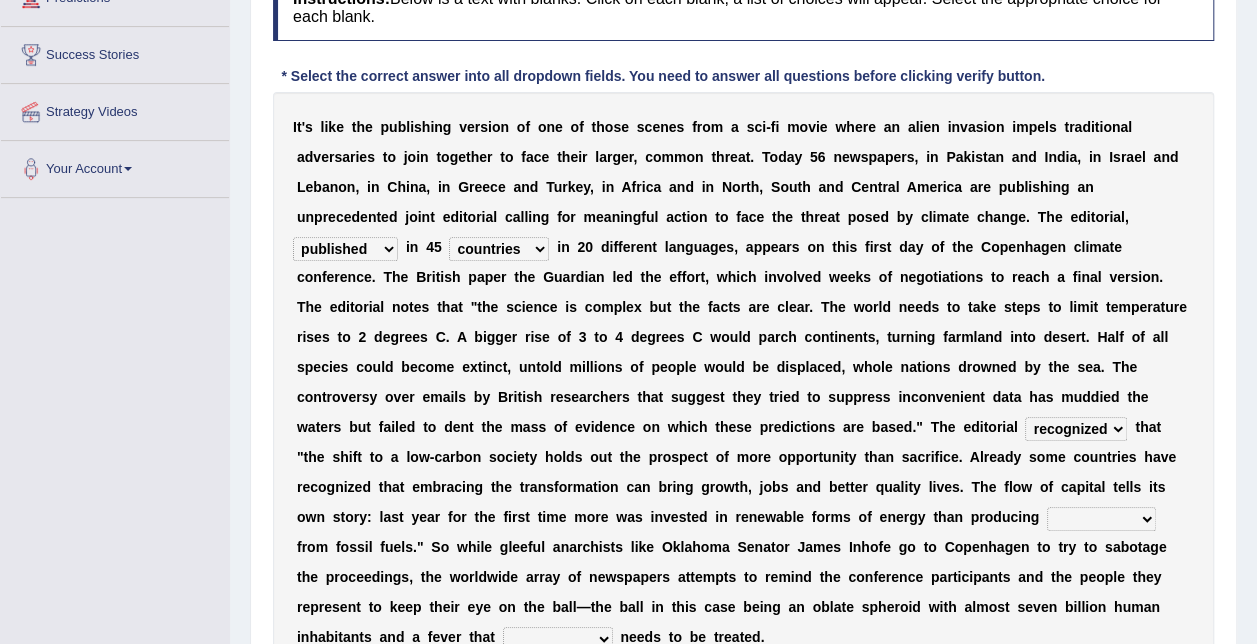 click on "modified protested recognized declined" at bounding box center (1076, 429) 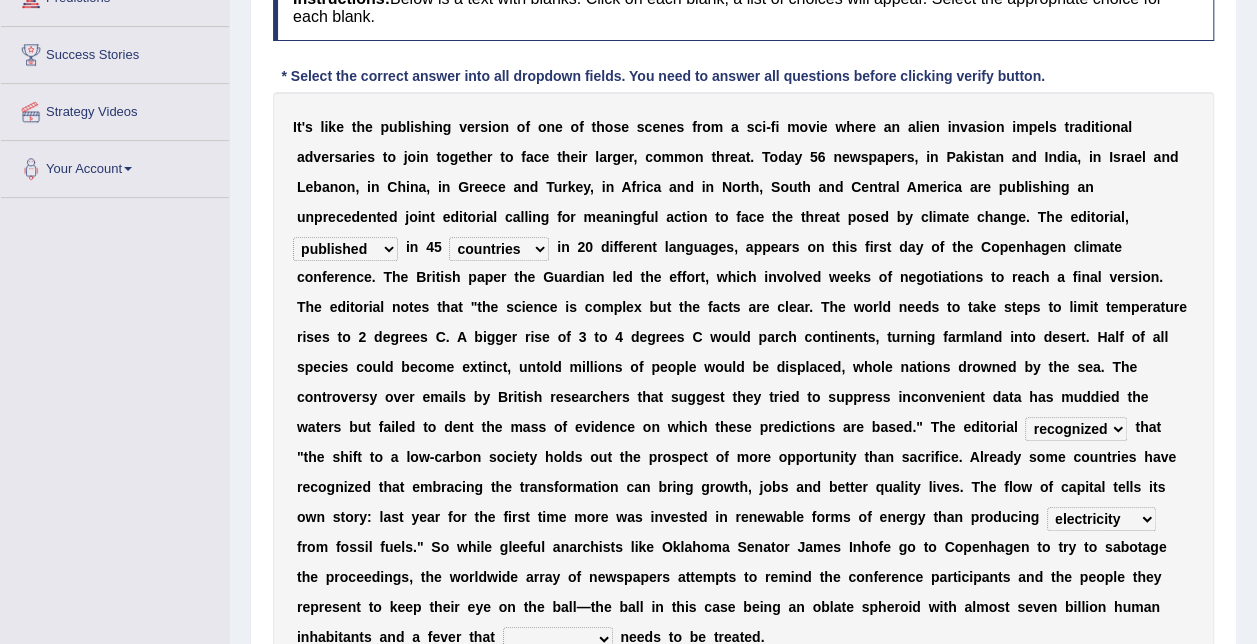 click on "electricity indivisibility negativity significance" at bounding box center (1101, 519) 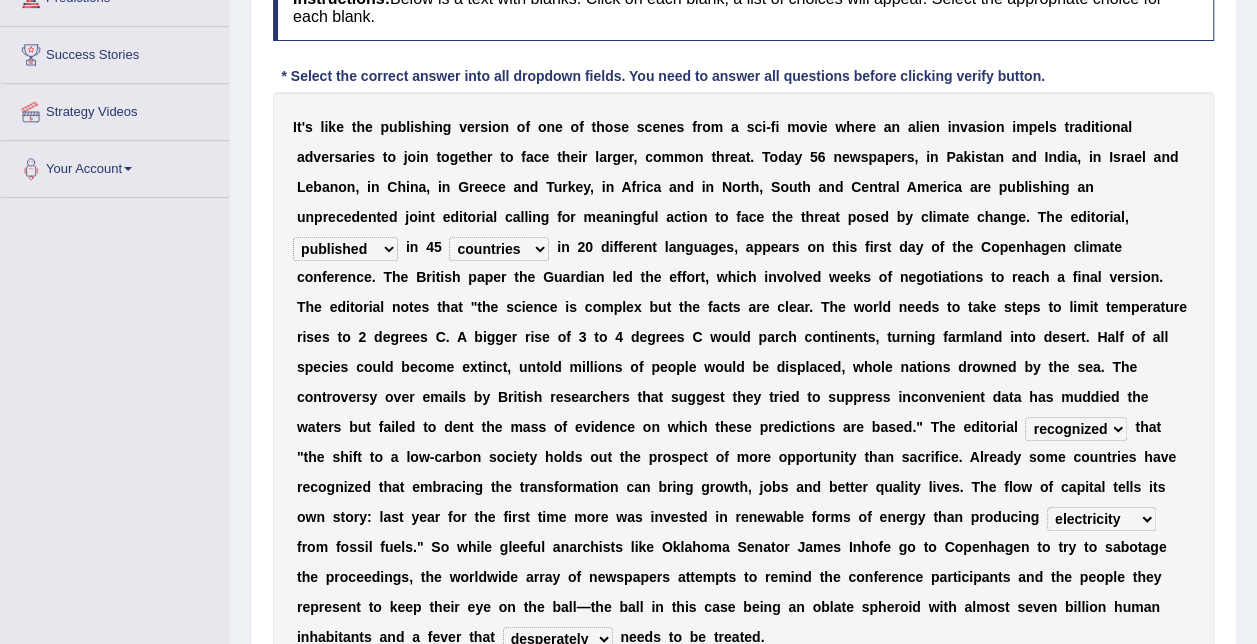 click on "solicitously desperately ephemerally peripherally" at bounding box center (558, 639) 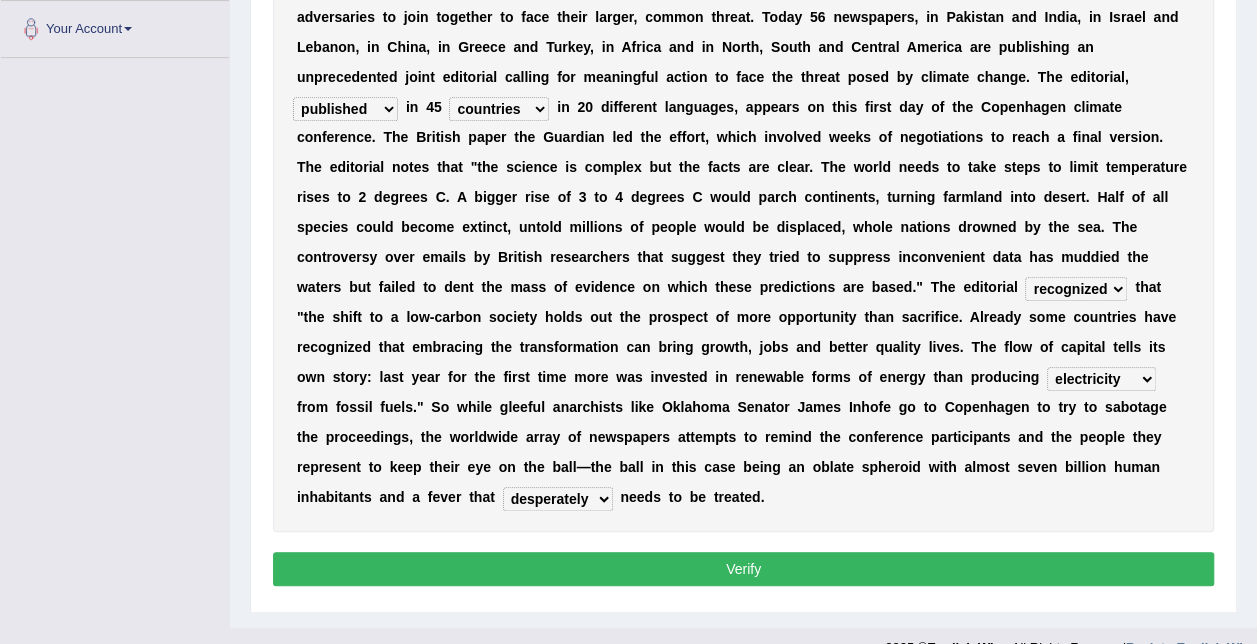 scroll, scrollTop: 442, scrollLeft: 0, axis: vertical 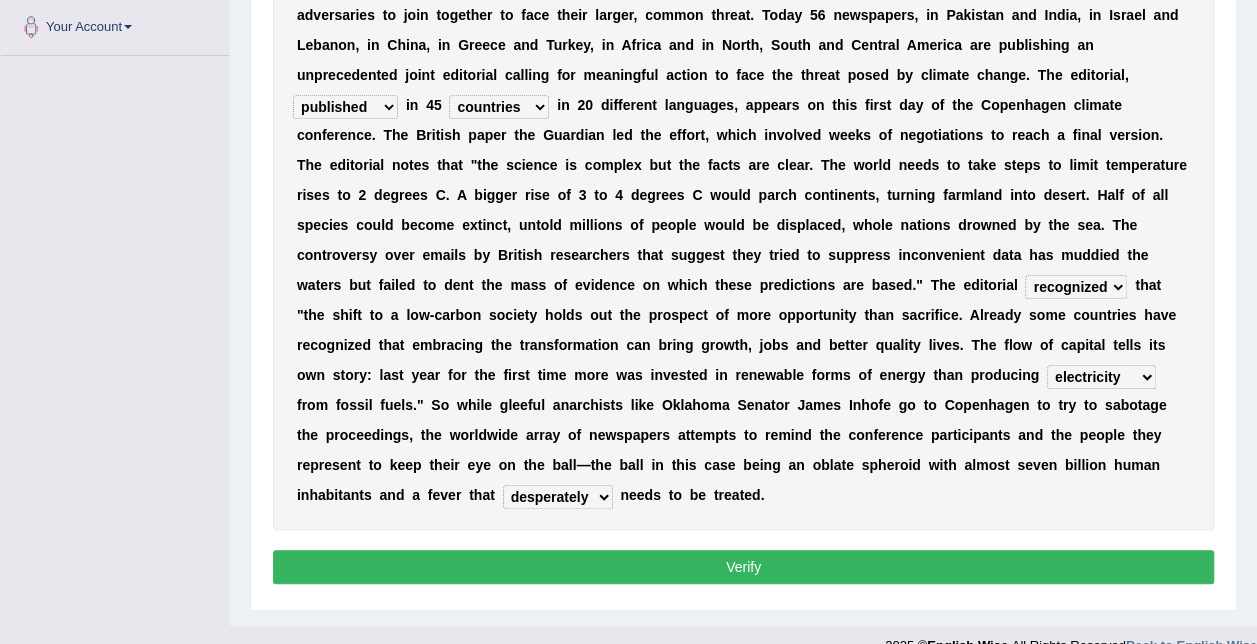 click on "Verify" at bounding box center (743, 567) 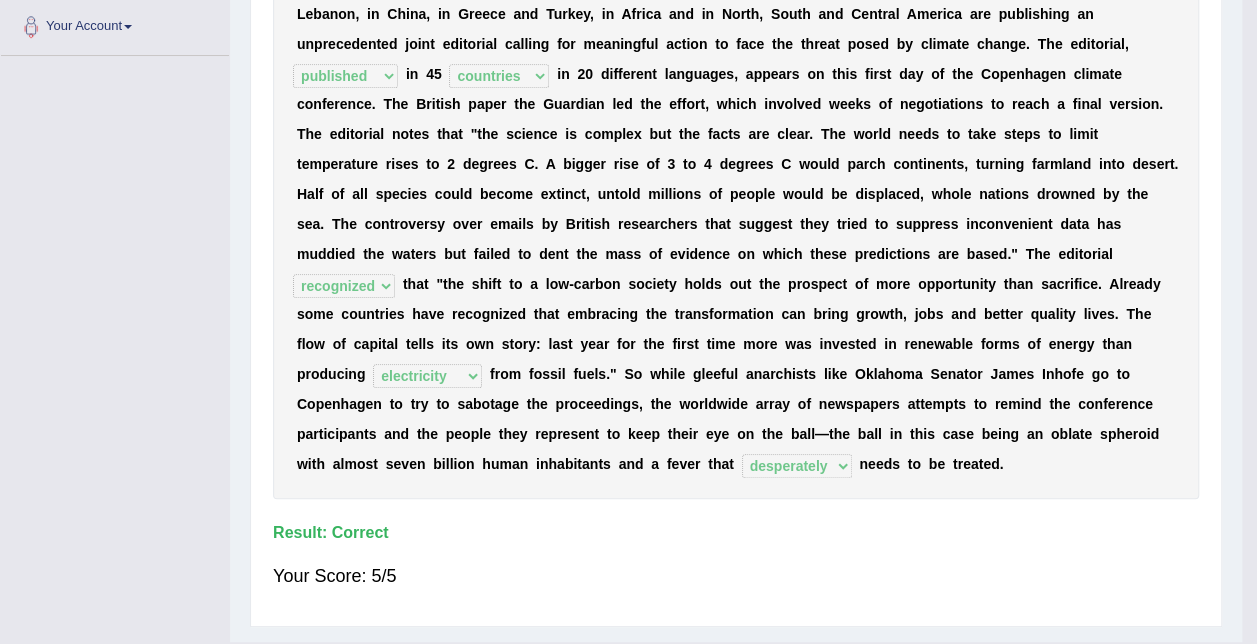 scroll, scrollTop: 406, scrollLeft: 0, axis: vertical 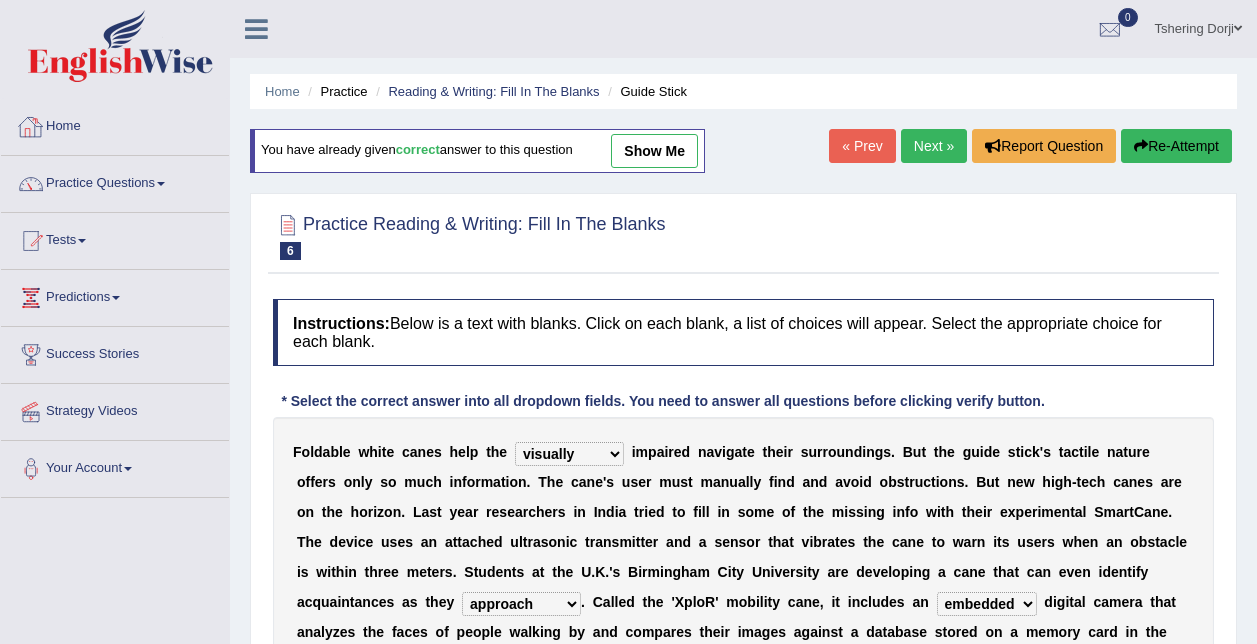 select on "visually" 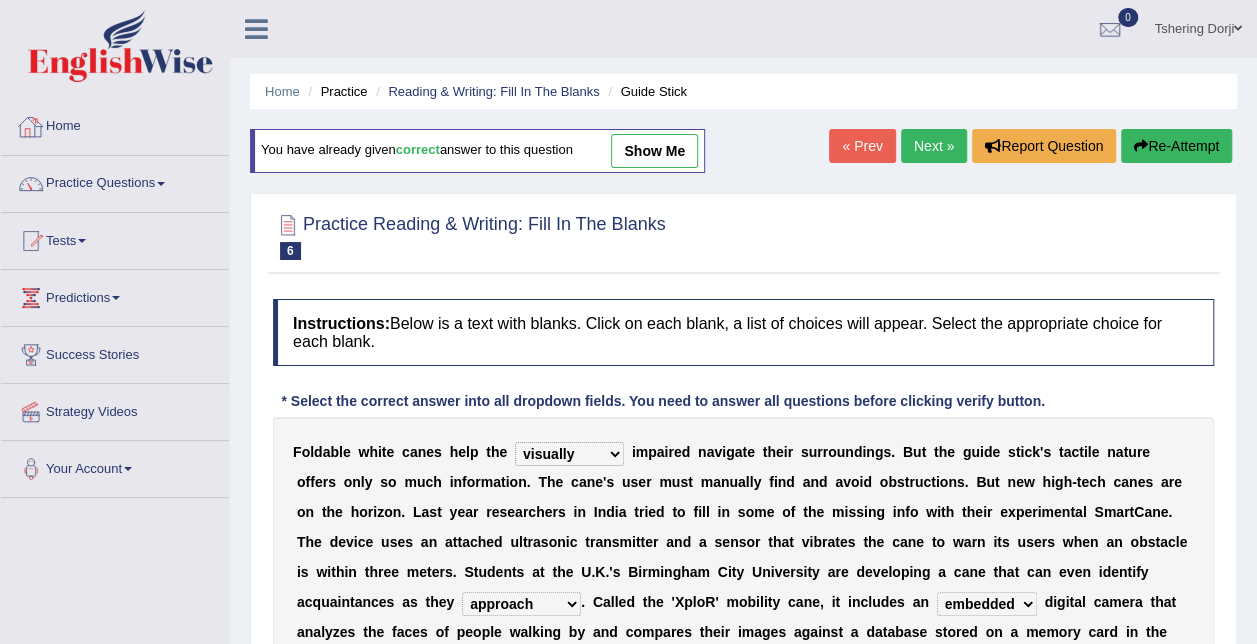 scroll, scrollTop: 0, scrollLeft: 0, axis: both 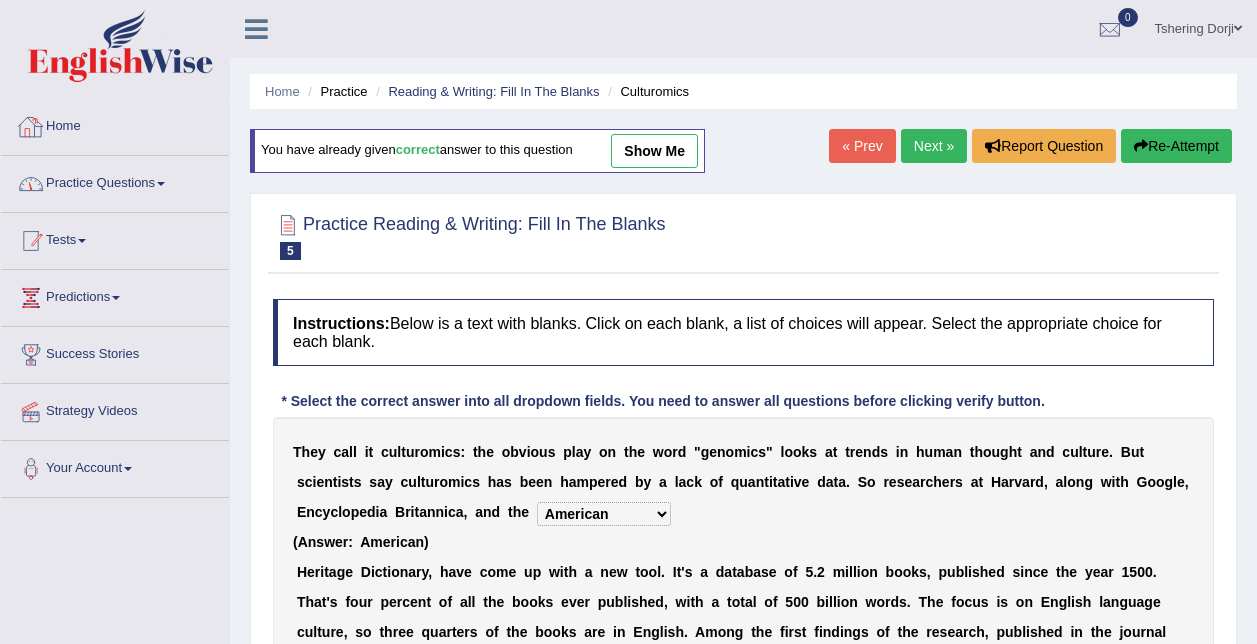 select on "American" 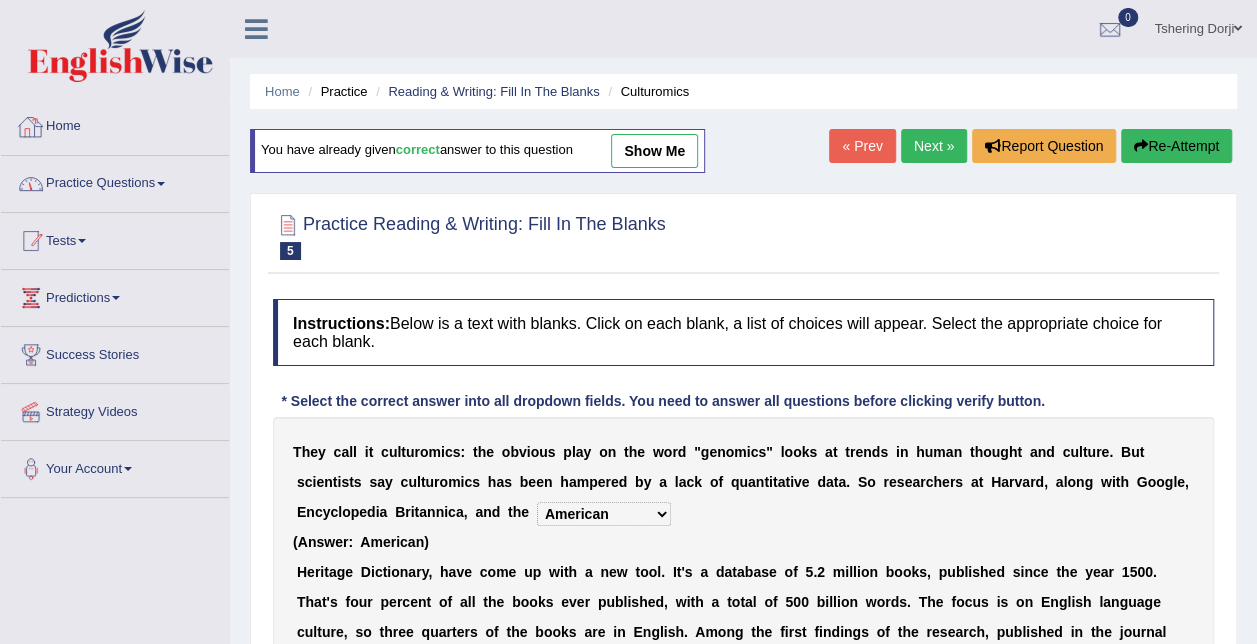 scroll, scrollTop: 0, scrollLeft: 0, axis: both 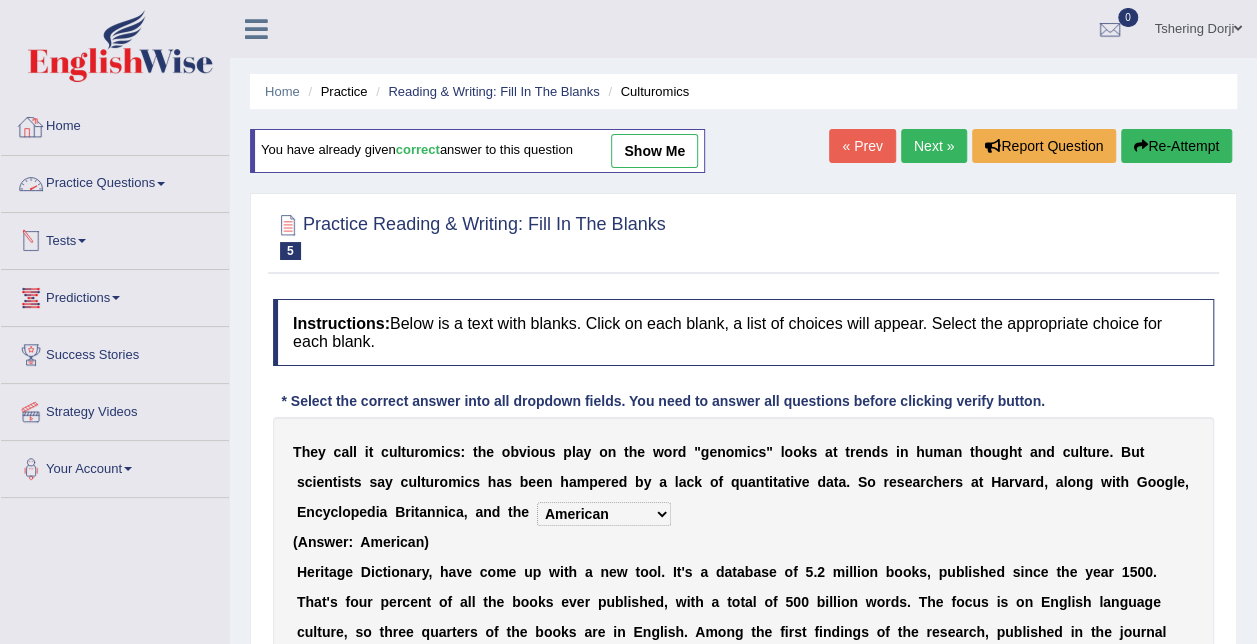 click on "Practice Questions" at bounding box center (115, 181) 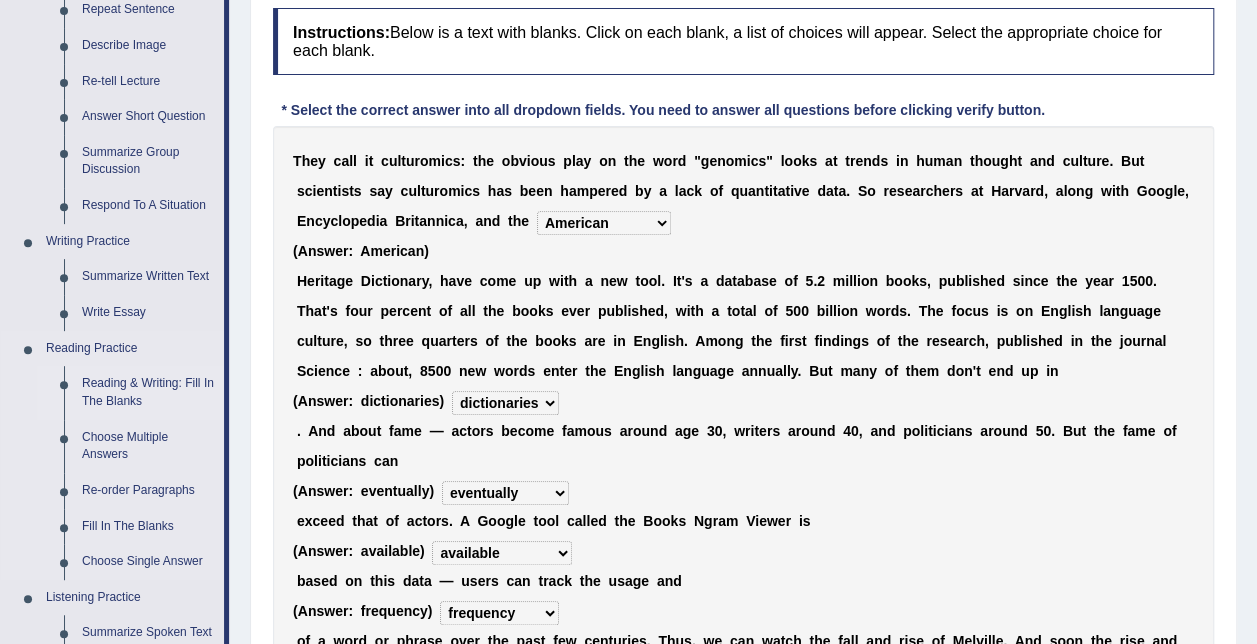 scroll, scrollTop: 300, scrollLeft: 0, axis: vertical 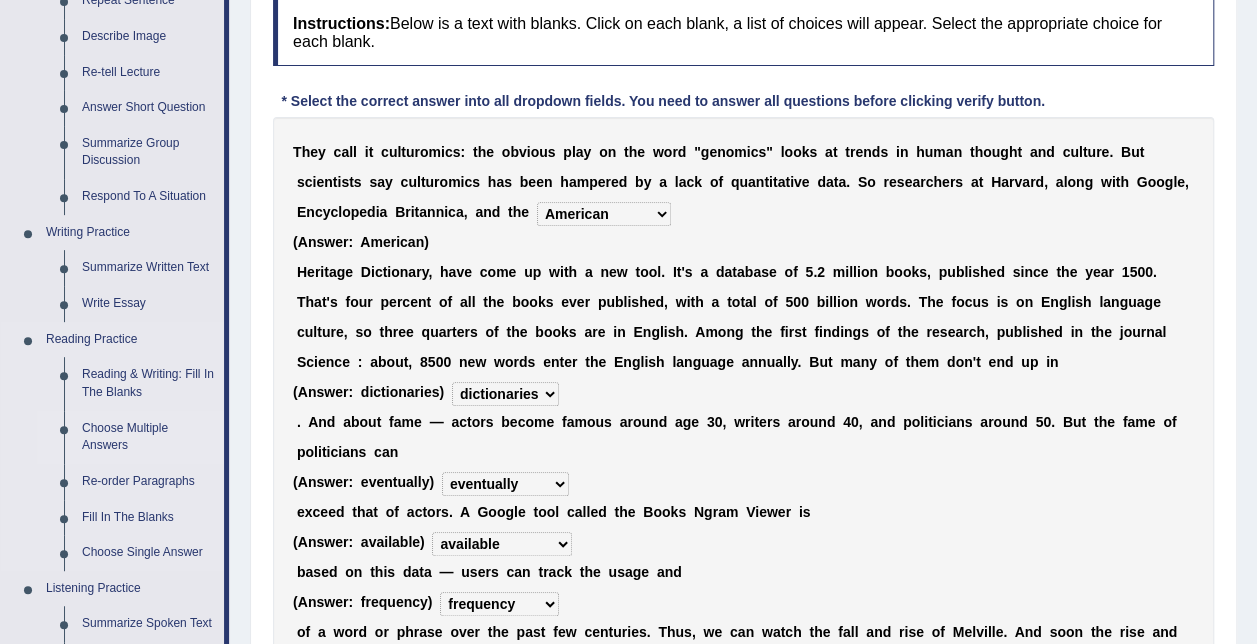 click on "Choose Multiple Answers" at bounding box center (148, 437) 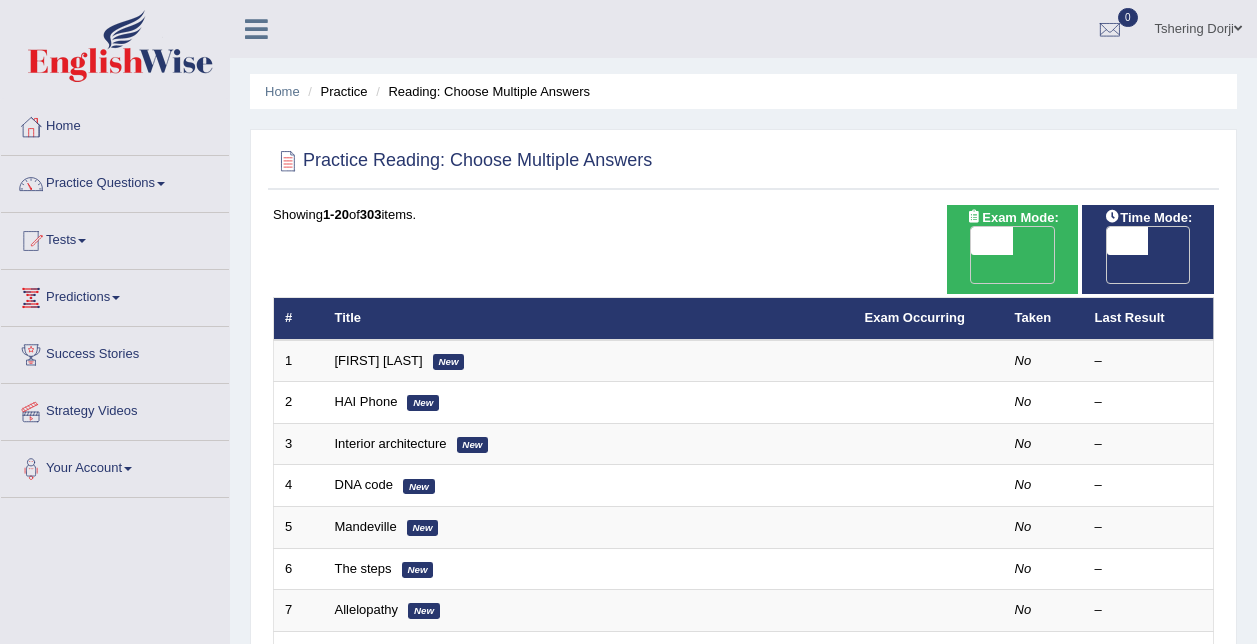 scroll, scrollTop: 0, scrollLeft: 0, axis: both 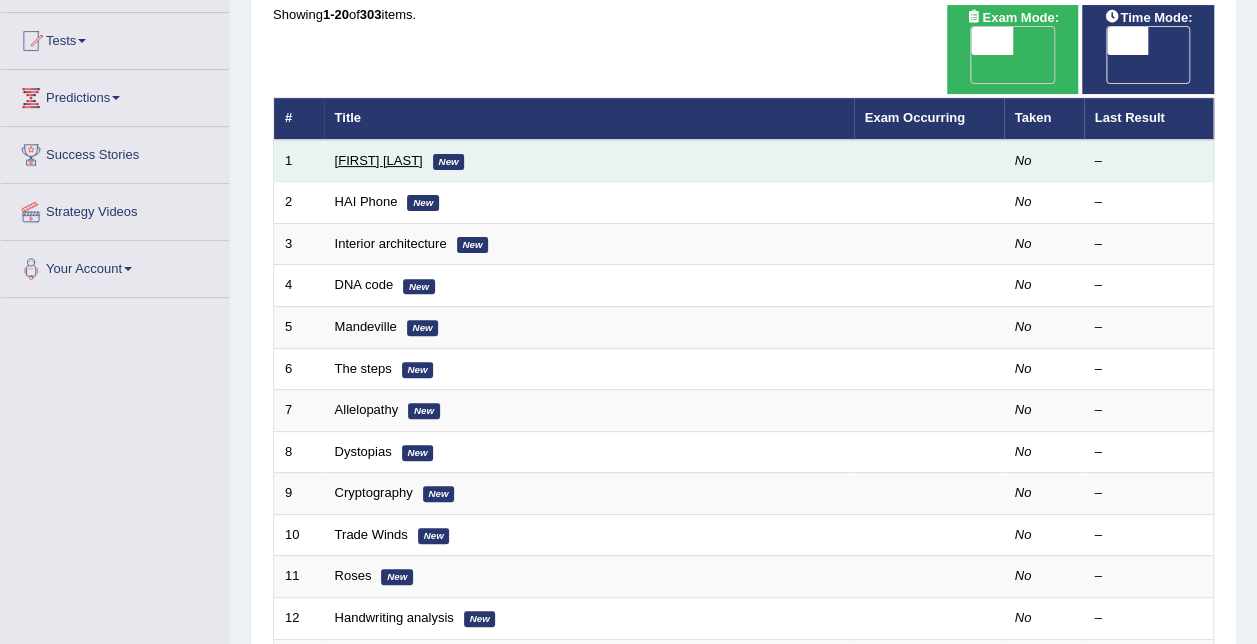 click on "[FIRST] [LAST]" at bounding box center (379, 160) 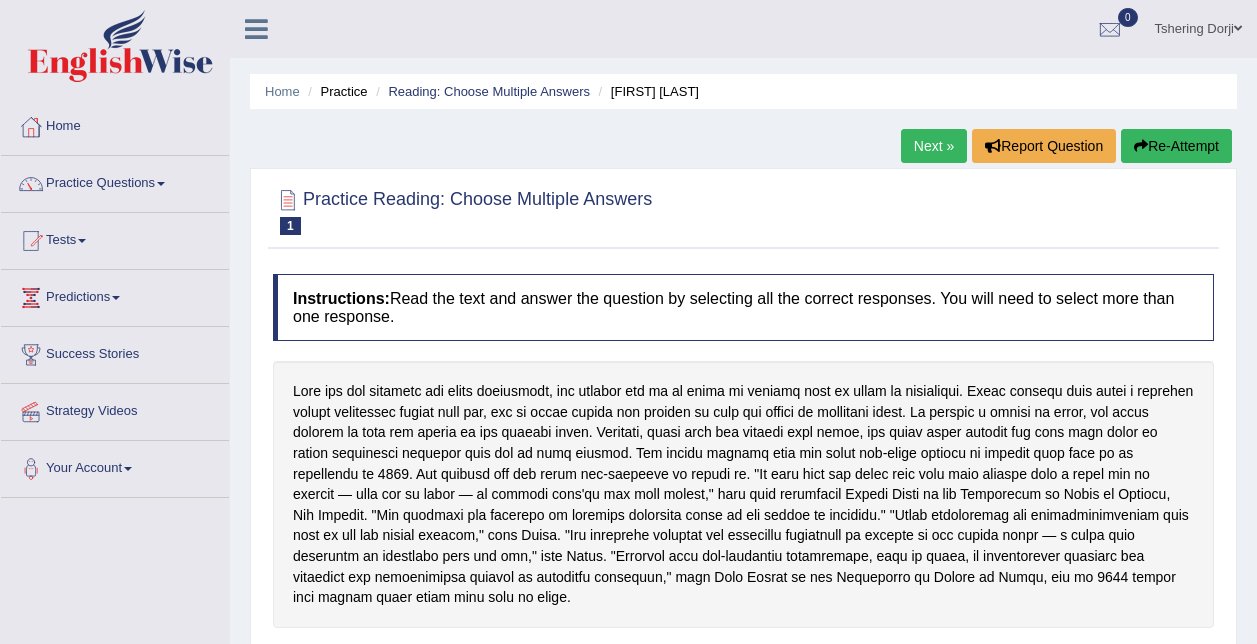 scroll, scrollTop: 0, scrollLeft: 0, axis: both 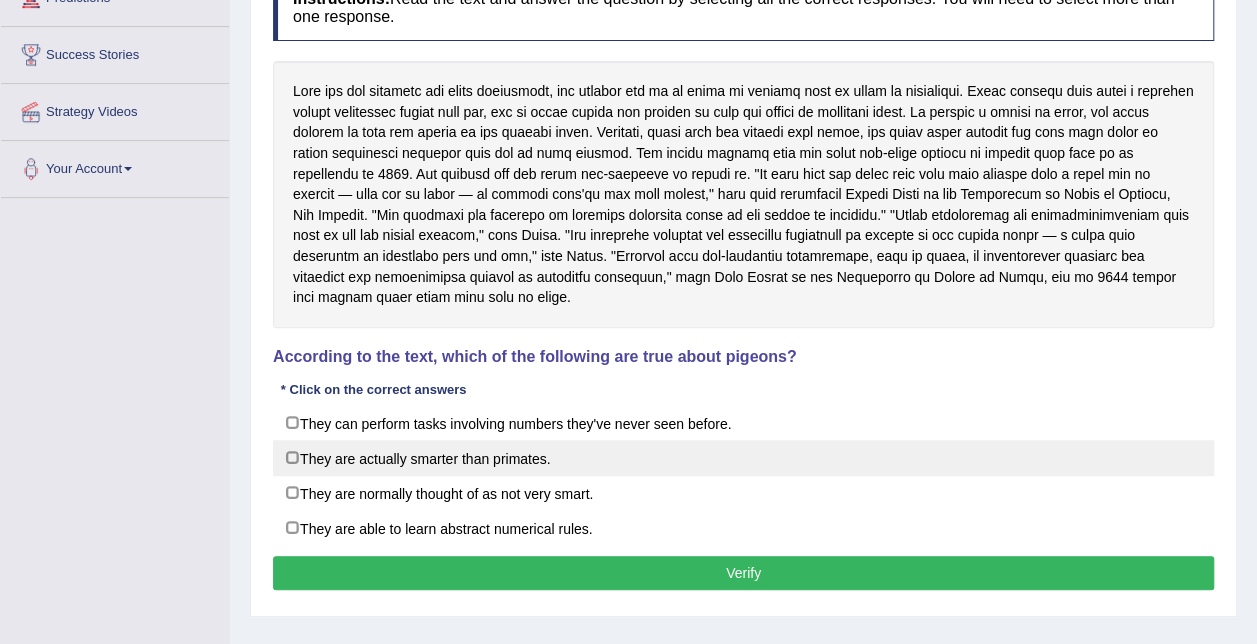click on "They are actually smarter than primates." at bounding box center (743, 458) 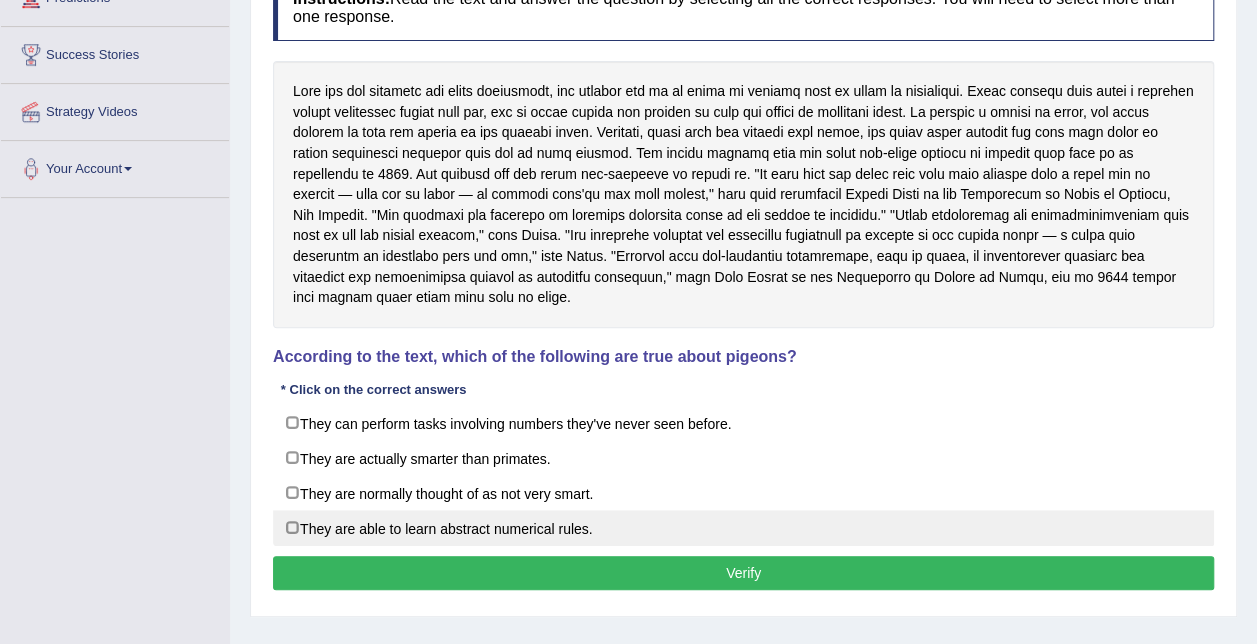 checkbox on "true" 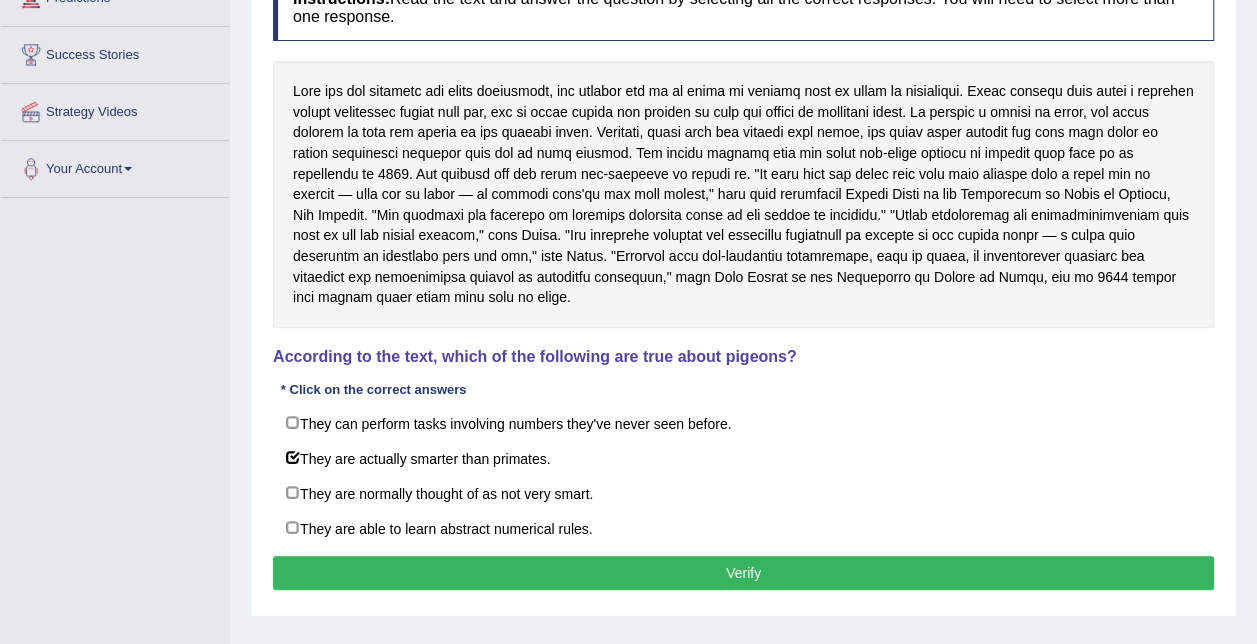 click on "Verify" at bounding box center [743, 573] 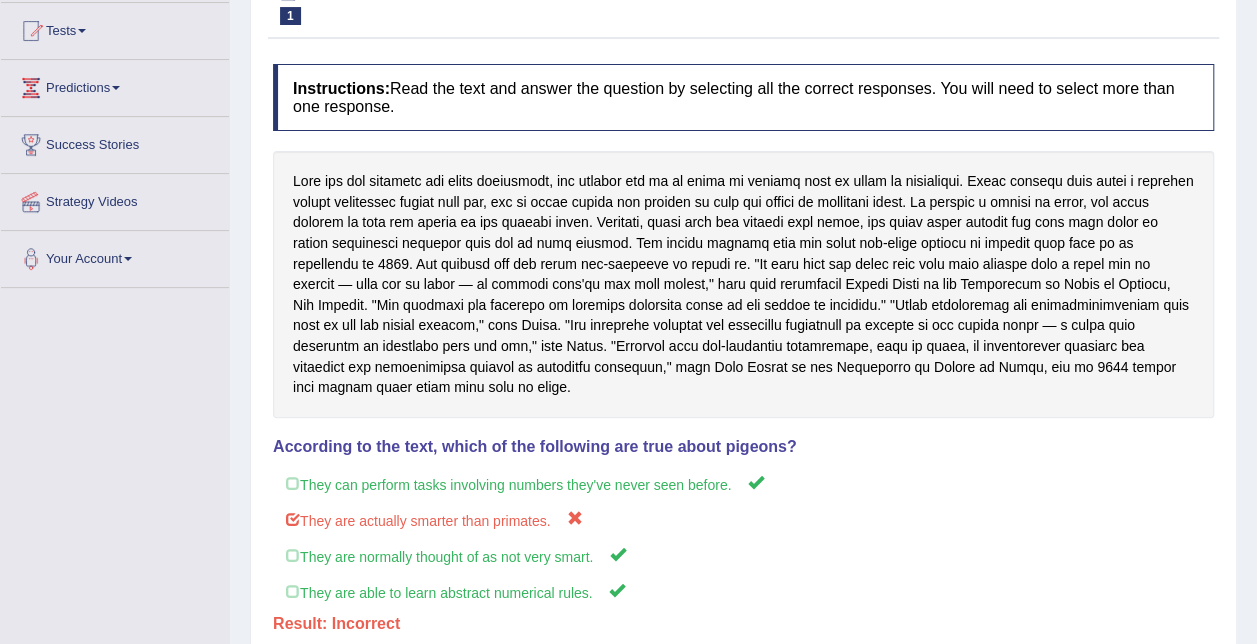scroll, scrollTop: 0, scrollLeft: 0, axis: both 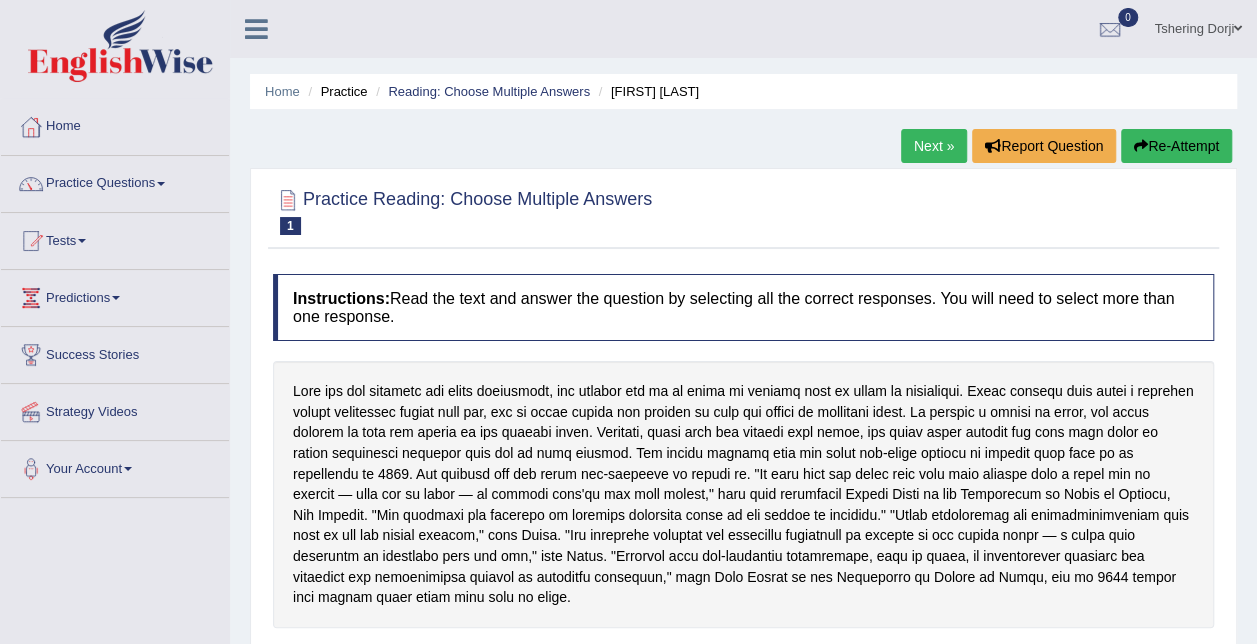 click on "Next »  Report Question  Re-Attempt" at bounding box center [1069, 148] 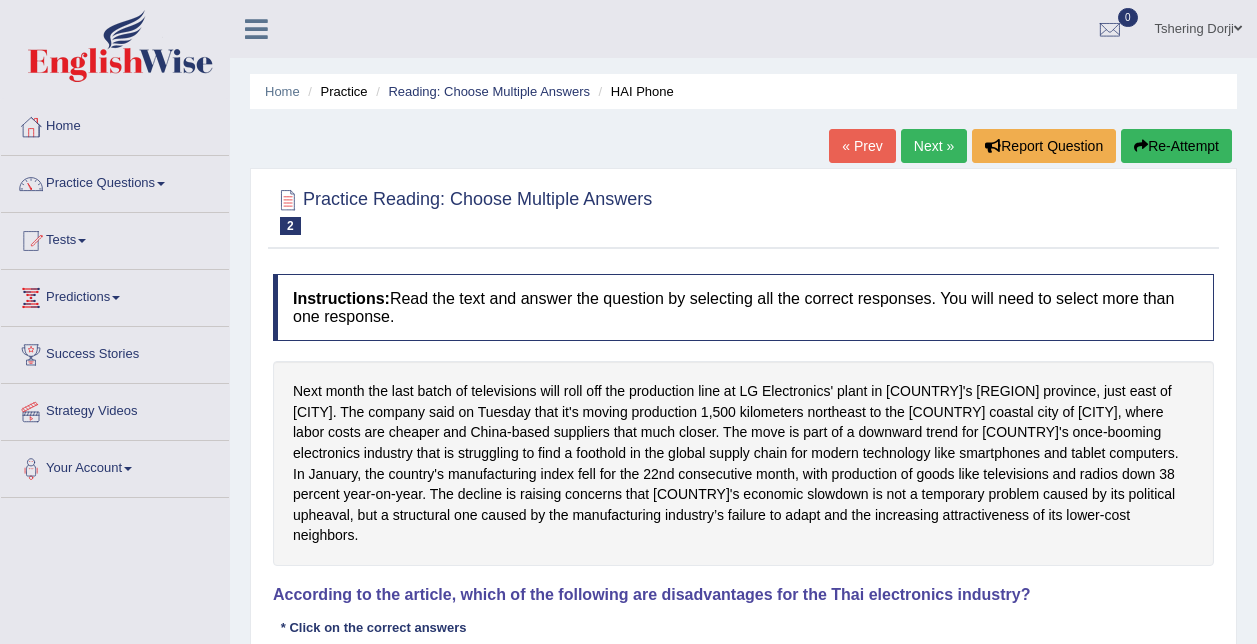 scroll, scrollTop: 0, scrollLeft: 0, axis: both 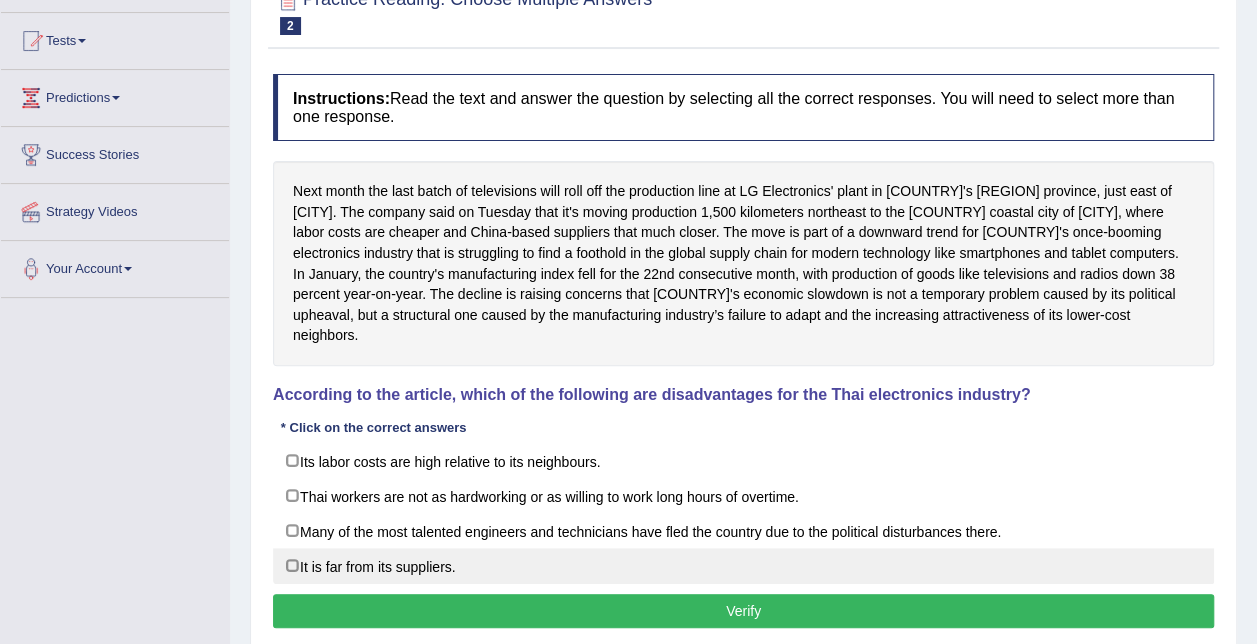 click on "It is far from its suppliers." at bounding box center (743, 566) 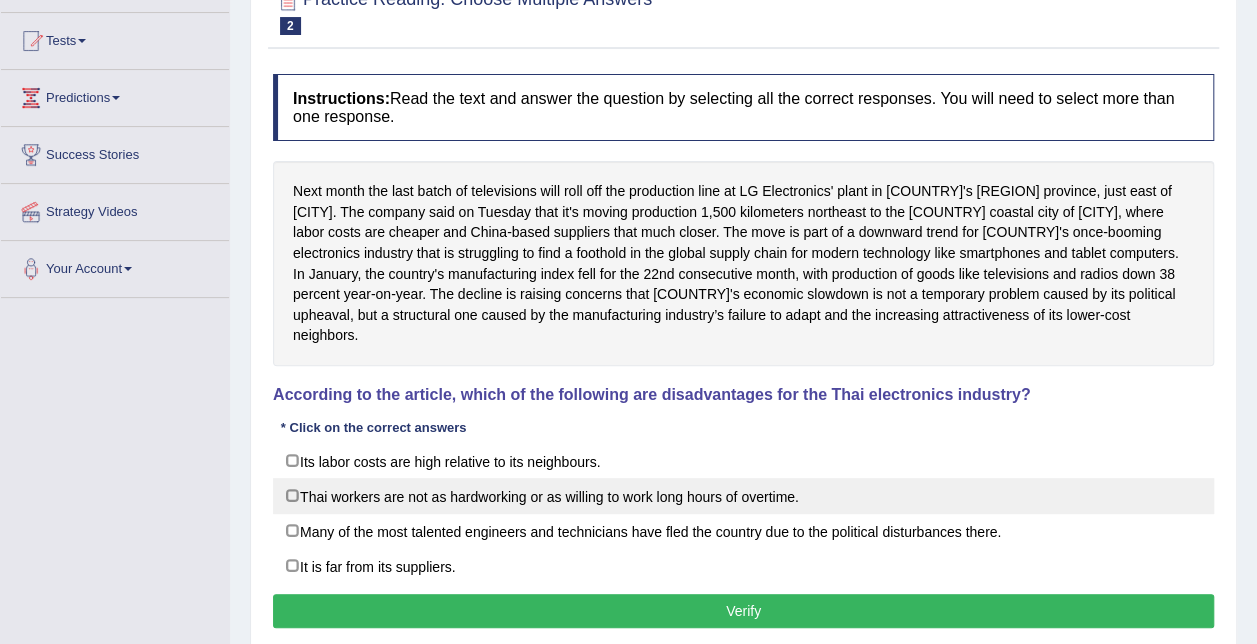 checkbox on "true" 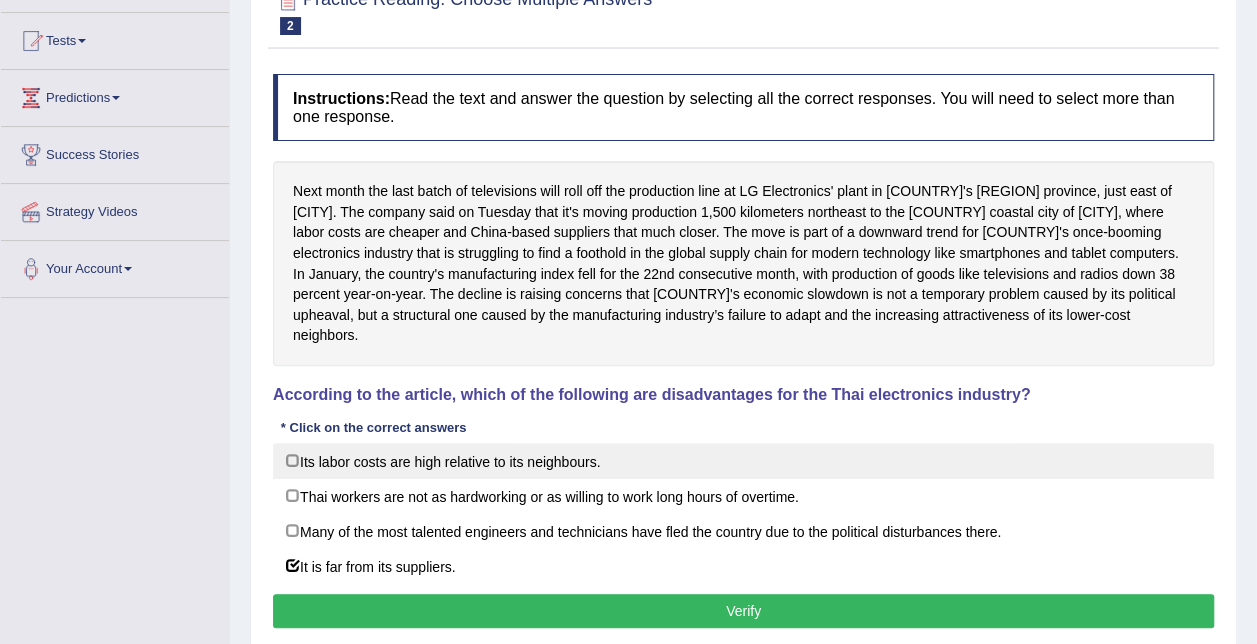 click on "Its labor costs are high relative to its neighbours." at bounding box center [743, 461] 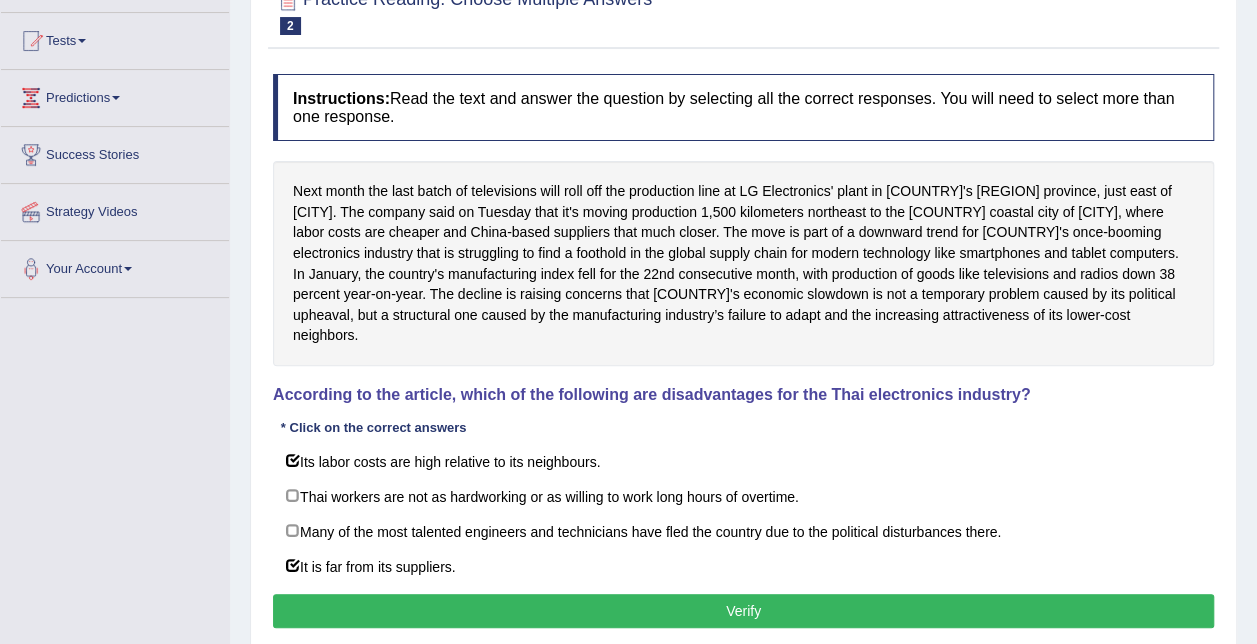 click on "Verify" at bounding box center (743, 611) 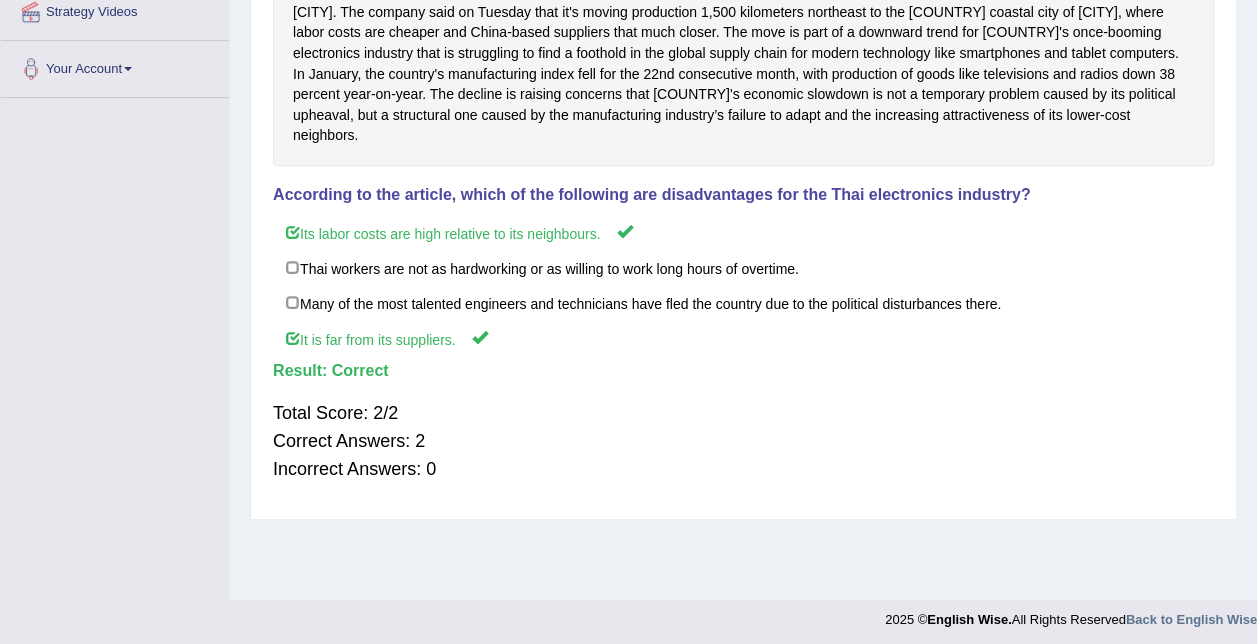 scroll, scrollTop: 0, scrollLeft: 0, axis: both 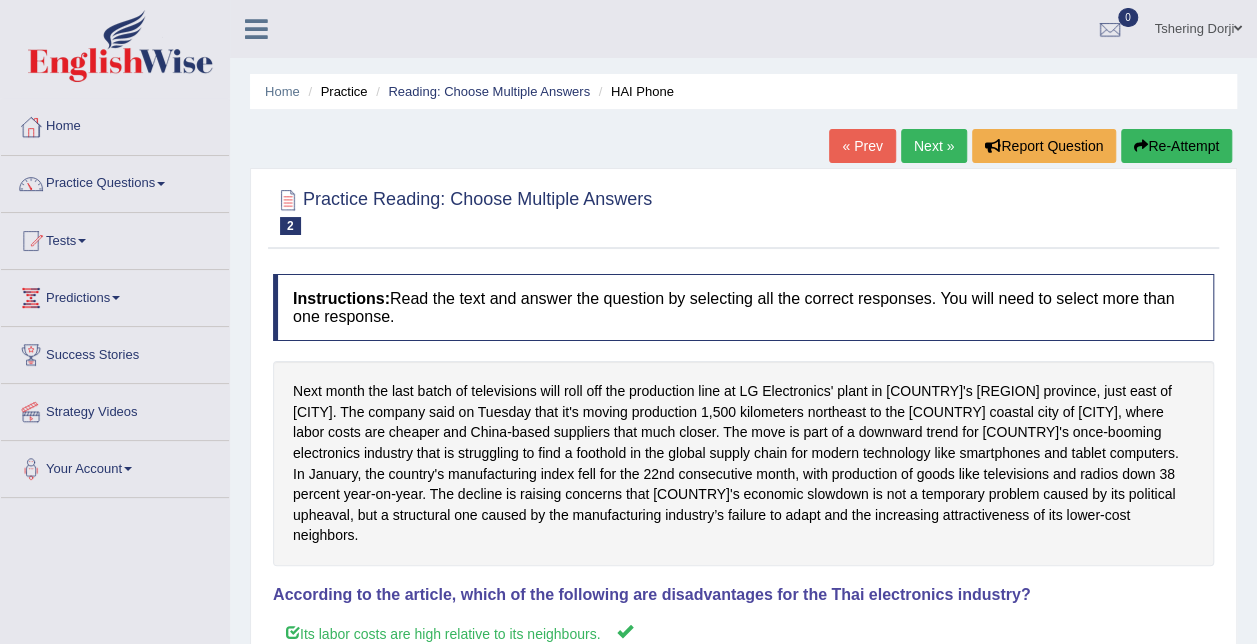 click on "Next »" at bounding box center [934, 146] 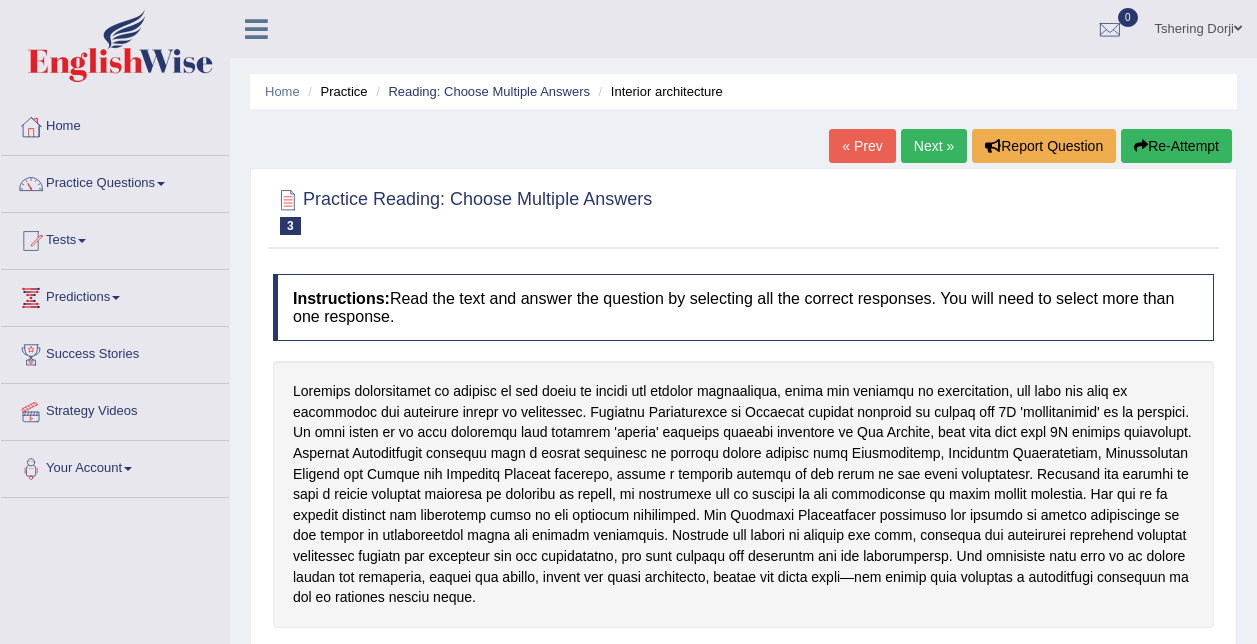 scroll, scrollTop: 0, scrollLeft: 0, axis: both 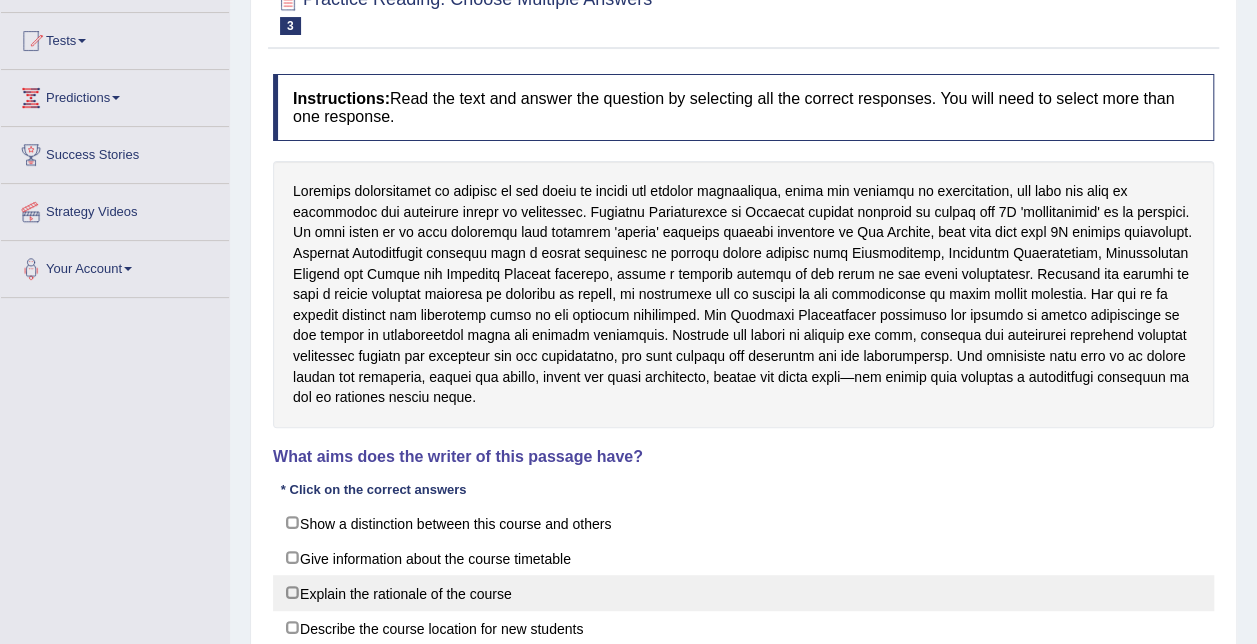 click on "Explain the rationale of the course" at bounding box center [743, 593] 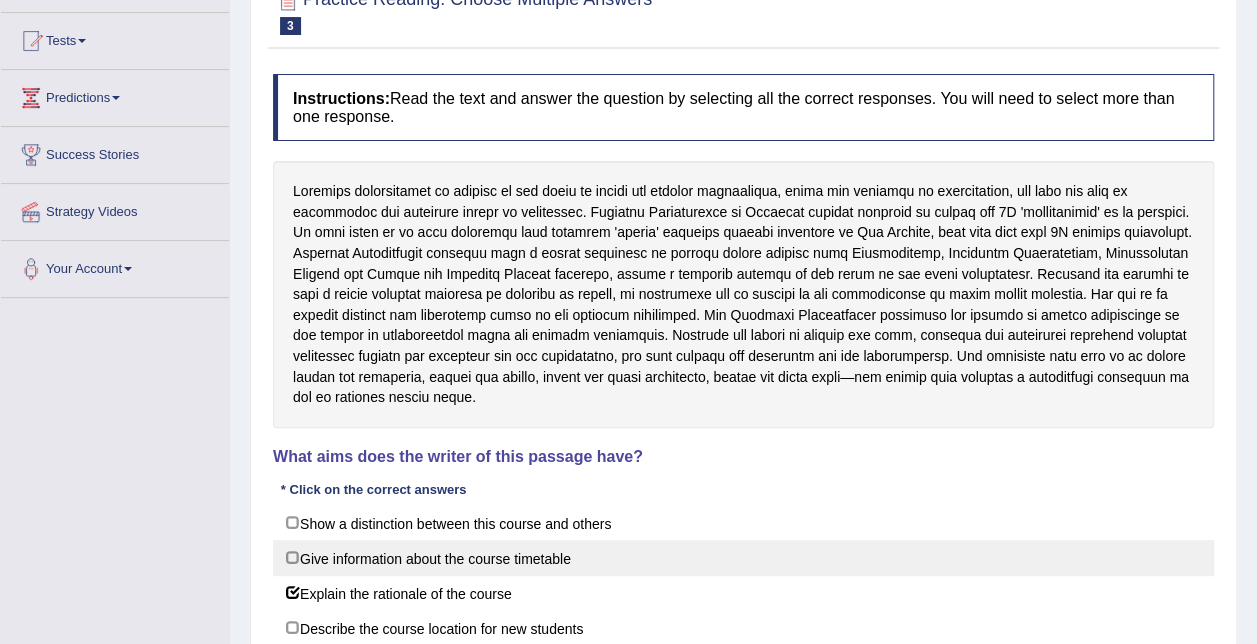 click on "Give information about the course timetable" at bounding box center (743, 558) 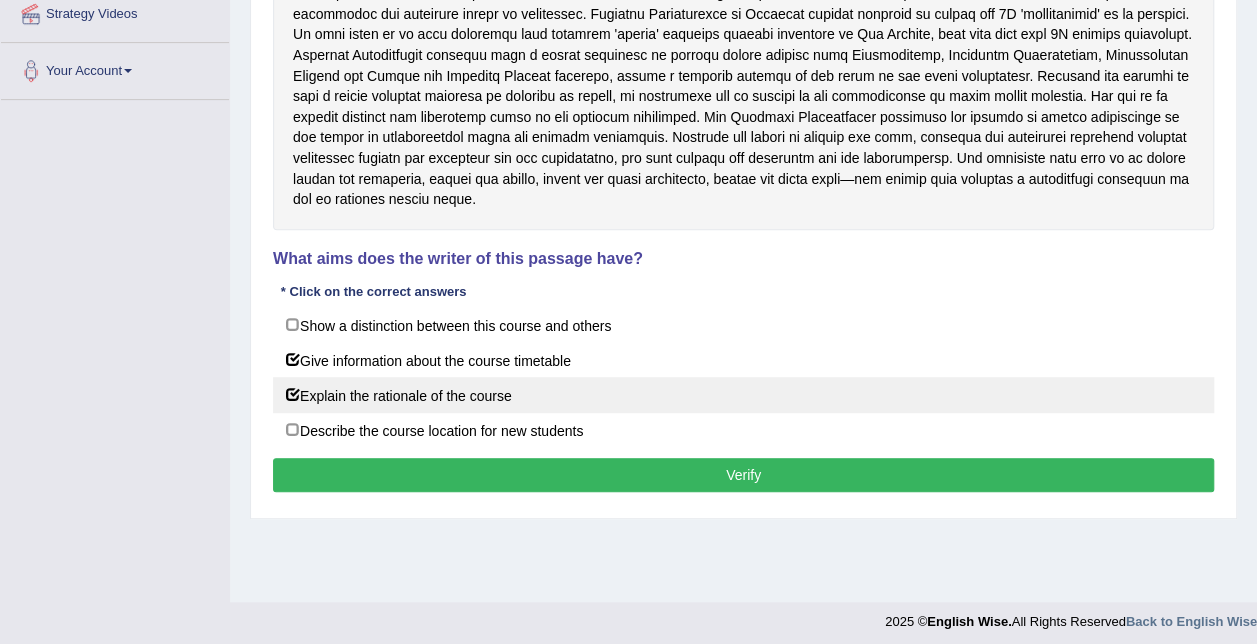 scroll, scrollTop: 400, scrollLeft: 0, axis: vertical 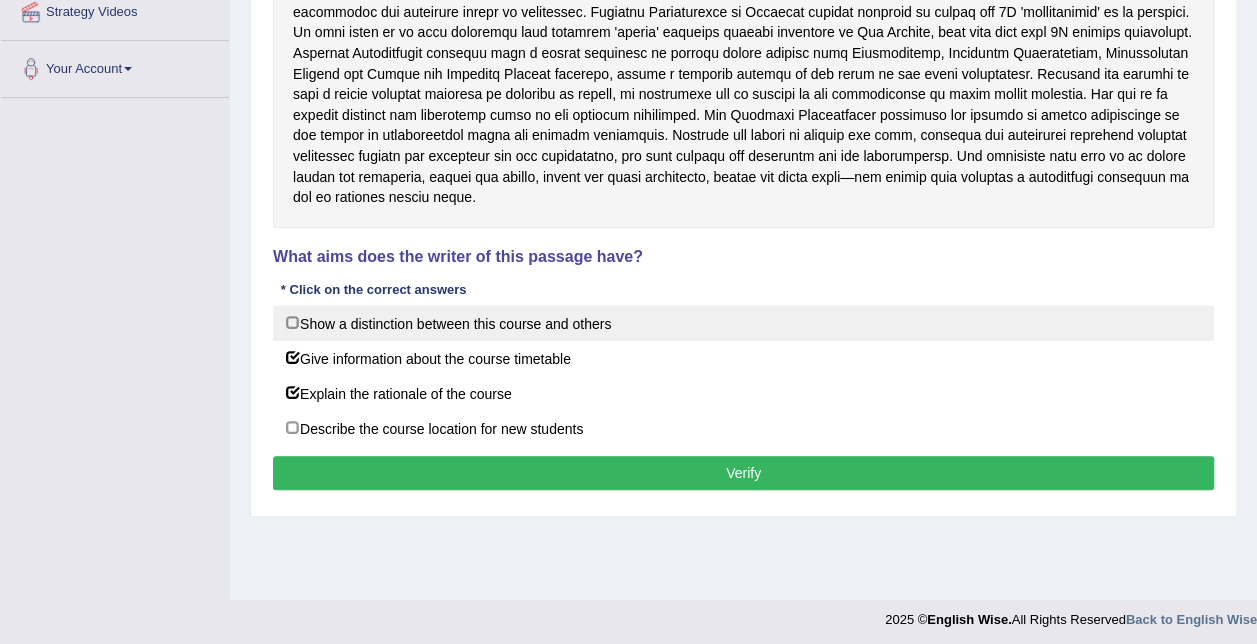 click on "Show a distinction between this course and others" at bounding box center [743, 323] 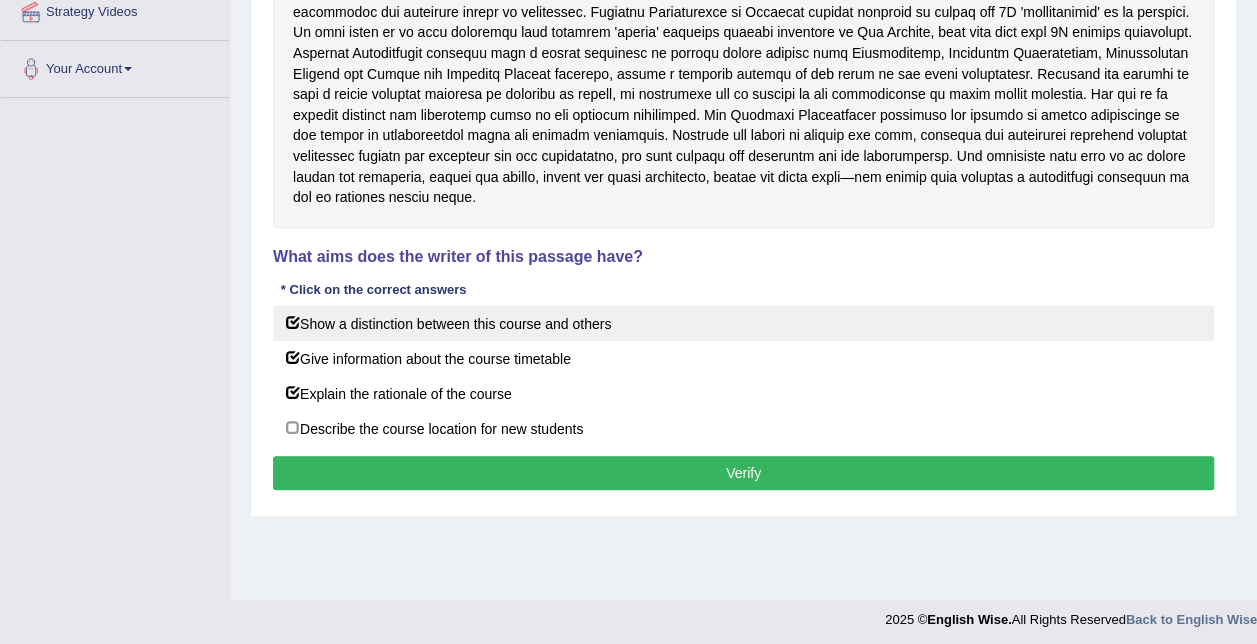 click on "Show a distinction between this course and others" at bounding box center [743, 323] 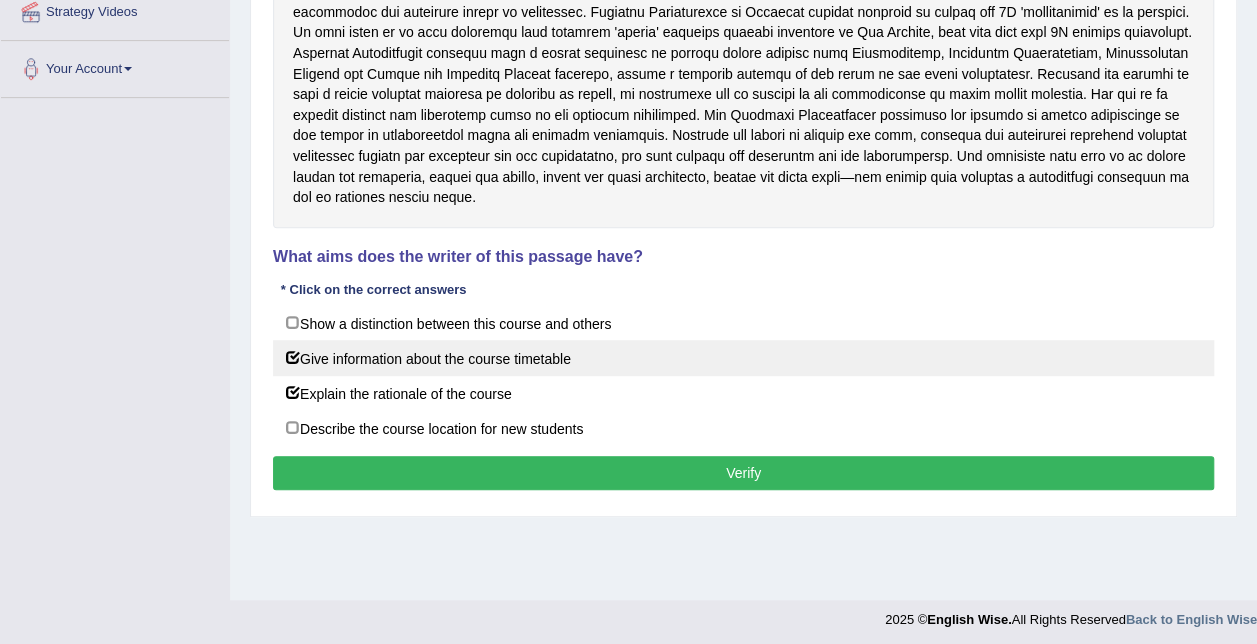 click on "Give information about the course timetable" at bounding box center [743, 358] 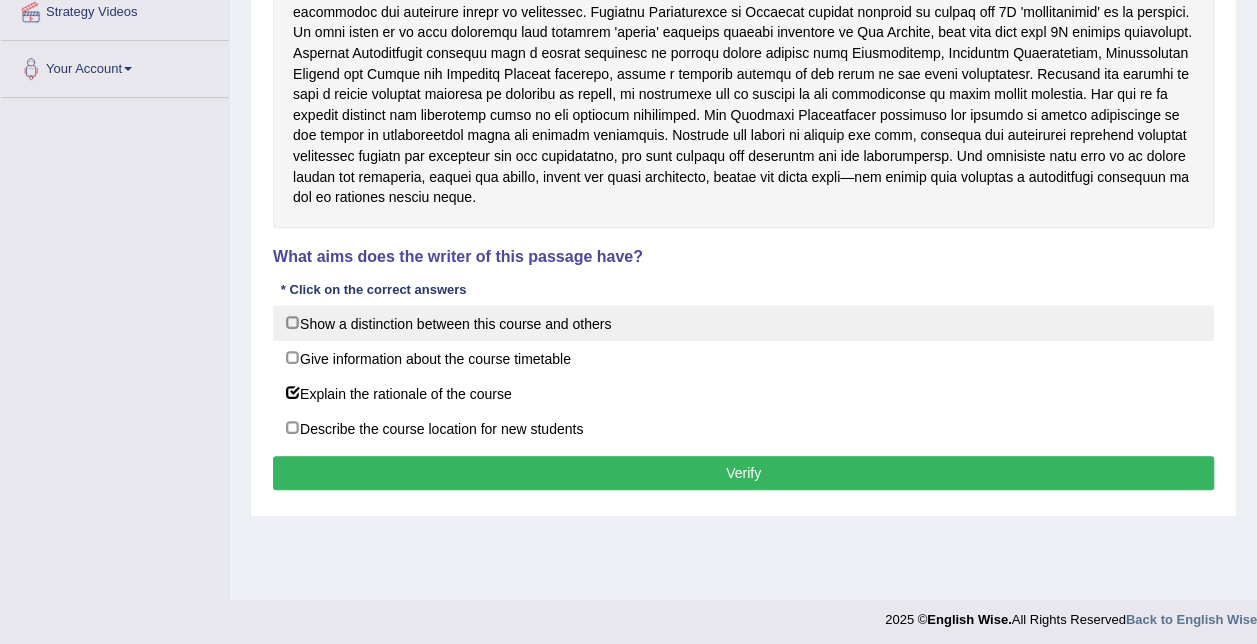 click on "Show a distinction between this course and others" at bounding box center (743, 323) 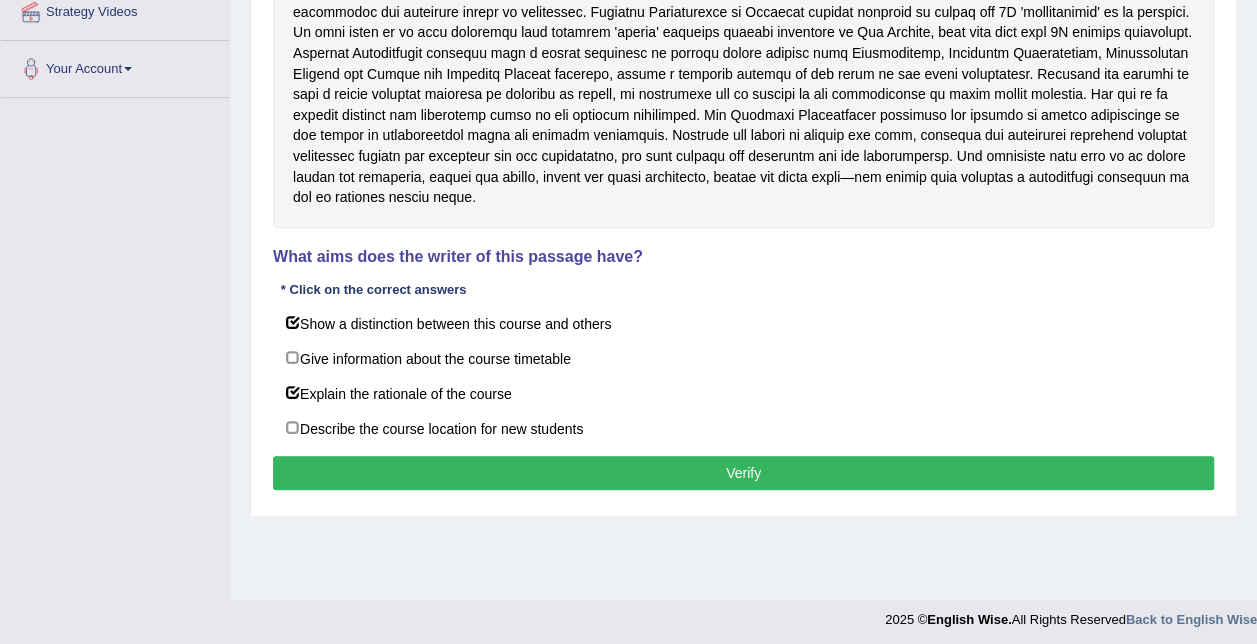 click on "Verify" at bounding box center (743, 473) 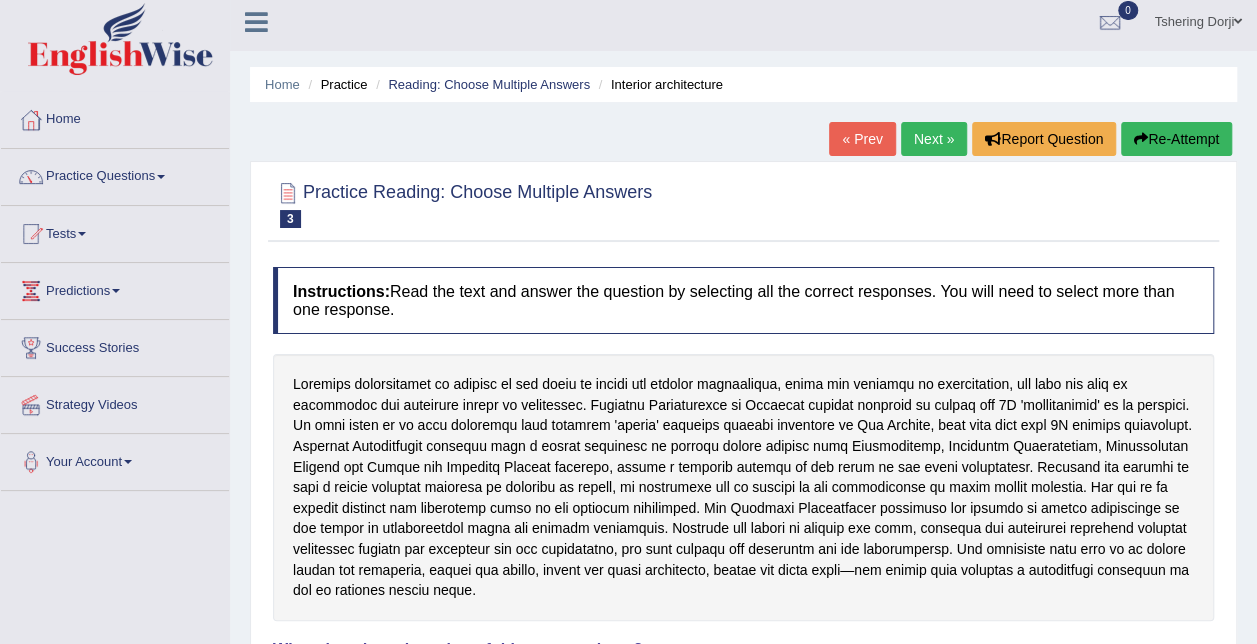scroll, scrollTop: 6, scrollLeft: 0, axis: vertical 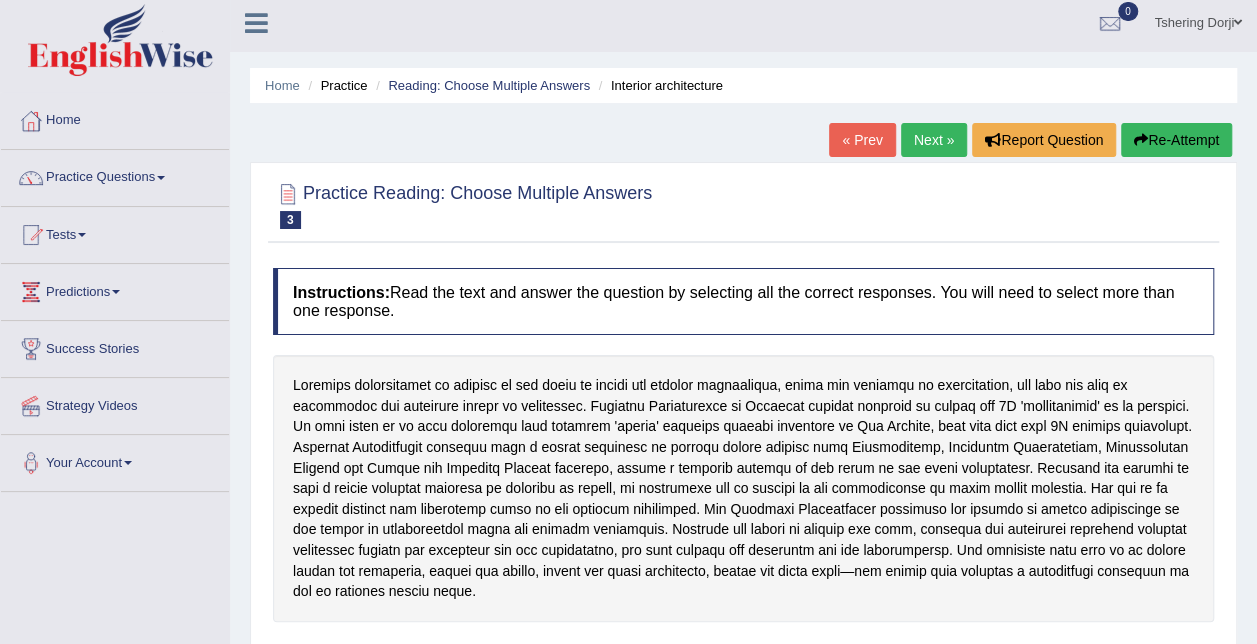 click on "Next »" at bounding box center [934, 140] 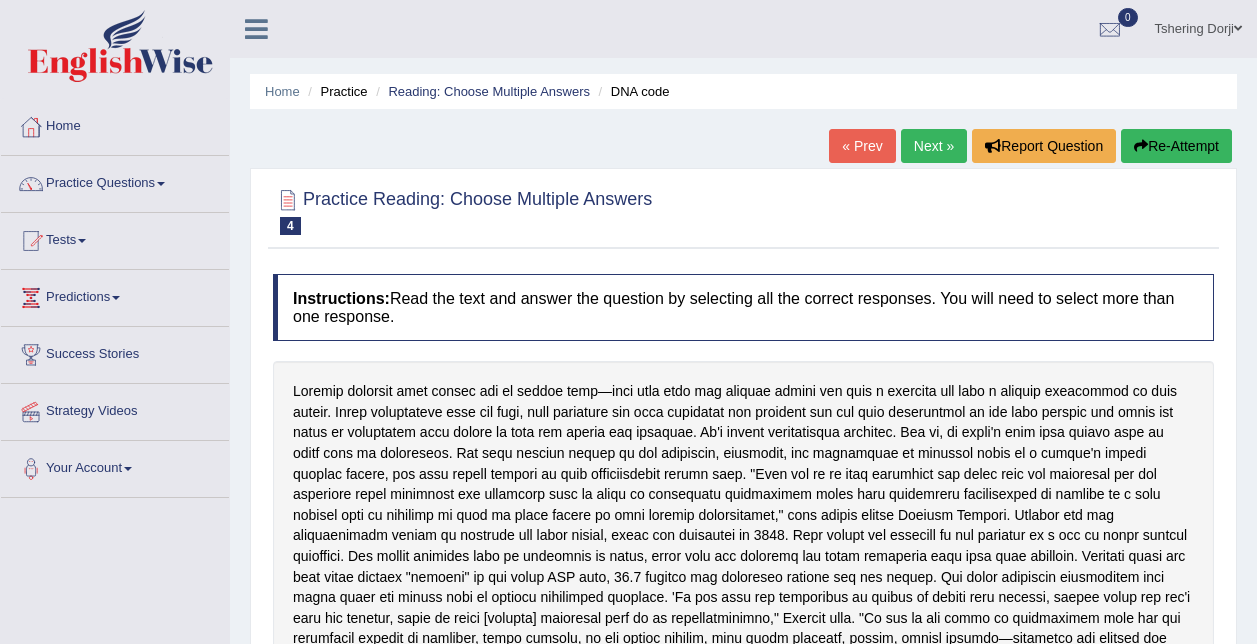 scroll, scrollTop: 0, scrollLeft: 0, axis: both 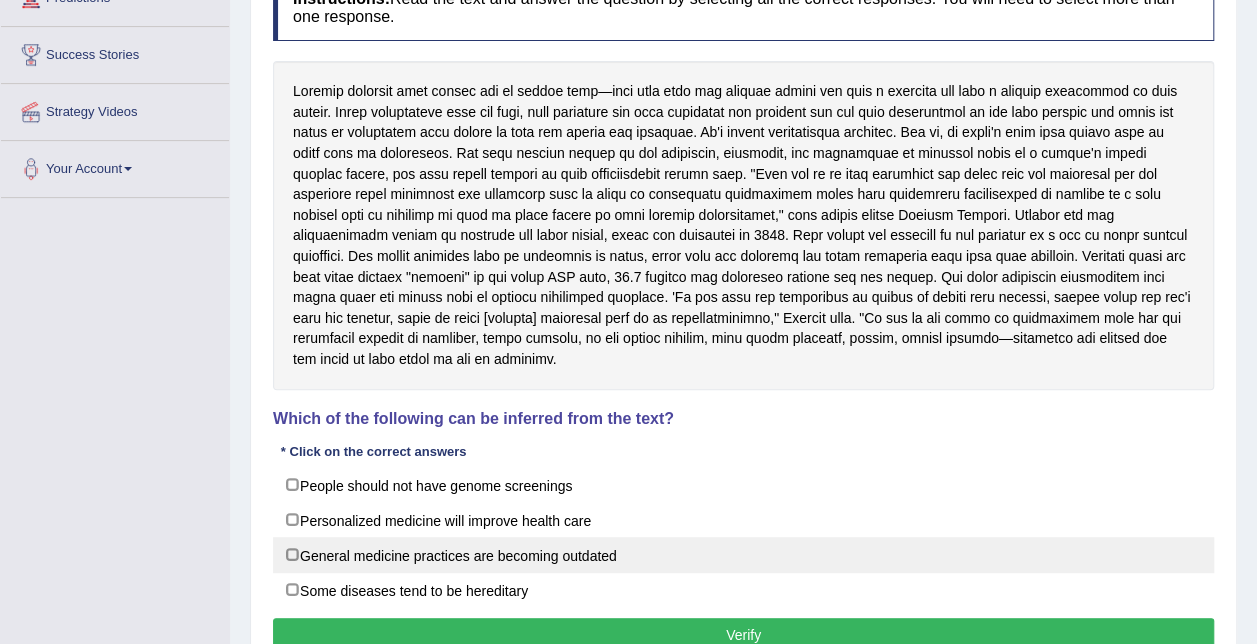 click on "General medicine practices are becoming outdated" at bounding box center (743, 555) 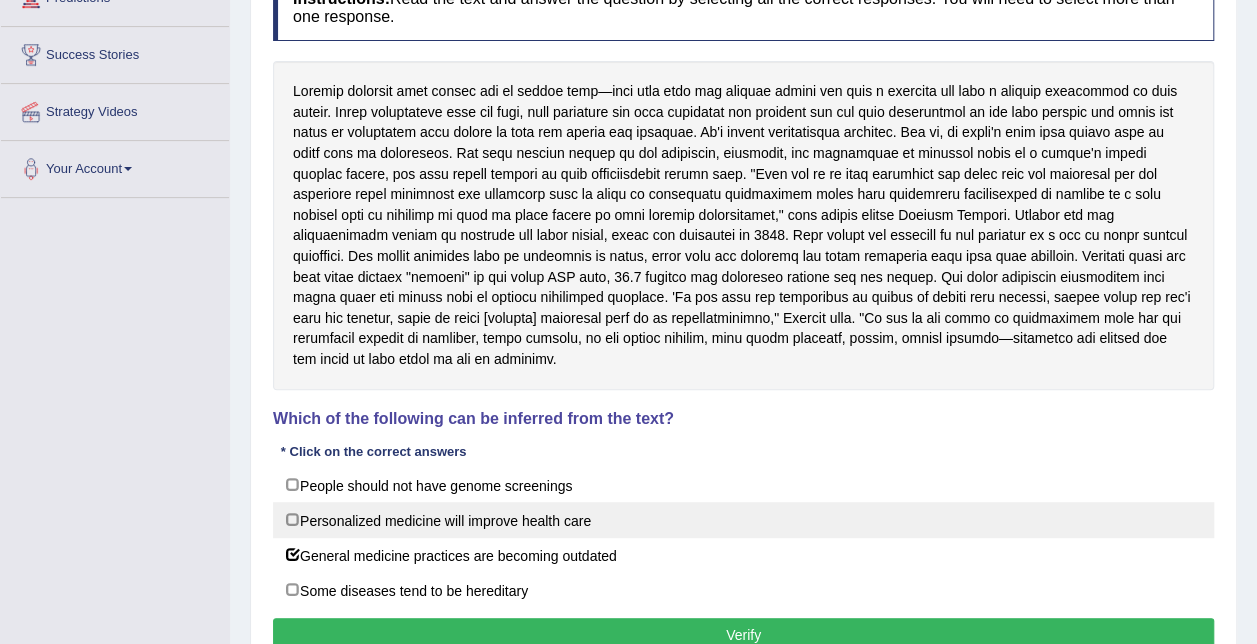 click on "Personalized medicine will improve health care" at bounding box center [743, 520] 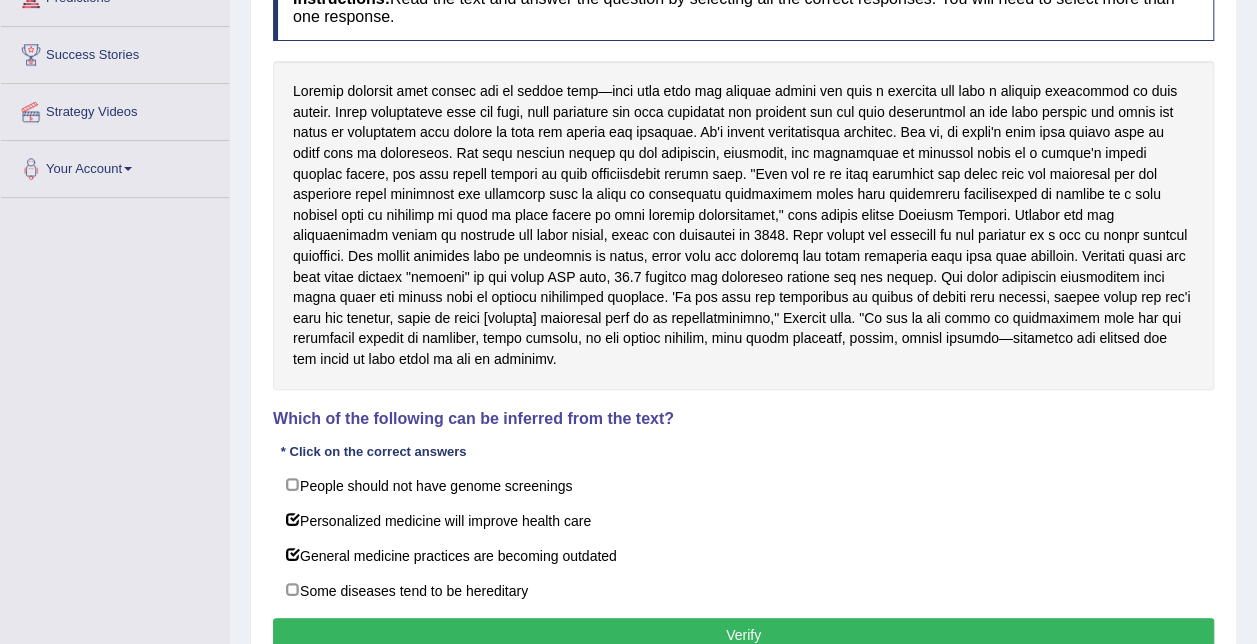 click on "Verify" at bounding box center [743, 635] 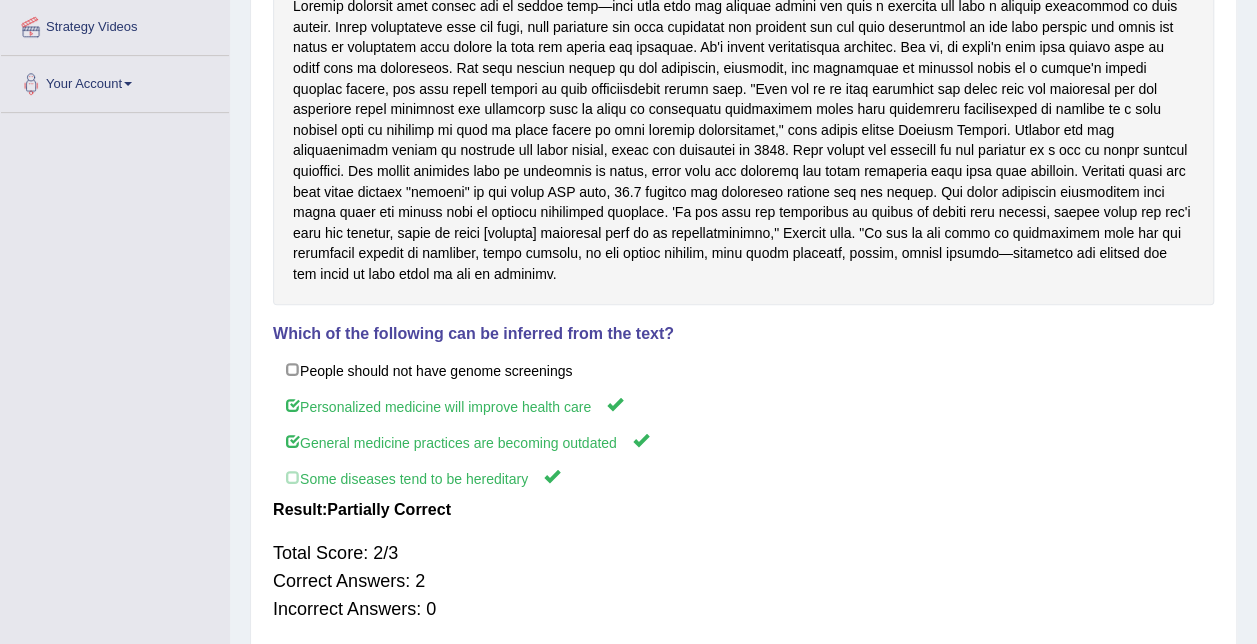 scroll, scrollTop: 466, scrollLeft: 0, axis: vertical 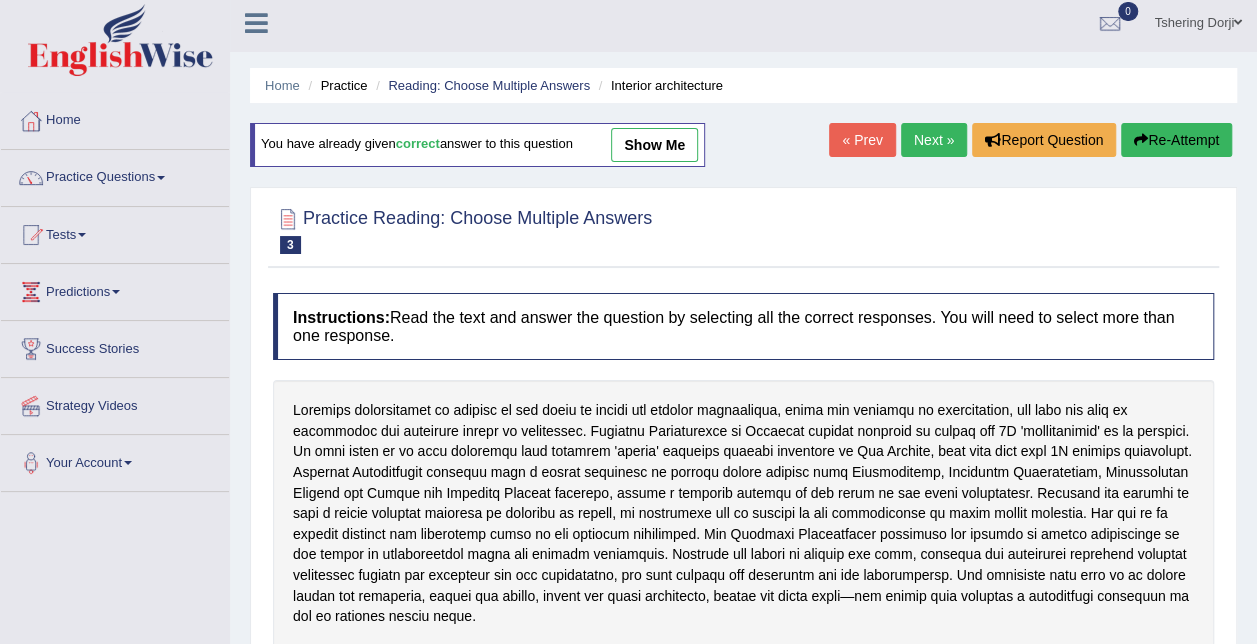 click on "Next »" at bounding box center [934, 140] 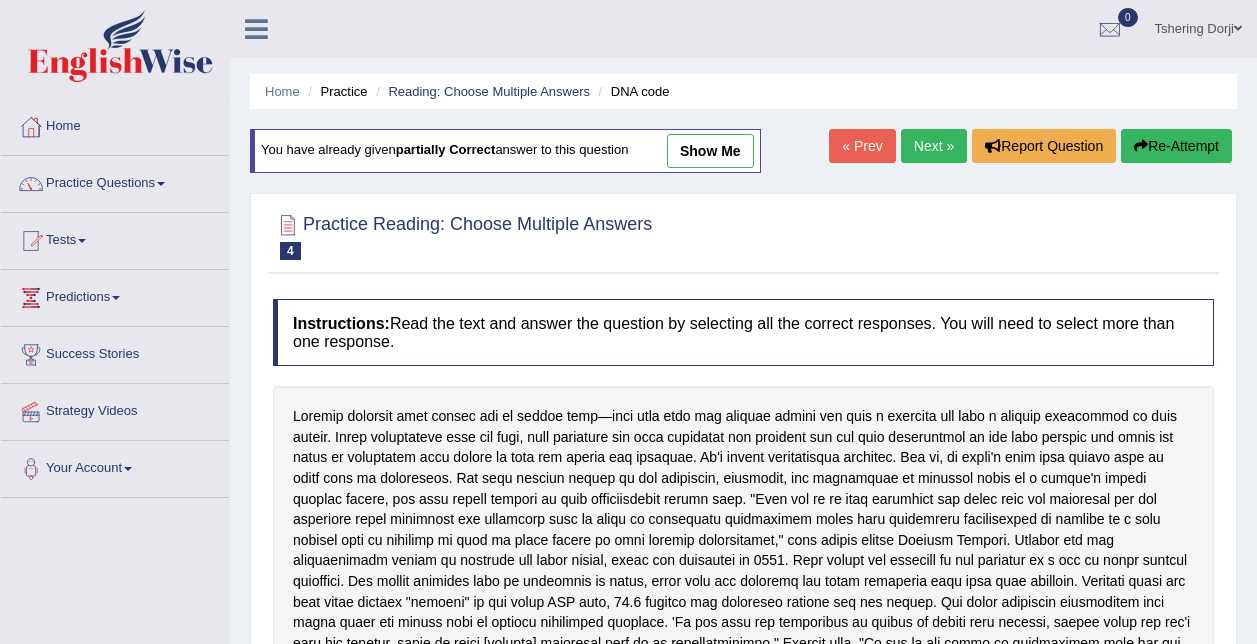 scroll, scrollTop: 0, scrollLeft: 0, axis: both 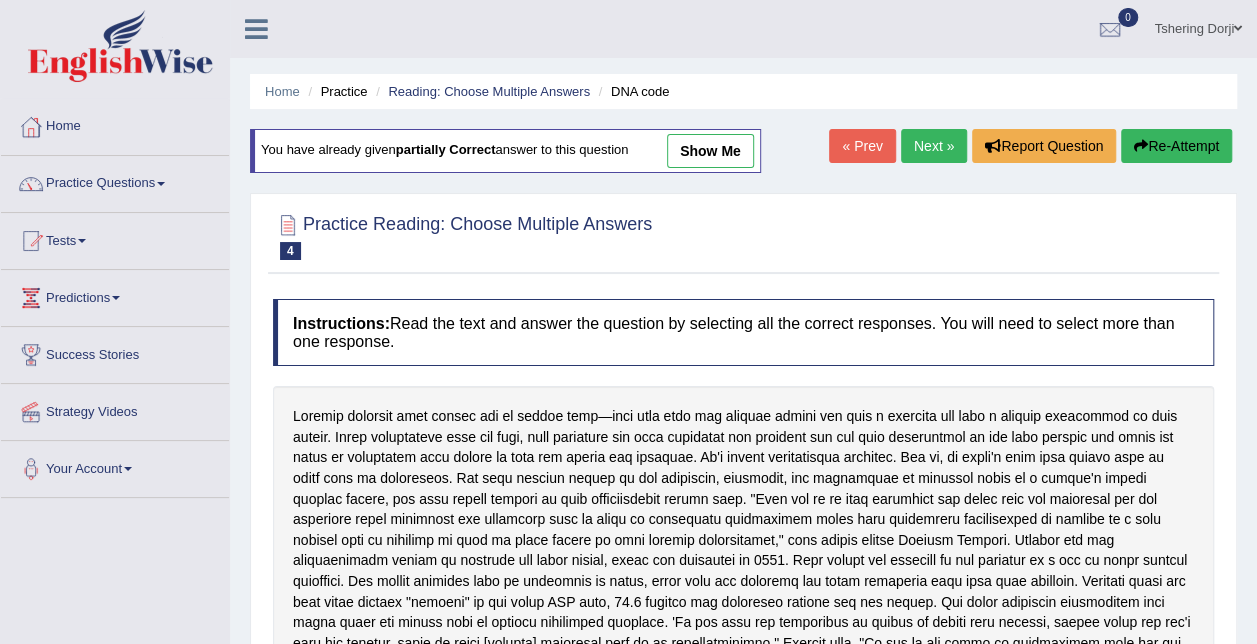 click on "Next »" at bounding box center [934, 146] 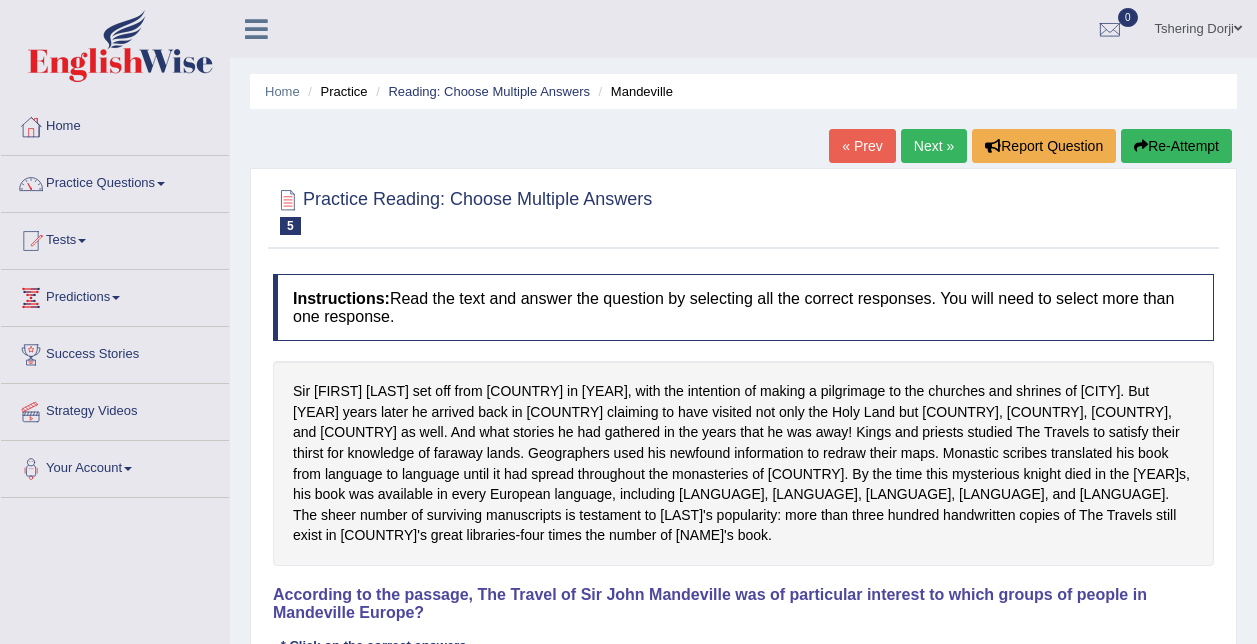 scroll, scrollTop: 0, scrollLeft: 0, axis: both 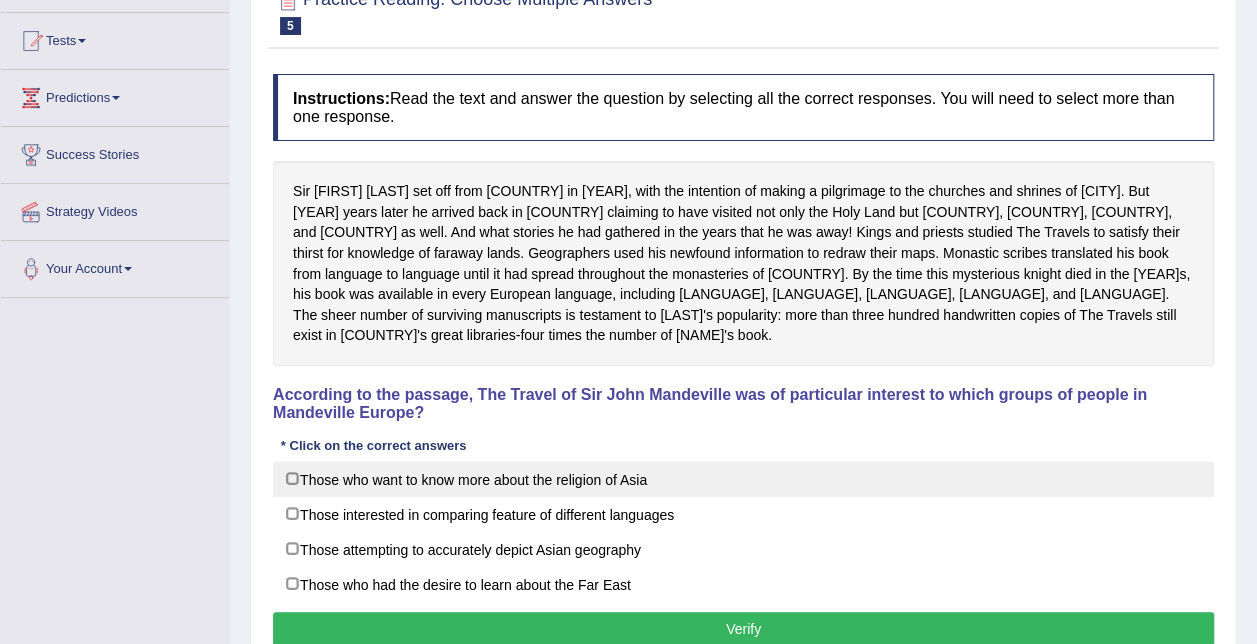 click on "Those who want to know more about the religion of Asia" at bounding box center [743, 479] 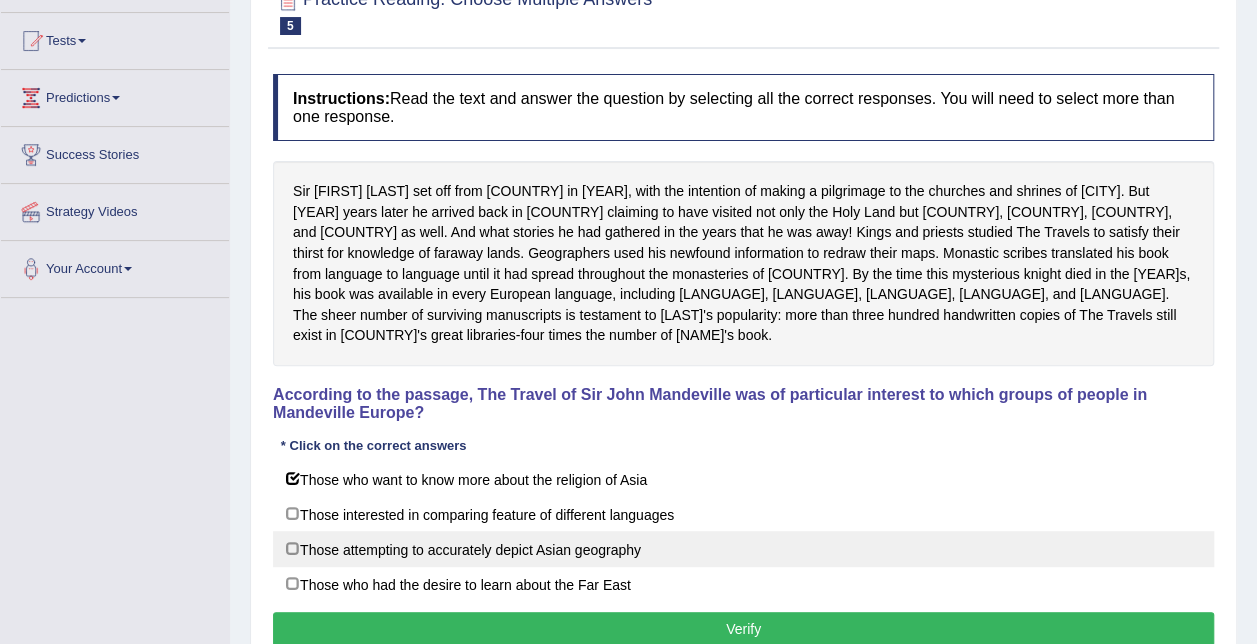 click on "Those attempting to accurately depict Asian geography" at bounding box center [743, 549] 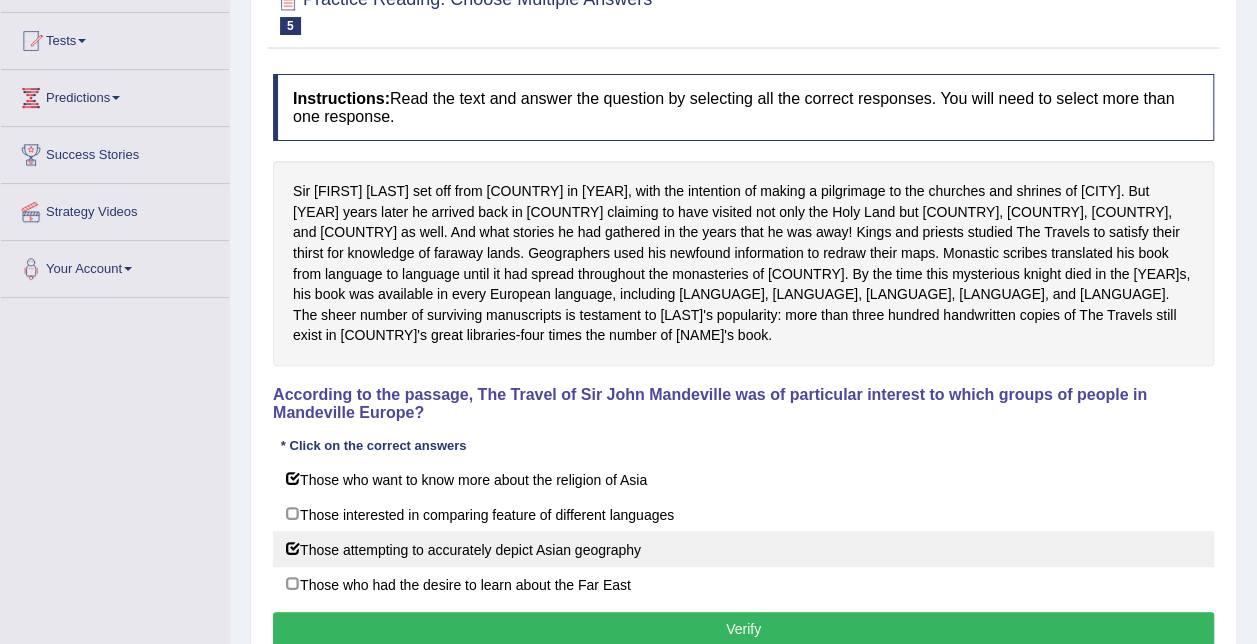 checkbox on "true" 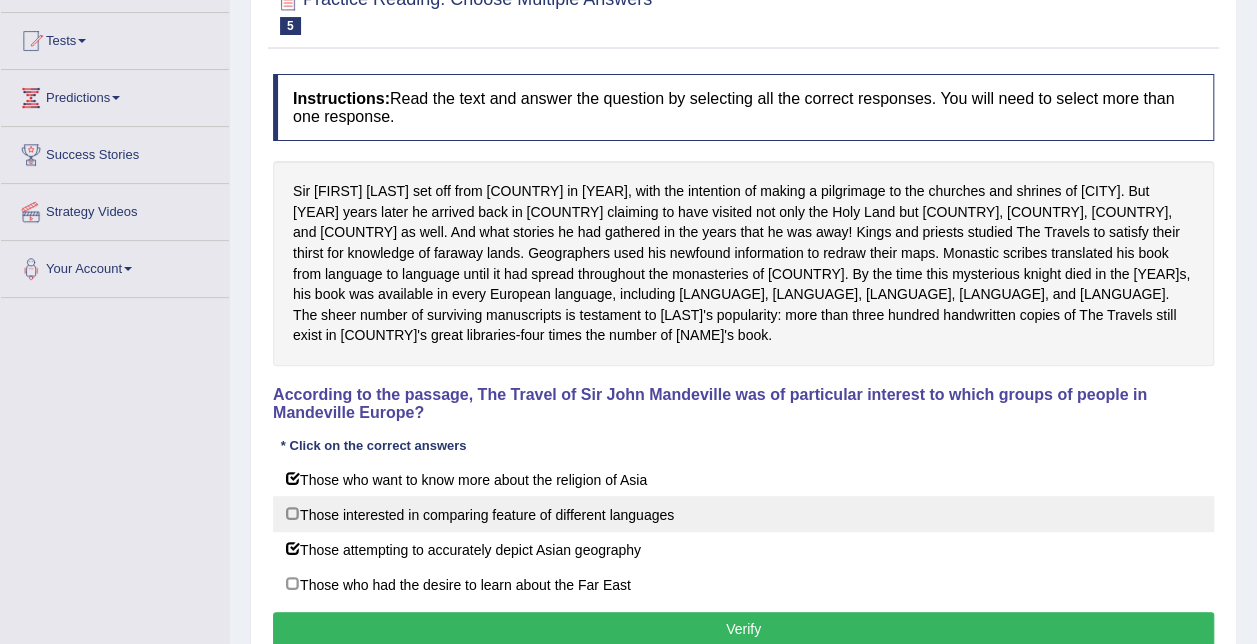 click on "Those interested in comparing feature of different languages" at bounding box center [743, 514] 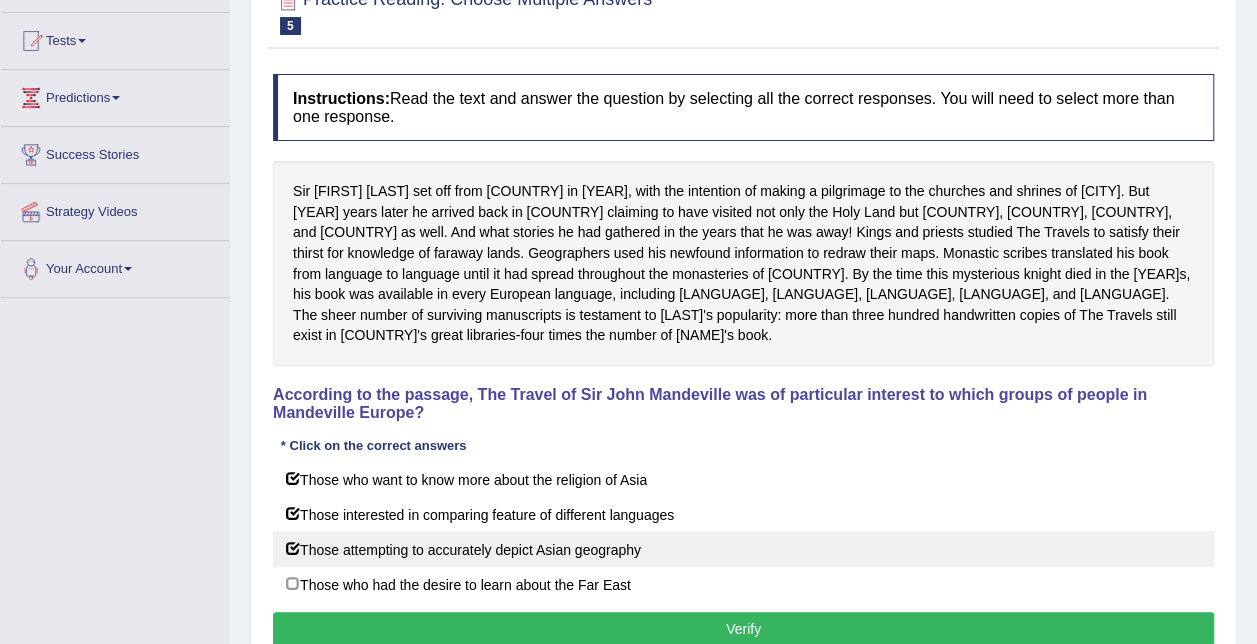 click on "Those attempting to accurately depict Asian geography" at bounding box center (743, 549) 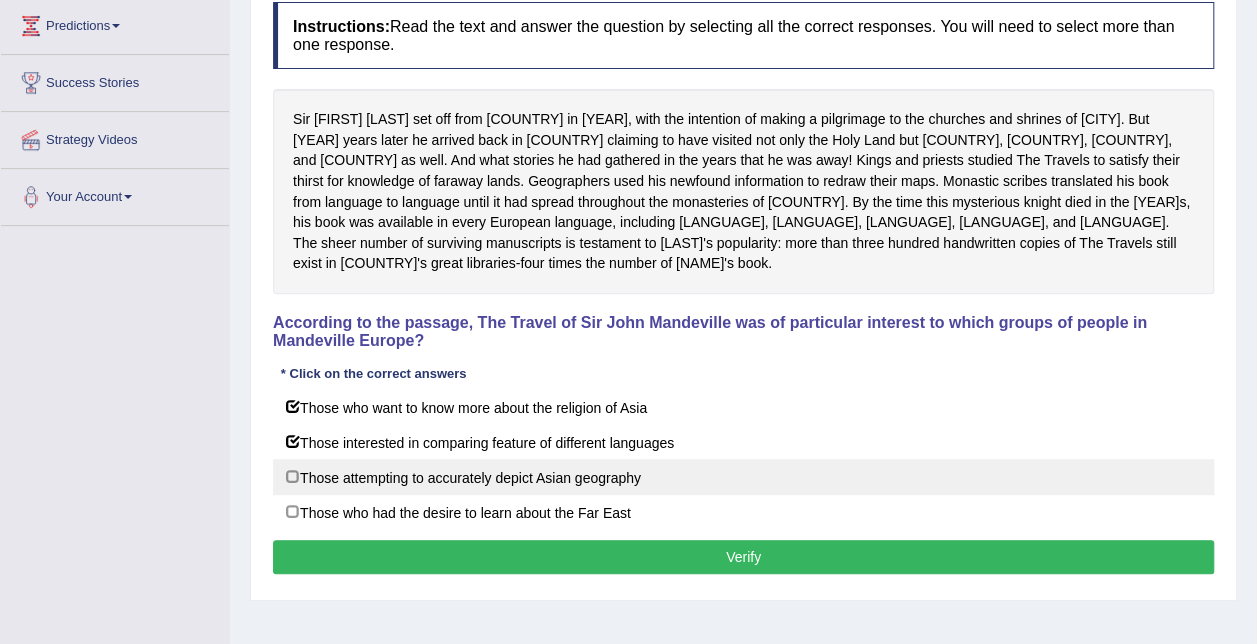 scroll, scrollTop: 300, scrollLeft: 0, axis: vertical 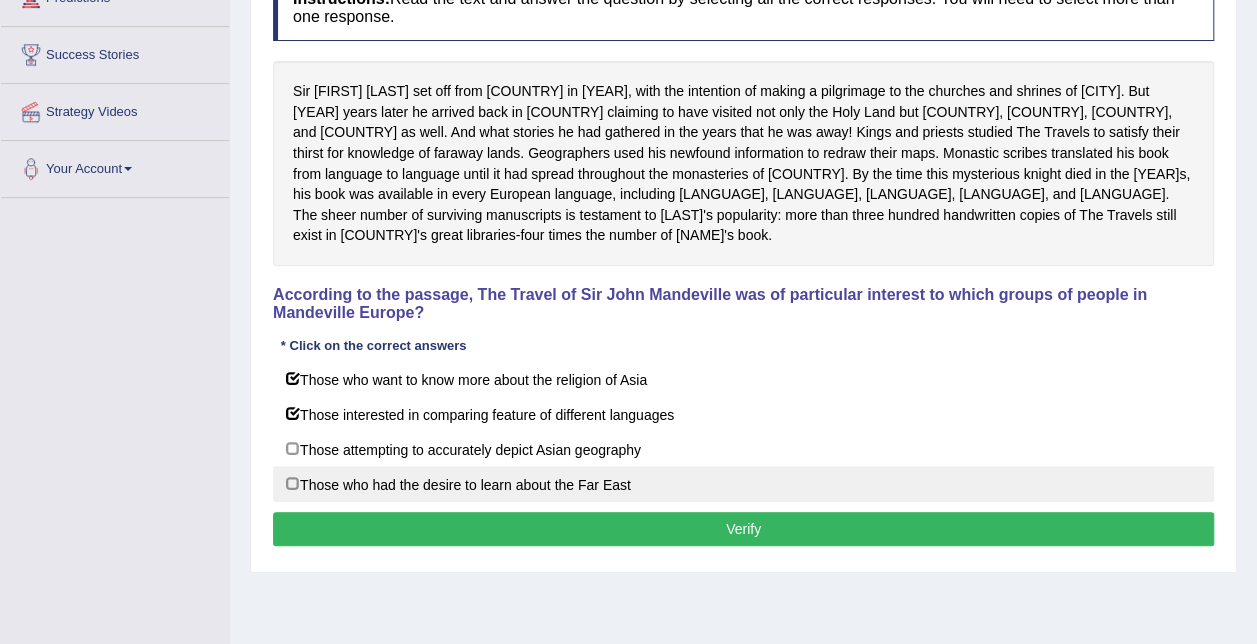 click on "Those who had the desire to learn about the Far East" at bounding box center (743, 484) 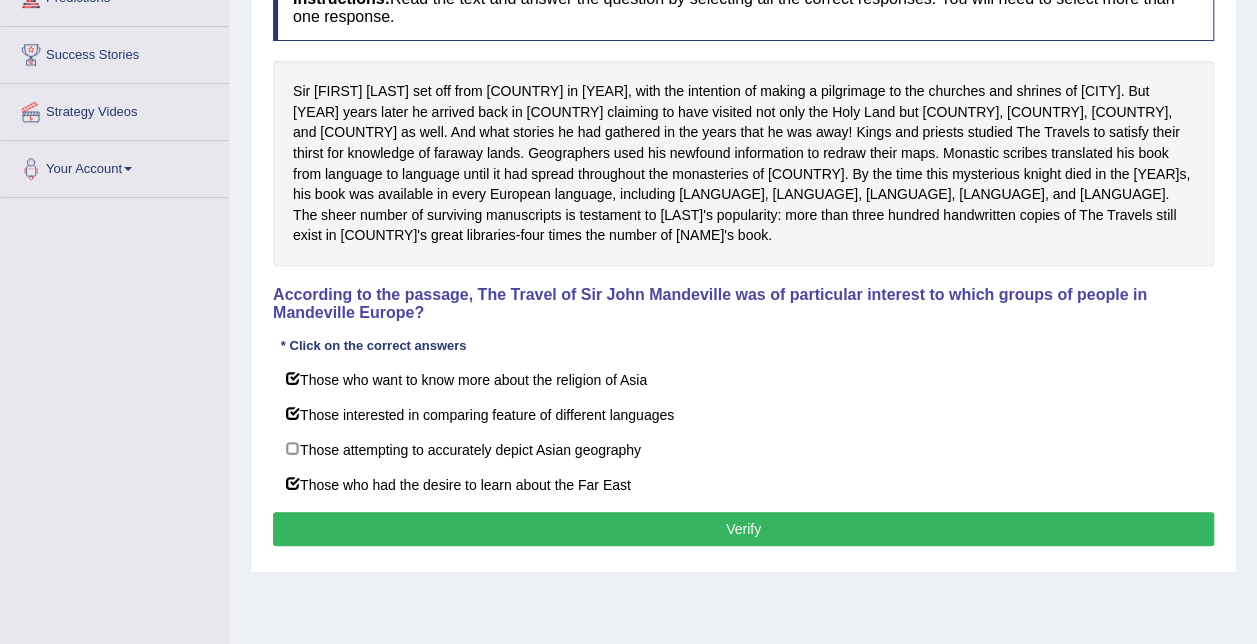 click on "Verify" at bounding box center [743, 529] 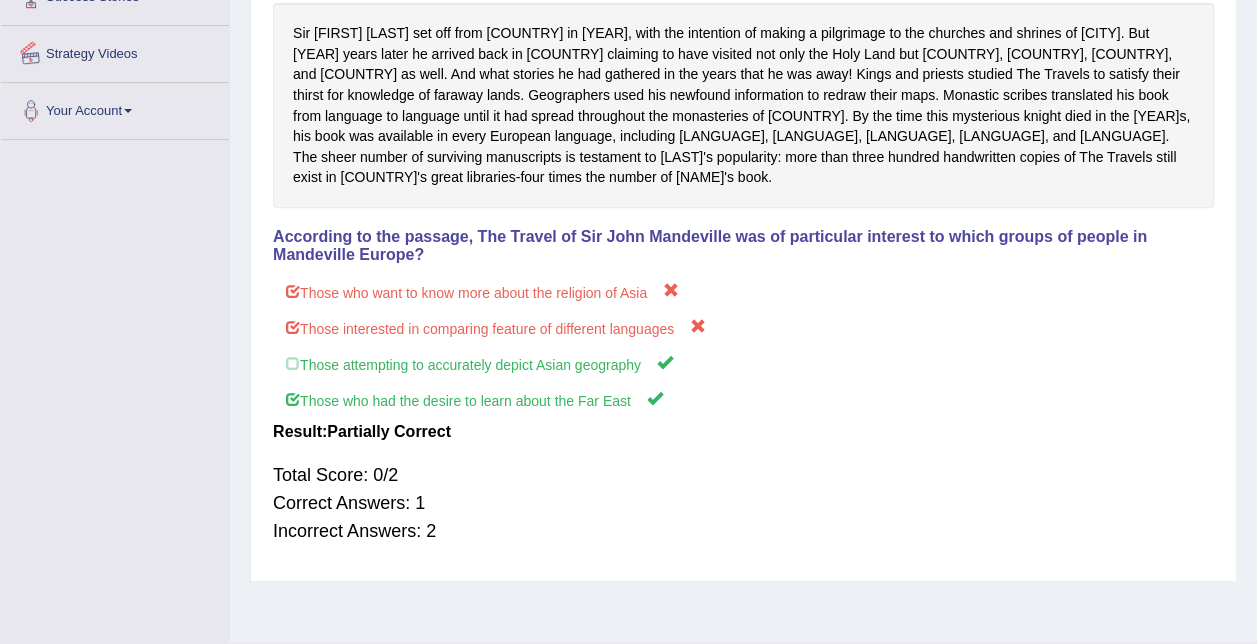 scroll, scrollTop: 406, scrollLeft: 0, axis: vertical 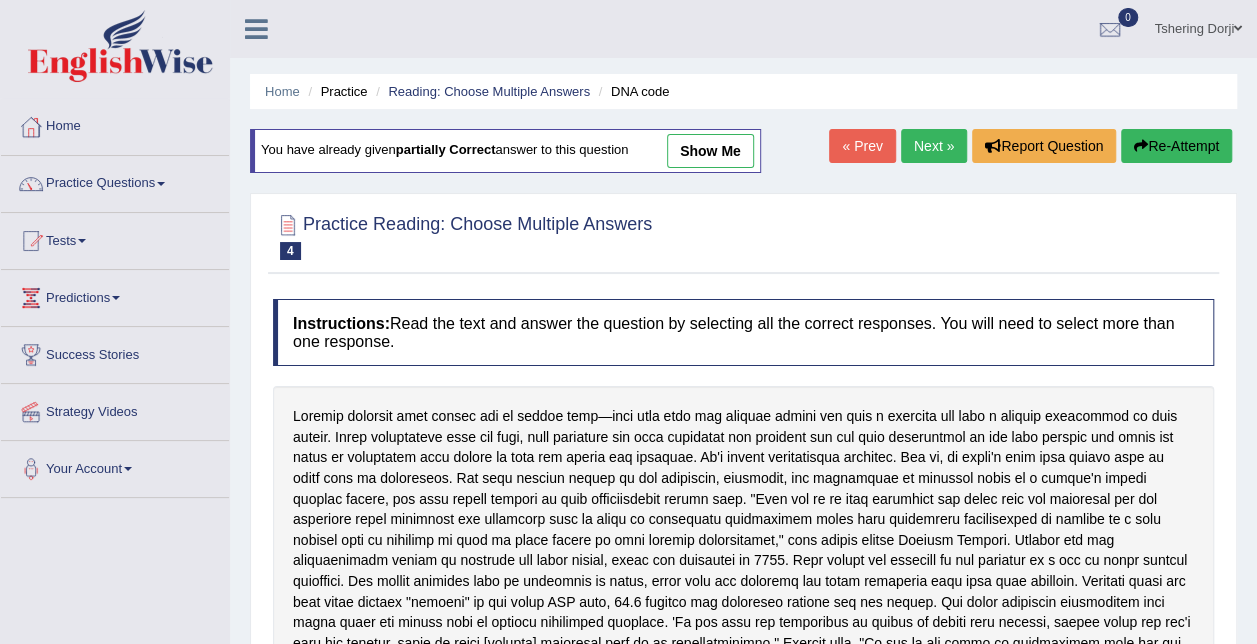 click on "Next »" at bounding box center [934, 146] 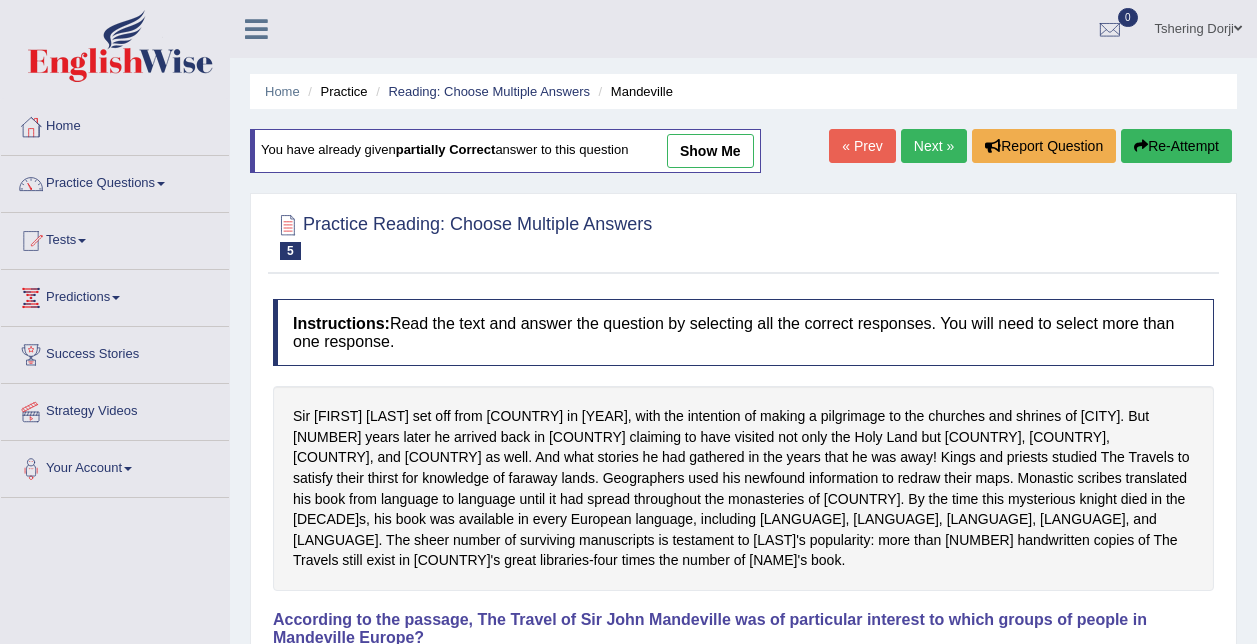 scroll, scrollTop: 0, scrollLeft: 0, axis: both 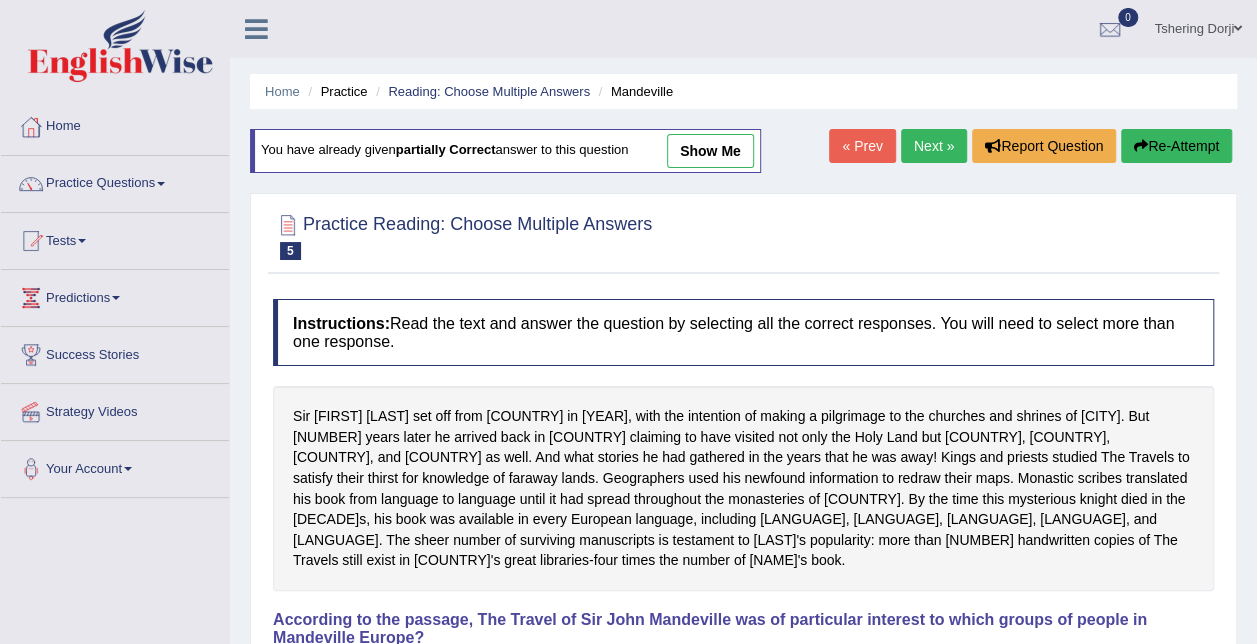 click on "Next »" at bounding box center [934, 146] 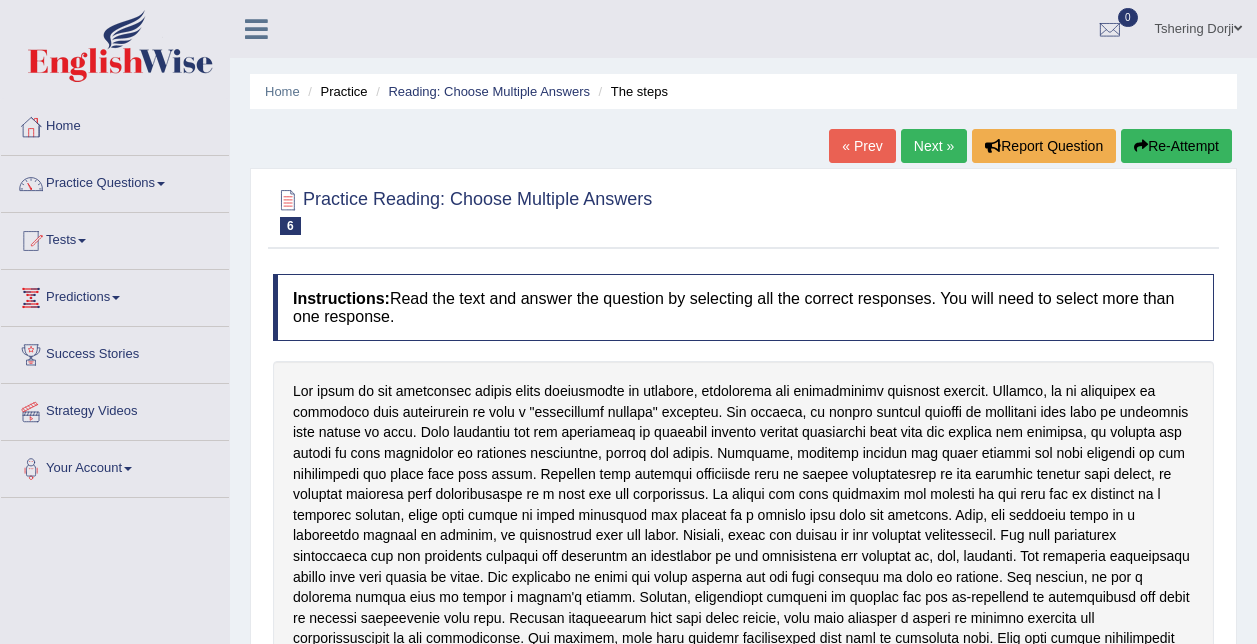 scroll, scrollTop: 0, scrollLeft: 0, axis: both 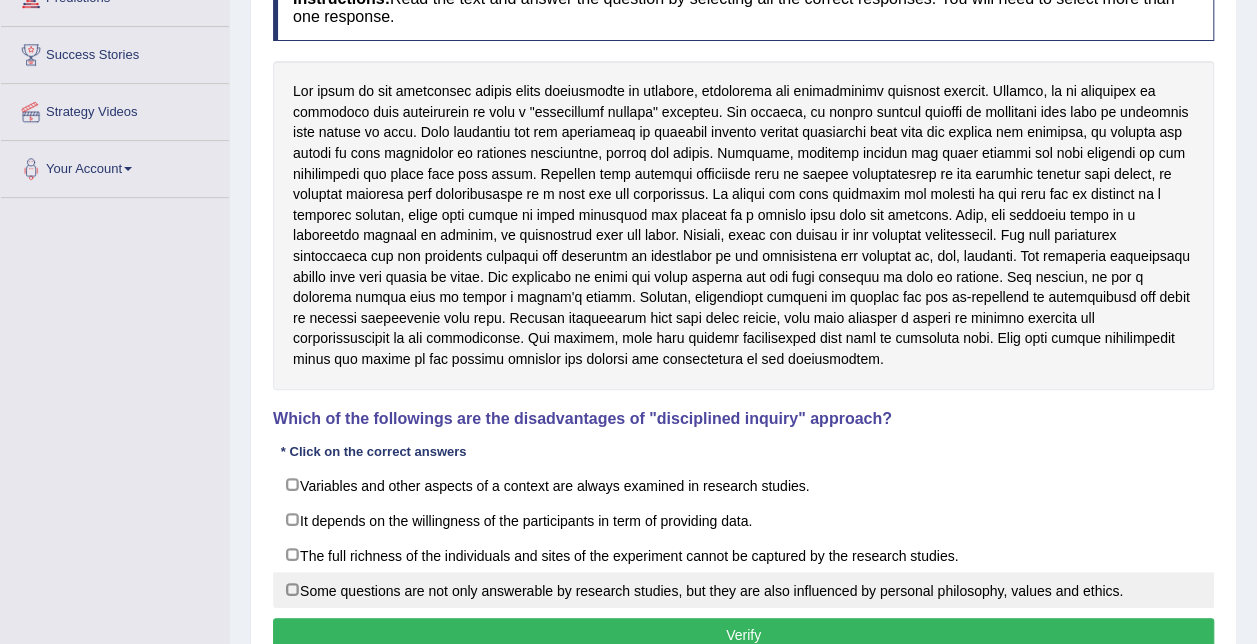 click on "Some questions are not only answerable by research studies, but they are also influenced by personal philosophy, values and ethics." at bounding box center [743, 590] 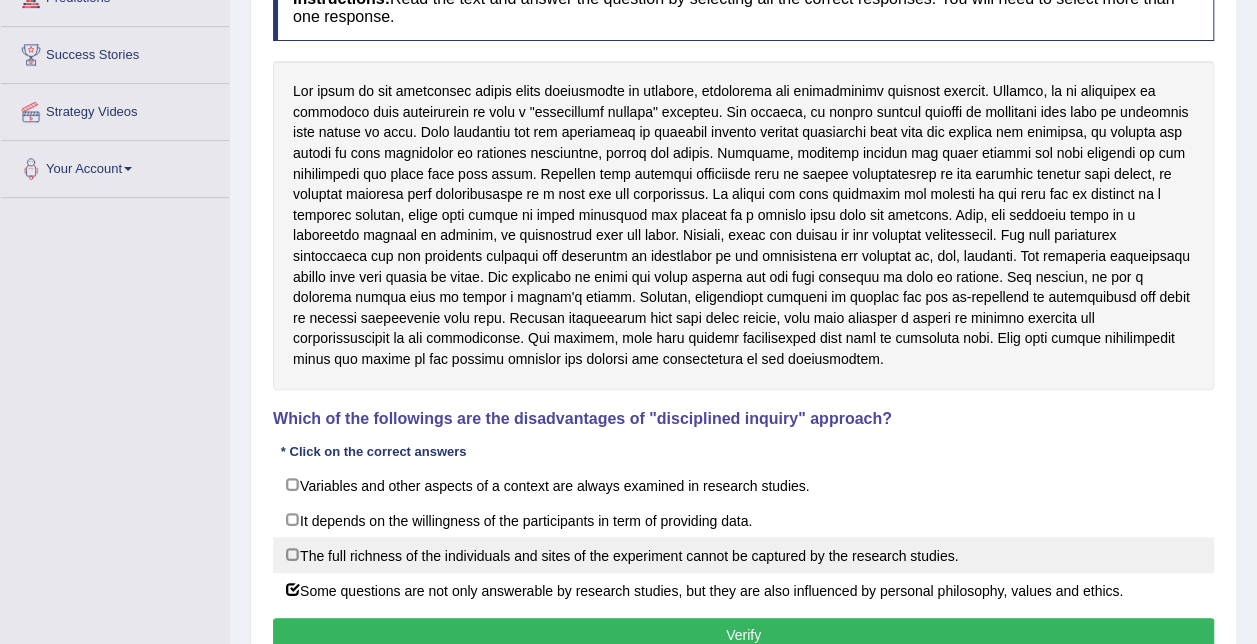 click on "The full richness of the individuals and sites of the experiment cannot be captured by the research studies." at bounding box center (743, 555) 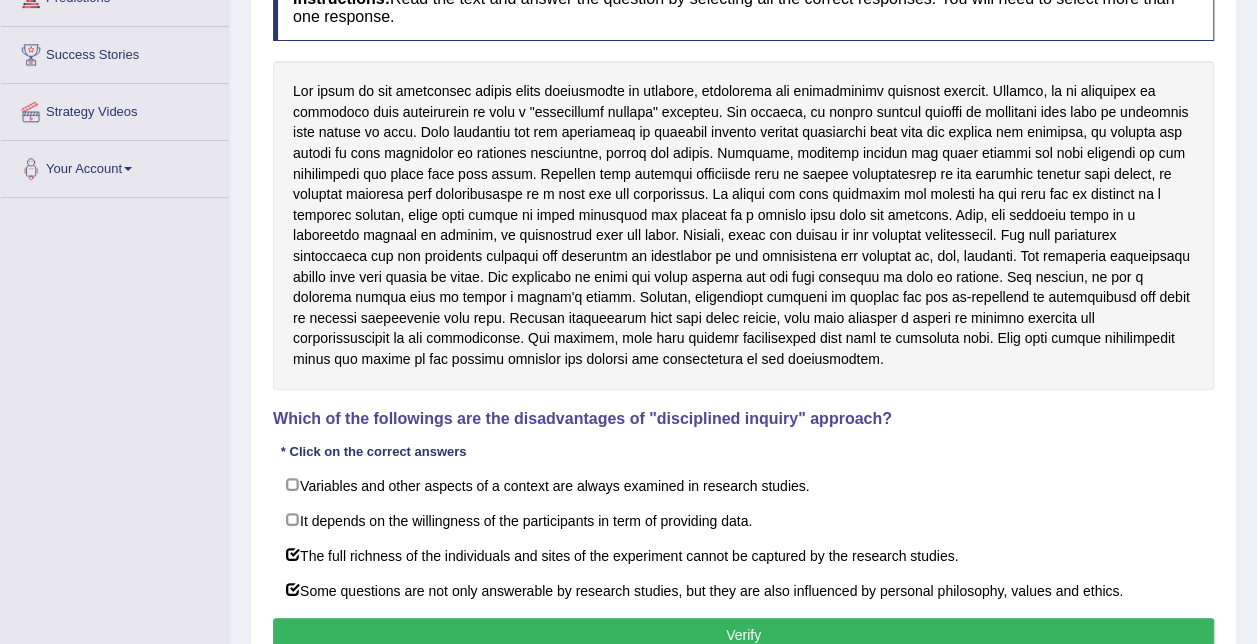 click on "Verify" at bounding box center (743, 635) 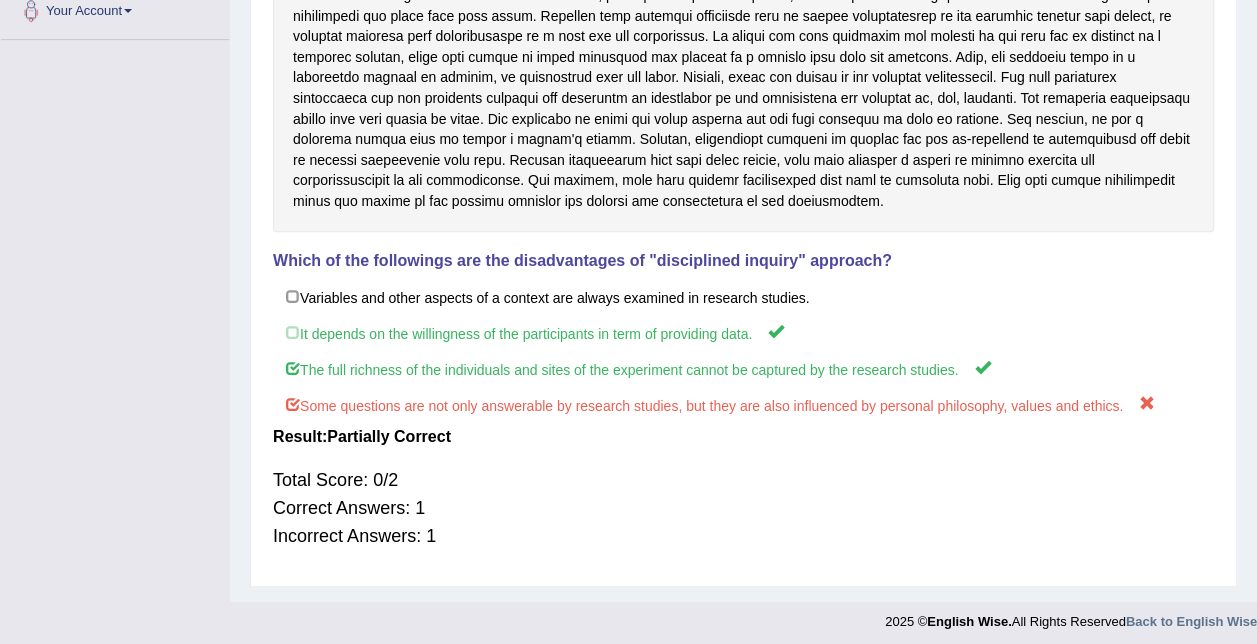scroll, scrollTop: 466, scrollLeft: 0, axis: vertical 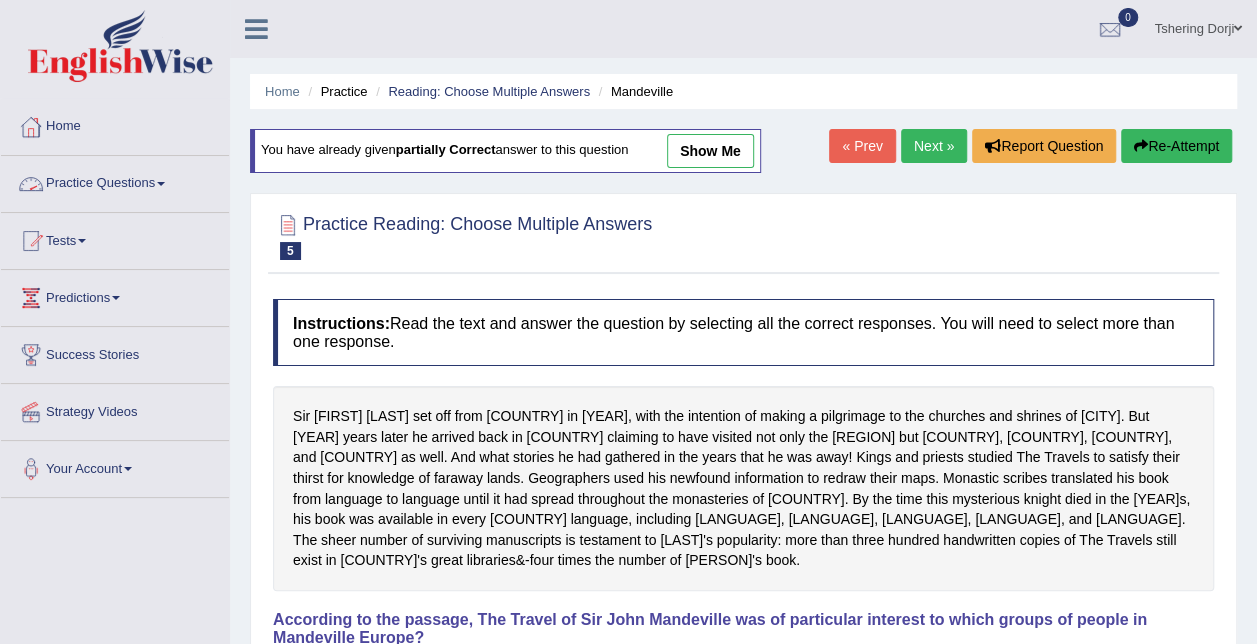 click on "Practice Questions" at bounding box center (115, 181) 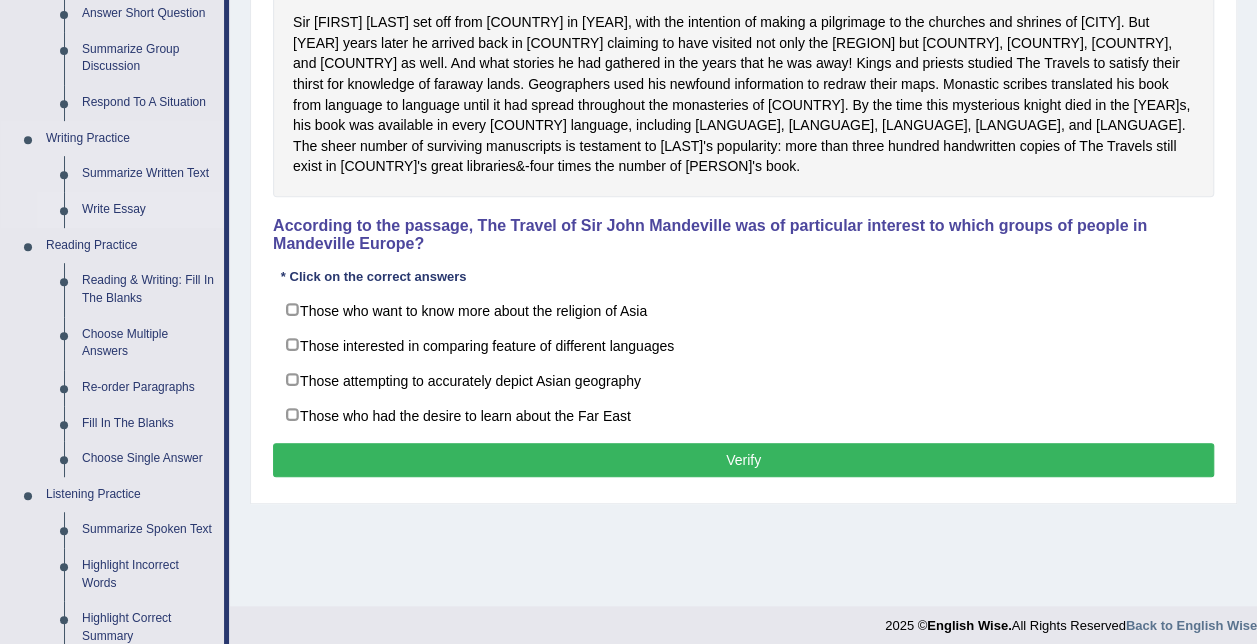 scroll, scrollTop: 400, scrollLeft: 0, axis: vertical 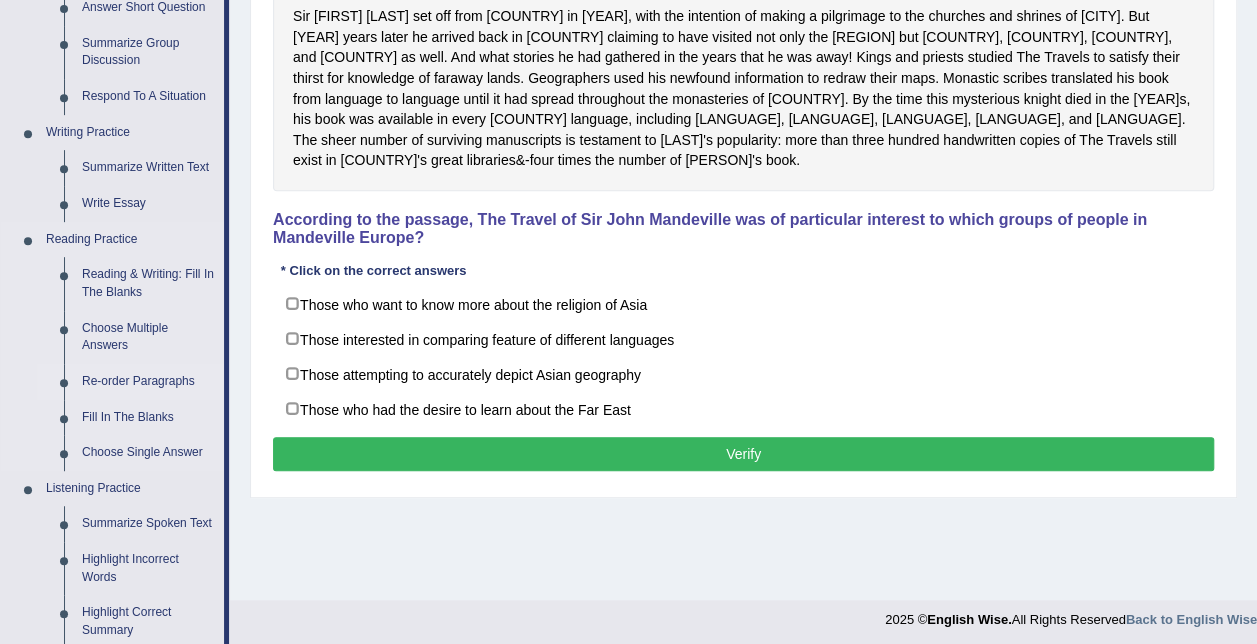 click on "Re-order Paragraphs" at bounding box center (148, 382) 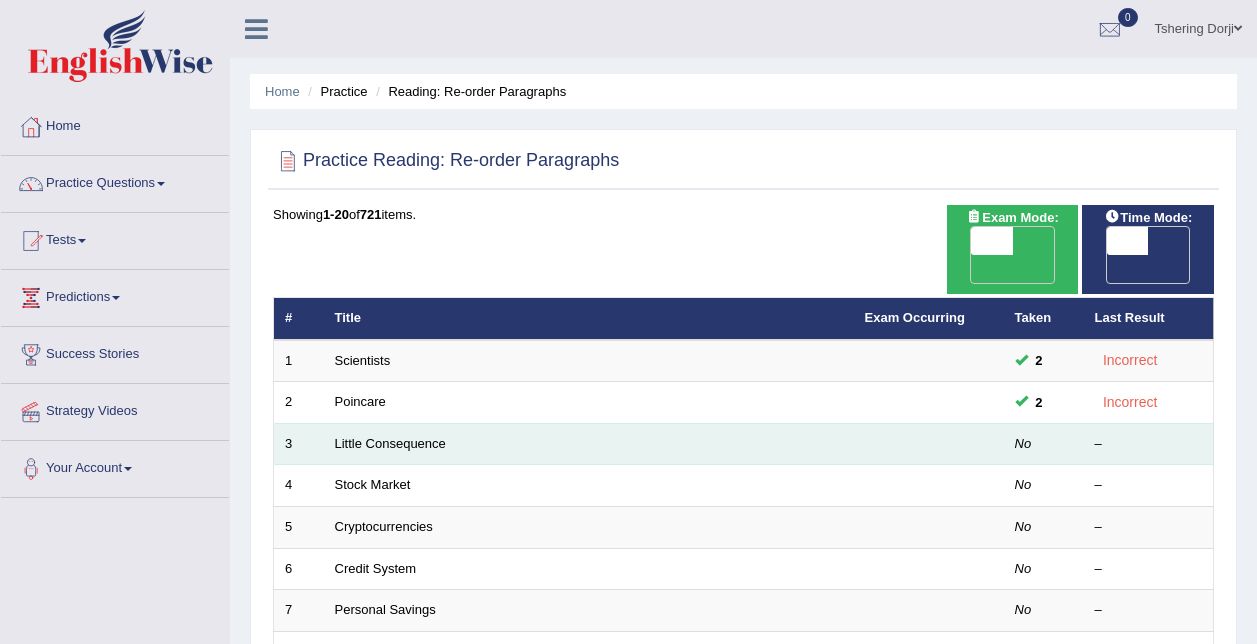 scroll, scrollTop: 0, scrollLeft: 0, axis: both 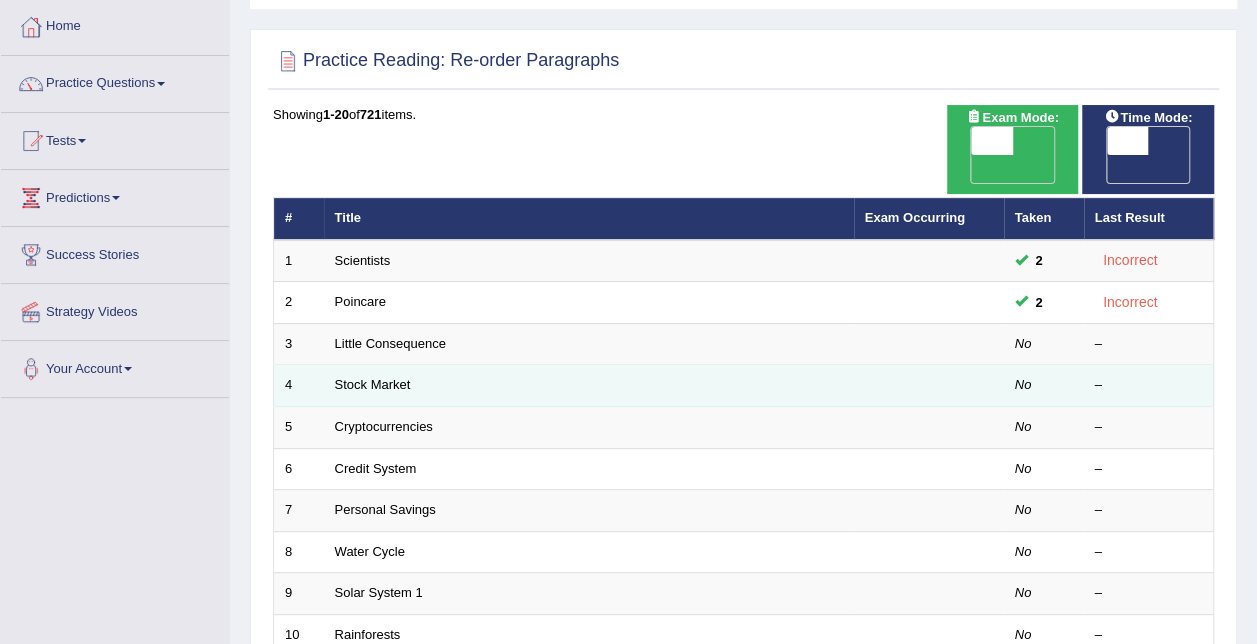 click on "Stock Market" at bounding box center [589, 386] 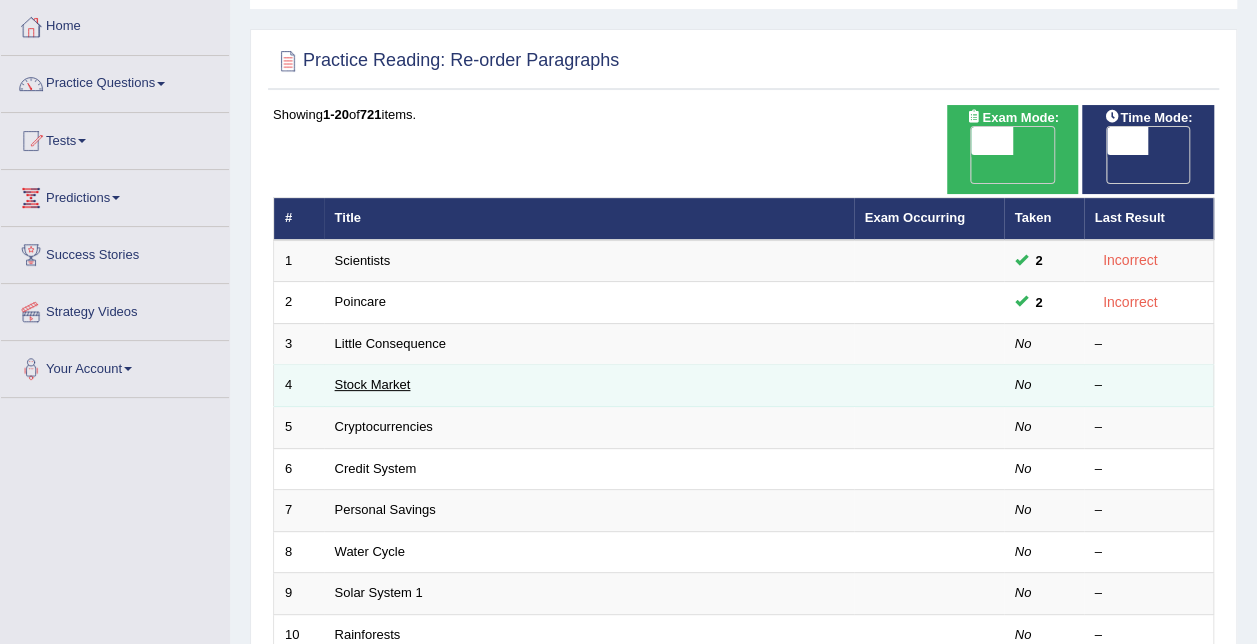 click on "Stock Market" at bounding box center (373, 384) 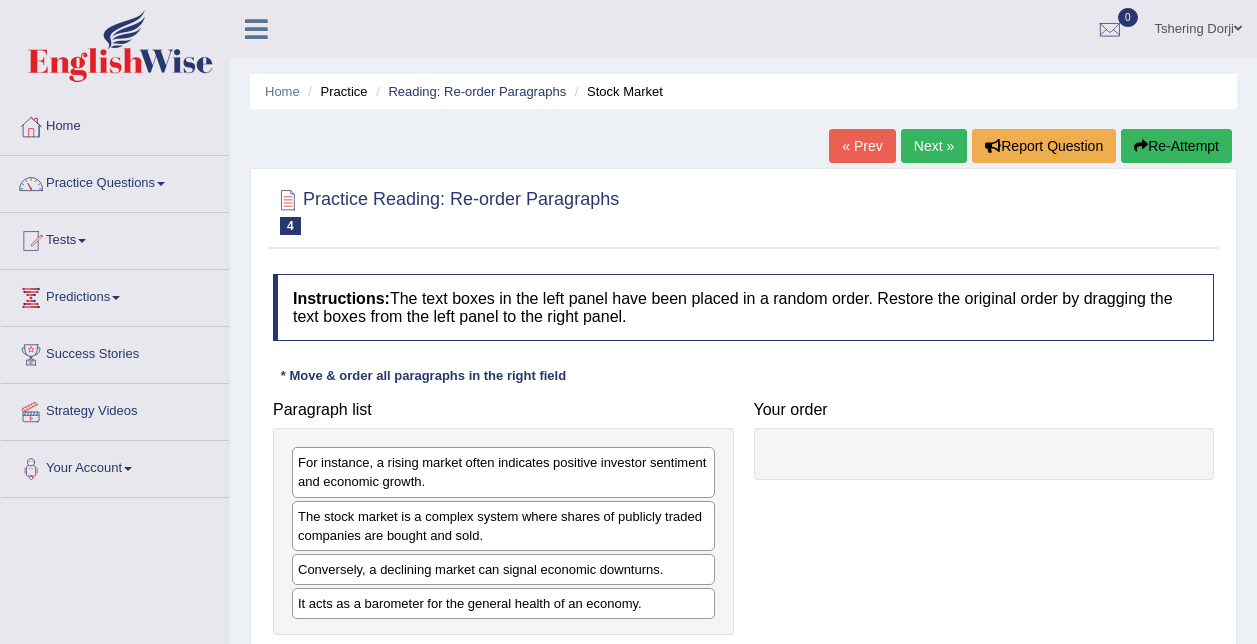 scroll, scrollTop: 0, scrollLeft: 0, axis: both 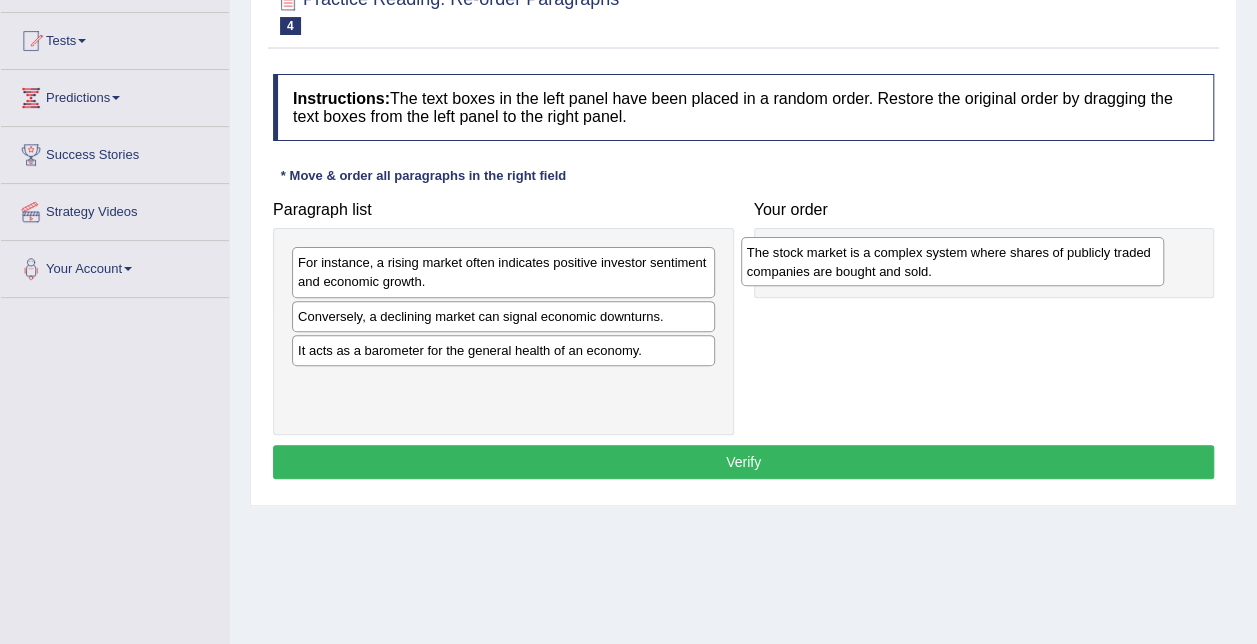 drag, startPoint x: 459, startPoint y: 337, endPoint x: 908, endPoint y: 277, distance: 452.99118 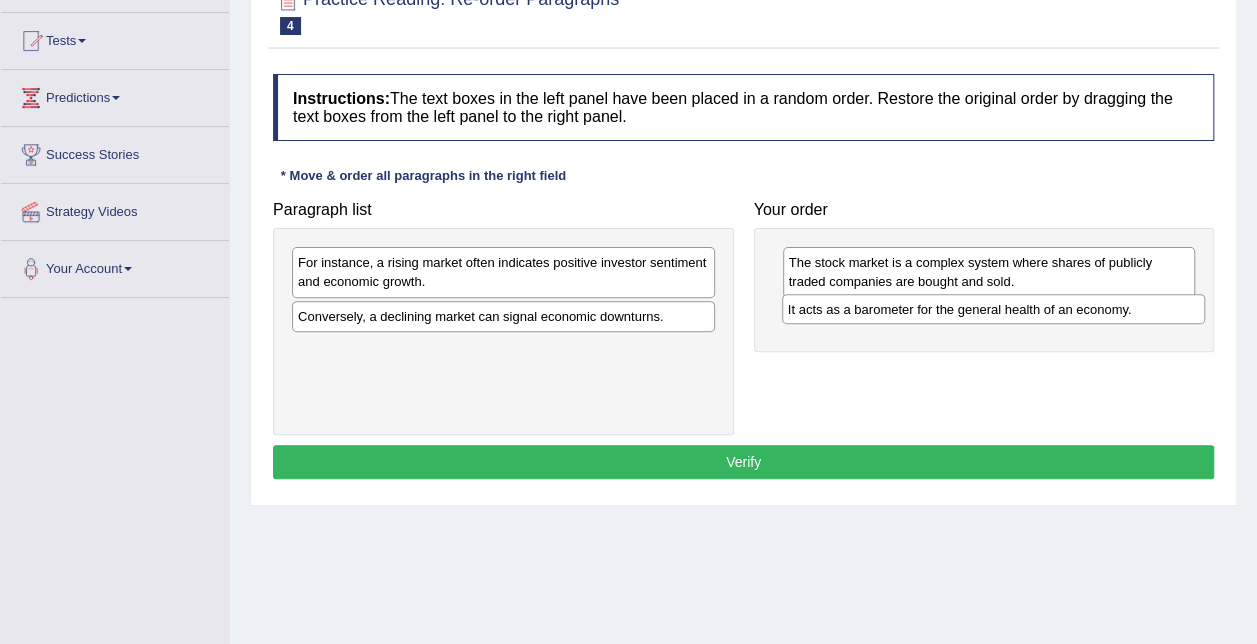 drag, startPoint x: 492, startPoint y: 352, endPoint x: 984, endPoint y: 310, distance: 493.78943 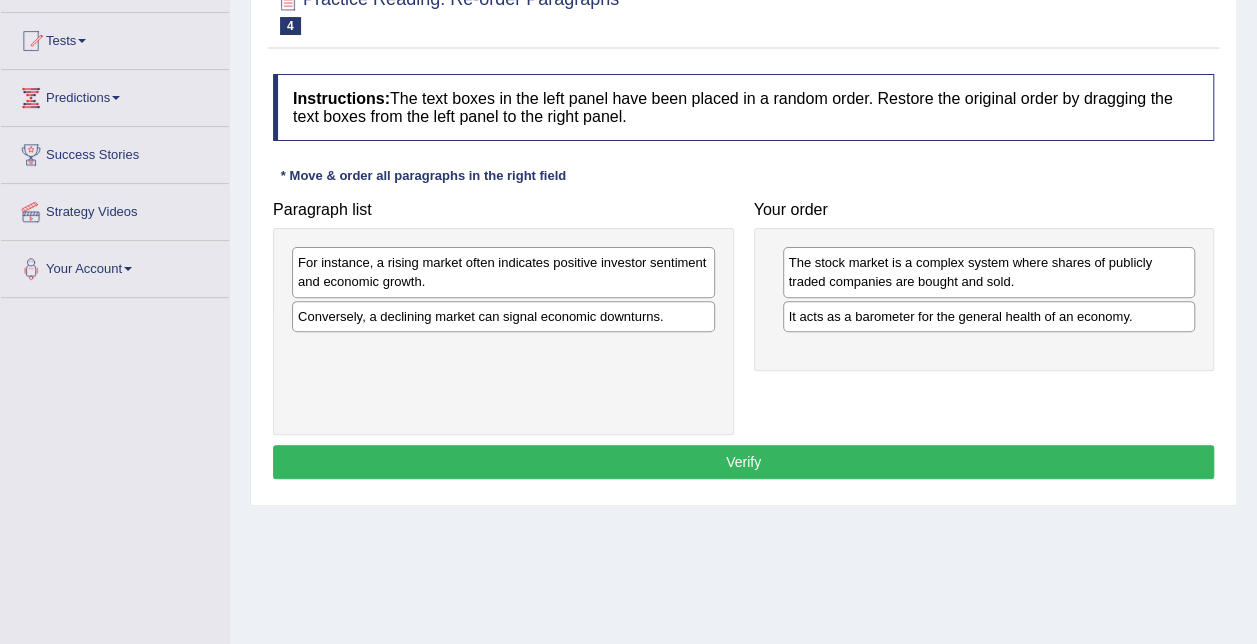 click on "For instance, a rising market often indicates positive investor sentiment and economic growth." at bounding box center (503, 272) 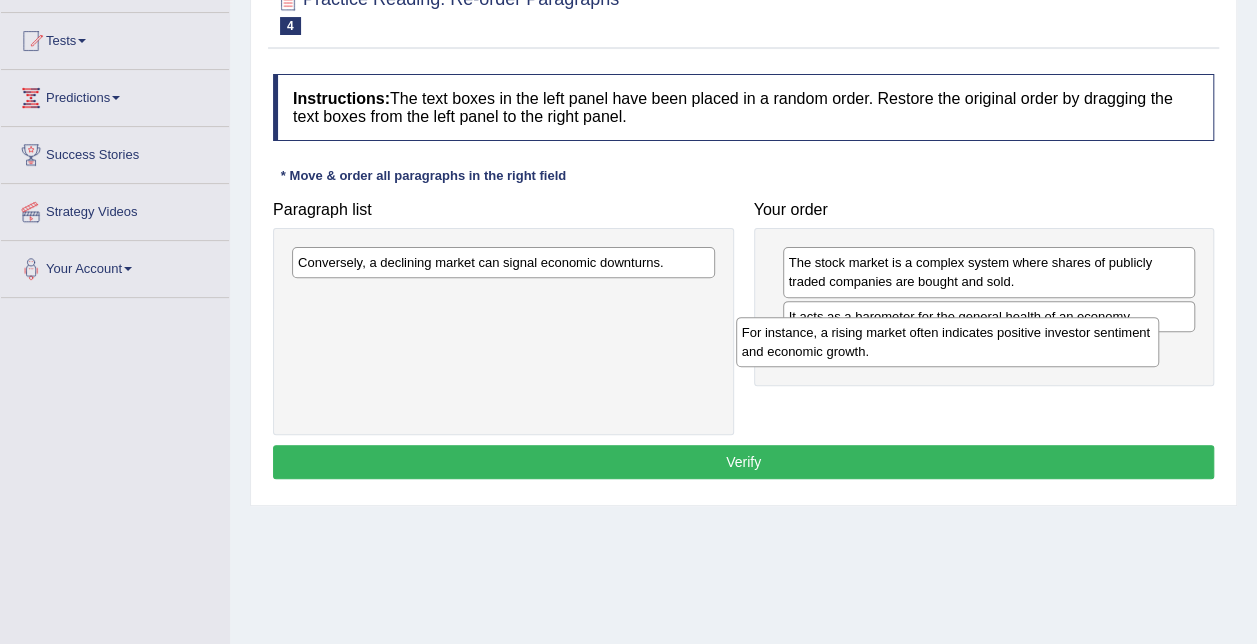 drag, startPoint x: 514, startPoint y: 283, endPoint x: 950, endPoint y: 345, distance: 440.3862 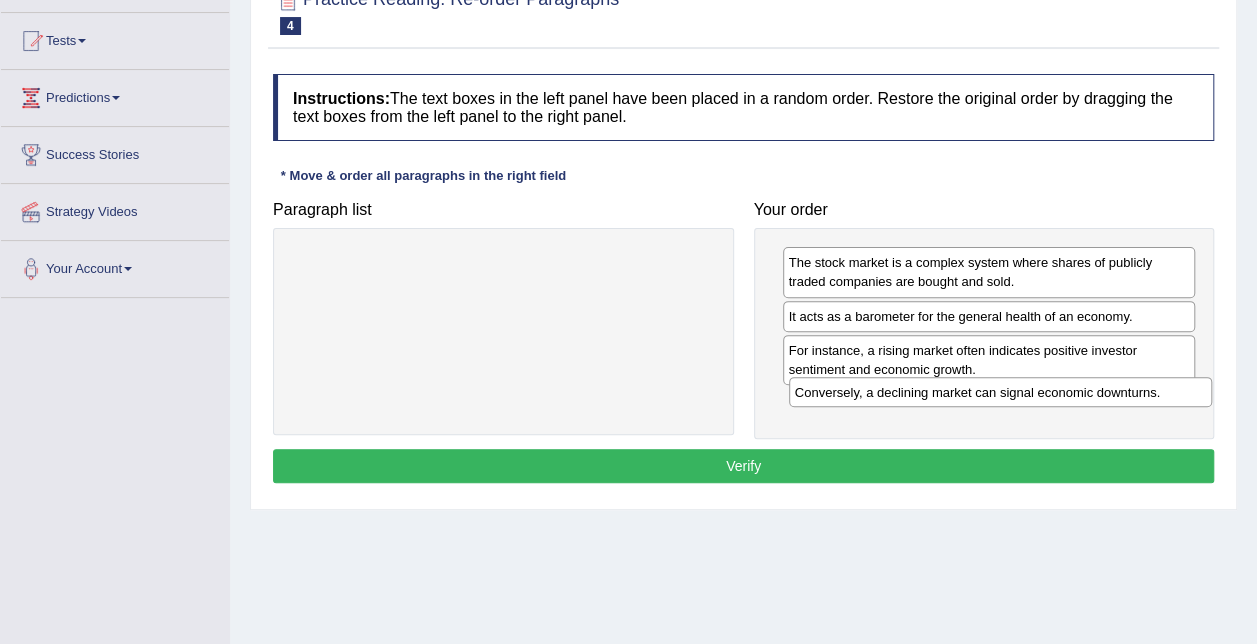 drag, startPoint x: 370, startPoint y: 270, endPoint x: 867, endPoint y: 400, distance: 513.72076 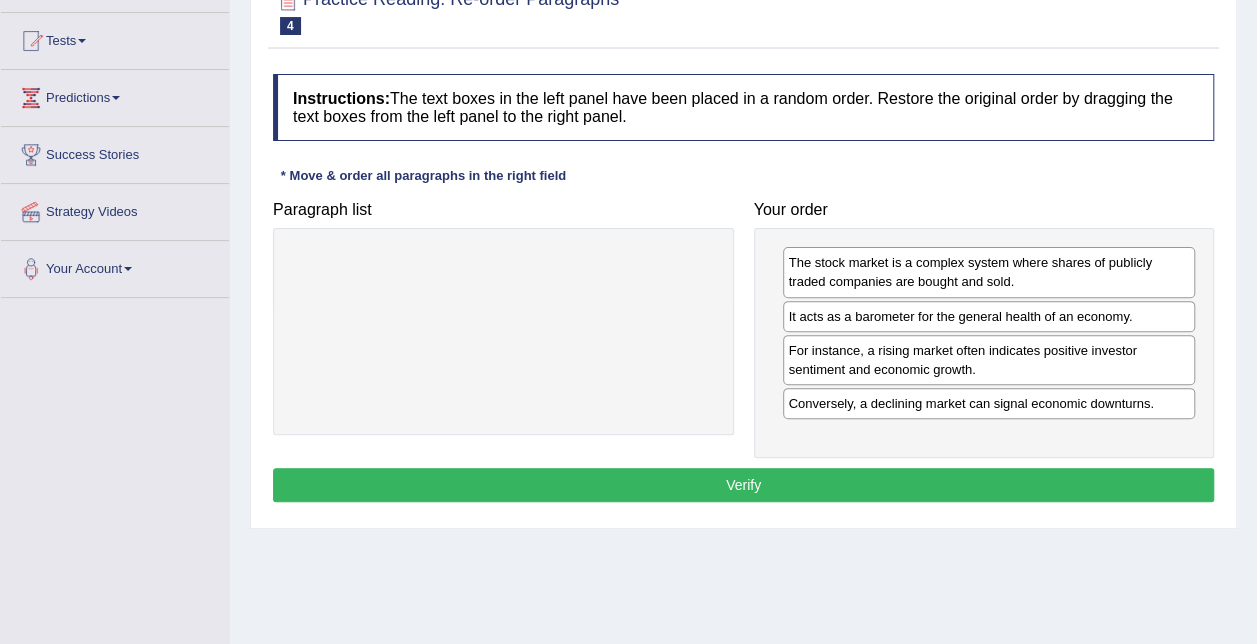 click on "Verify" at bounding box center (743, 485) 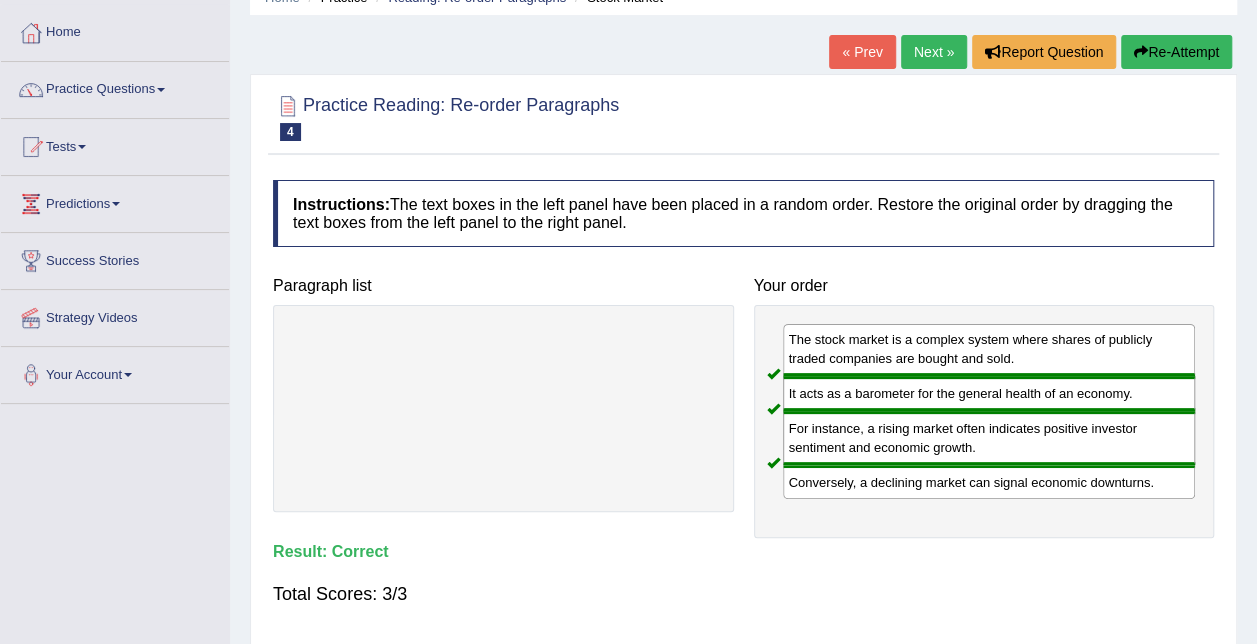 scroll, scrollTop: 0, scrollLeft: 0, axis: both 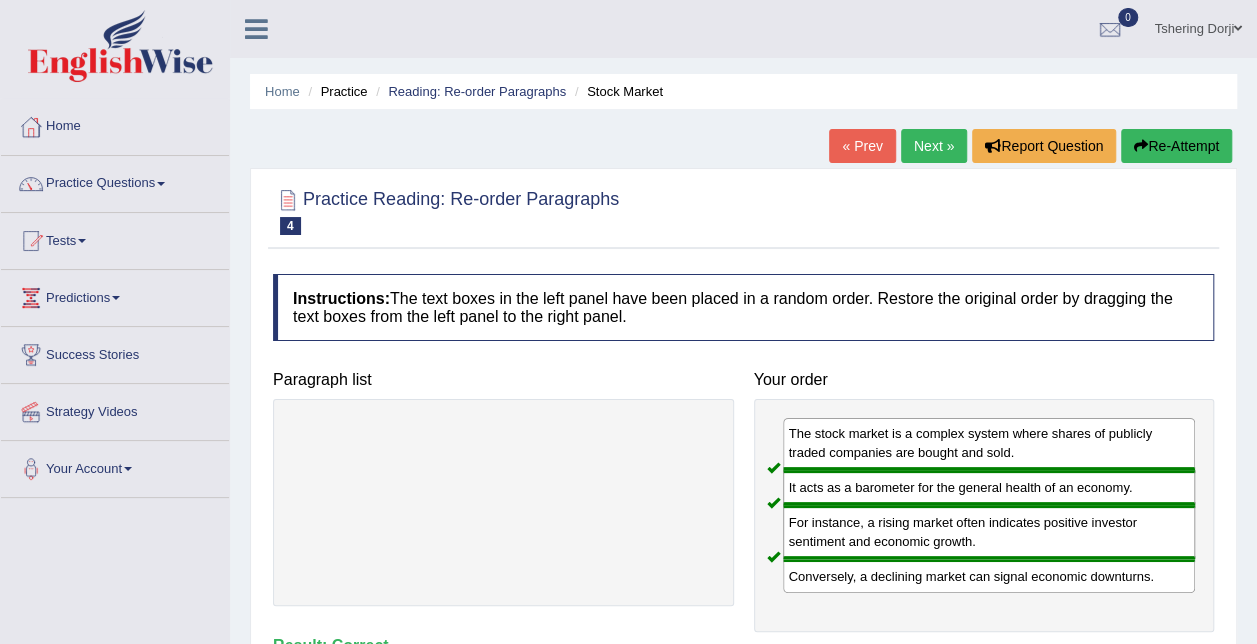 click on "Next »" at bounding box center [934, 146] 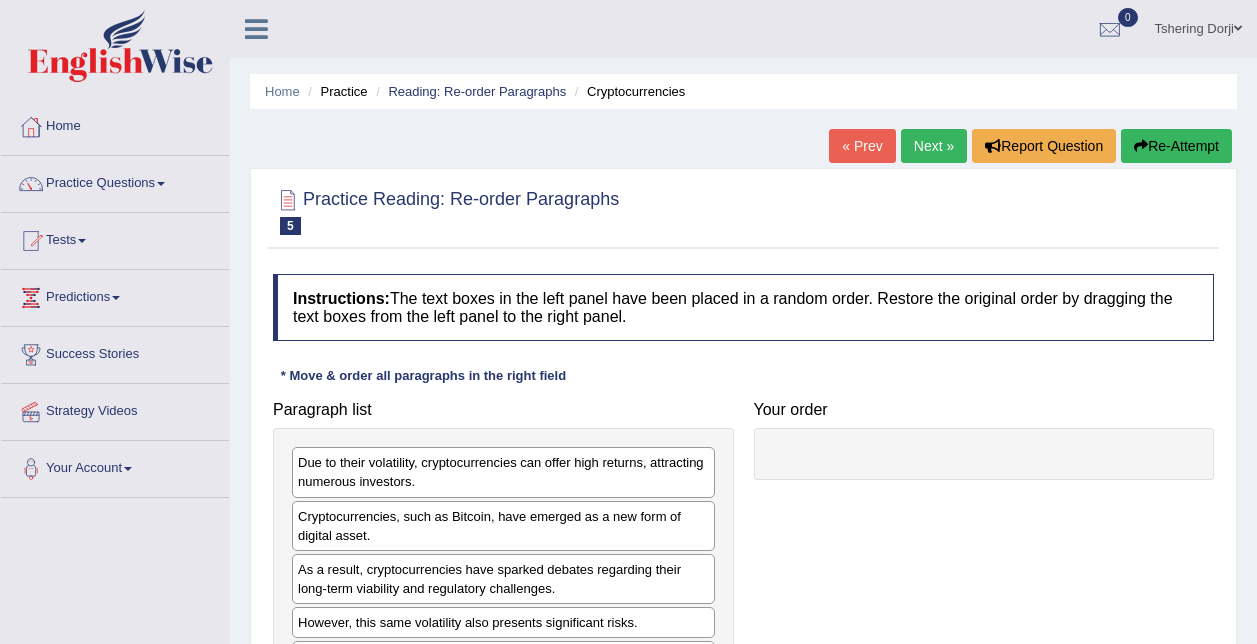scroll, scrollTop: 0, scrollLeft: 0, axis: both 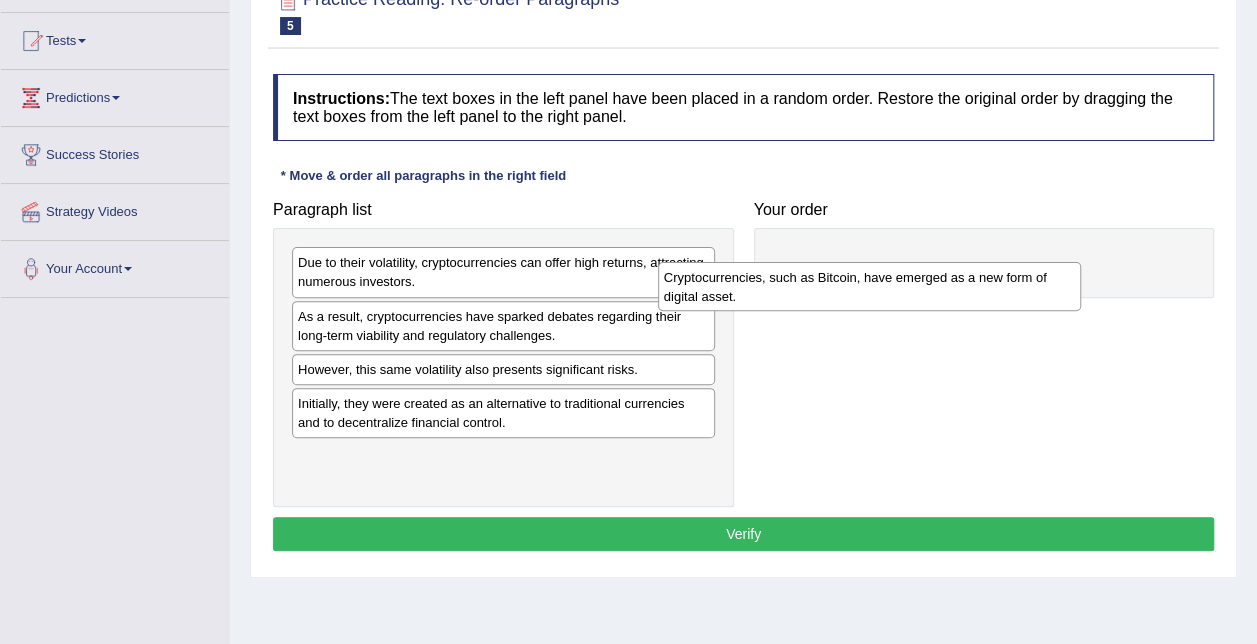 drag, startPoint x: 559, startPoint y: 322, endPoint x: 925, endPoint y: 284, distance: 367.96738 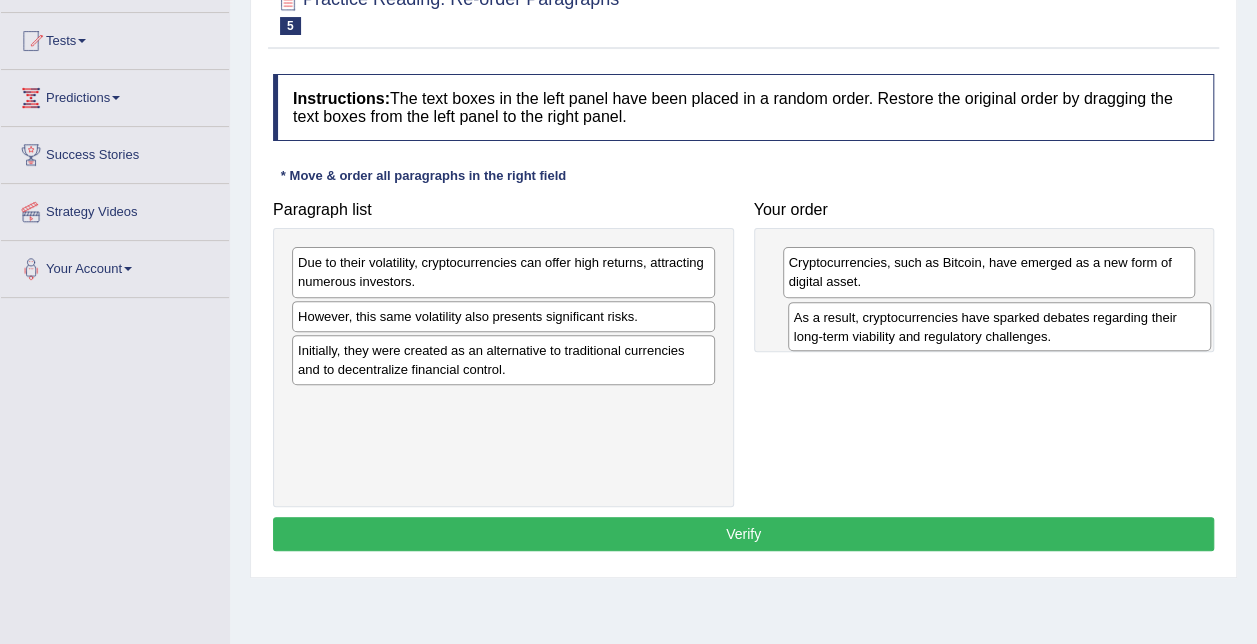 drag, startPoint x: 470, startPoint y: 334, endPoint x: 960, endPoint y: 337, distance: 490.0092 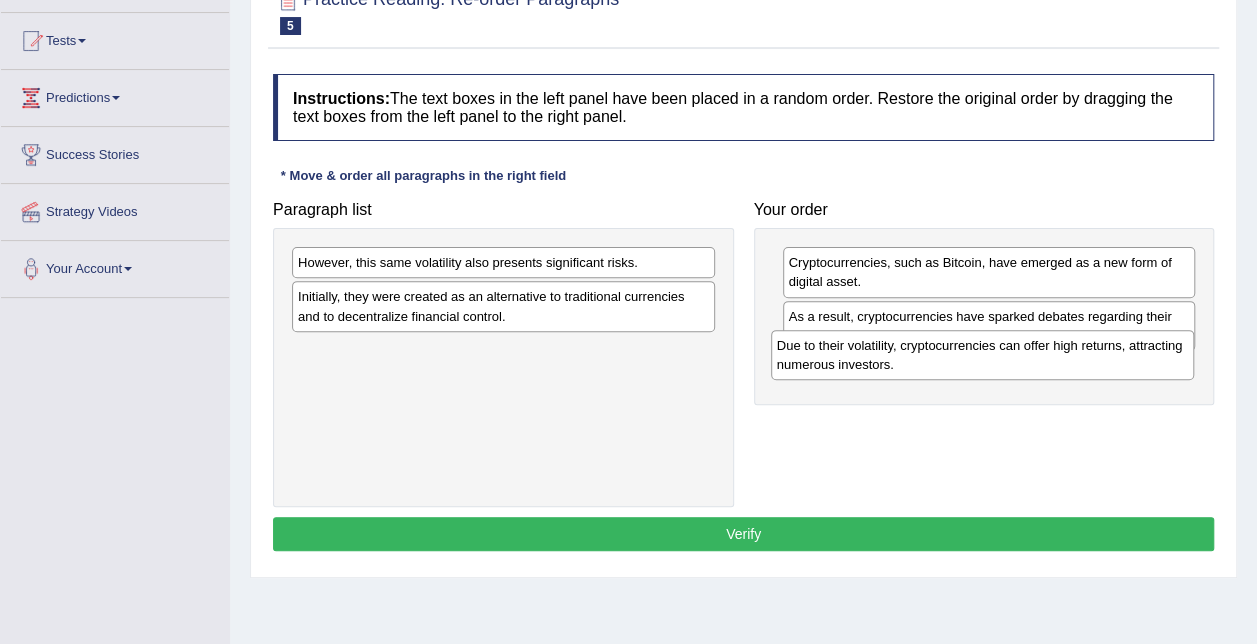 drag, startPoint x: 398, startPoint y: 276, endPoint x: 877, endPoint y: 359, distance: 486.13785 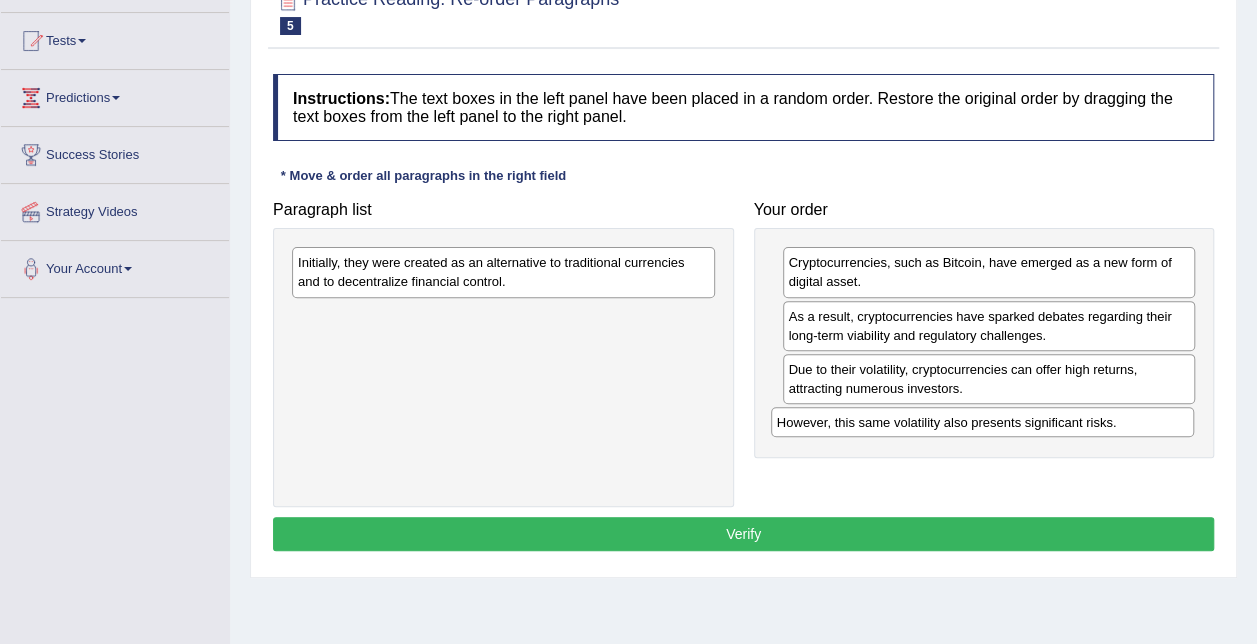 drag, startPoint x: 383, startPoint y: 266, endPoint x: 860, endPoint y: 416, distance: 500.029 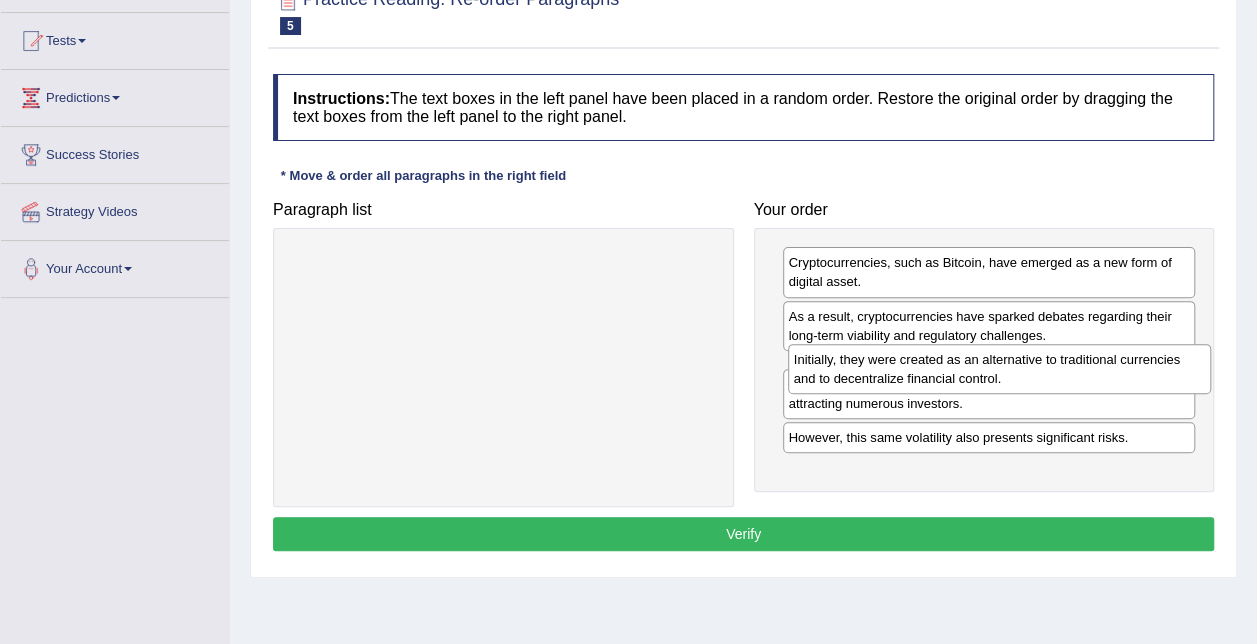 drag, startPoint x: 532, startPoint y: 265, endPoint x: 1028, endPoint y: 361, distance: 505.2049 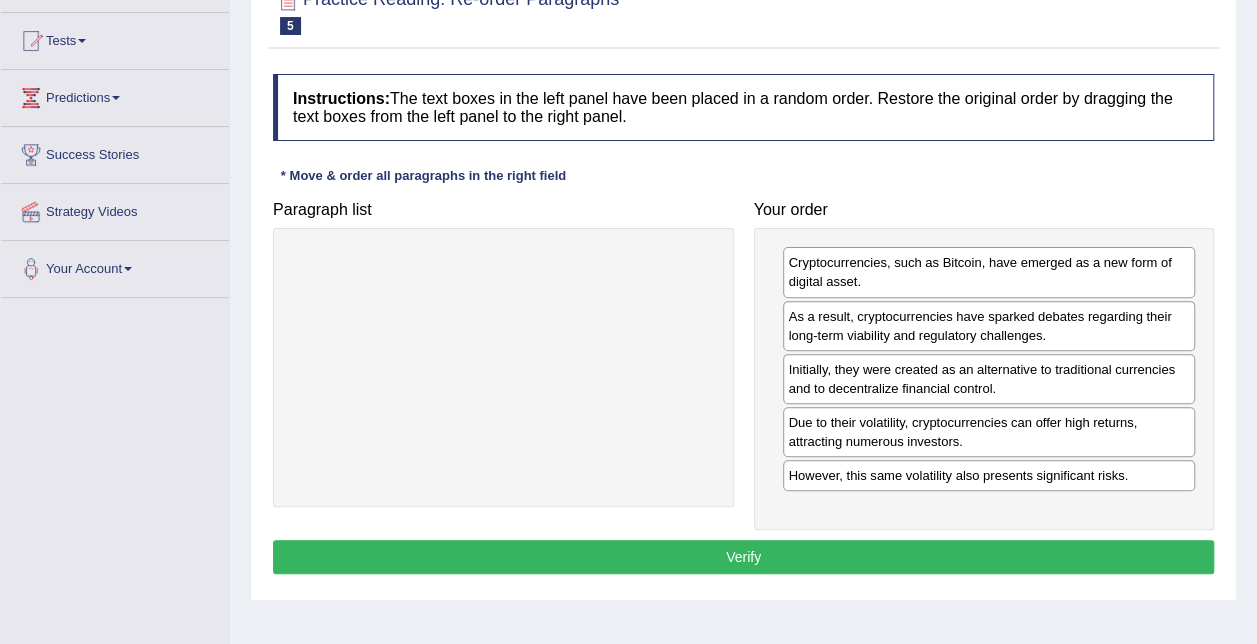 click on "Verify" at bounding box center (743, 557) 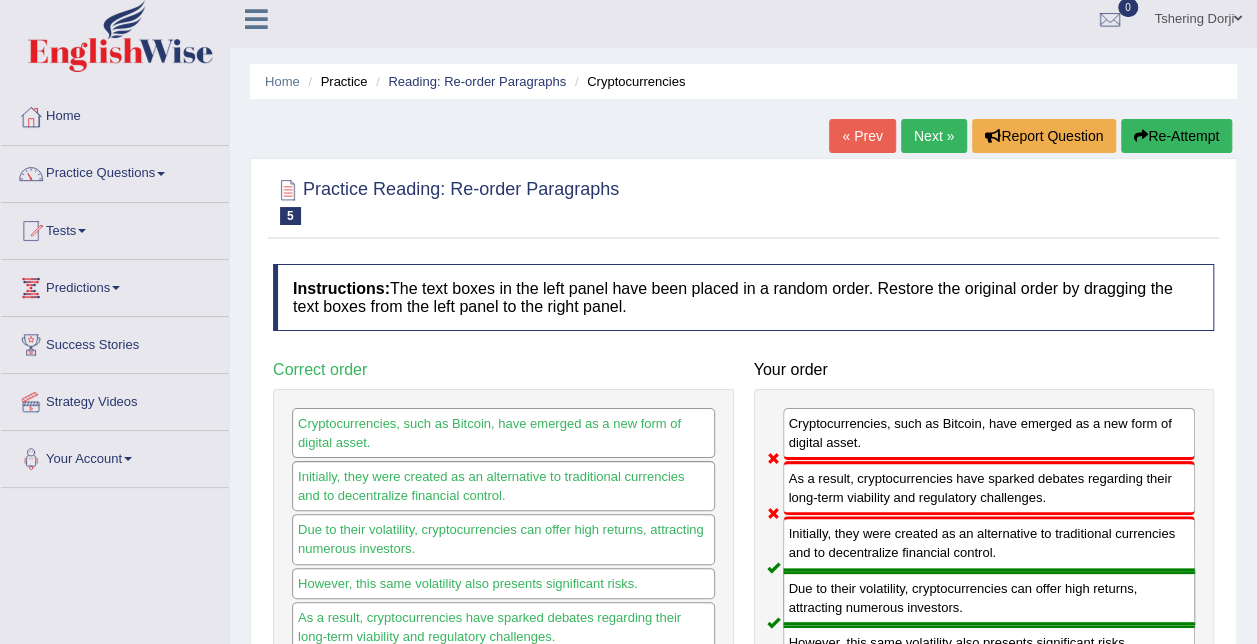 scroll, scrollTop: 6, scrollLeft: 0, axis: vertical 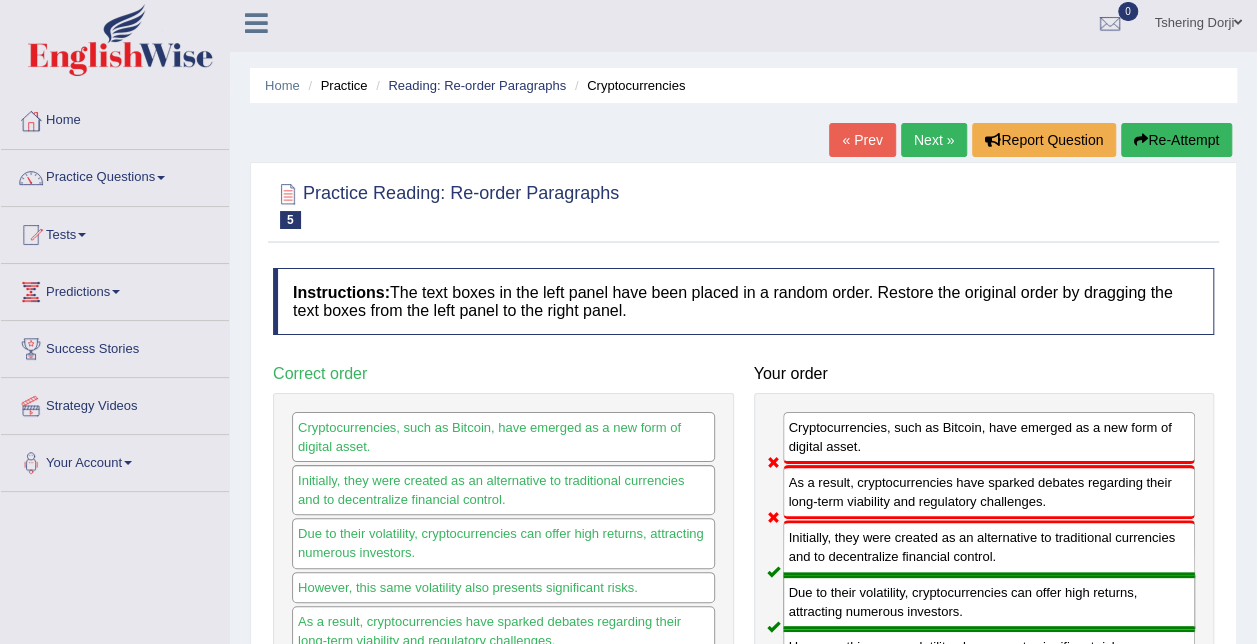 click on "Next »" at bounding box center [934, 140] 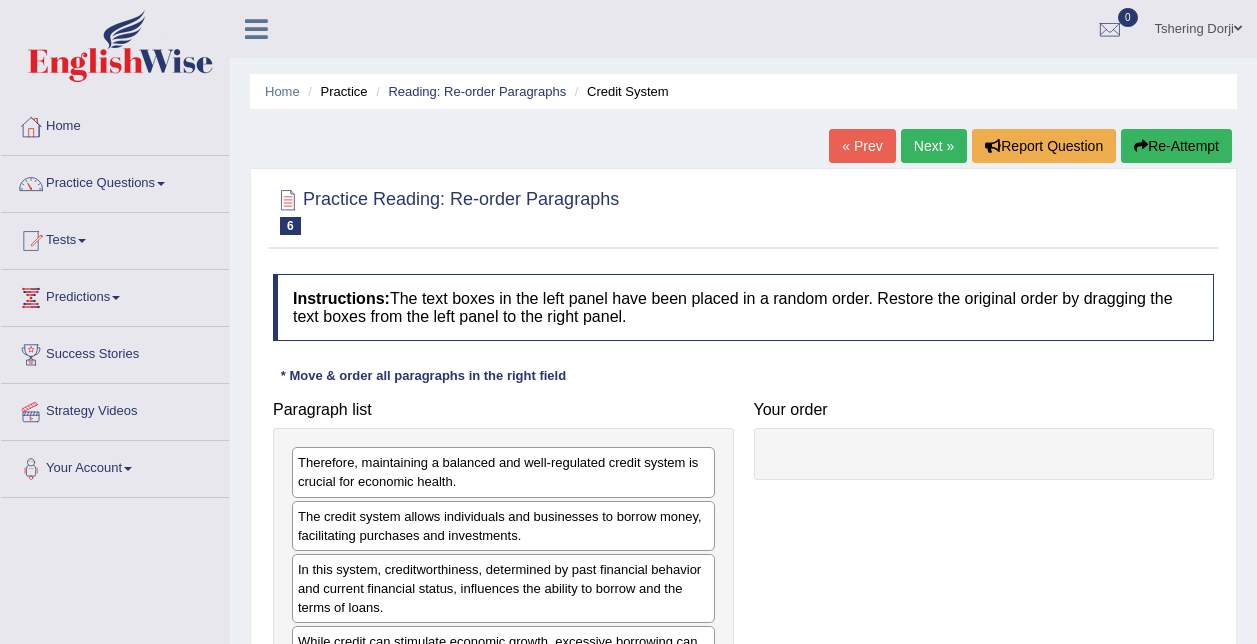 scroll, scrollTop: 74, scrollLeft: 0, axis: vertical 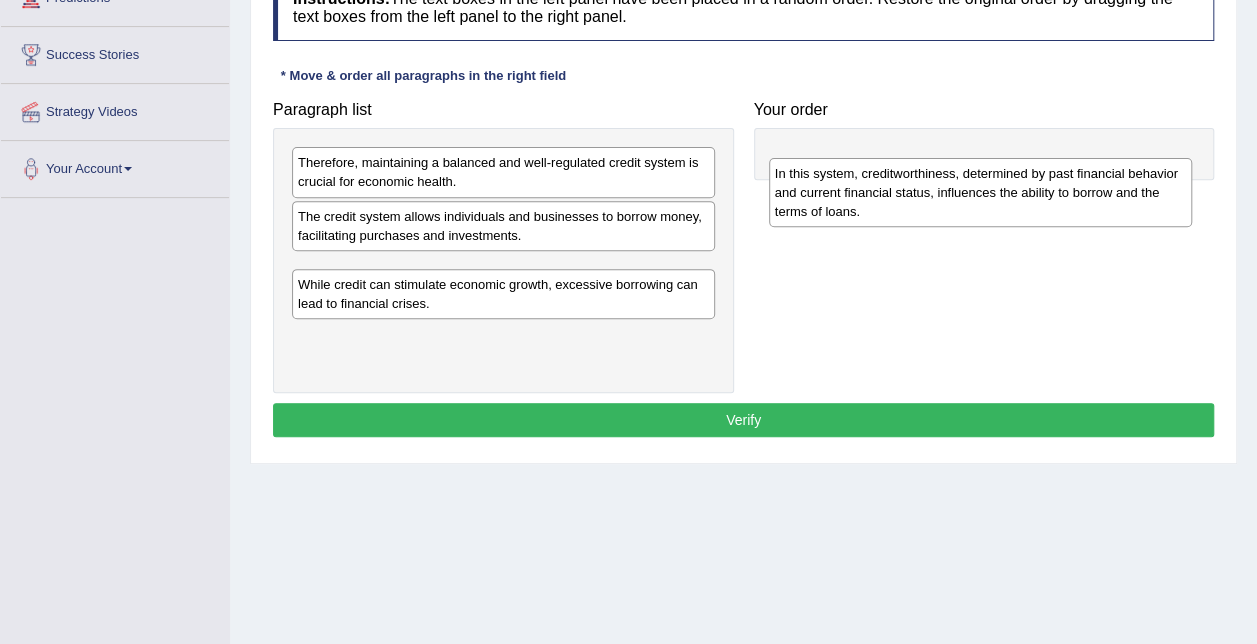 drag, startPoint x: 564, startPoint y: 298, endPoint x: 1046, endPoint y: 196, distance: 492.67435 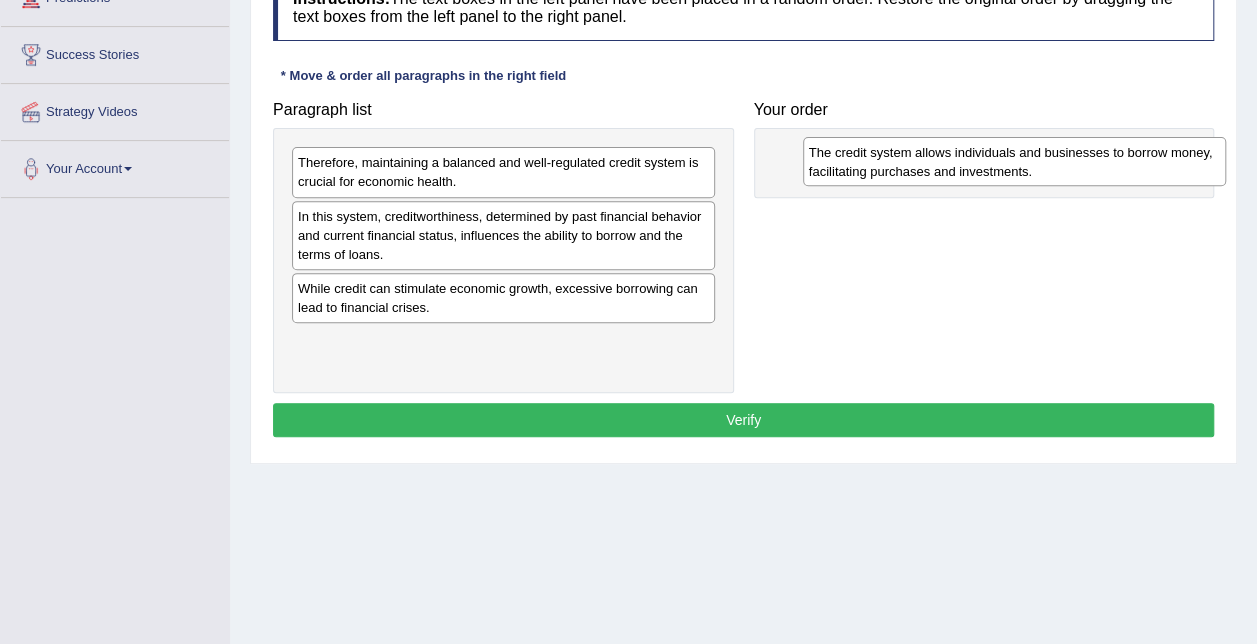 drag, startPoint x: 542, startPoint y: 223, endPoint x: 1014, endPoint y: 151, distance: 477.45996 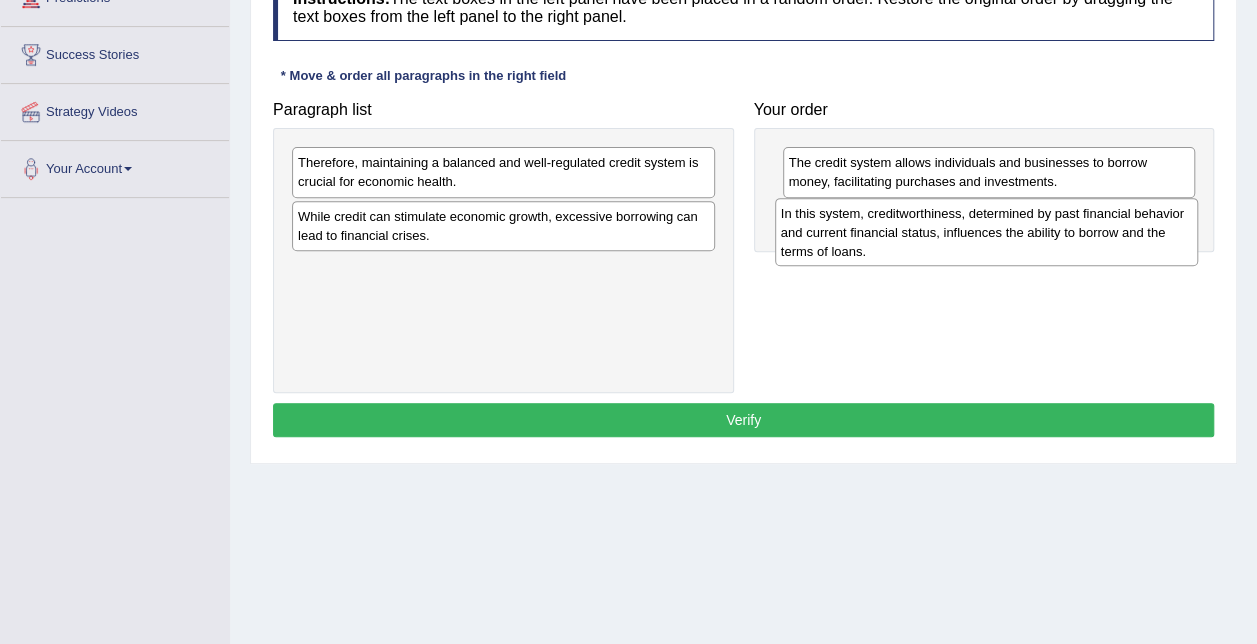 drag, startPoint x: 443, startPoint y: 241, endPoint x: 926, endPoint y: 225, distance: 483.26492 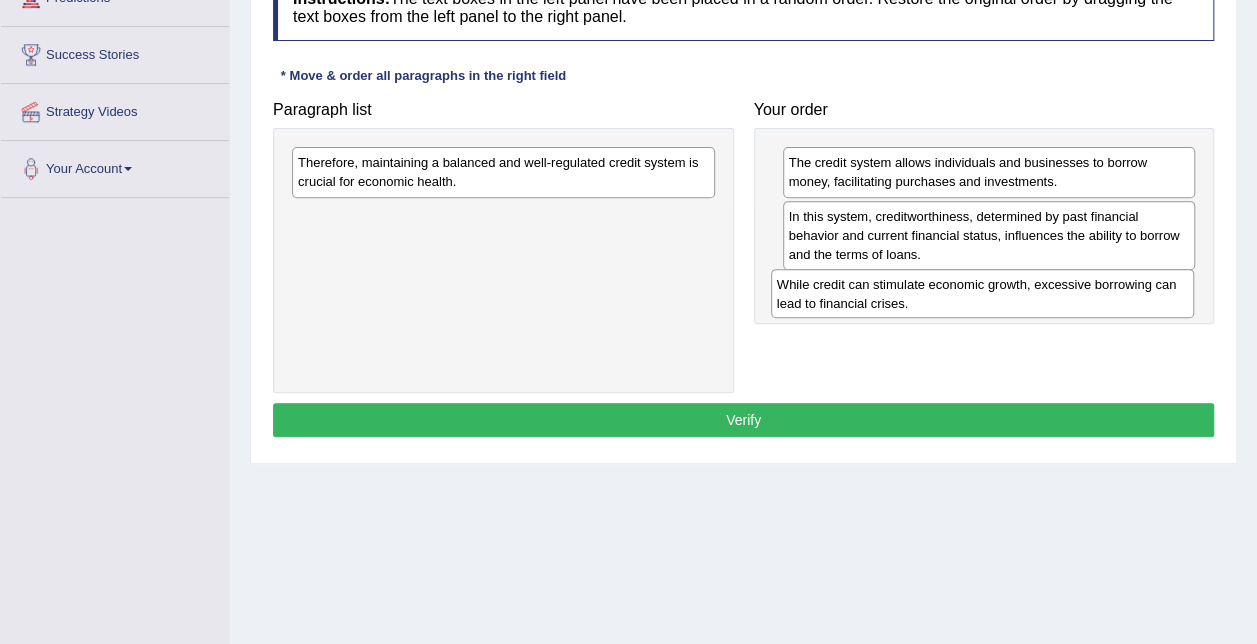 drag, startPoint x: 449, startPoint y: 236, endPoint x: 937, endPoint y: 293, distance: 491.31763 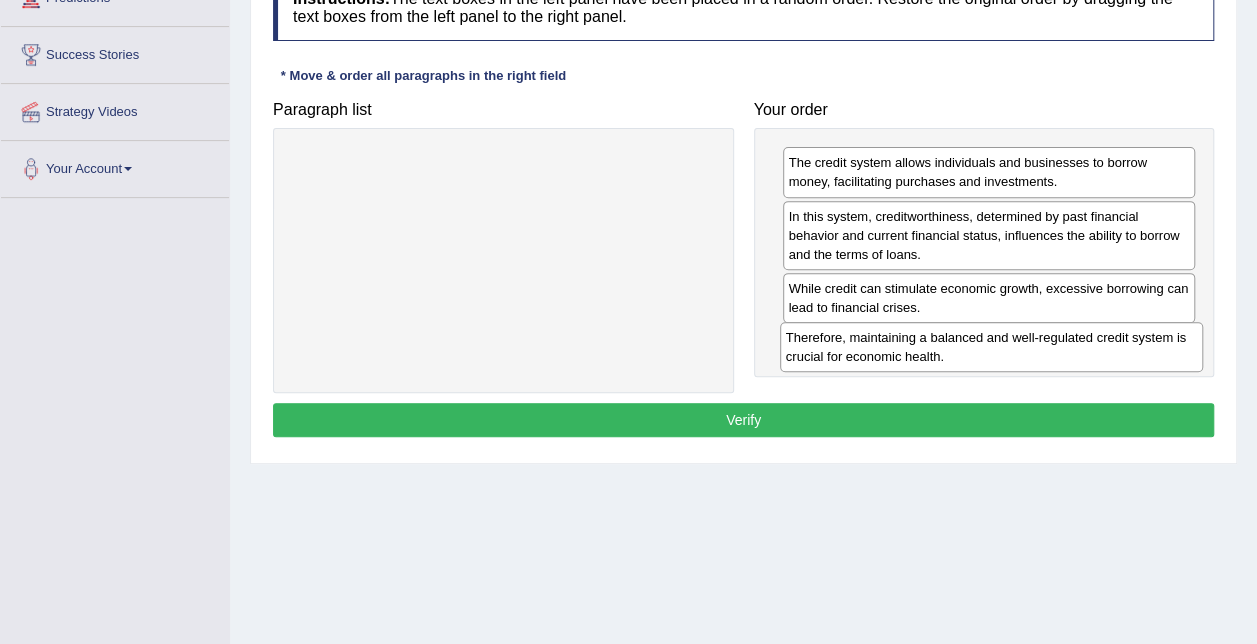 drag, startPoint x: 566, startPoint y: 173, endPoint x: 1054, endPoint y: 348, distance: 518.4294 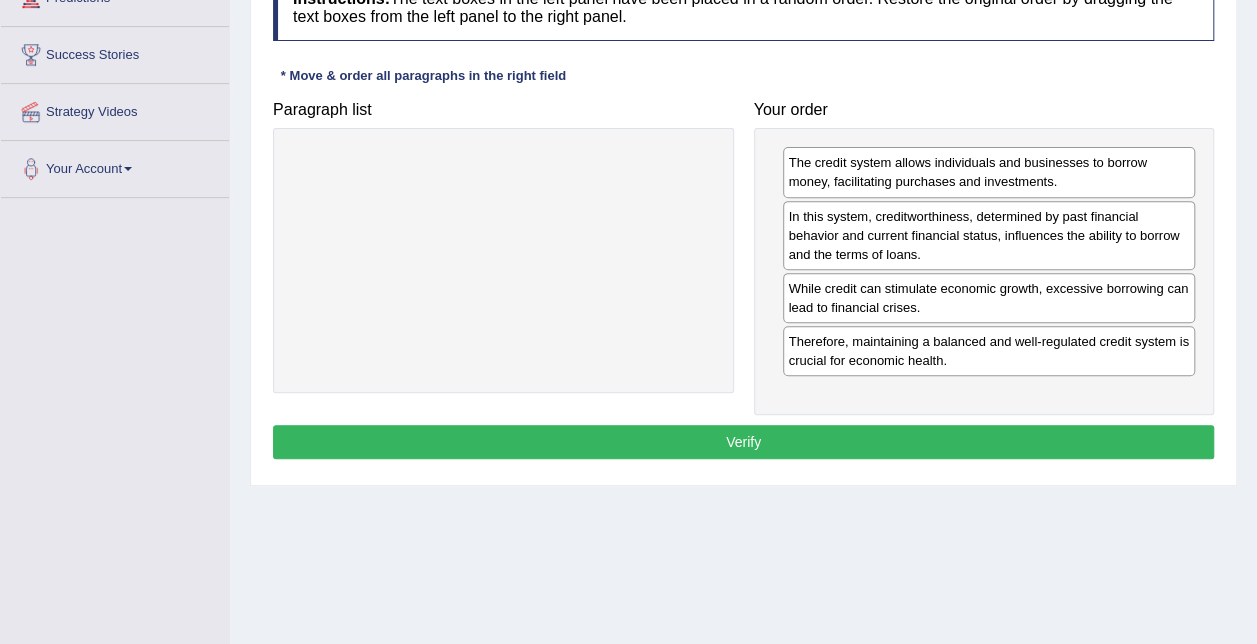 click on "Verify" at bounding box center [743, 442] 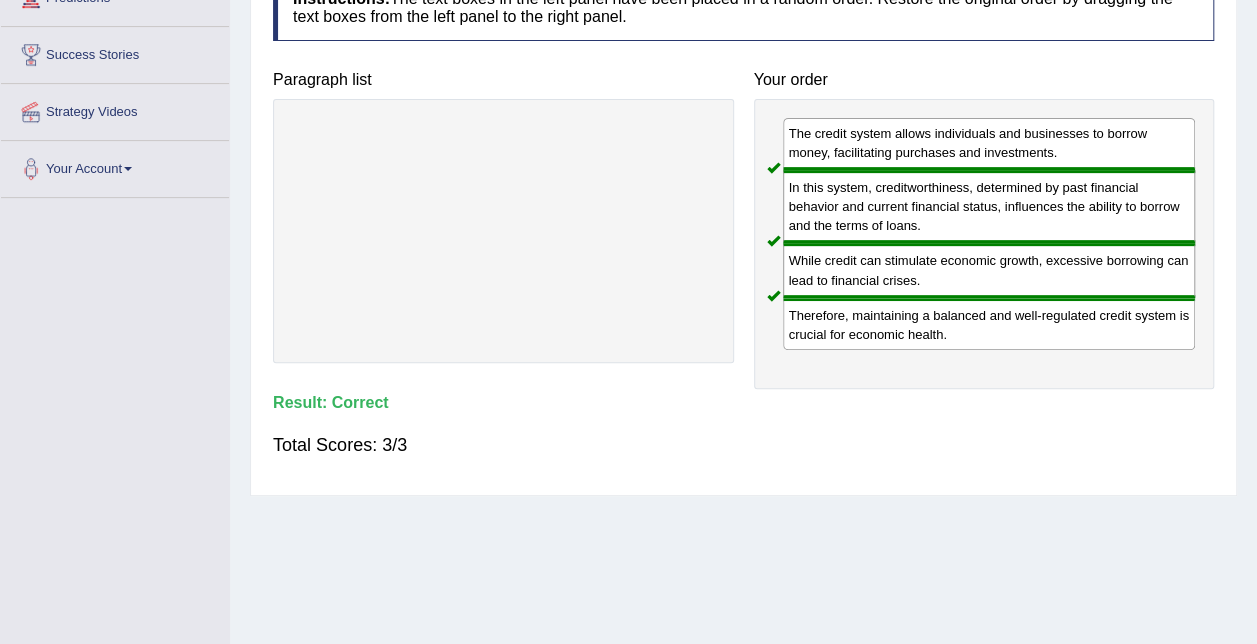 scroll, scrollTop: 0, scrollLeft: 0, axis: both 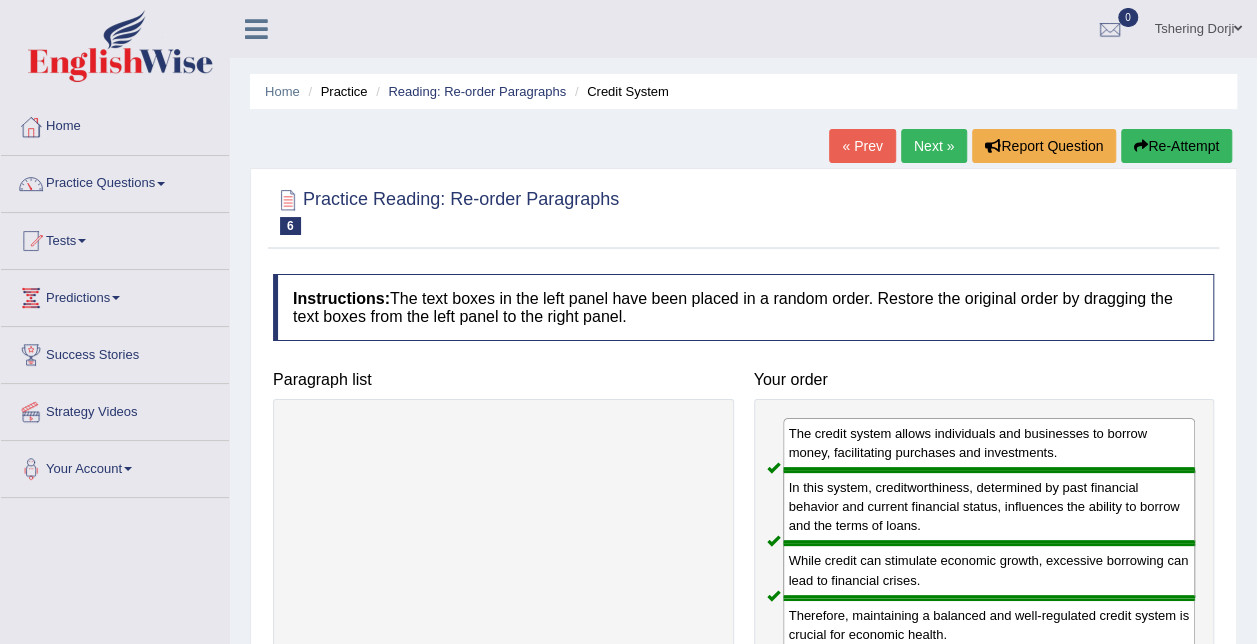 click on "Next »" at bounding box center [934, 146] 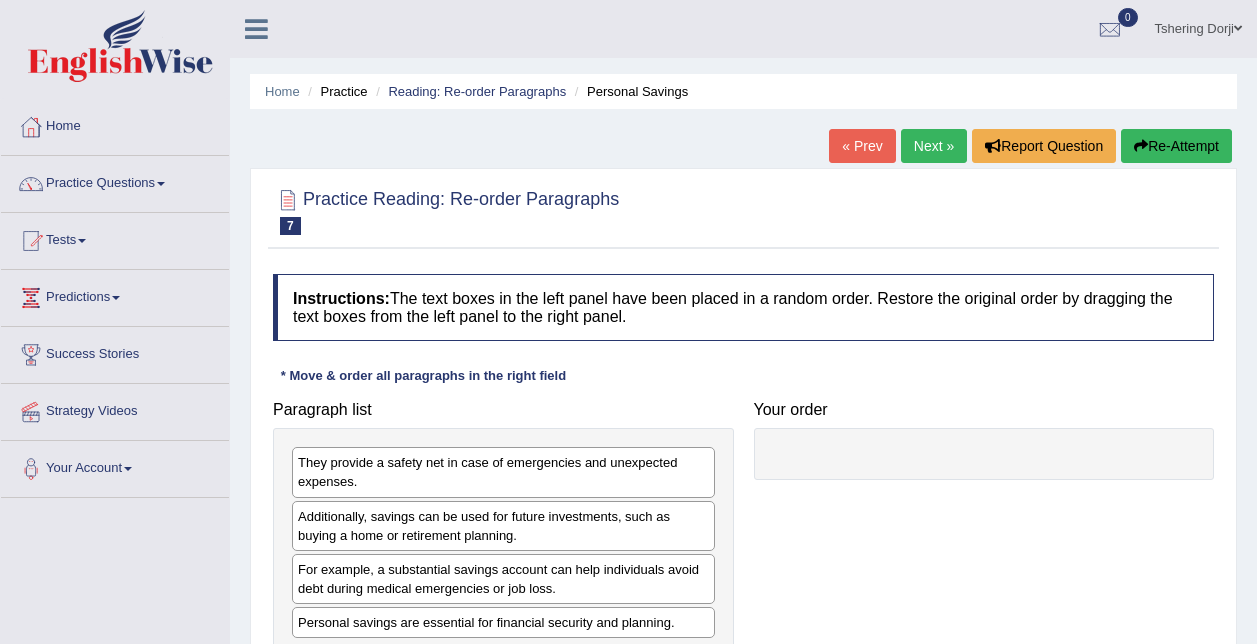 scroll, scrollTop: 0, scrollLeft: 0, axis: both 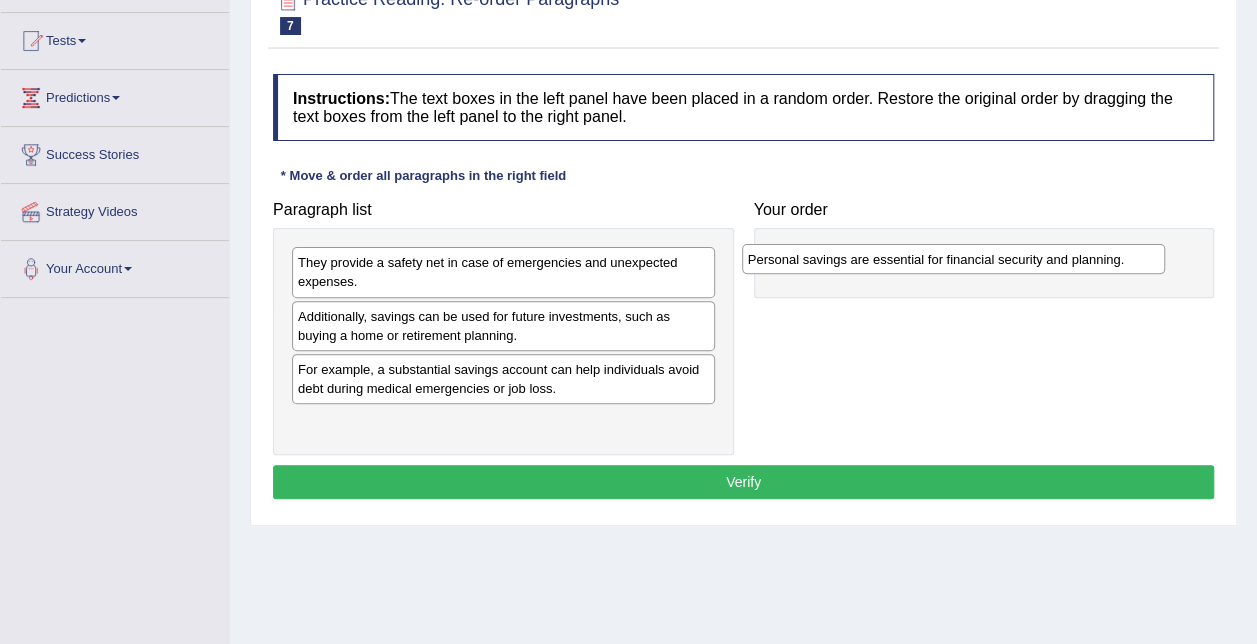 drag, startPoint x: 384, startPoint y: 424, endPoint x: 825, endPoint y: 267, distance: 468.11322 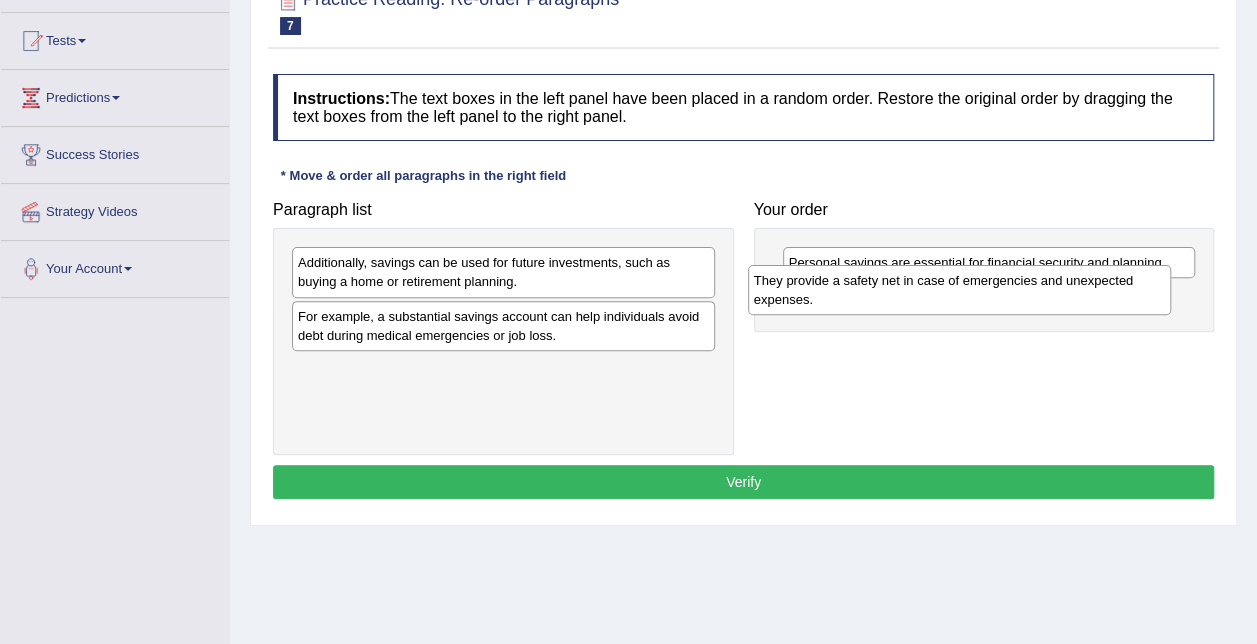 drag, startPoint x: 600, startPoint y: 274, endPoint x: 1056, endPoint y: 292, distance: 456.35513 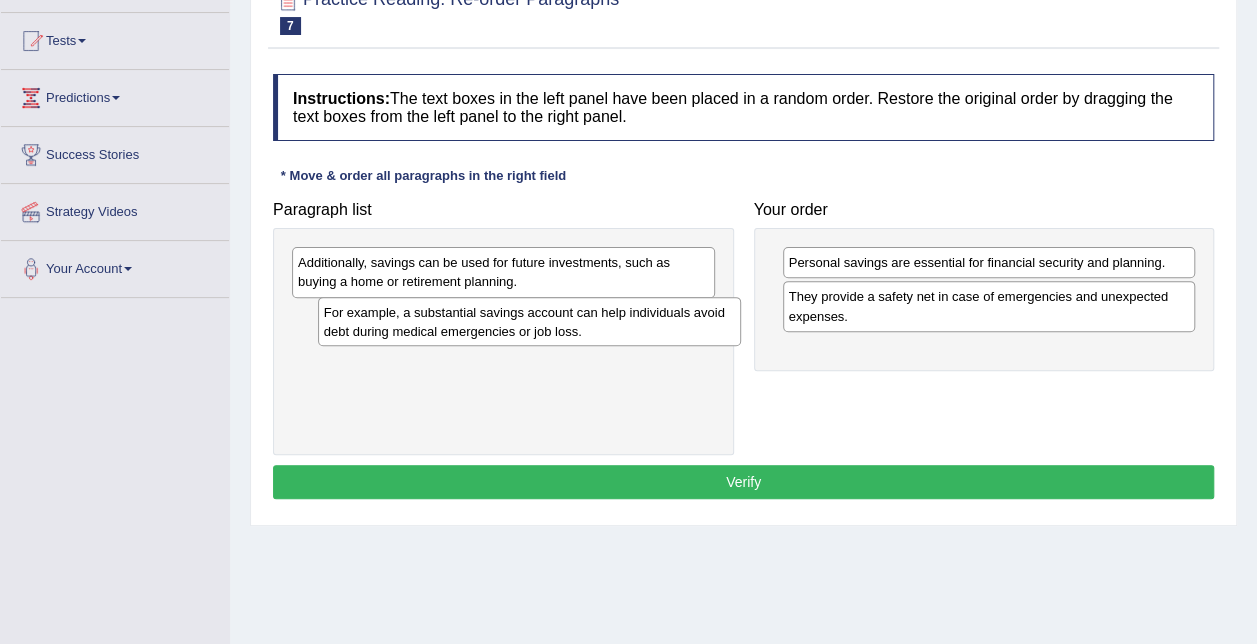 drag, startPoint x: 498, startPoint y: 300, endPoint x: 499, endPoint y: 286, distance: 14.035668 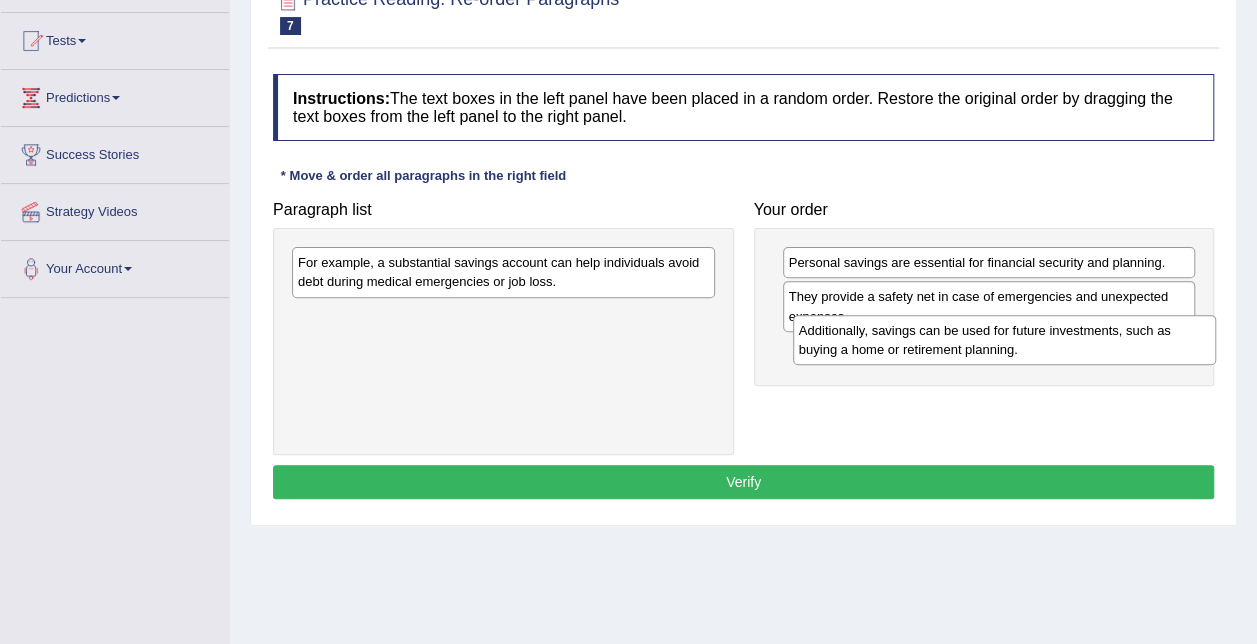 drag, startPoint x: 504, startPoint y: 265, endPoint x: 988, endPoint y: 336, distance: 489.17993 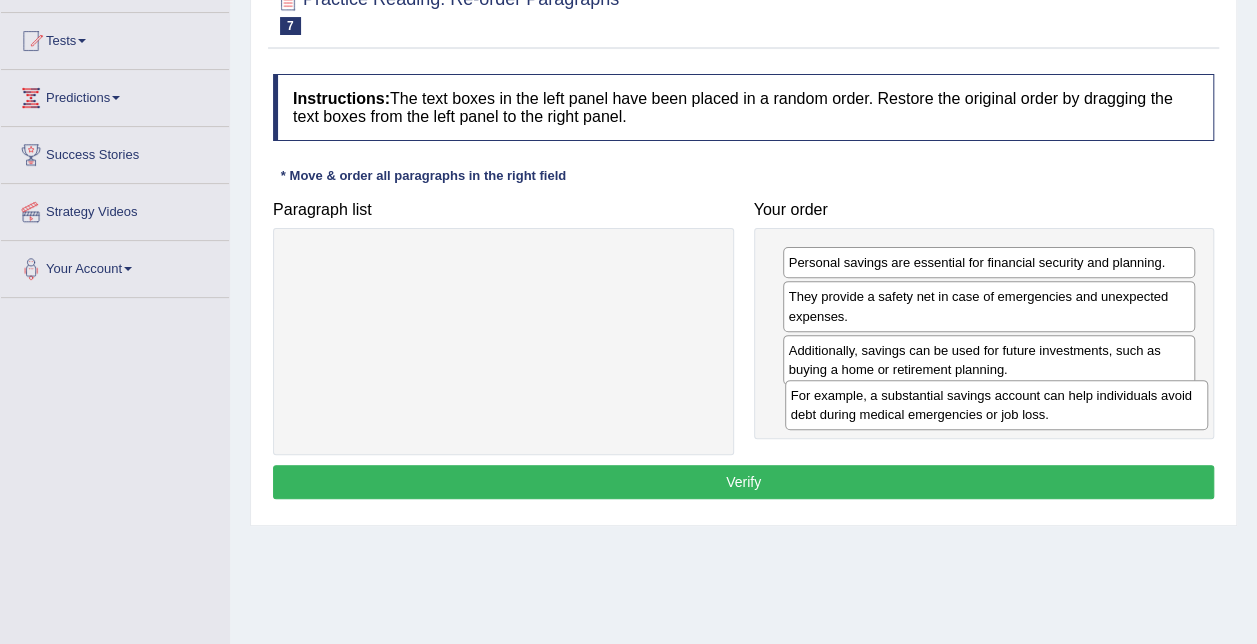 drag, startPoint x: 512, startPoint y: 266, endPoint x: 1005, endPoint y: 399, distance: 510.62512 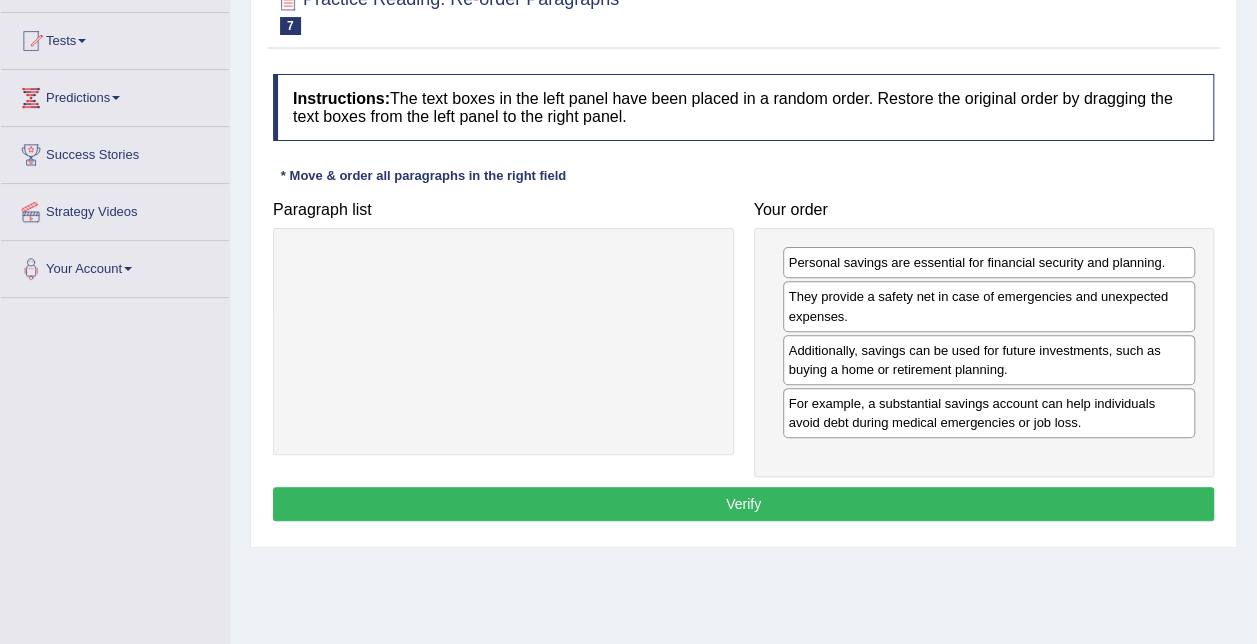 click on "Verify" at bounding box center [743, 504] 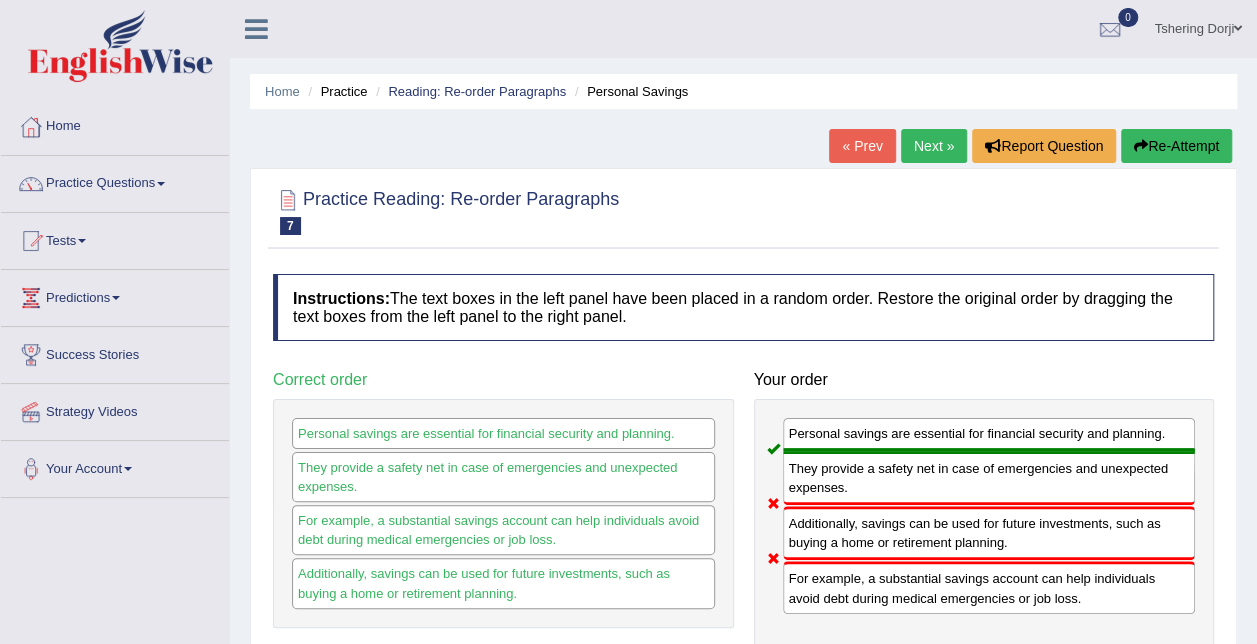 scroll, scrollTop: 0, scrollLeft: 0, axis: both 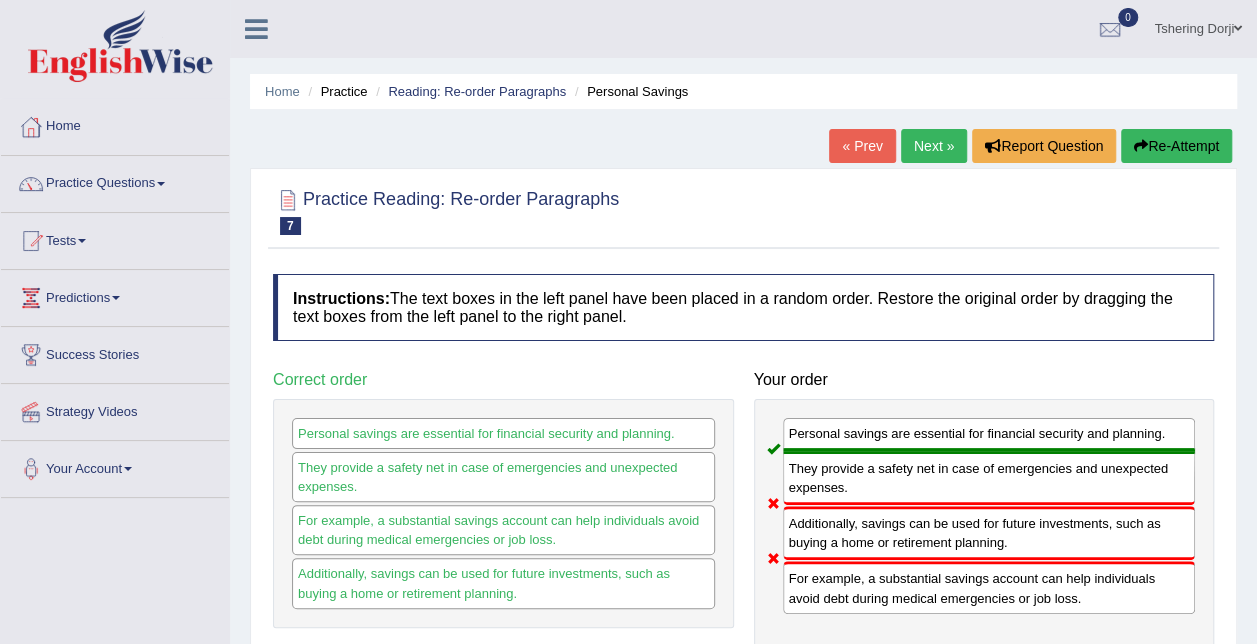 click on "Re-Attempt" at bounding box center (1176, 146) 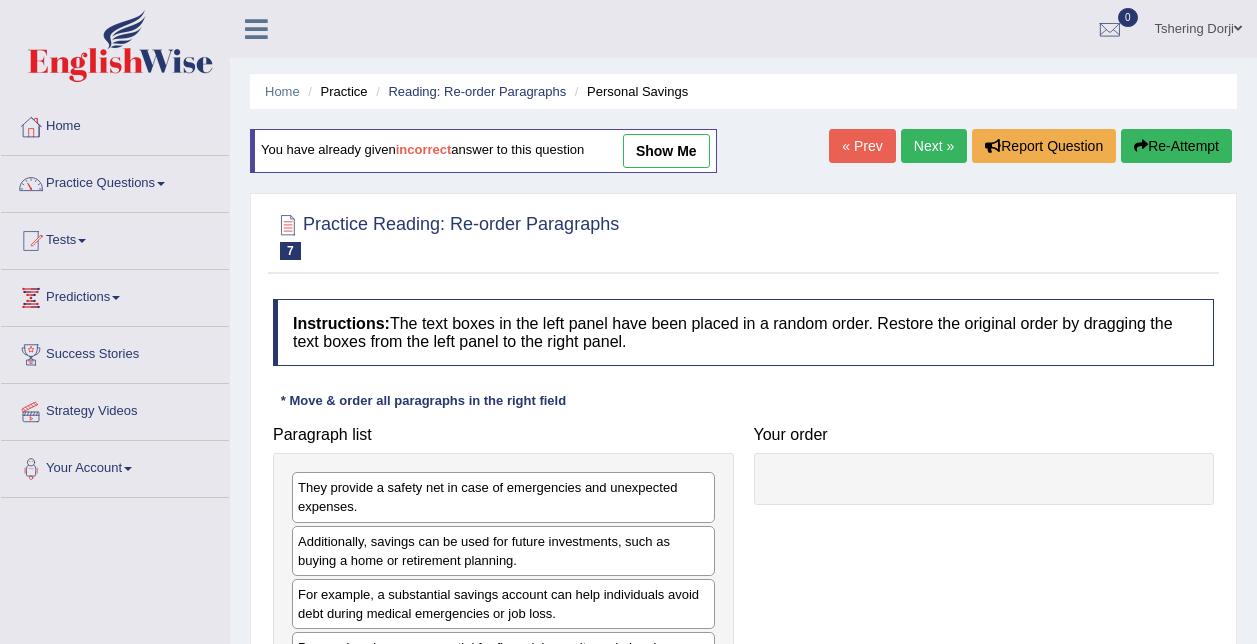 scroll, scrollTop: 0, scrollLeft: 0, axis: both 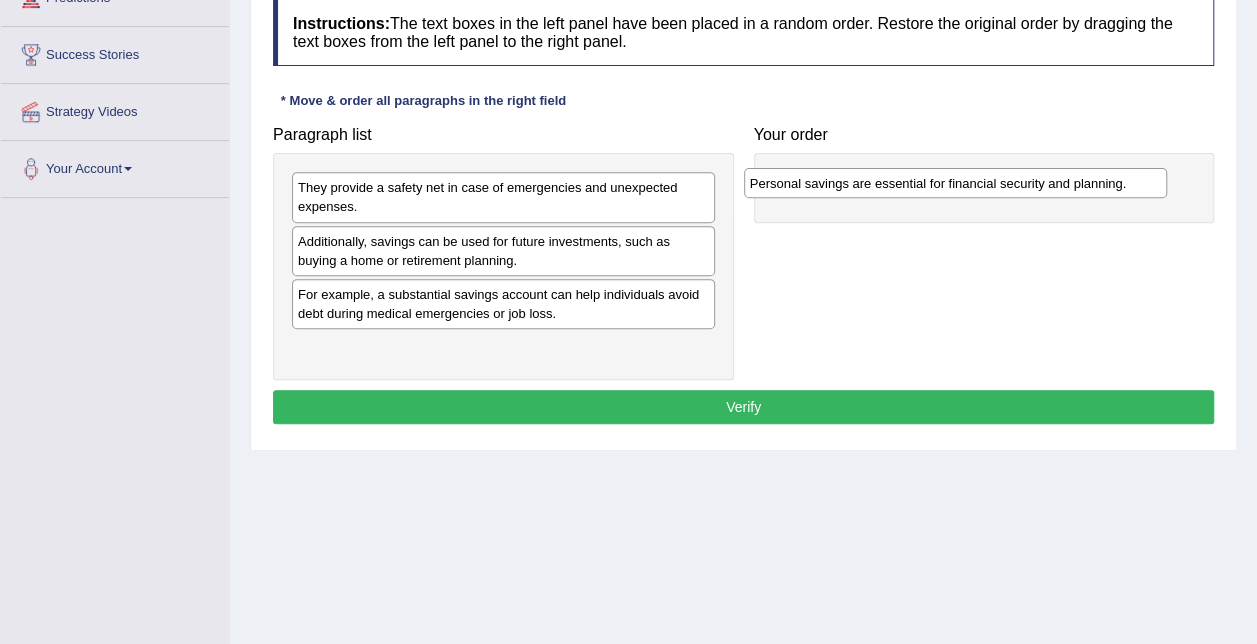 drag, startPoint x: 396, startPoint y: 350, endPoint x: 862, endPoint y: 182, distance: 495.35846 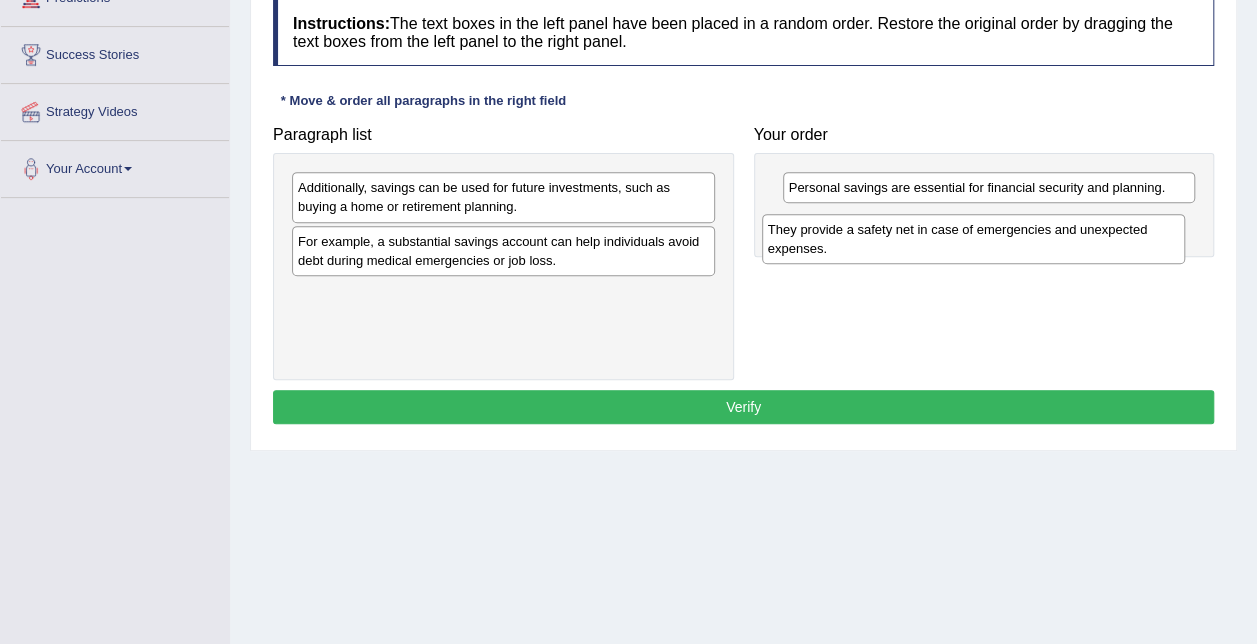 drag, startPoint x: 542, startPoint y: 206, endPoint x: 1016, endPoint y: 240, distance: 475.21783 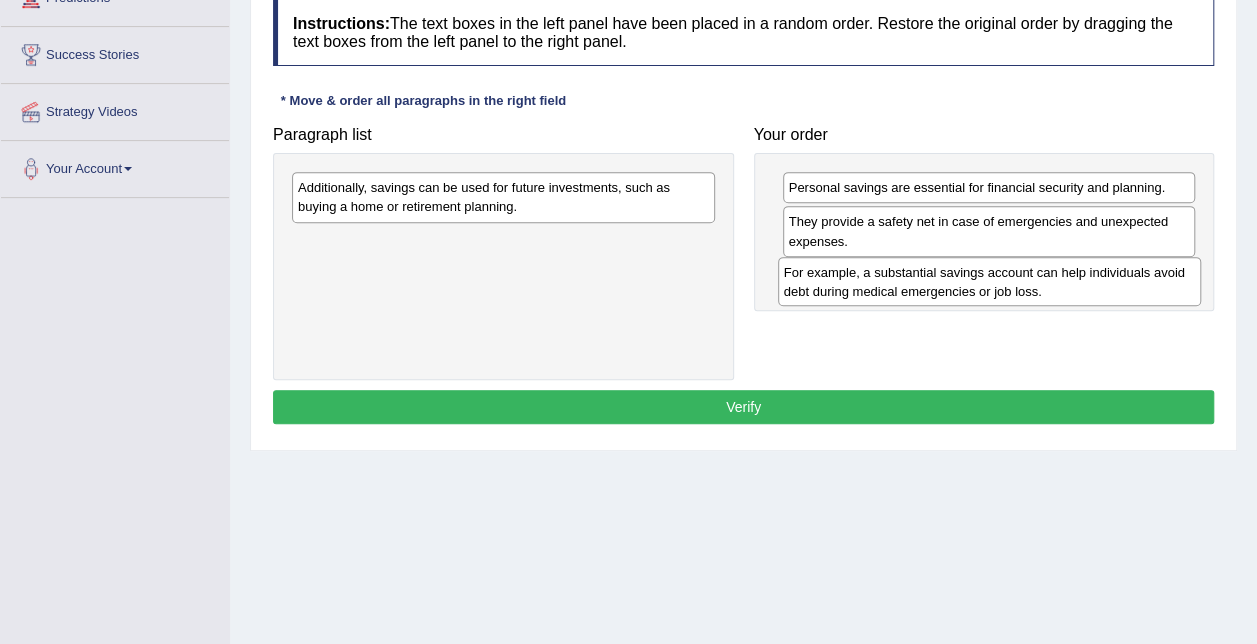 drag, startPoint x: 566, startPoint y: 254, endPoint x: 1052, endPoint y: 286, distance: 487.05237 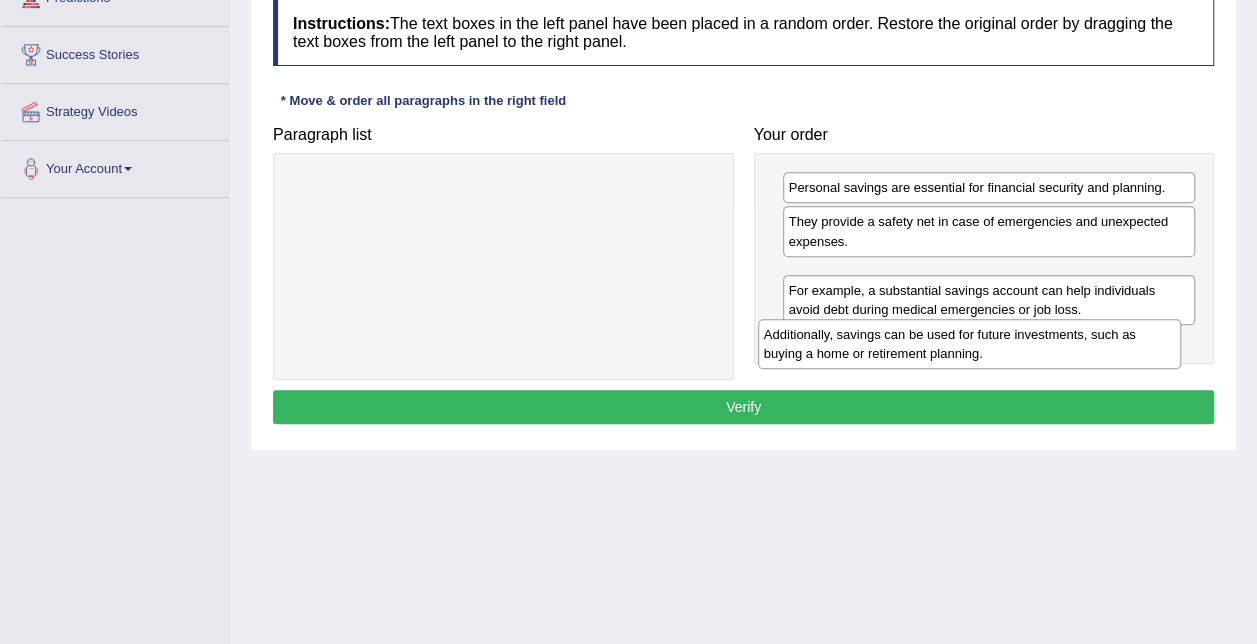 drag, startPoint x: 337, startPoint y: 184, endPoint x: 802, endPoint y: 330, distance: 487.38177 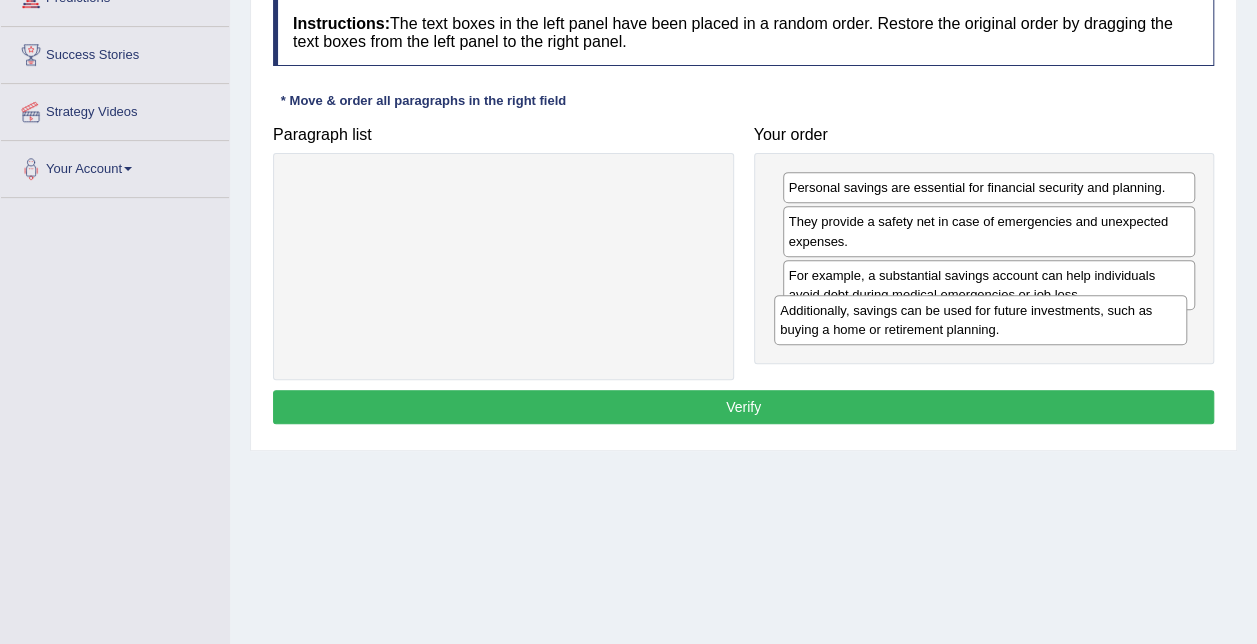 drag, startPoint x: 840, startPoint y: 290, endPoint x: 832, endPoint y: 327, distance: 37.85499 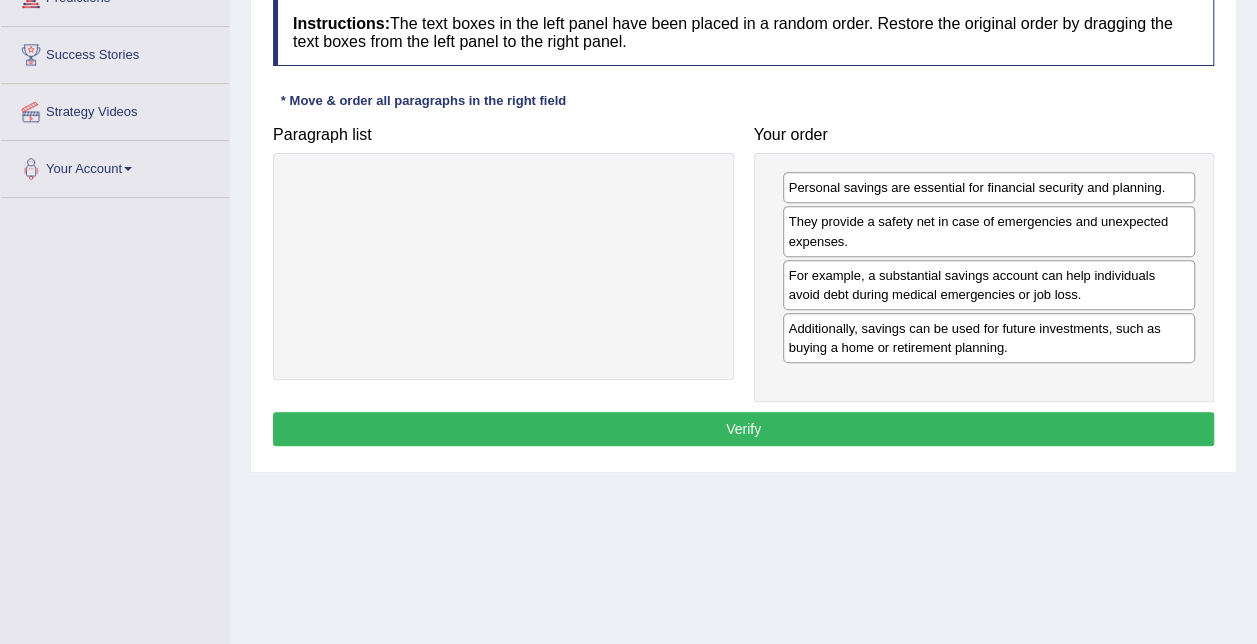 click on "Verify" at bounding box center [743, 429] 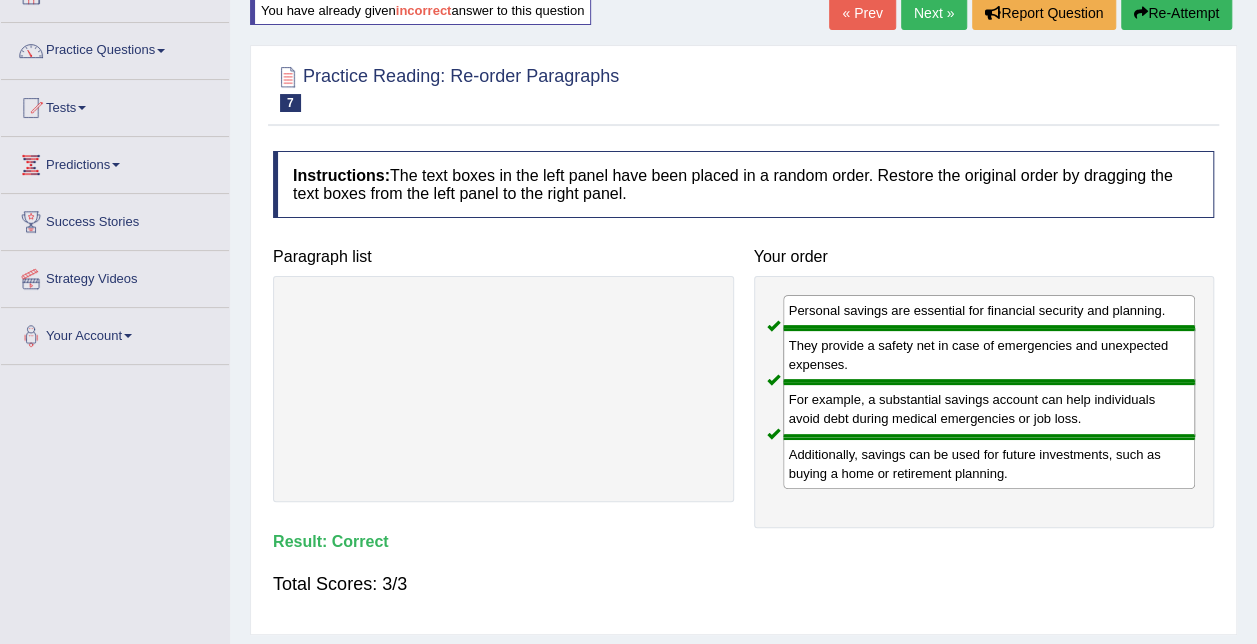 scroll, scrollTop: 0, scrollLeft: 0, axis: both 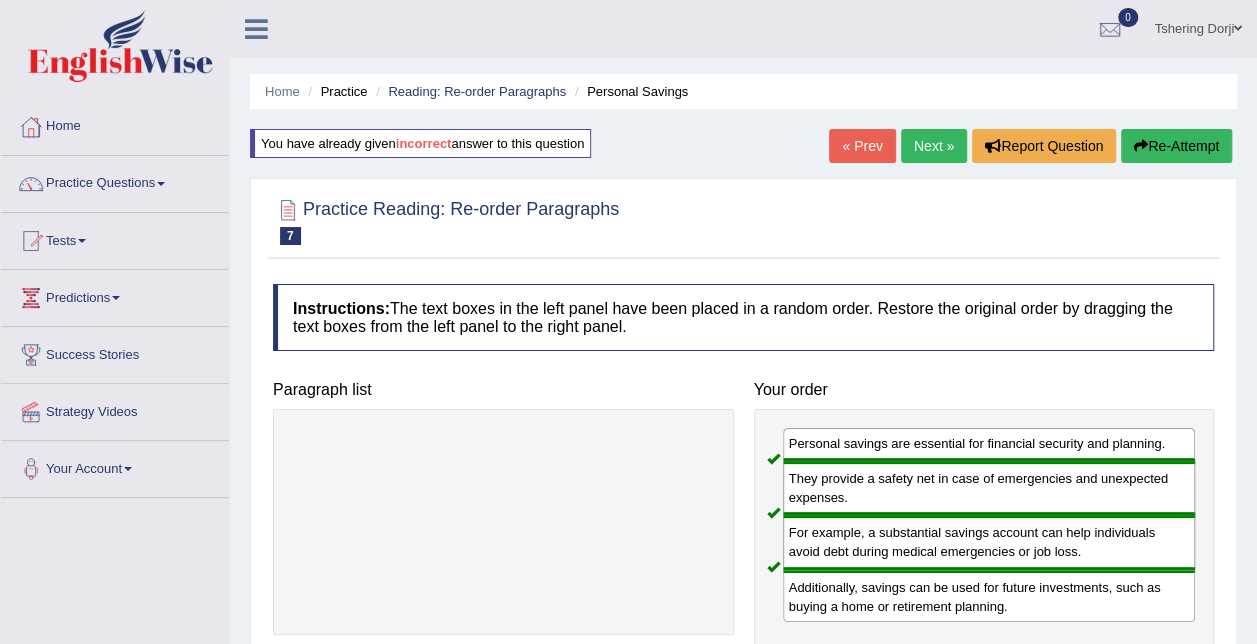 click on "Next »" at bounding box center [934, 146] 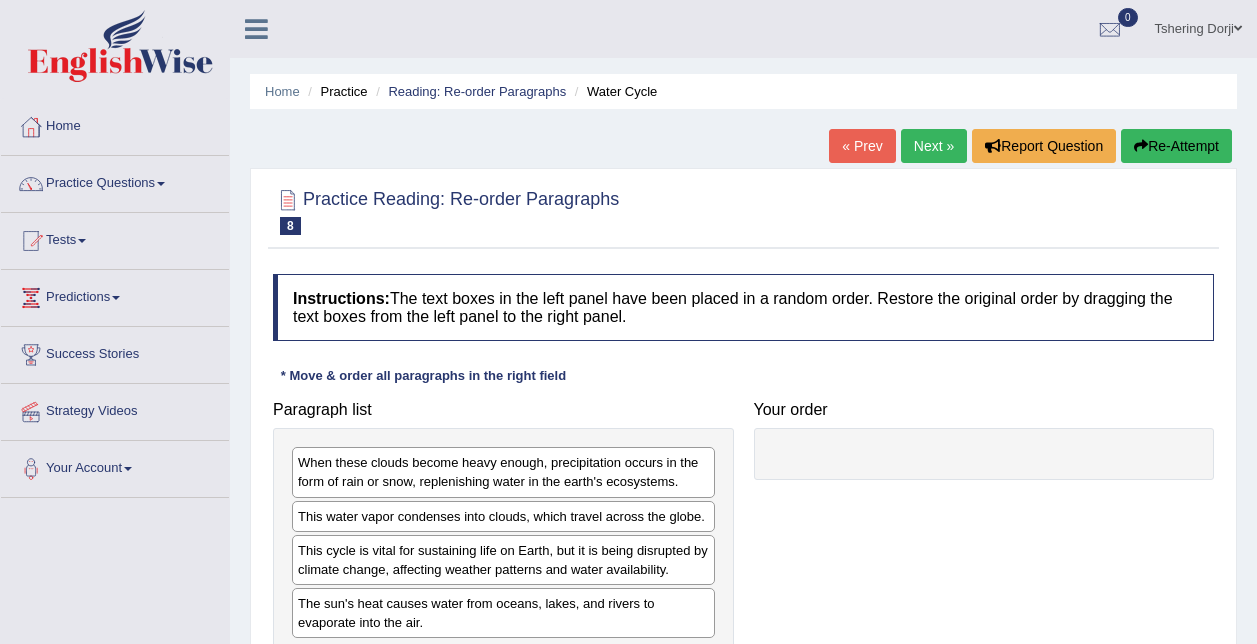 scroll, scrollTop: 0, scrollLeft: 0, axis: both 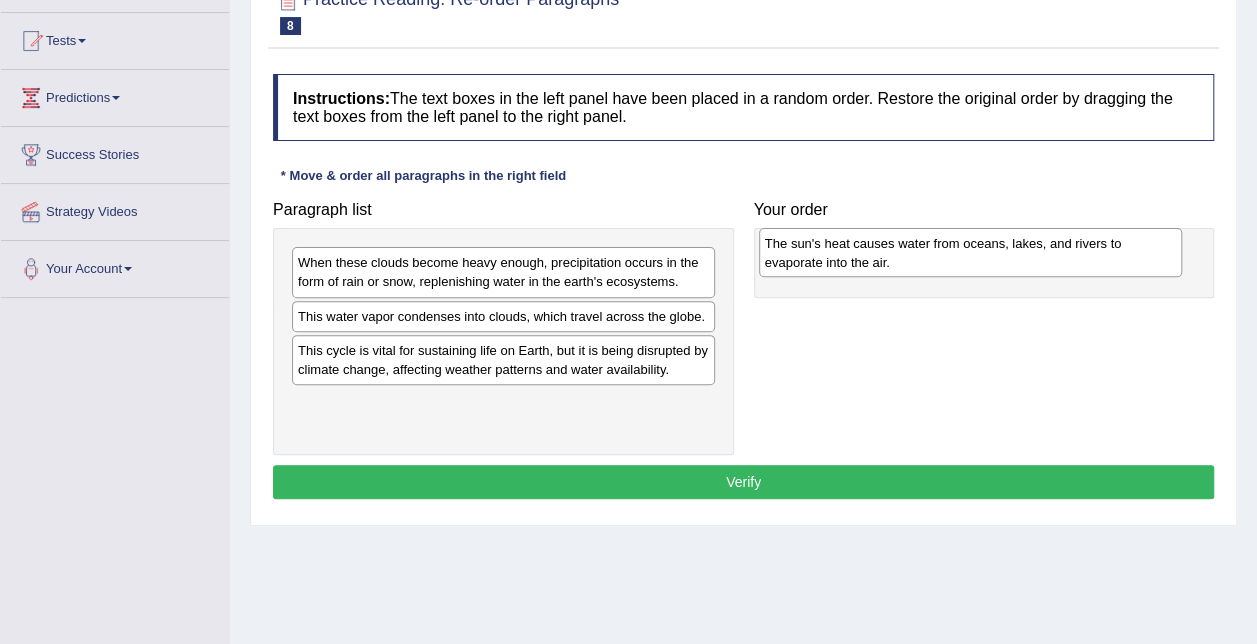 drag, startPoint x: 465, startPoint y: 418, endPoint x: 932, endPoint y: 260, distance: 493.00406 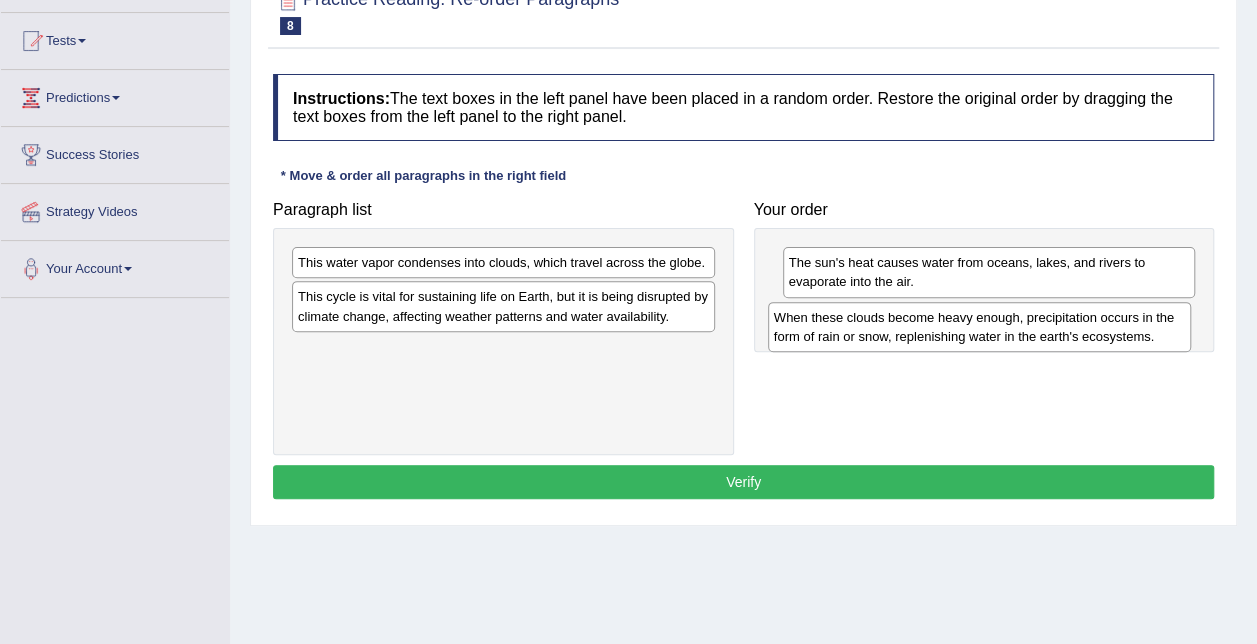 drag, startPoint x: 426, startPoint y: 285, endPoint x: 902, endPoint y: 340, distance: 479.167 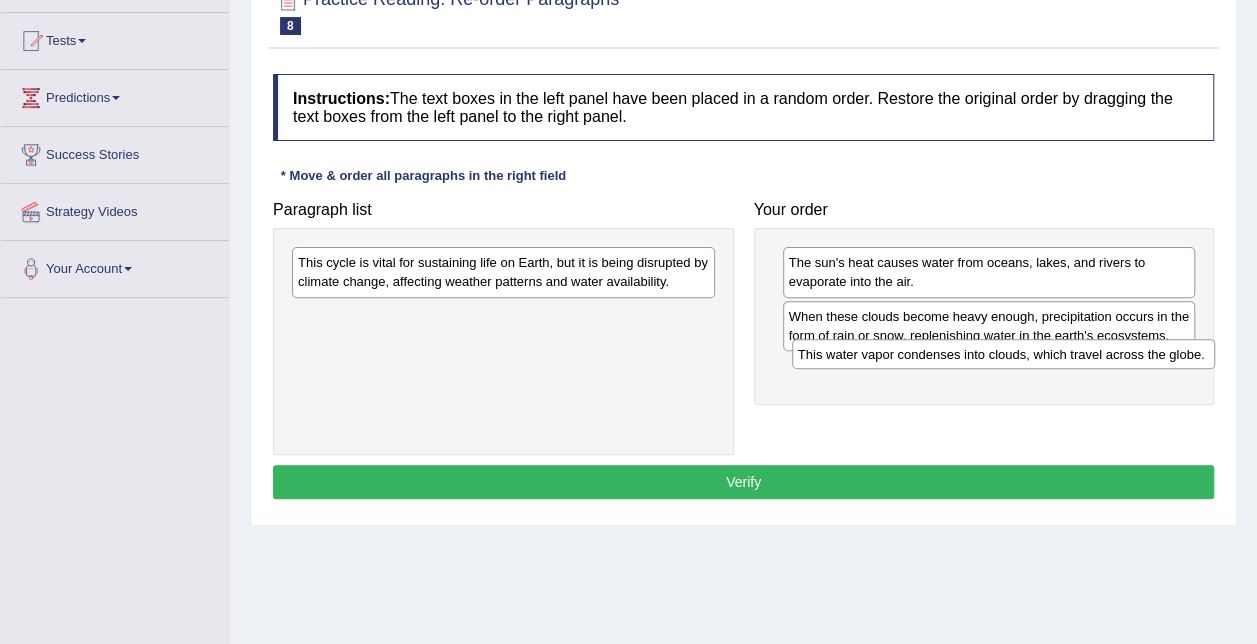 drag, startPoint x: 583, startPoint y: 264, endPoint x: 1087, endPoint y: 358, distance: 512.6909 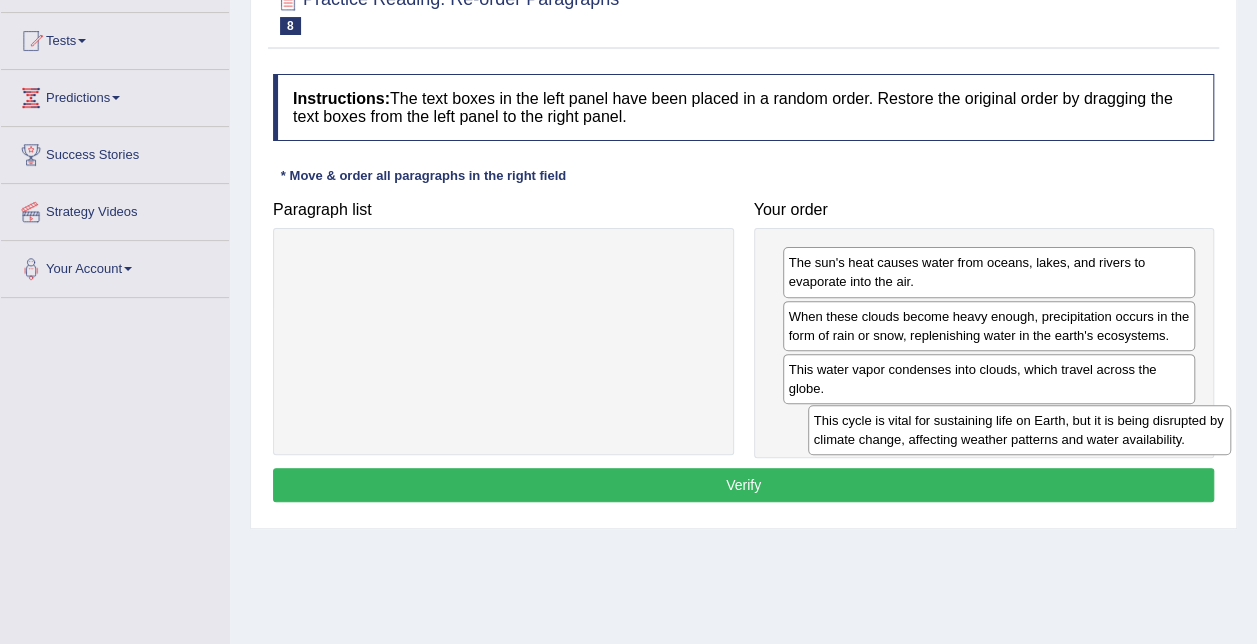 drag, startPoint x: 508, startPoint y: 276, endPoint x: 1019, endPoint y: 432, distance: 534.28174 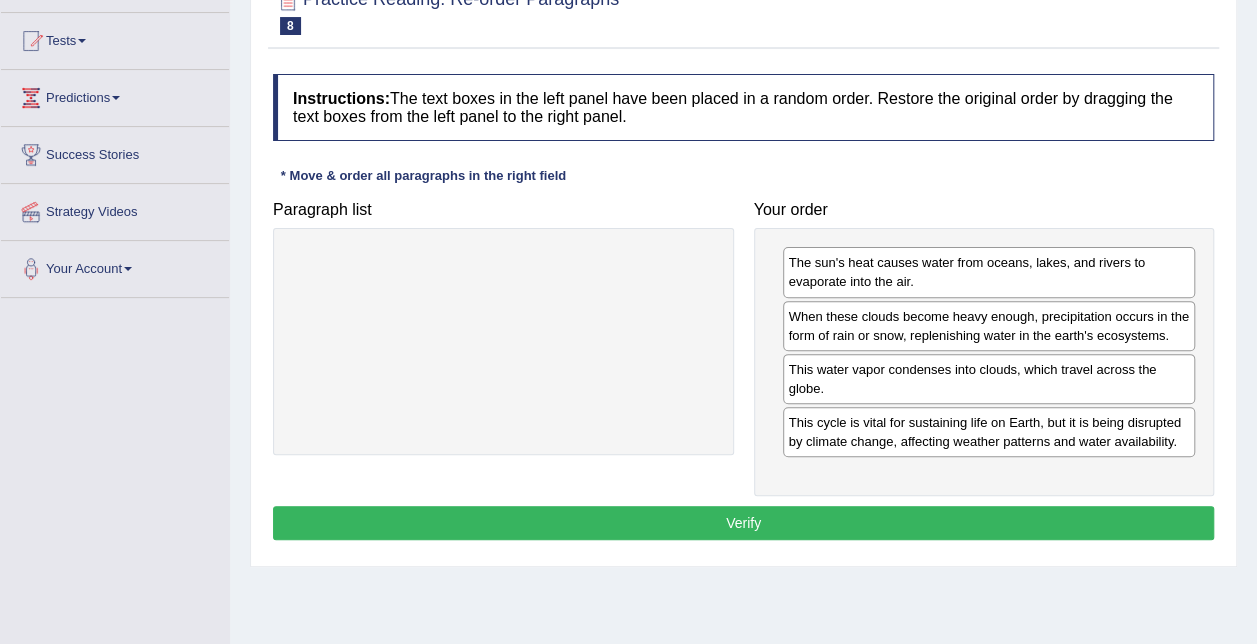click on "Verify" at bounding box center (743, 523) 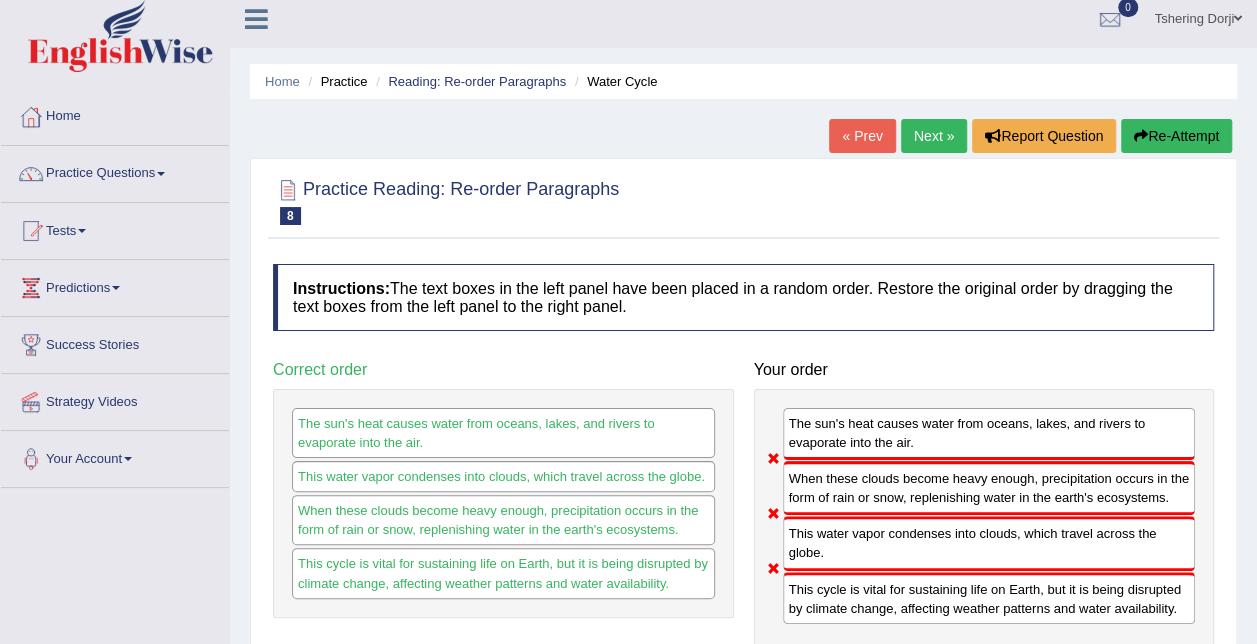 scroll, scrollTop: 0, scrollLeft: 0, axis: both 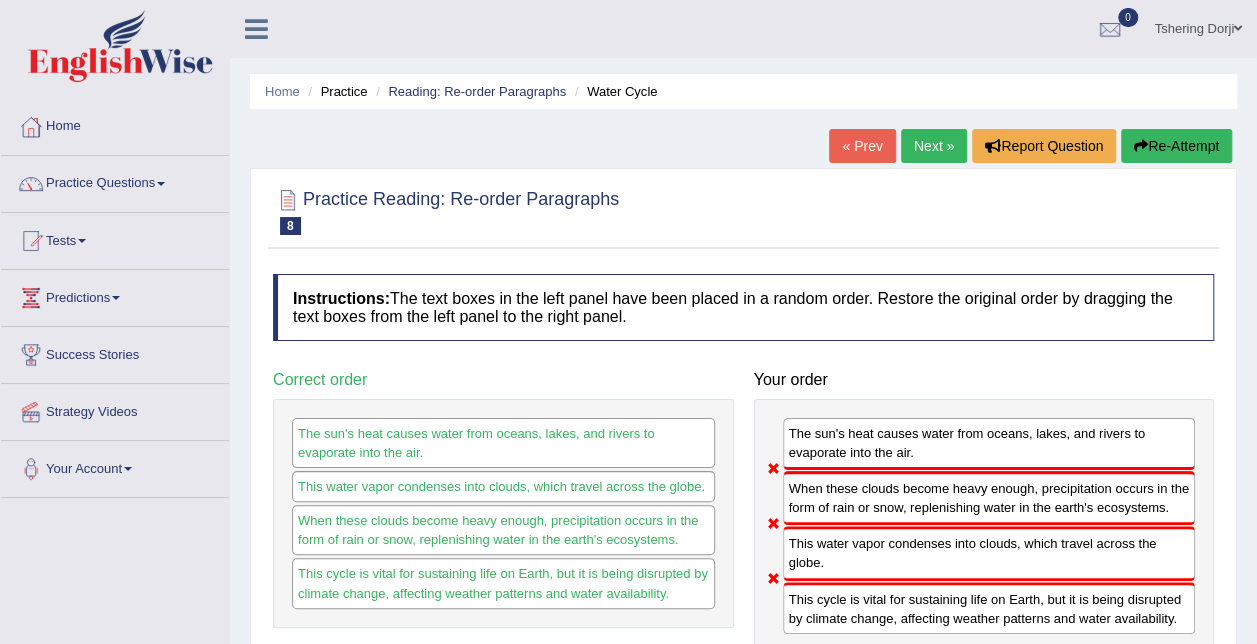 click on "Re-Attempt" at bounding box center (1176, 146) 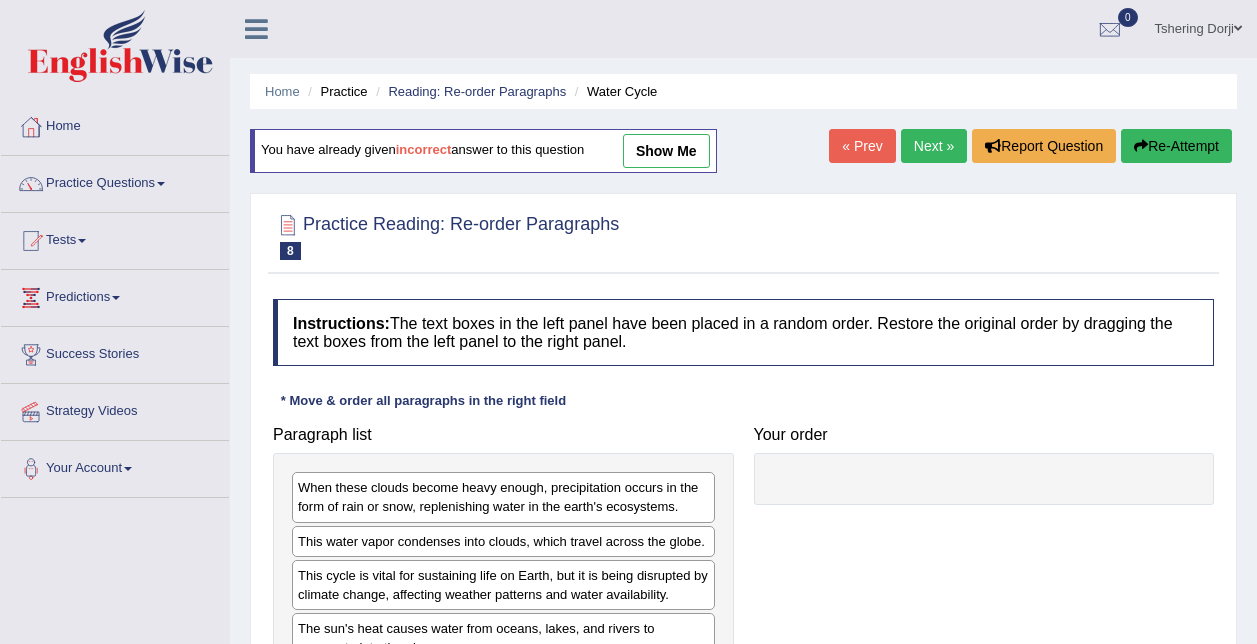 scroll, scrollTop: 0, scrollLeft: 0, axis: both 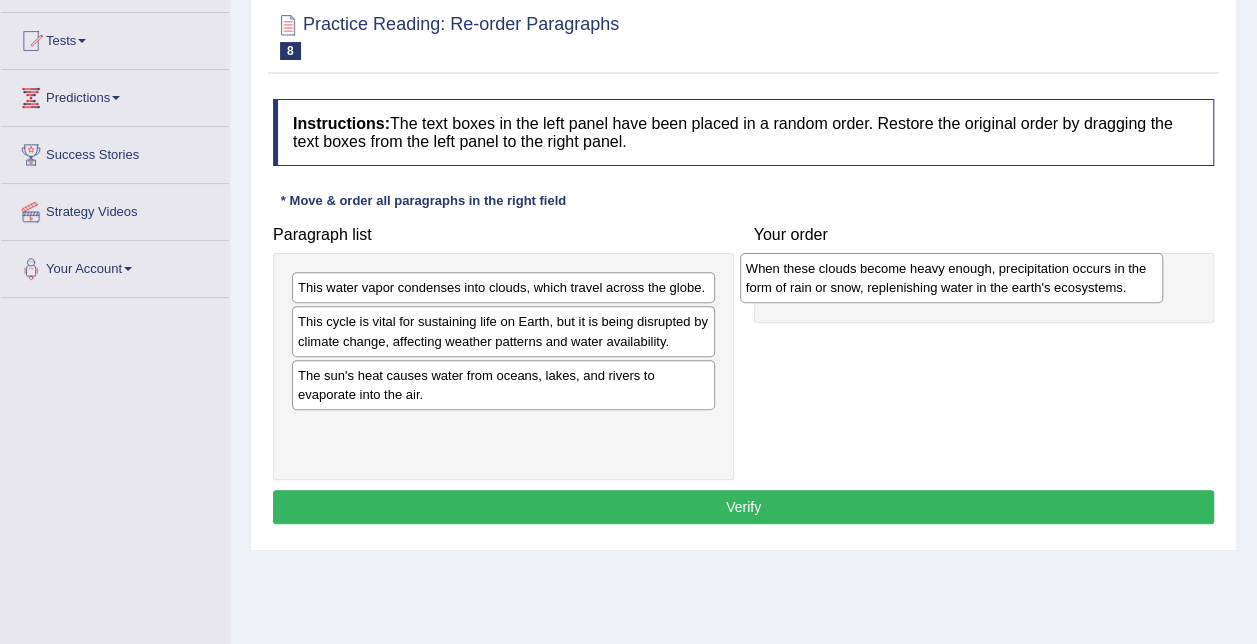 drag, startPoint x: 442, startPoint y: 305, endPoint x: 890, endPoint y: 286, distance: 448.4027 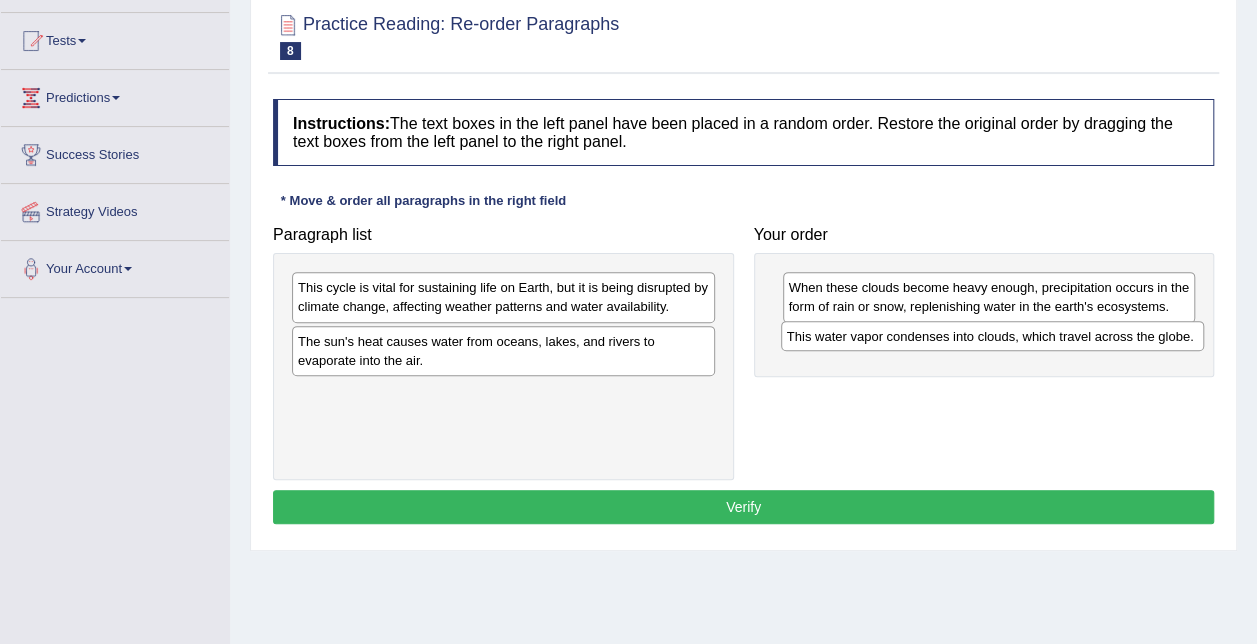 drag, startPoint x: 607, startPoint y: 295, endPoint x: 1097, endPoint y: 344, distance: 492.4439 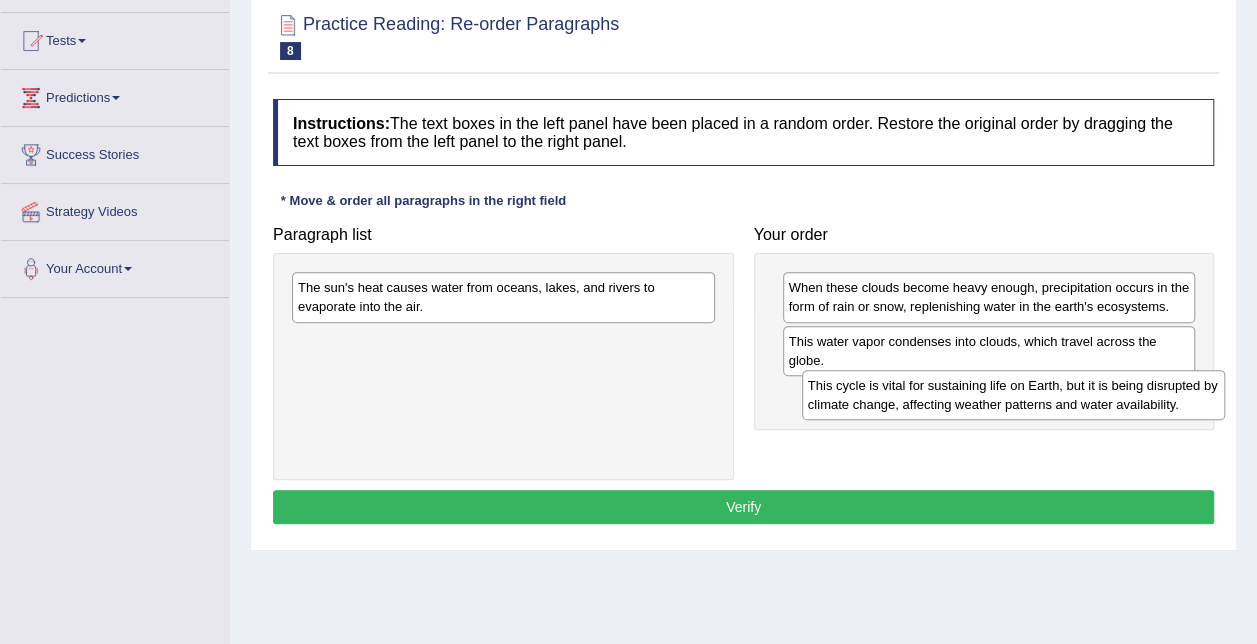drag, startPoint x: 484, startPoint y: 312, endPoint x: 994, endPoint y: 410, distance: 519.3303 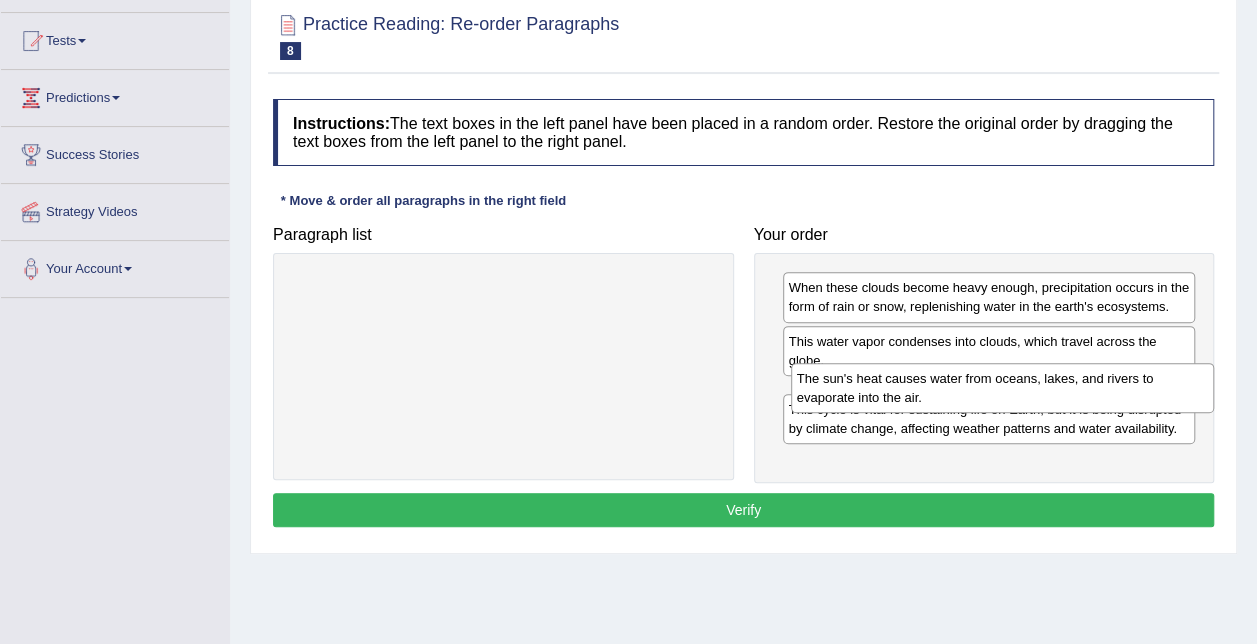 drag, startPoint x: 500, startPoint y: 308, endPoint x: 1001, endPoint y: 390, distance: 507.66623 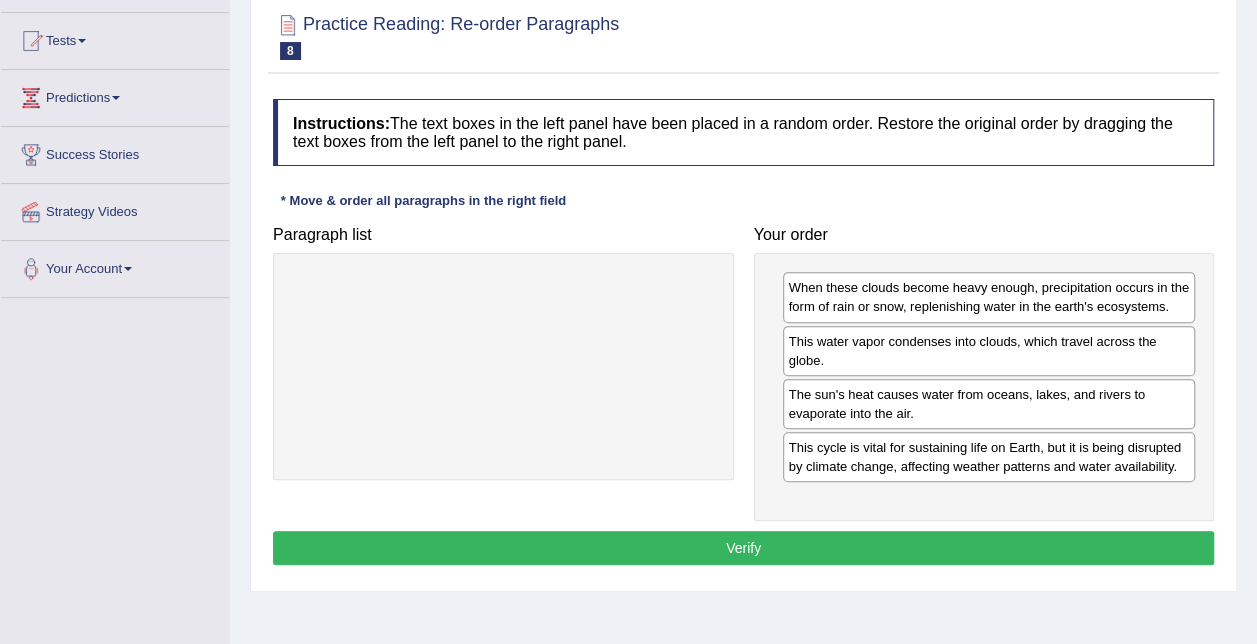 click on "Verify" at bounding box center [743, 548] 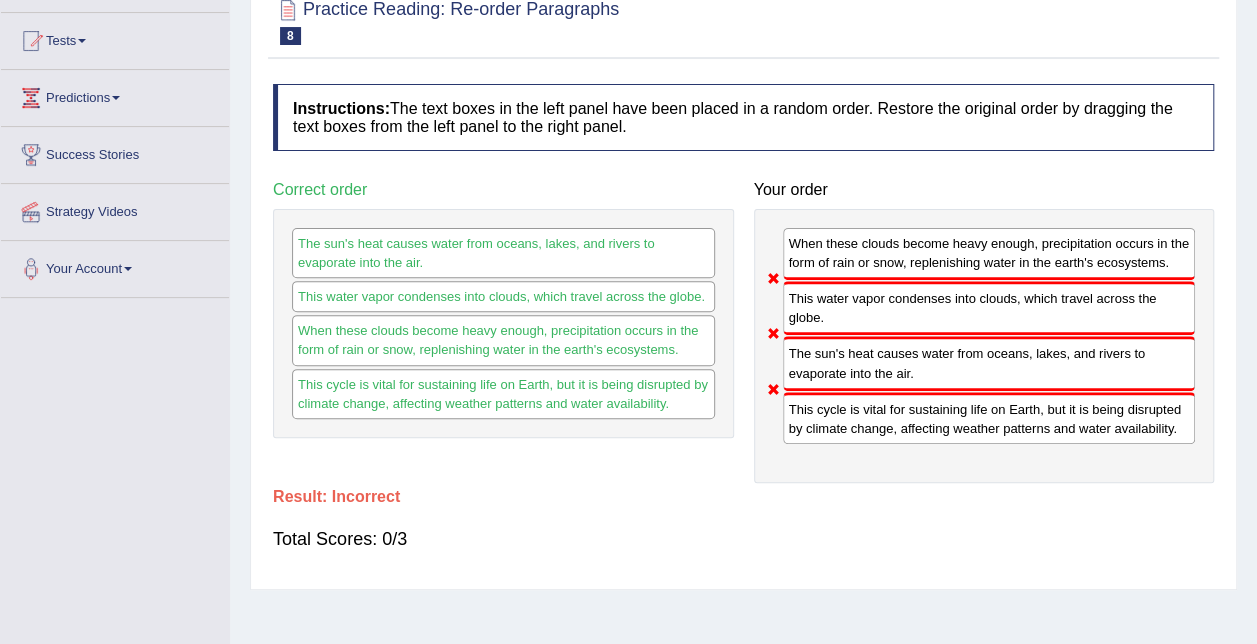 click on "This water vapor condenses into clouds, which travel across the globe." at bounding box center [989, 308] 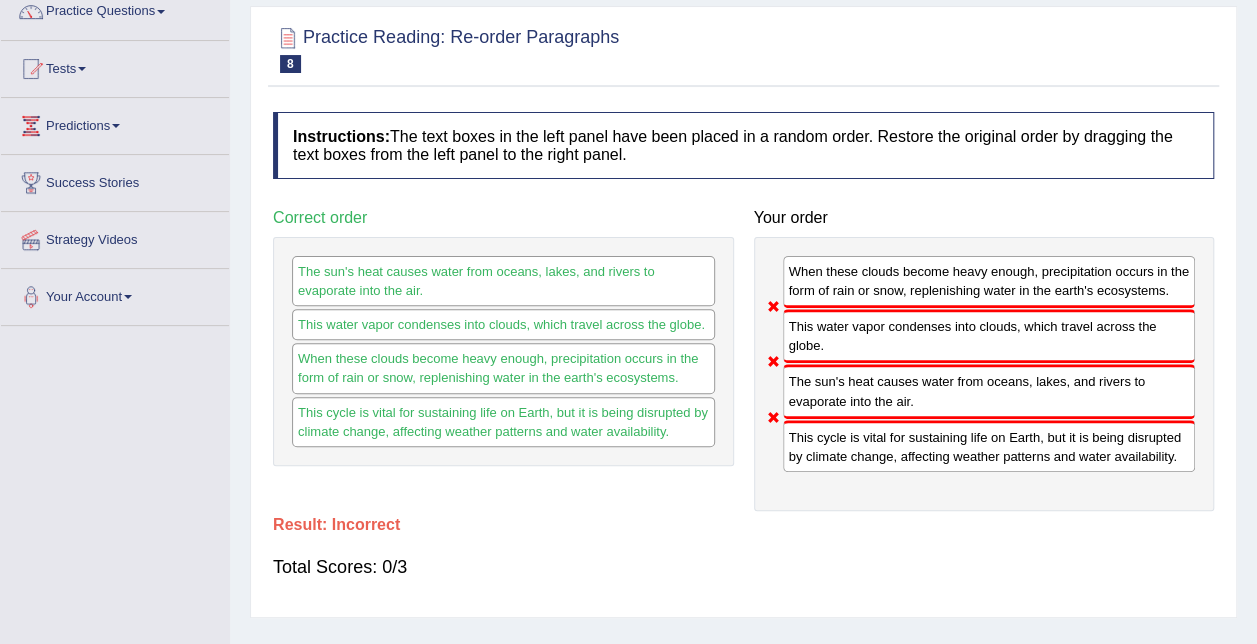 scroll, scrollTop: 0, scrollLeft: 0, axis: both 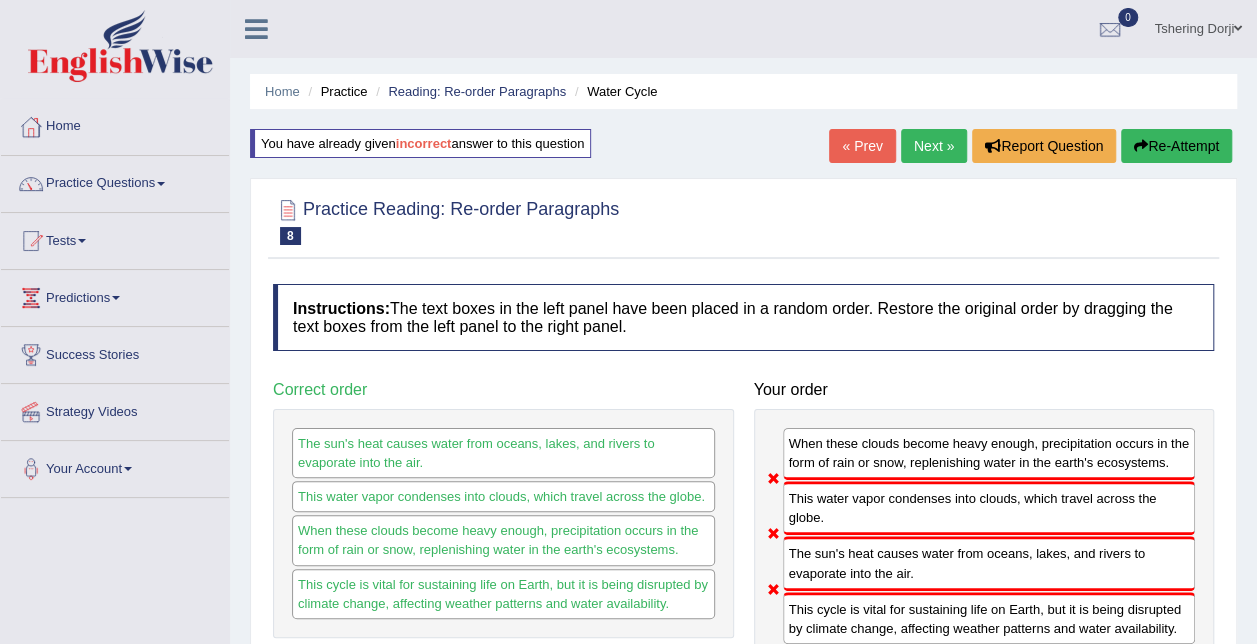 click on "Re-Attempt" at bounding box center (1176, 146) 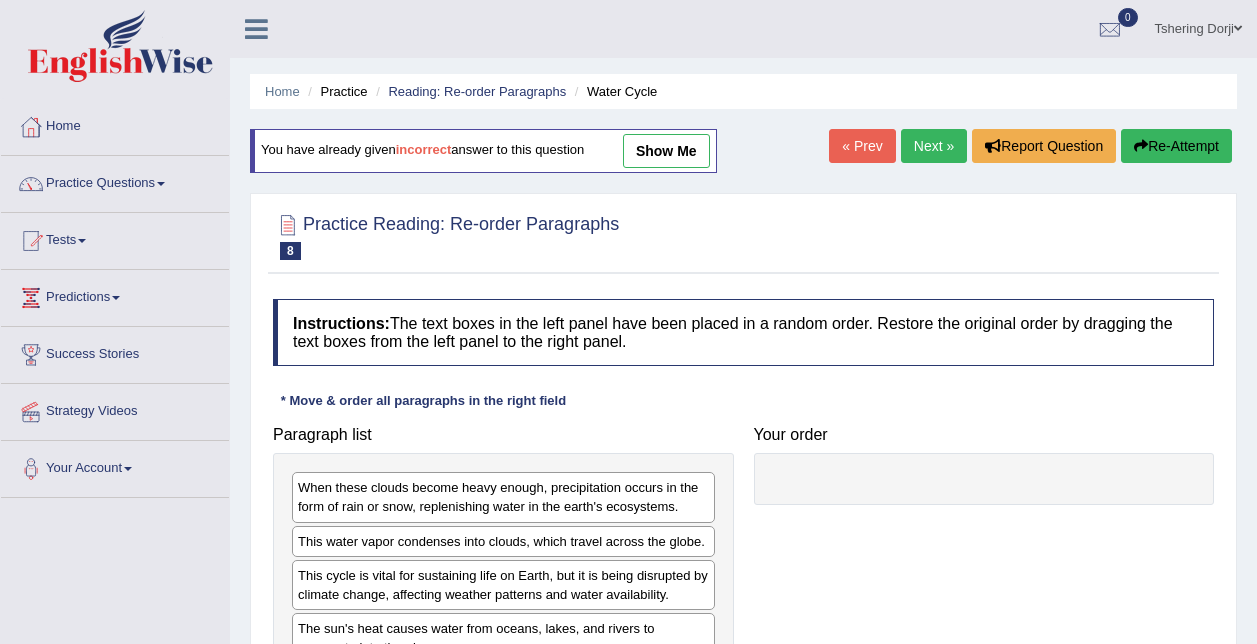 scroll, scrollTop: 0, scrollLeft: 0, axis: both 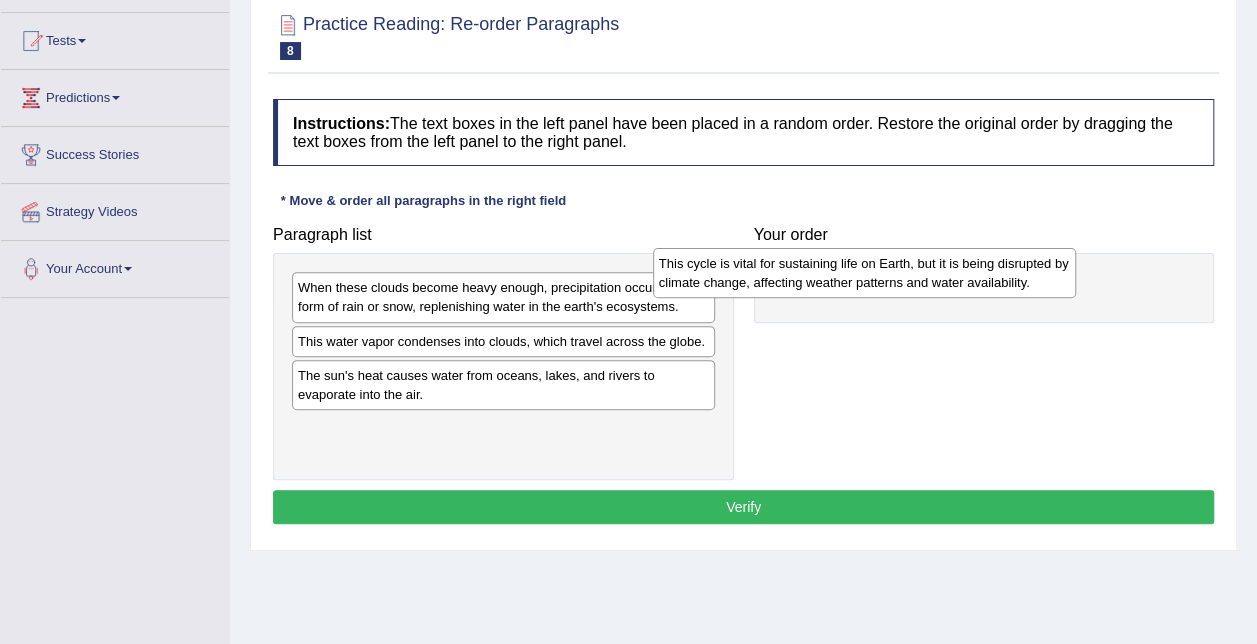 drag, startPoint x: 429, startPoint y: 386, endPoint x: 790, endPoint y: 276, distance: 377.38705 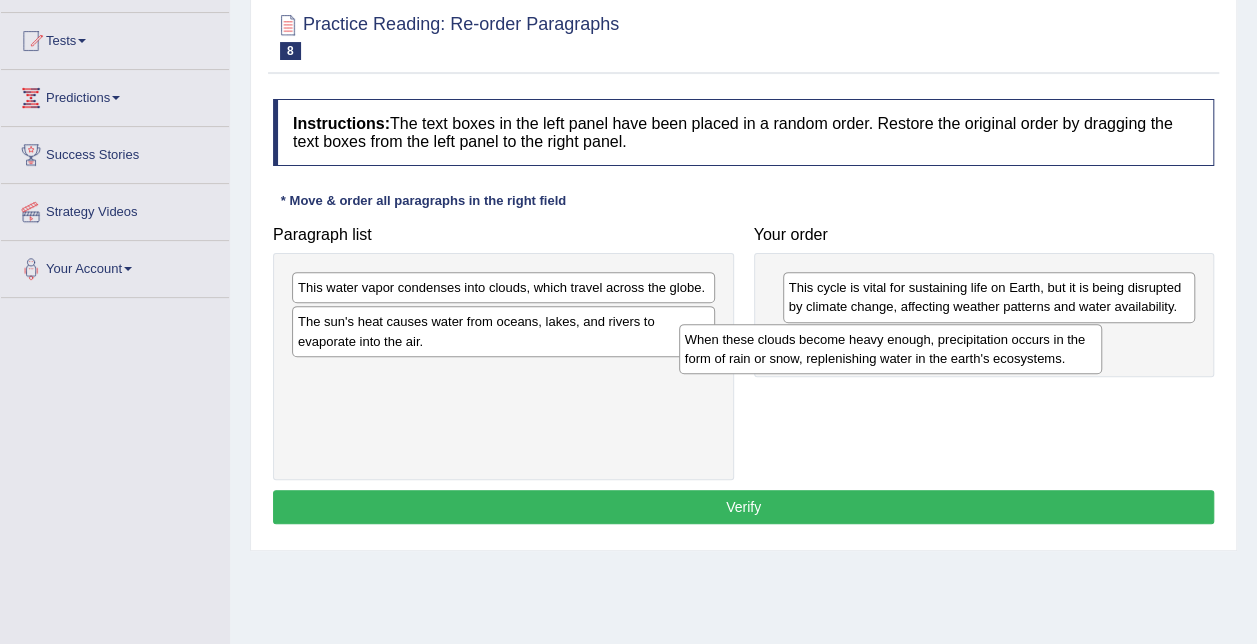 drag, startPoint x: 551, startPoint y: 308, endPoint x: 971, endPoint y: 358, distance: 422.96573 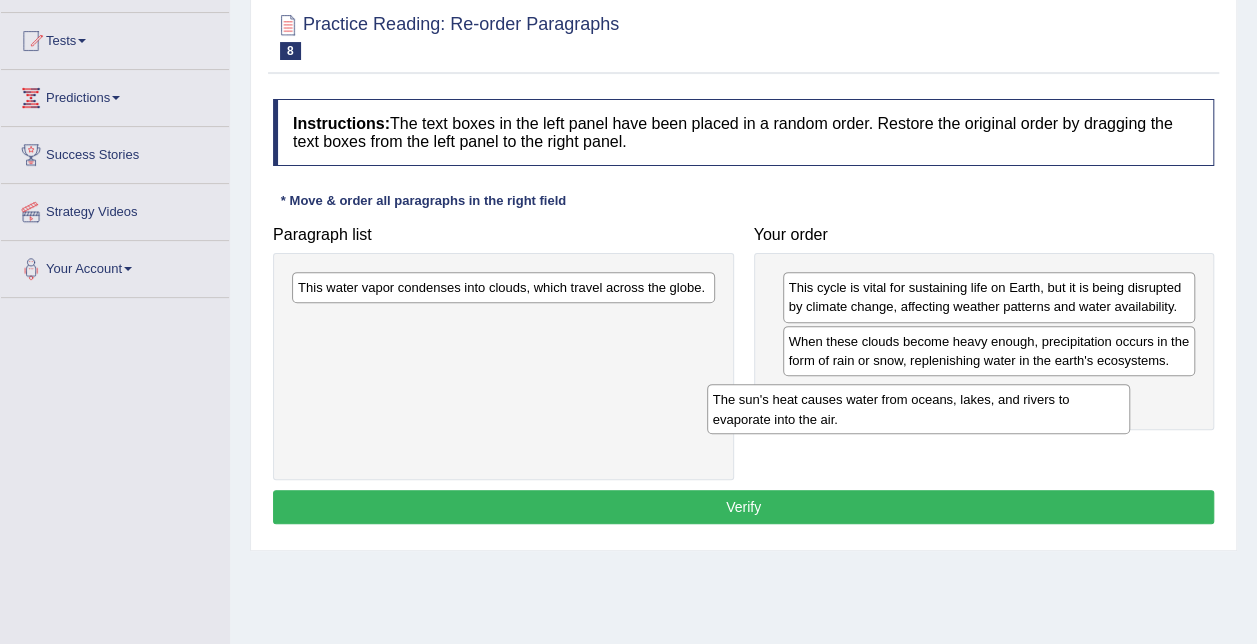 drag, startPoint x: 520, startPoint y: 340, endPoint x: 944, endPoint y: 396, distance: 427.68213 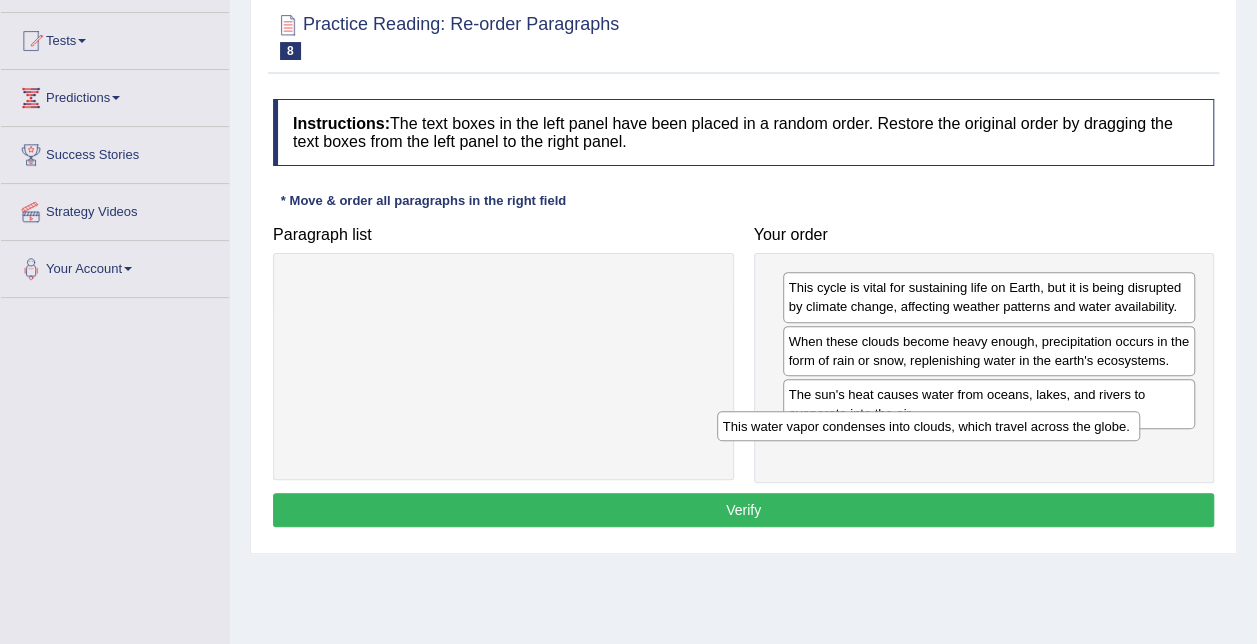 drag, startPoint x: 451, startPoint y: 299, endPoint x: 914, endPoint y: 432, distance: 481.724 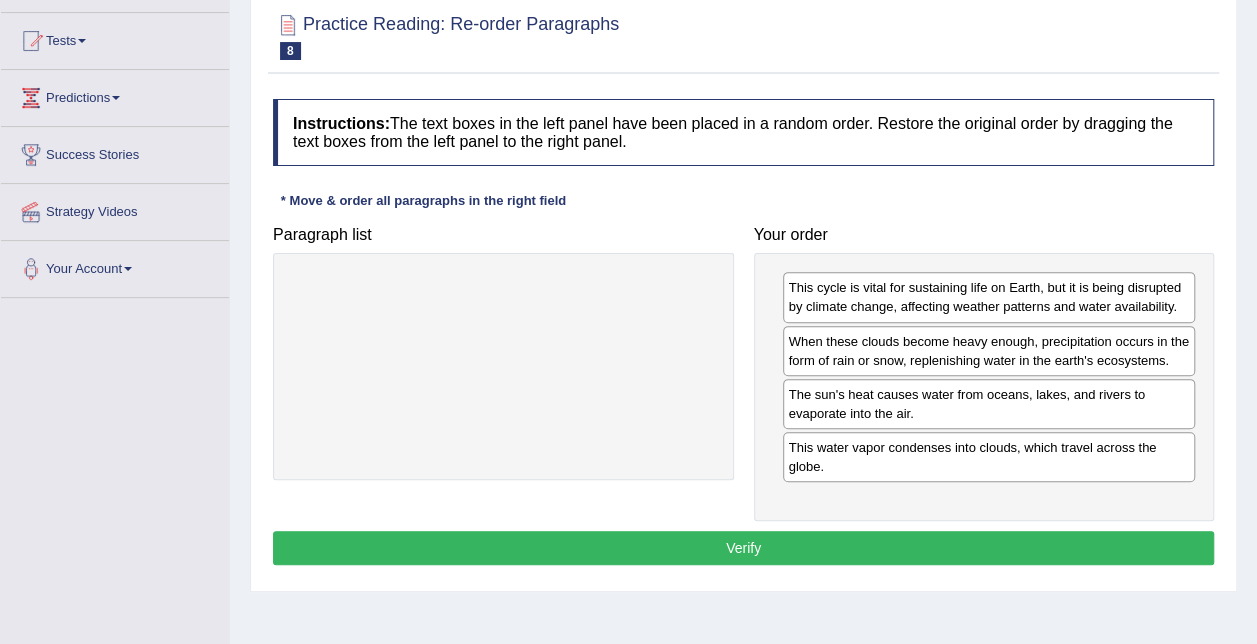 click on "Verify" at bounding box center [743, 548] 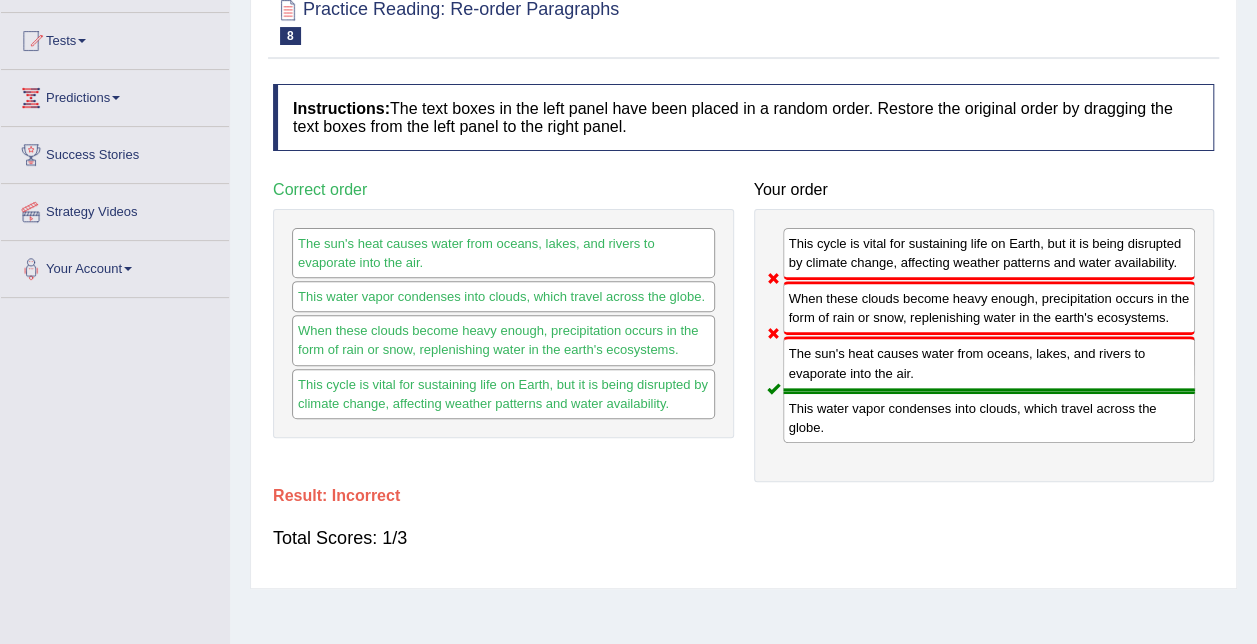 scroll, scrollTop: 0, scrollLeft: 0, axis: both 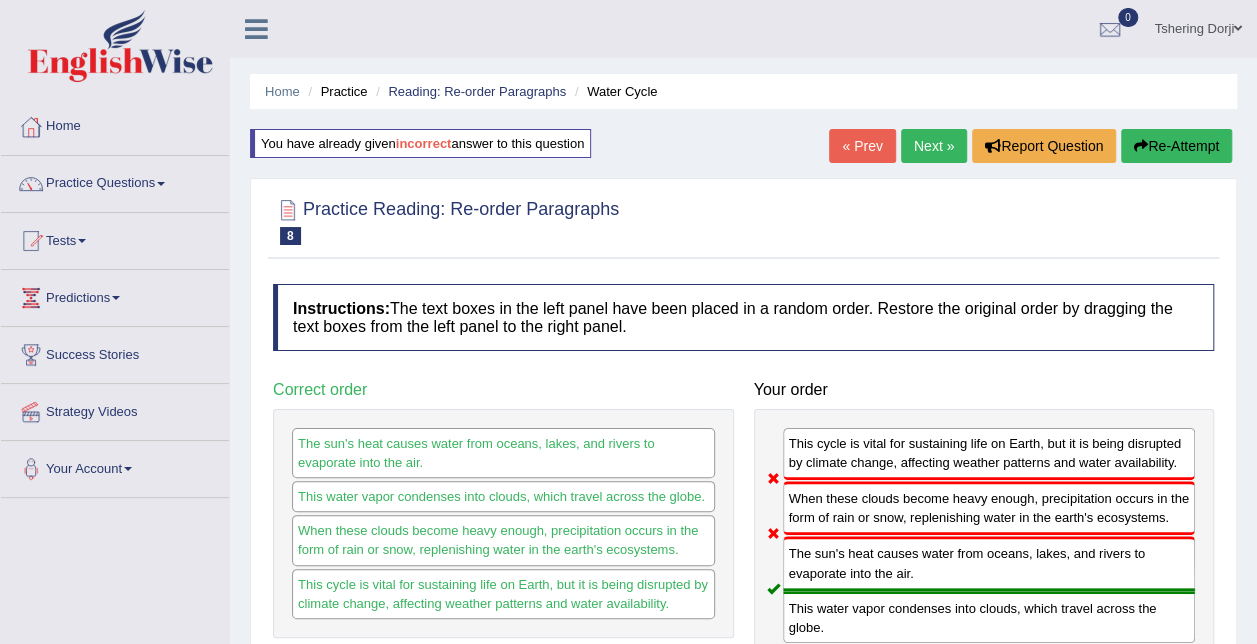 click on "Re-Attempt" at bounding box center (1176, 146) 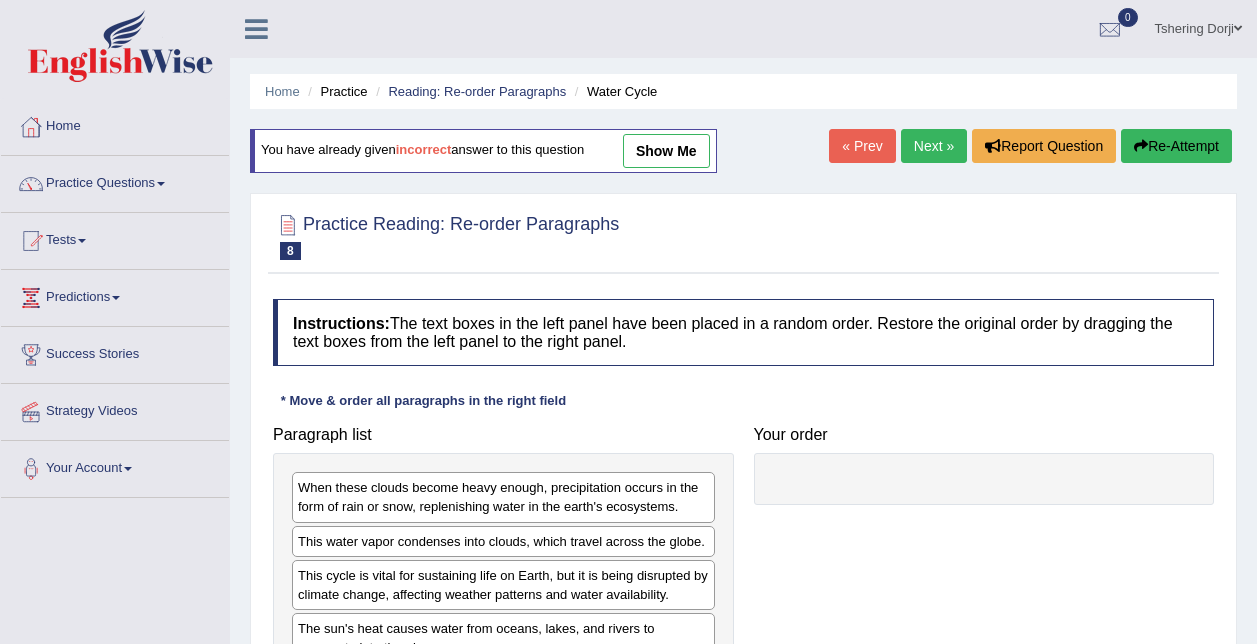 scroll, scrollTop: 0, scrollLeft: 0, axis: both 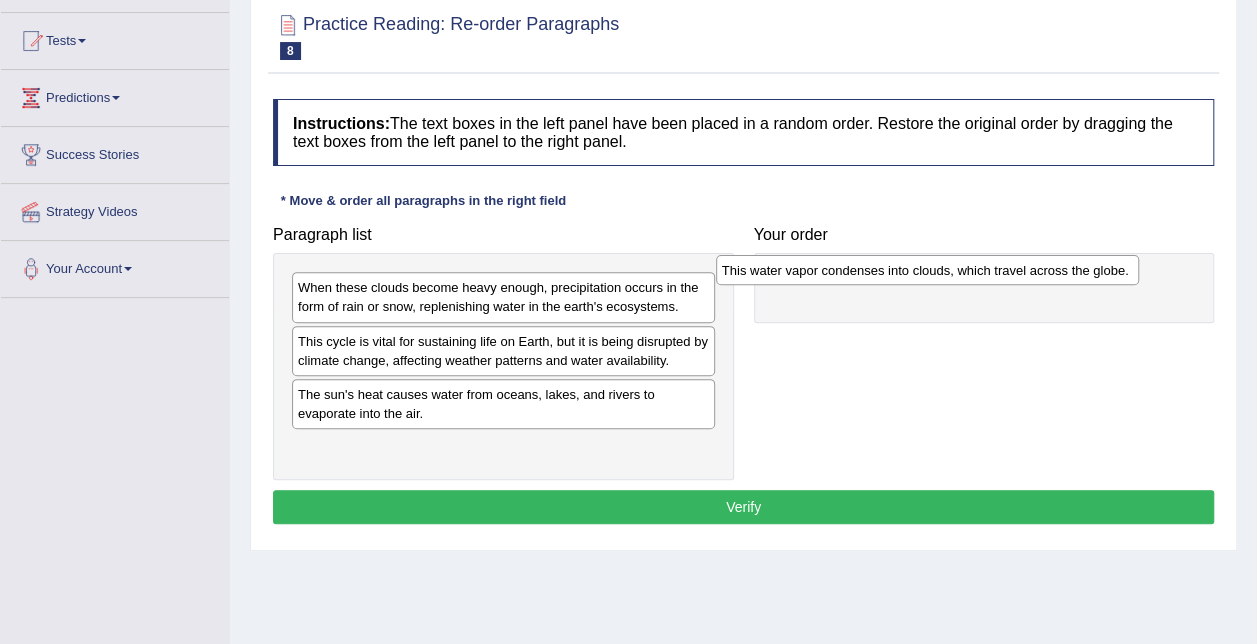 drag, startPoint x: 476, startPoint y: 342, endPoint x: 905, endPoint y: 270, distance: 435 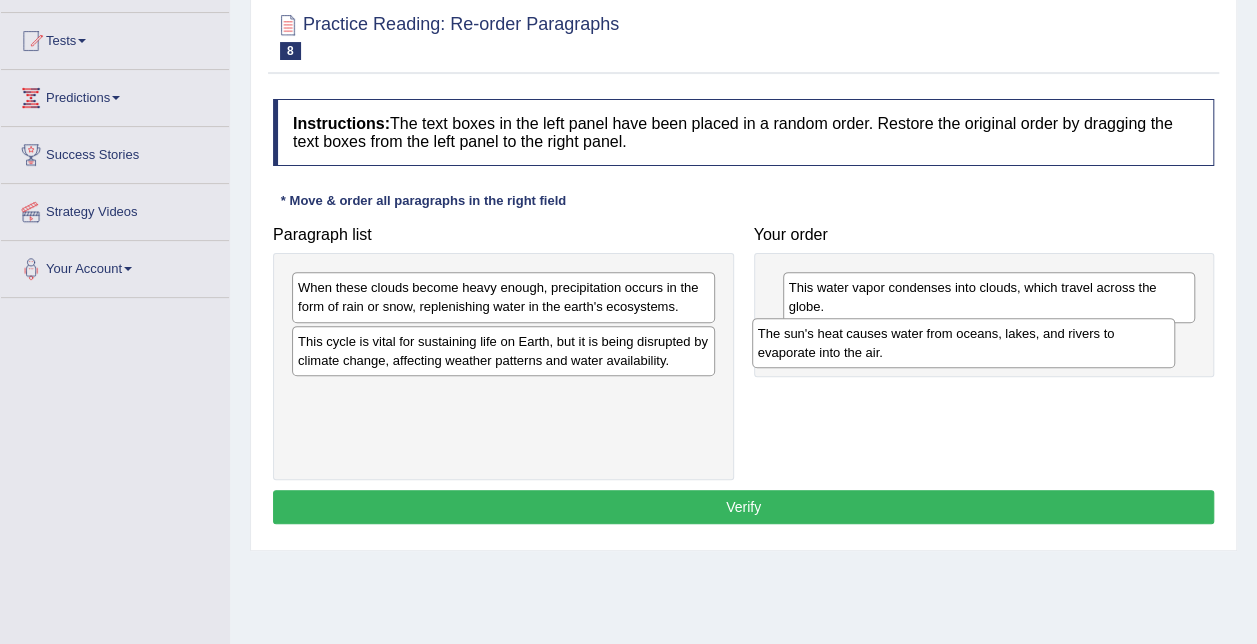 drag, startPoint x: 522, startPoint y: 396, endPoint x: 1004, endPoint y: 331, distance: 486.36304 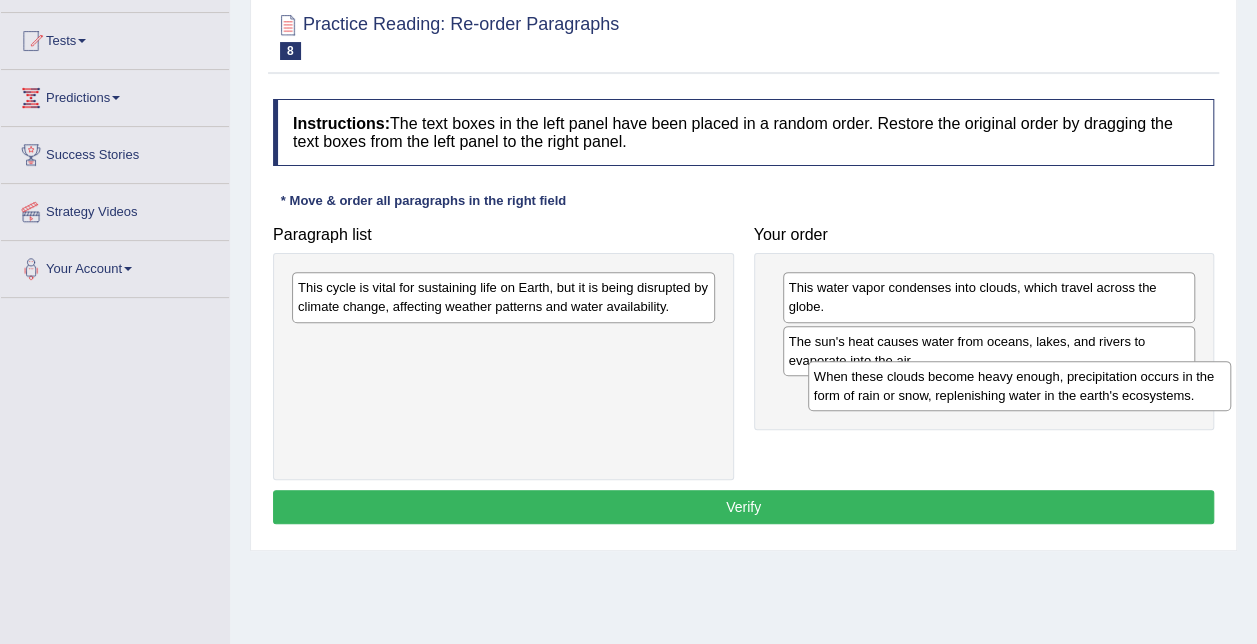 drag, startPoint x: 450, startPoint y: 298, endPoint x: 966, endPoint y: 387, distance: 523.61914 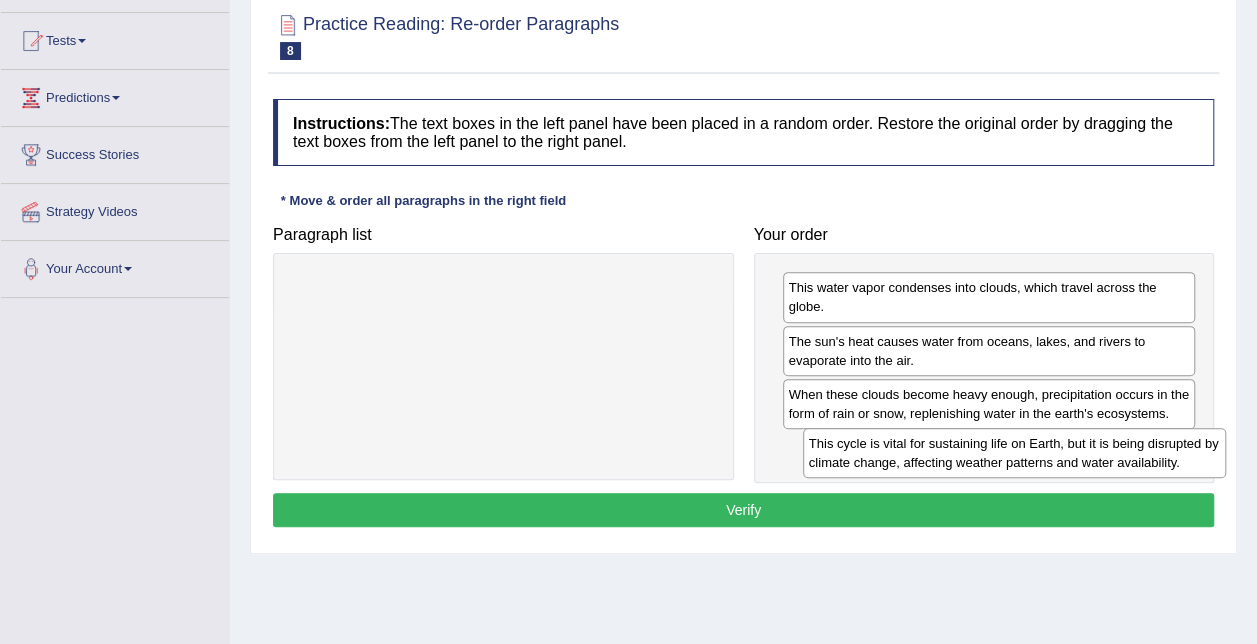 drag, startPoint x: 513, startPoint y: 306, endPoint x: 1010, endPoint y: 462, distance: 520.90784 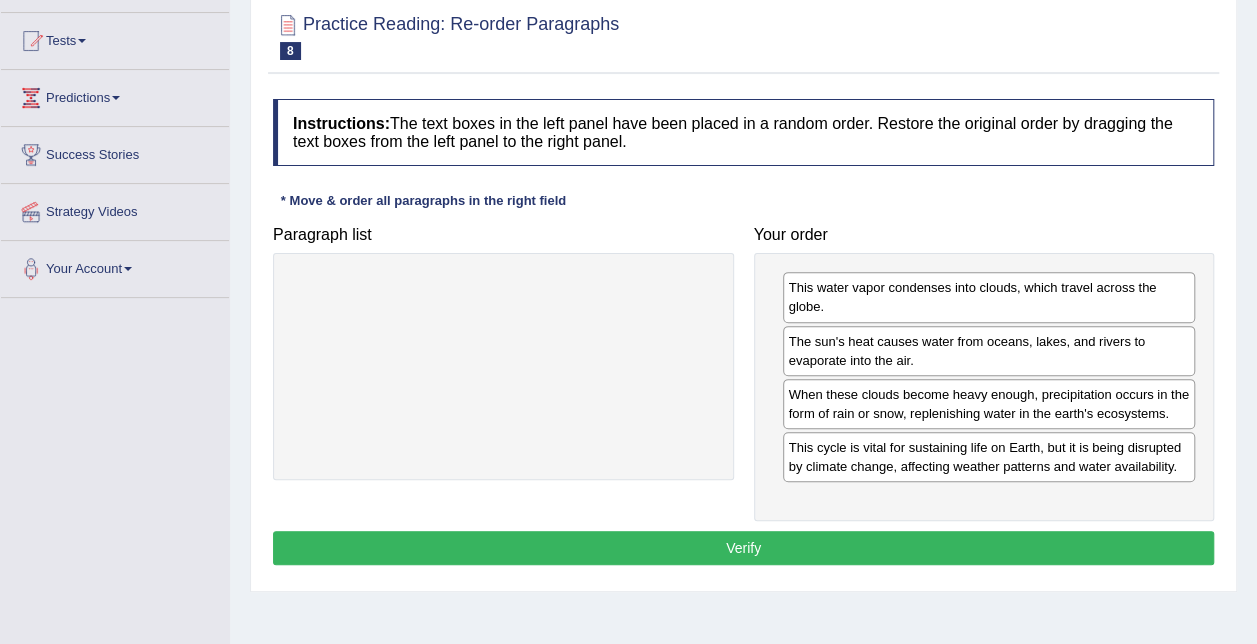 click on "Verify" at bounding box center [743, 548] 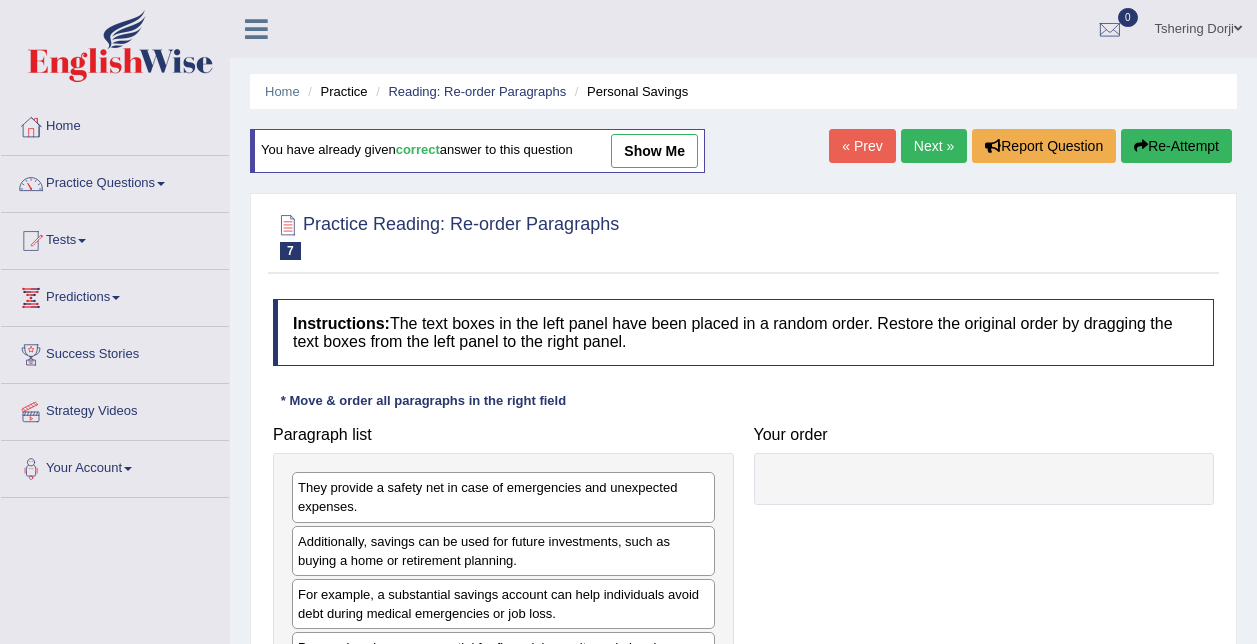 scroll, scrollTop: 0, scrollLeft: 0, axis: both 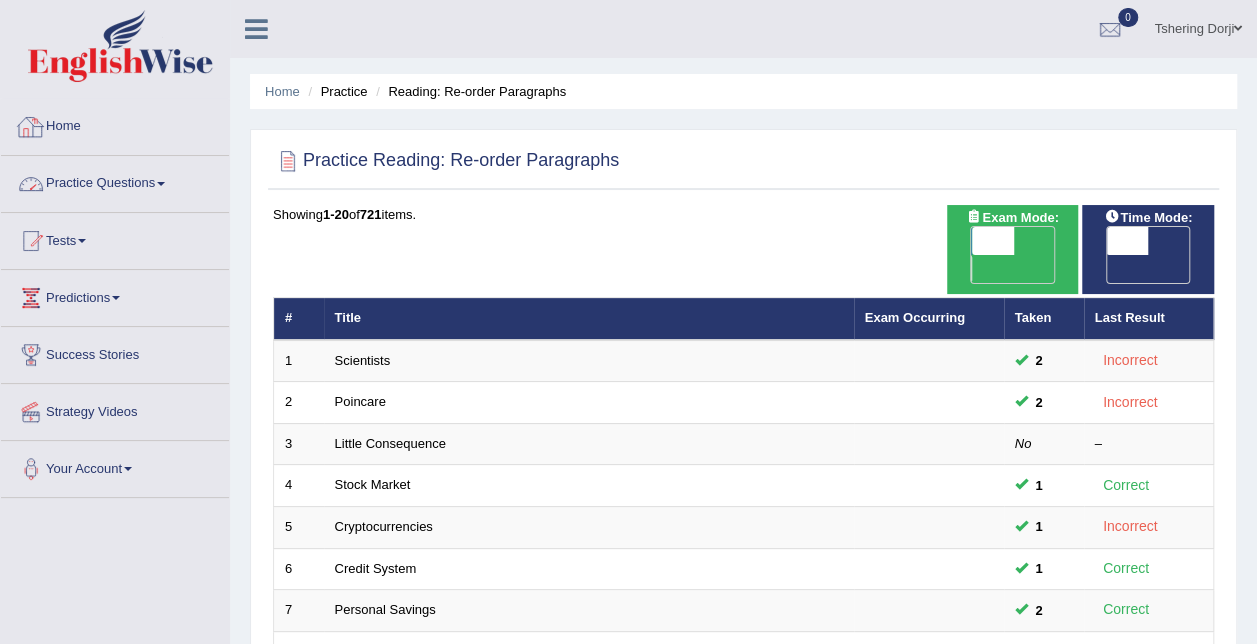 click on "Home" at bounding box center [115, 124] 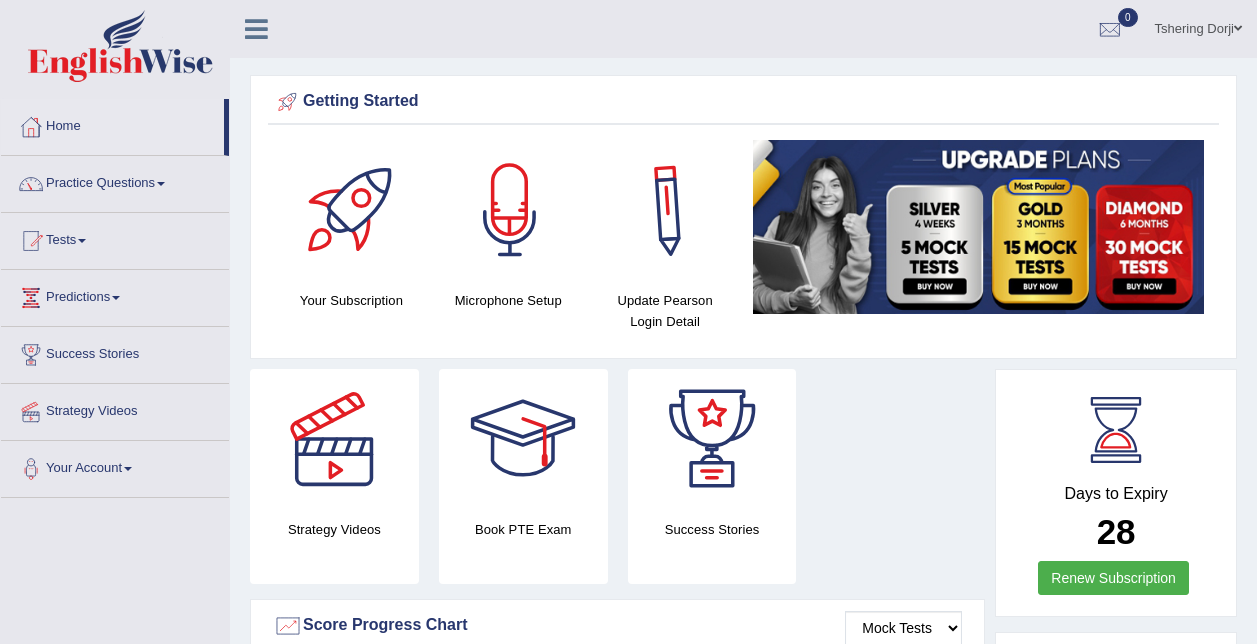 scroll, scrollTop: 300, scrollLeft: 0, axis: vertical 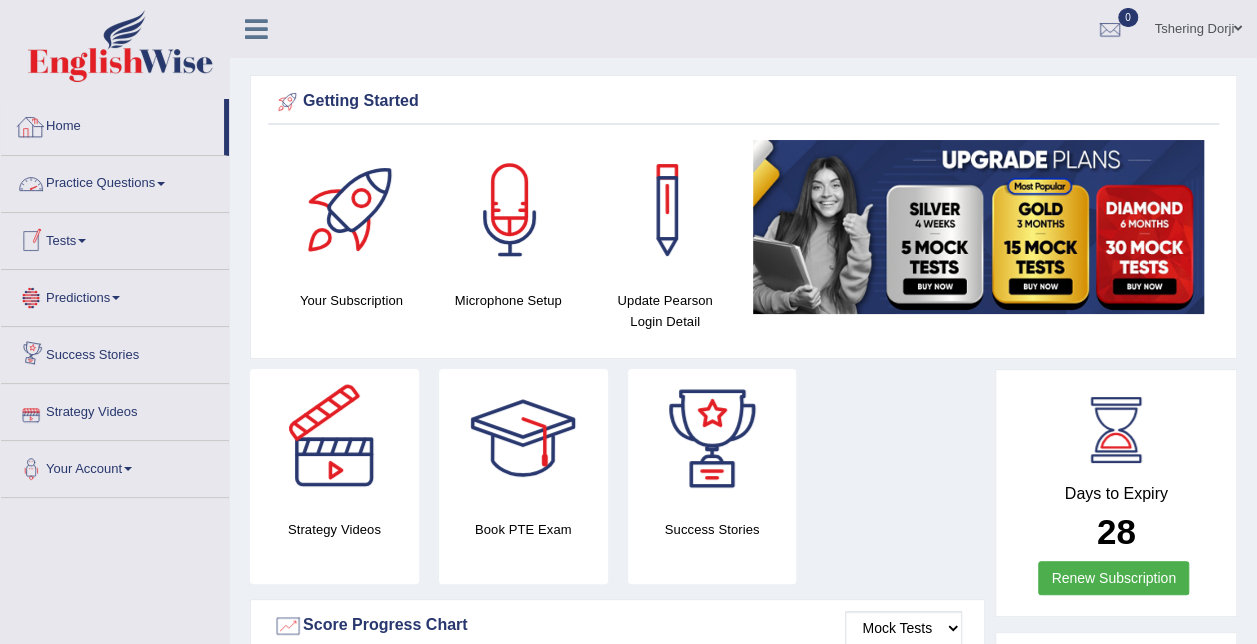 click on "Practice Questions" at bounding box center (115, 181) 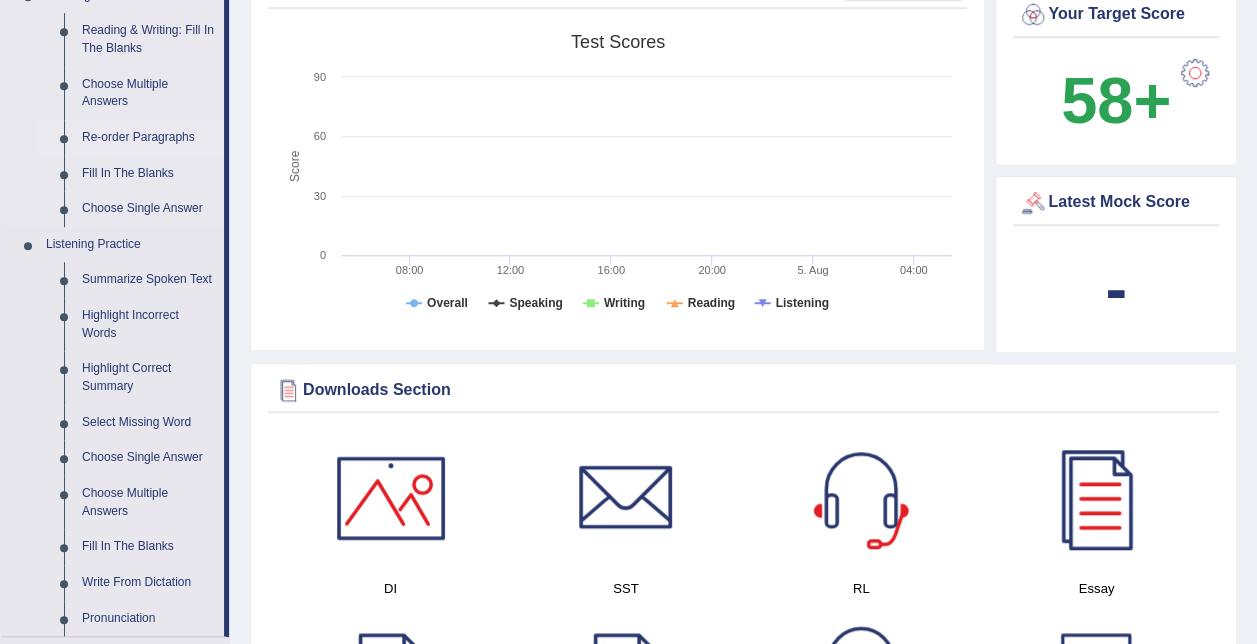 scroll, scrollTop: 600, scrollLeft: 0, axis: vertical 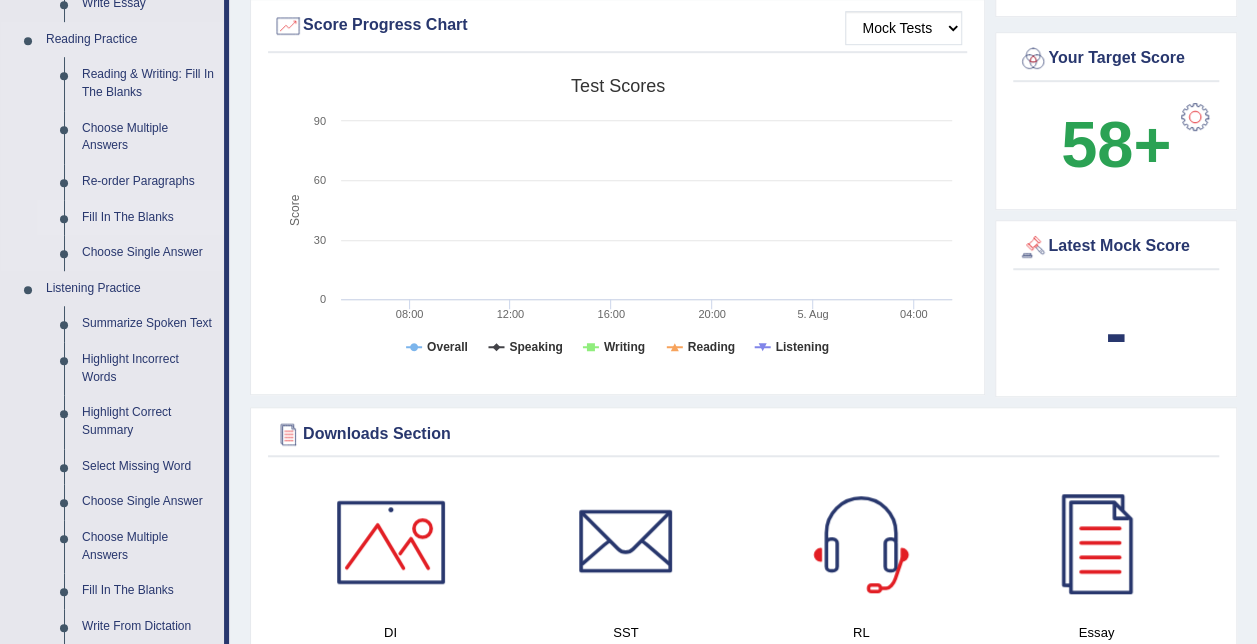 click on "Fill In The Blanks" at bounding box center (148, 218) 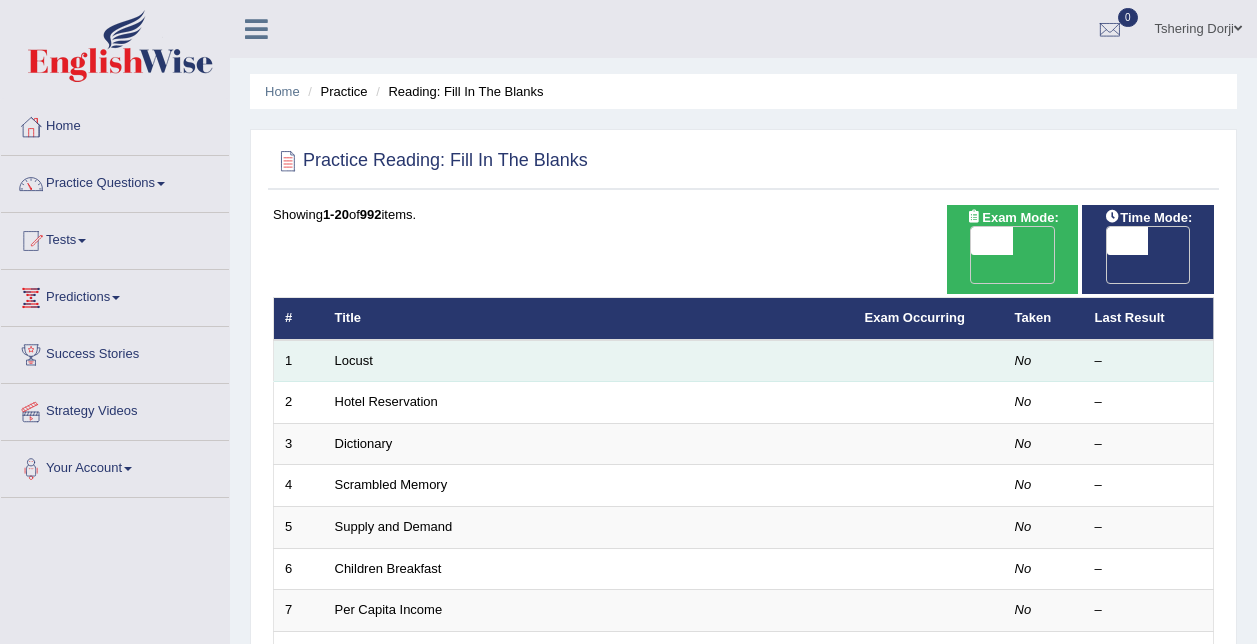 scroll, scrollTop: 0, scrollLeft: 0, axis: both 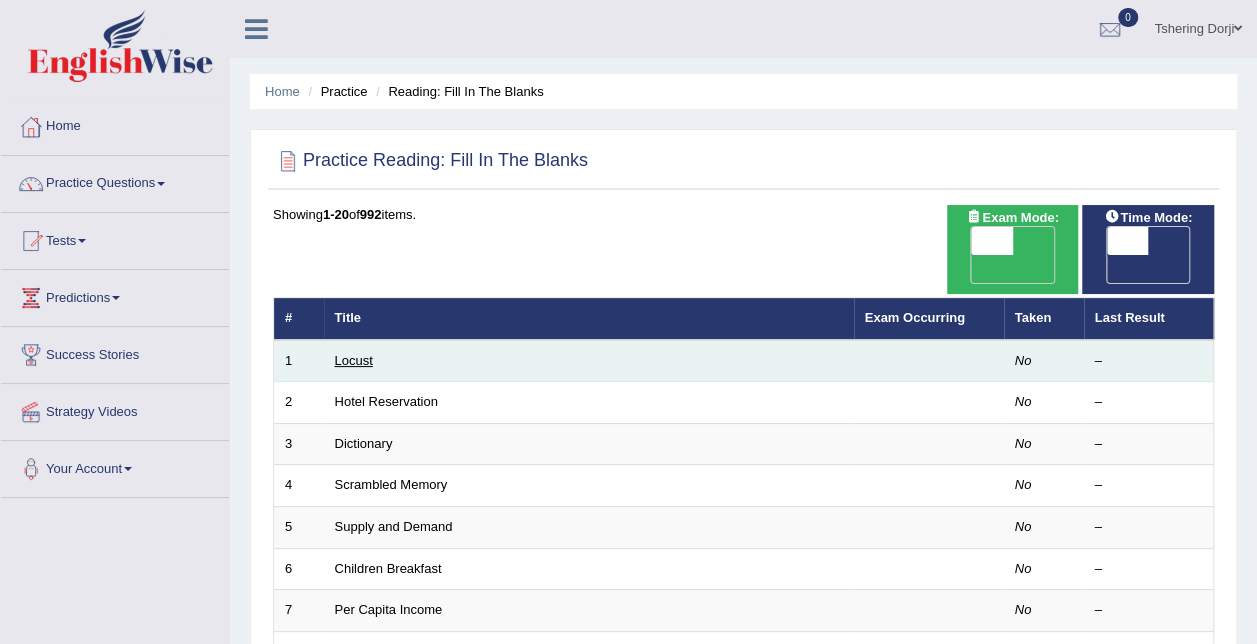 click on "Locust" at bounding box center (354, 360) 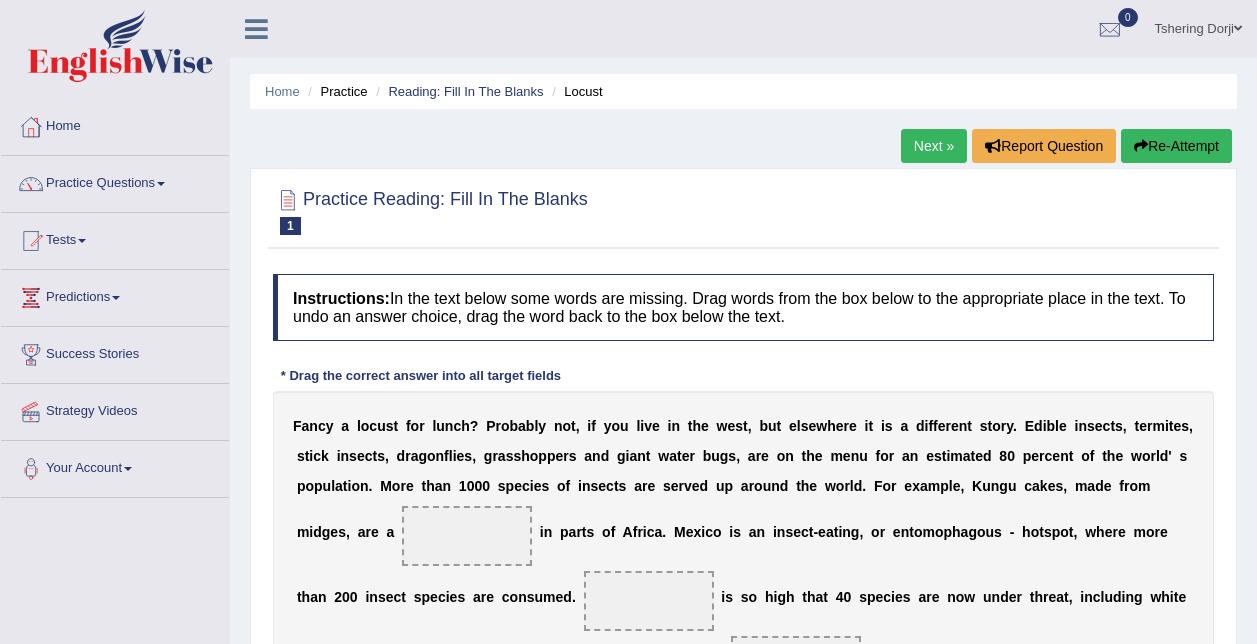 scroll, scrollTop: 0, scrollLeft: 0, axis: both 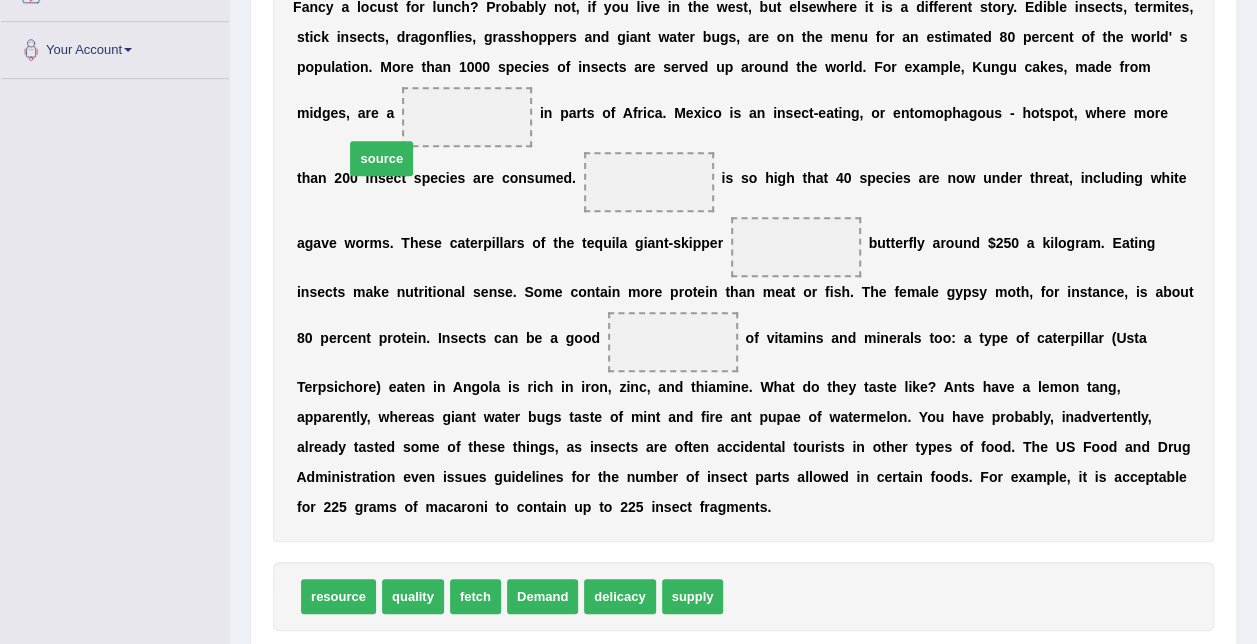 drag, startPoint x: 727, startPoint y: 563, endPoint x: 348, endPoint y: 125, distance: 579.2107 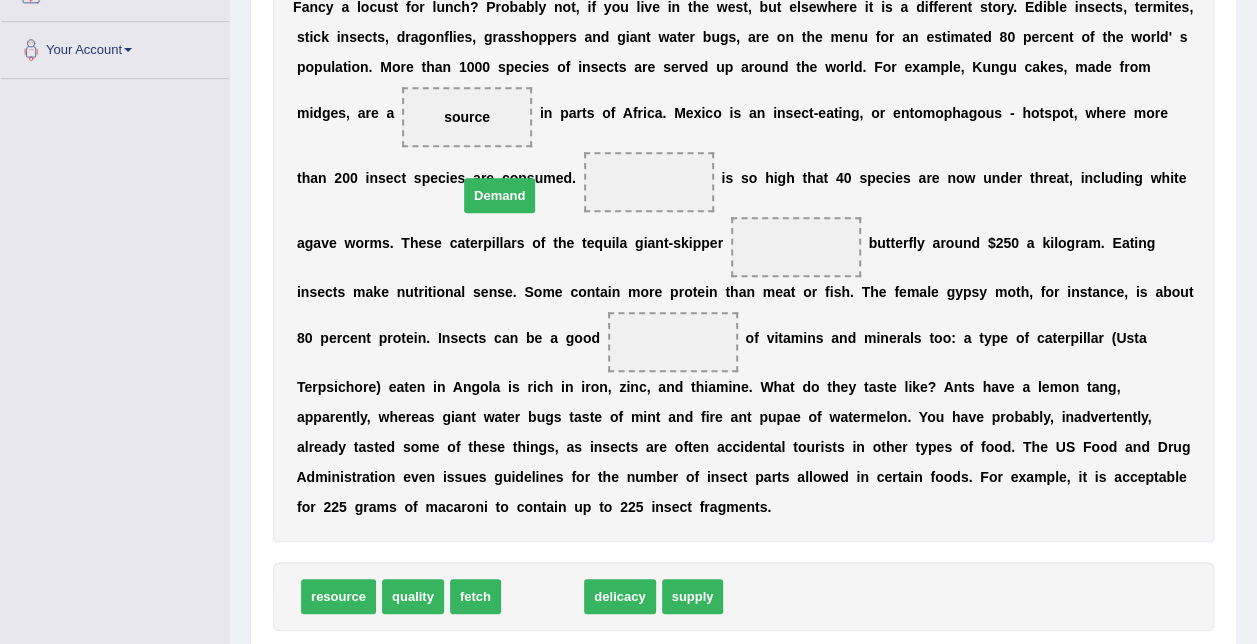 drag, startPoint x: 519, startPoint y: 566, endPoint x: 477, endPoint y: 173, distance: 395.2379 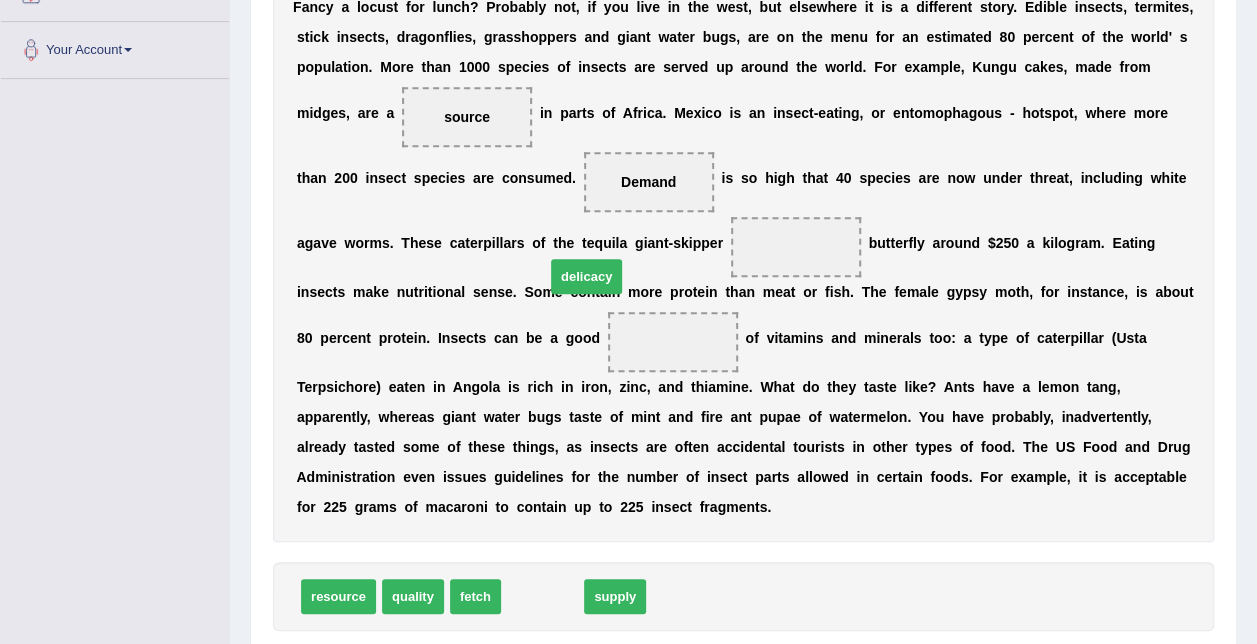 drag, startPoint x: 544, startPoint y: 563, endPoint x: 588, endPoint y: 243, distance: 323.01083 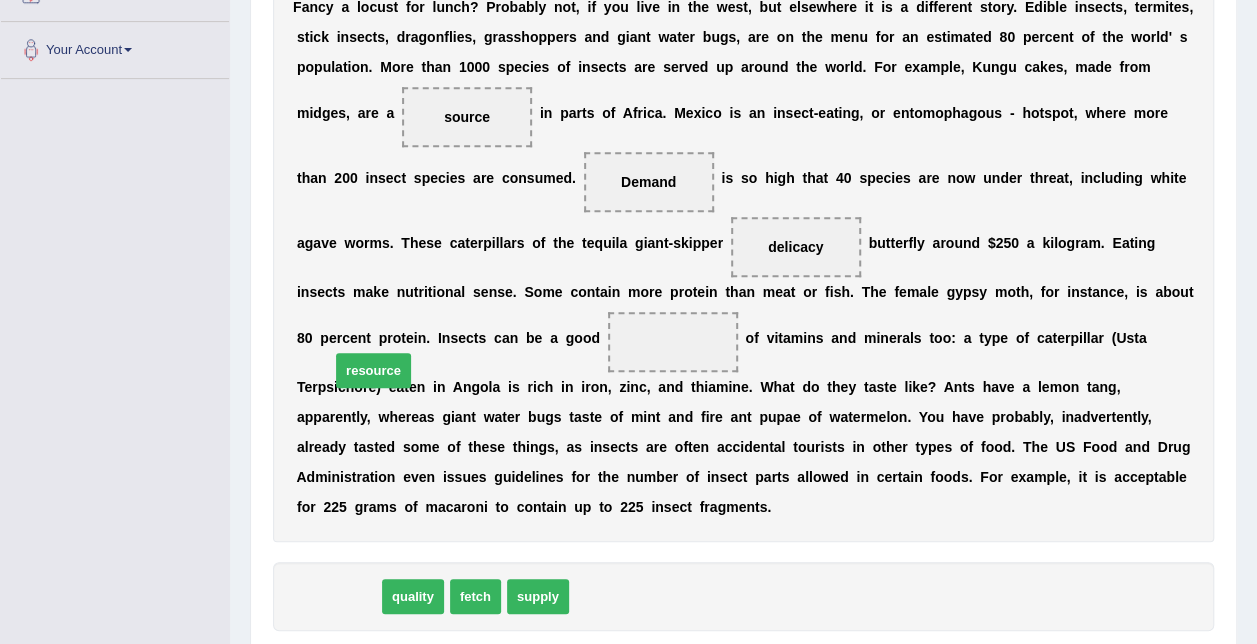 drag, startPoint x: 347, startPoint y: 557, endPoint x: 380, endPoint y: 329, distance: 230.37578 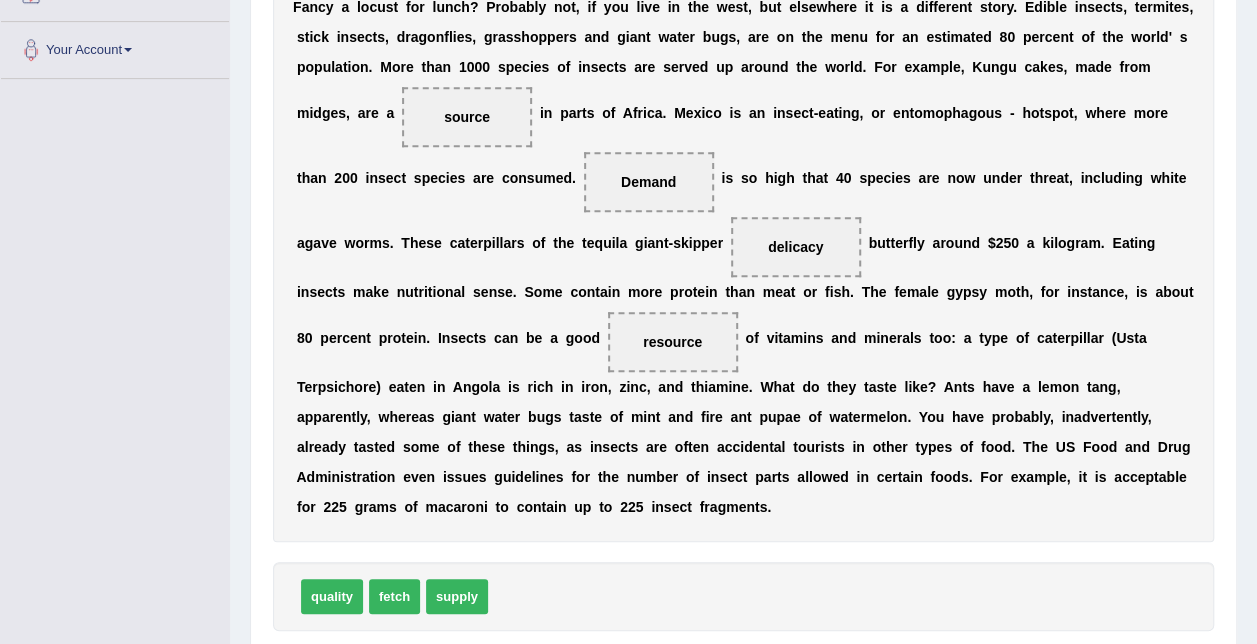 scroll, scrollTop: 519, scrollLeft: 0, axis: vertical 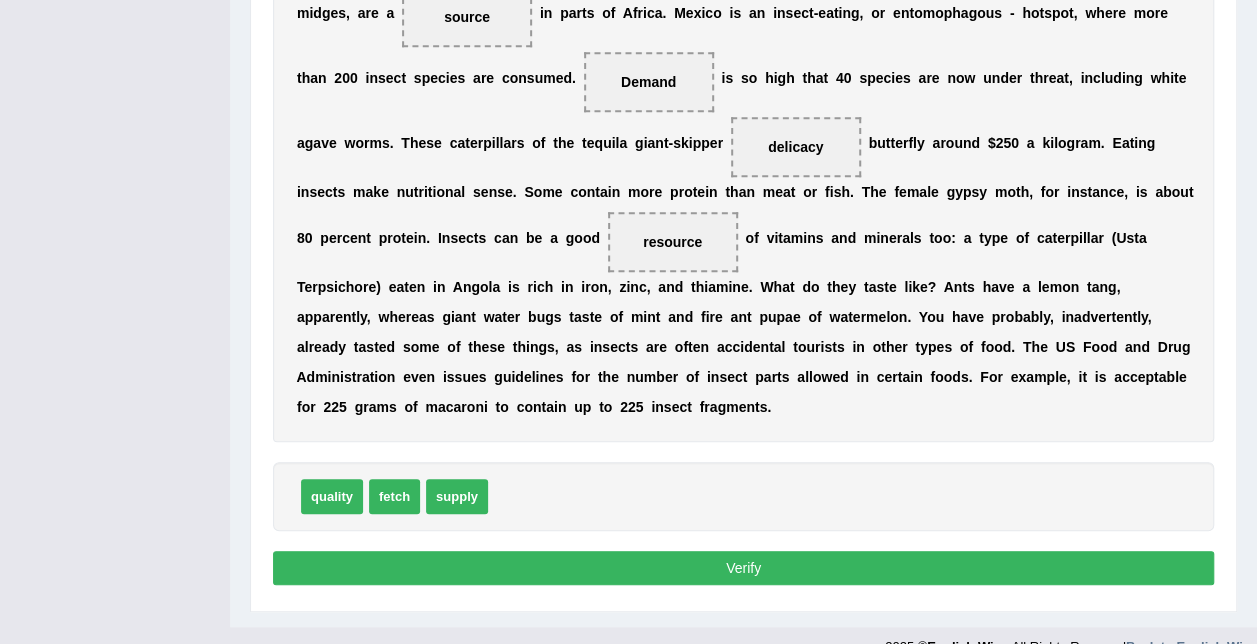 click on "Verify" at bounding box center [743, 568] 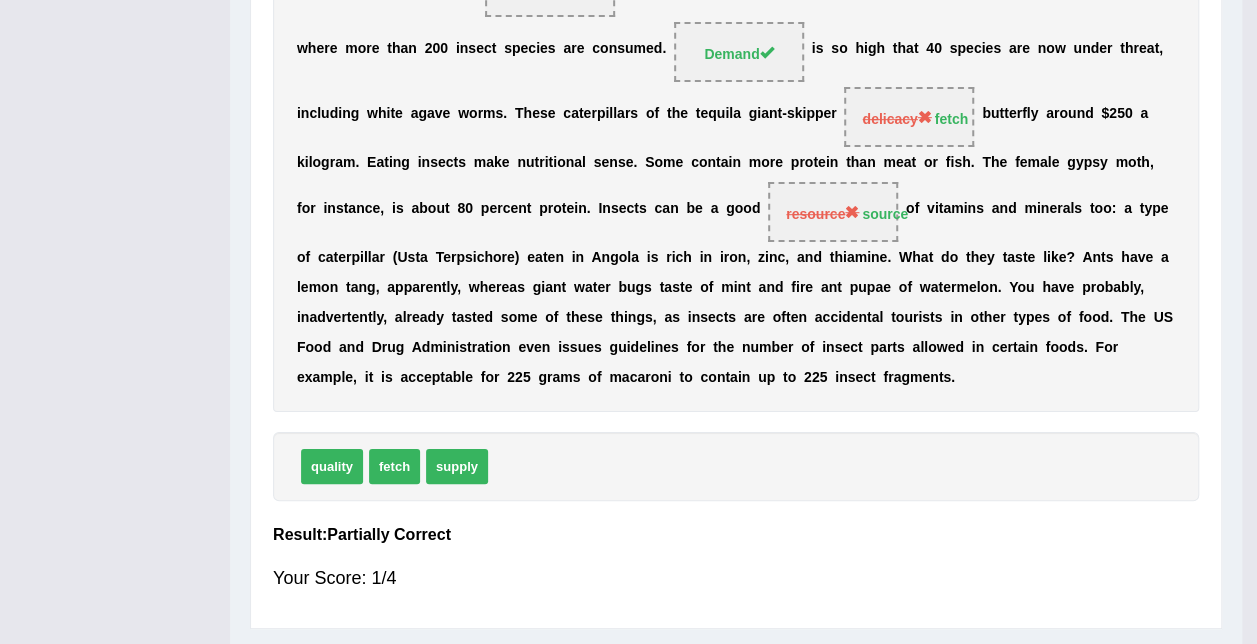 scroll, scrollTop: 456, scrollLeft: 0, axis: vertical 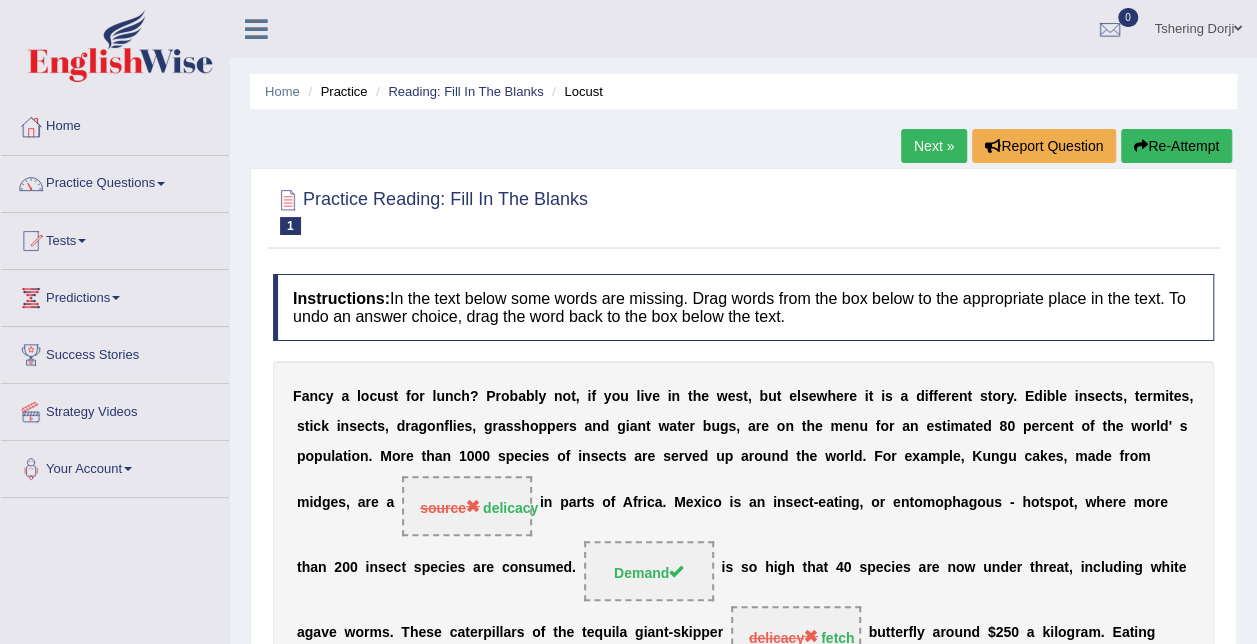 click on "Next »" at bounding box center [934, 146] 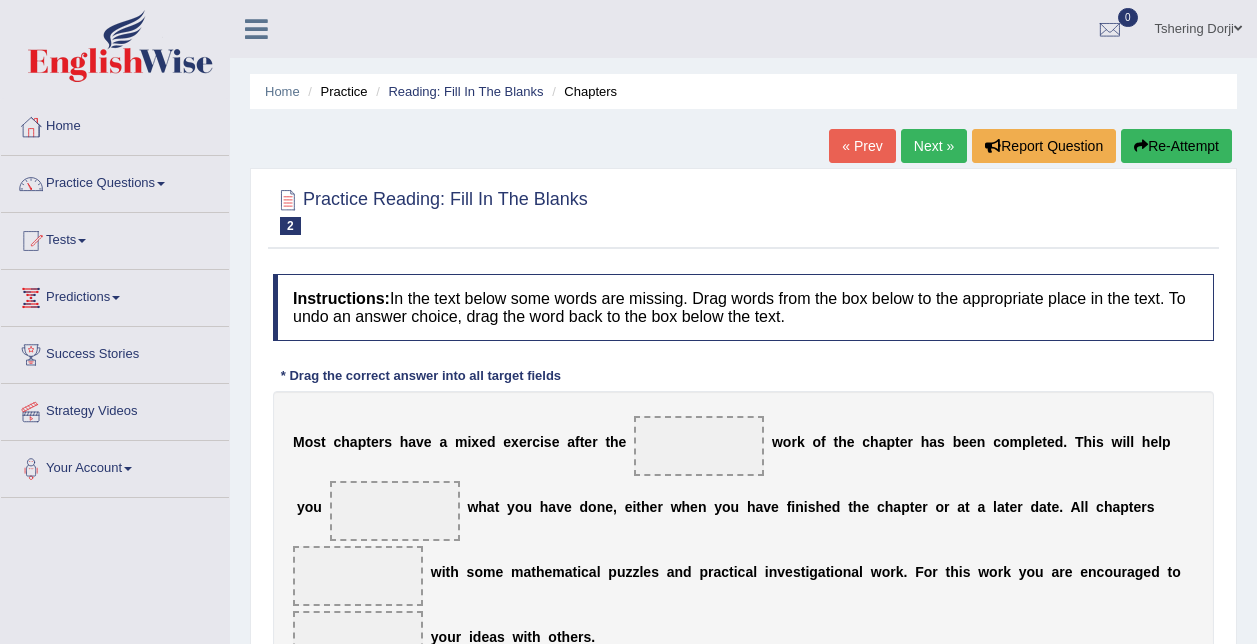 scroll, scrollTop: 0, scrollLeft: 0, axis: both 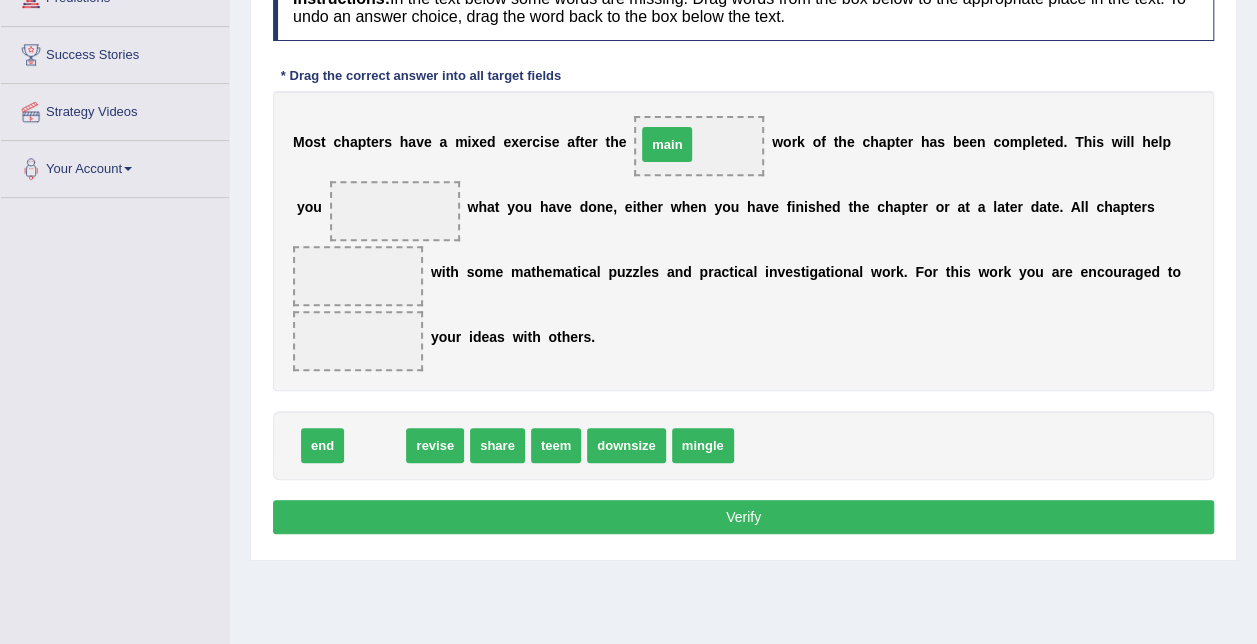 drag, startPoint x: 422, startPoint y: 426, endPoint x: 664, endPoint y: 150, distance: 367.0695 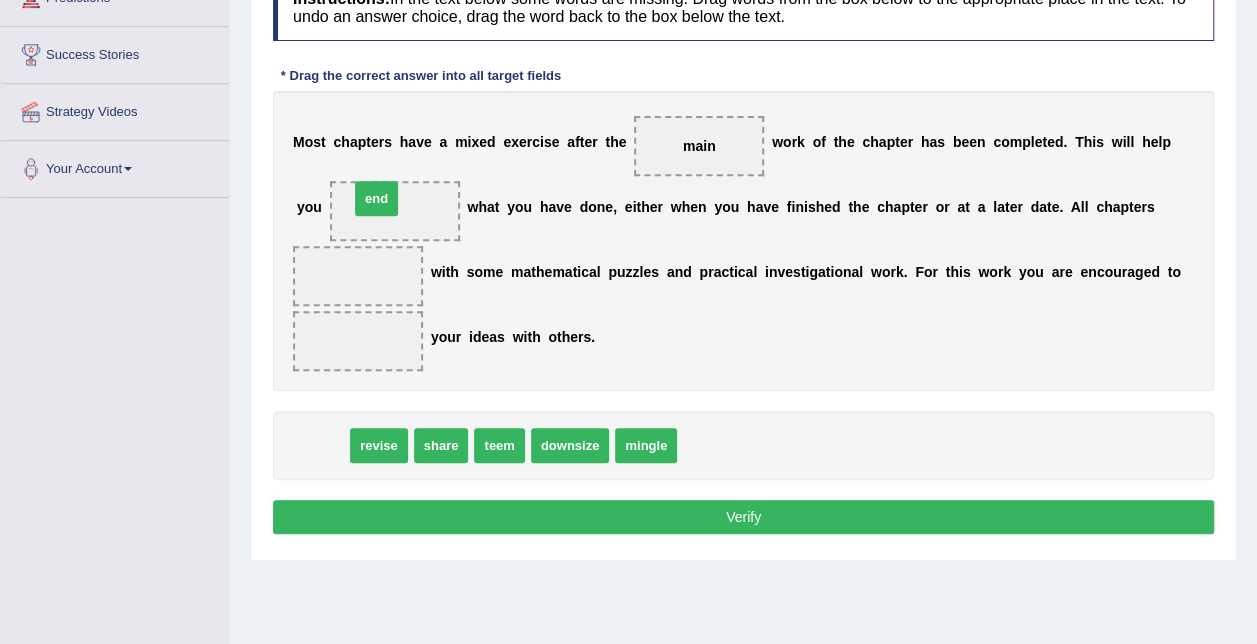 drag, startPoint x: 328, startPoint y: 448, endPoint x: 382, endPoint y: 201, distance: 252.83394 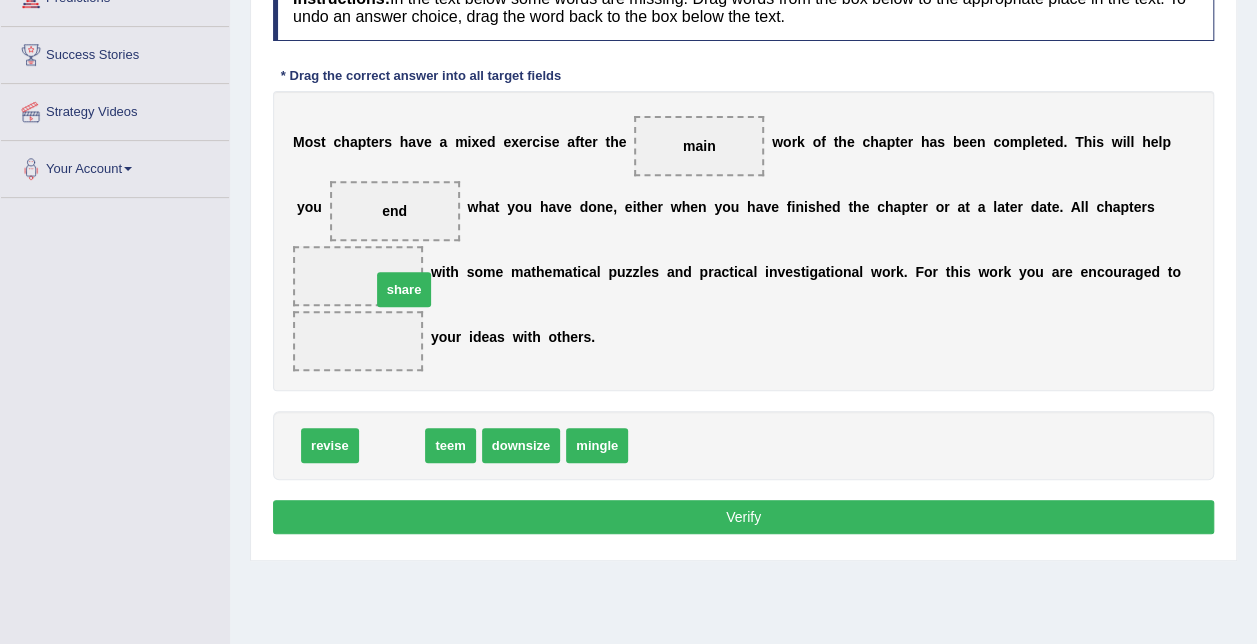 drag, startPoint x: 400, startPoint y: 444, endPoint x: 412, endPoint y: 288, distance: 156.46086 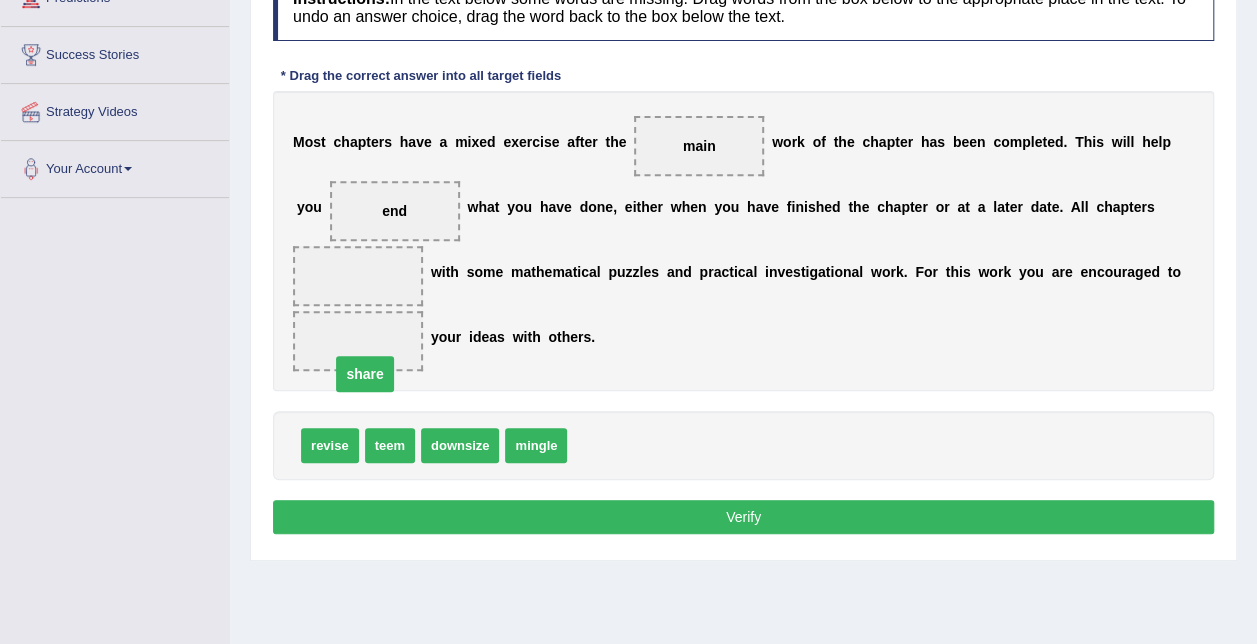 drag, startPoint x: 366, startPoint y: 275, endPoint x: 387, endPoint y: 355, distance: 82.710335 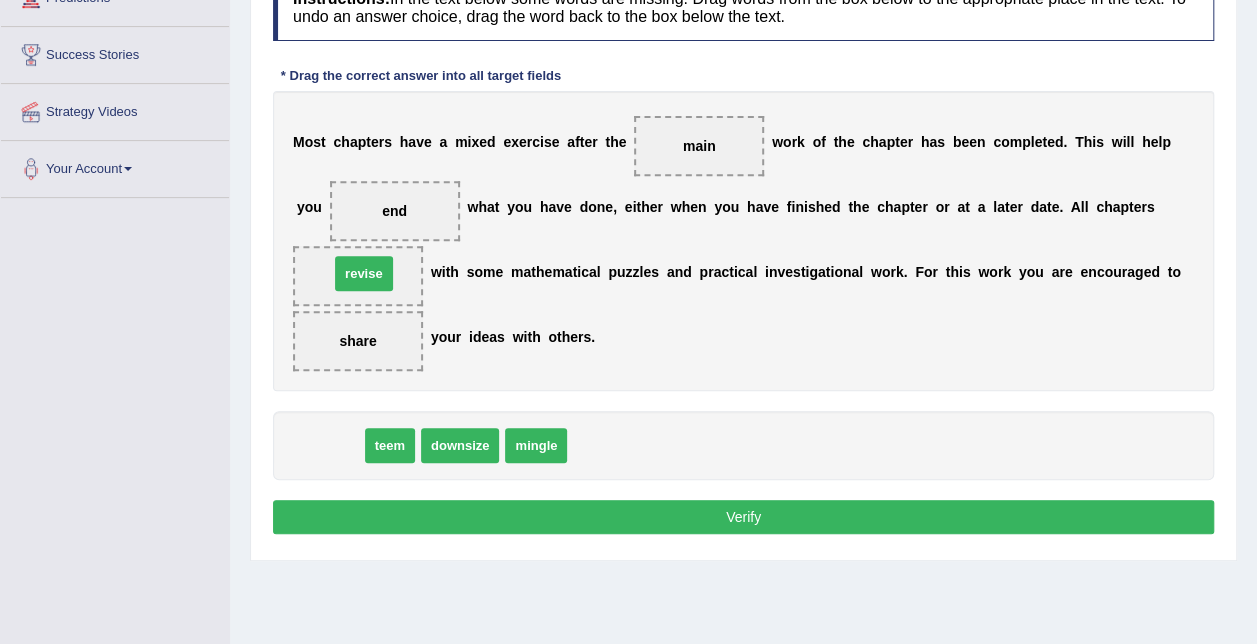 drag, startPoint x: 342, startPoint y: 446, endPoint x: 376, endPoint y: 274, distance: 175.32826 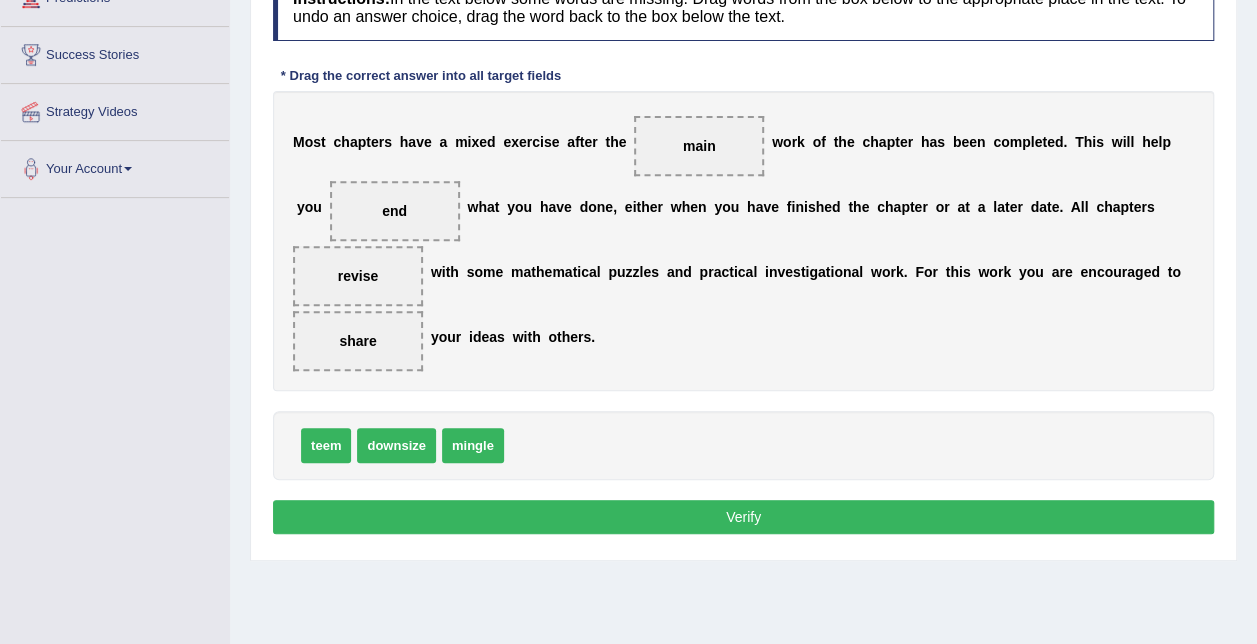 click on "Verify" at bounding box center (743, 517) 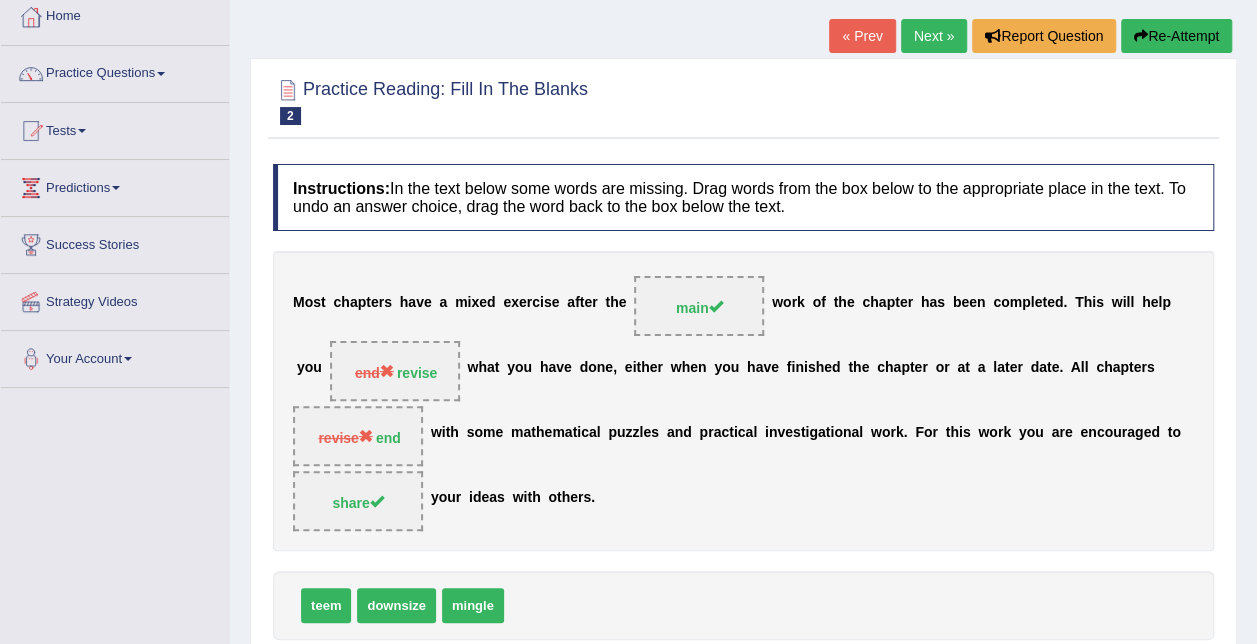 scroll, scrollTop: 0, scrollLeft: 0, axis: both 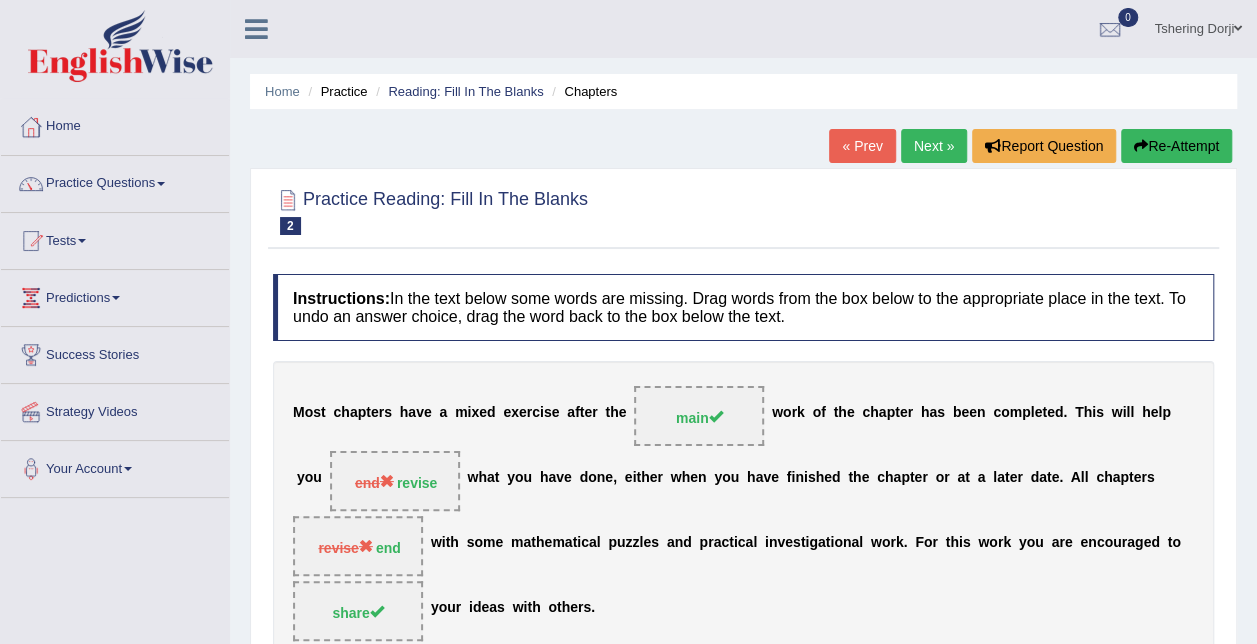 click on "Next »" at bounding box center (934, 146) 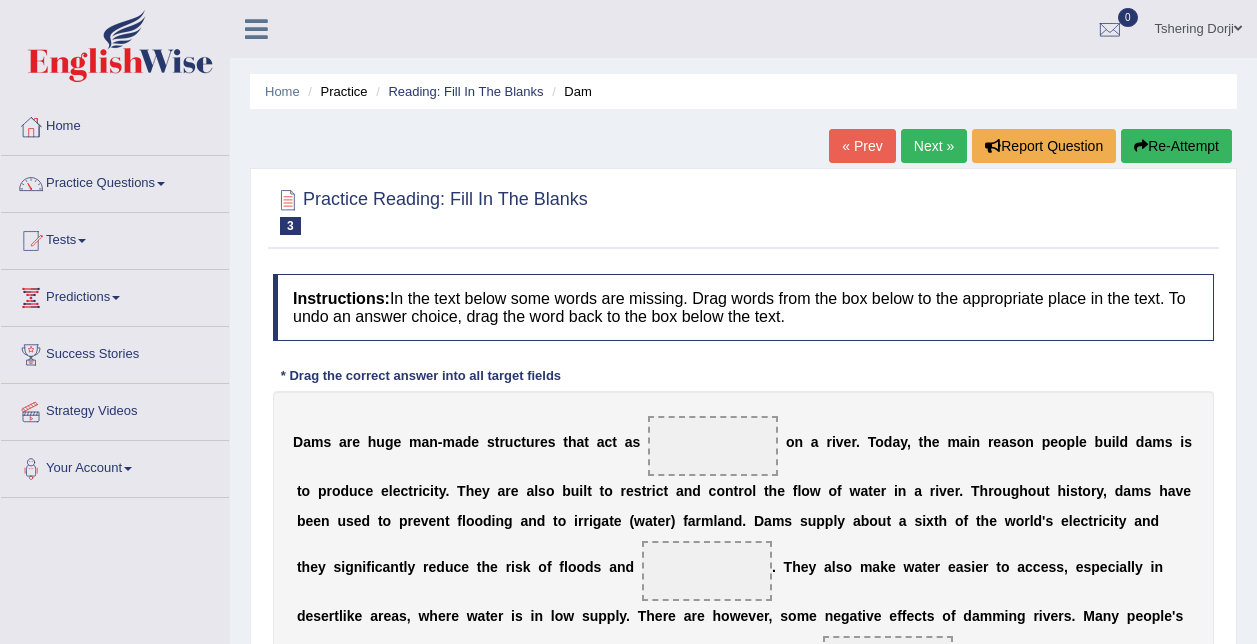 scroll, scrollTop: 0, scrollLeft: 0, axis: both 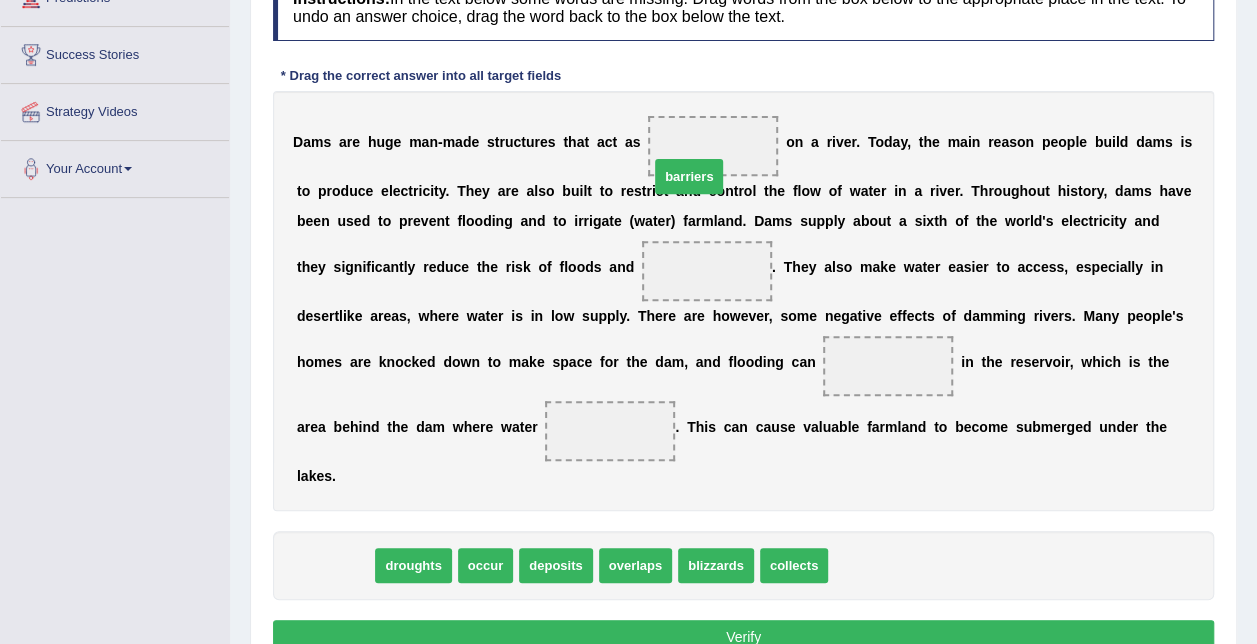 drag, startPoint x: 348, startPoint y: 530, endPoint x: 702, endPoint y: 141, distance: 525.96295 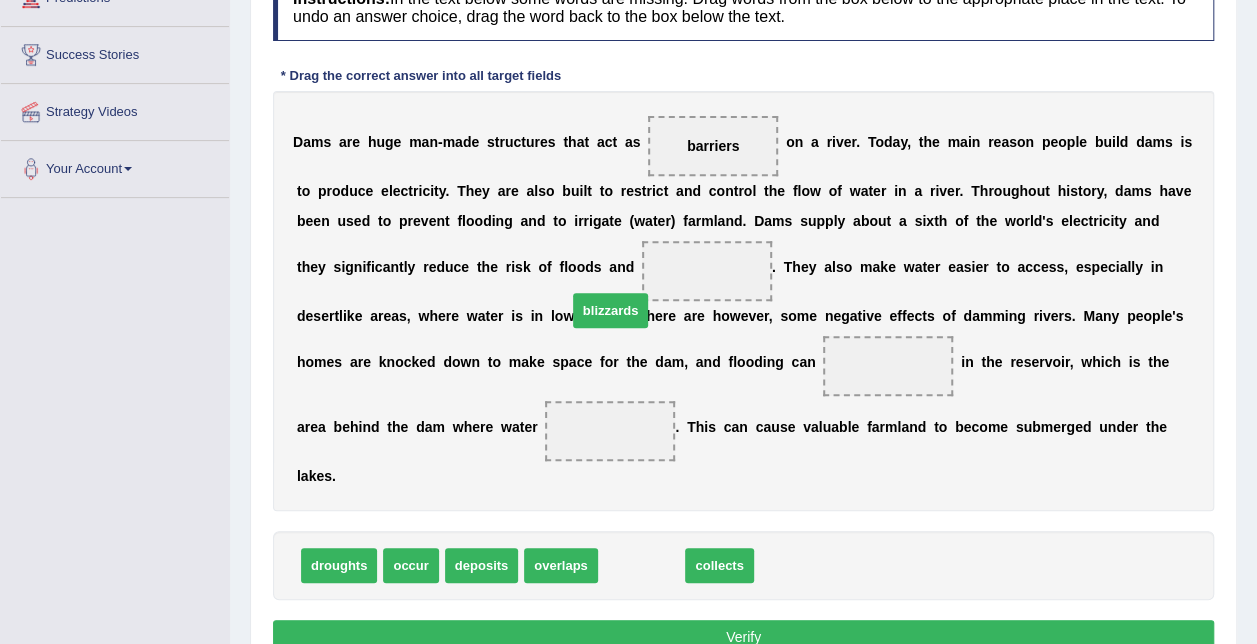 drag, startPoint x: 627, startPoint y: 534, endPoint x: 586, endPoint y: 278, distance: 259.26242 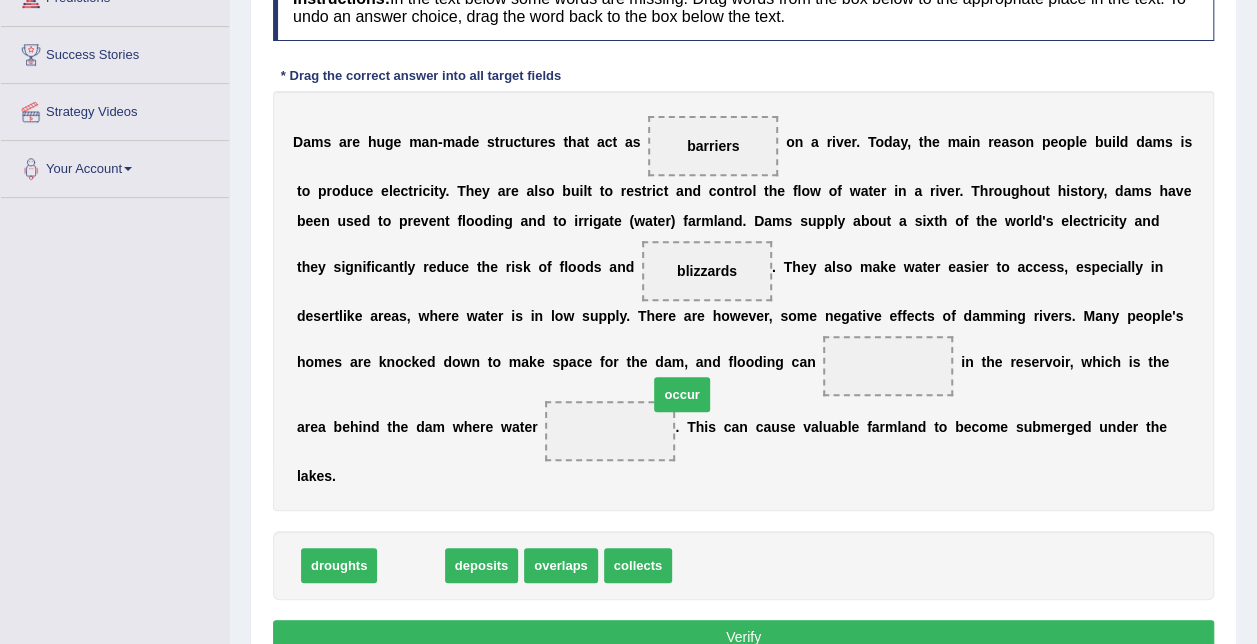 drag, startPoint x: 421, startPoint y: 537, endPoint x: 687, endPoint y: 368, distance: 315.146 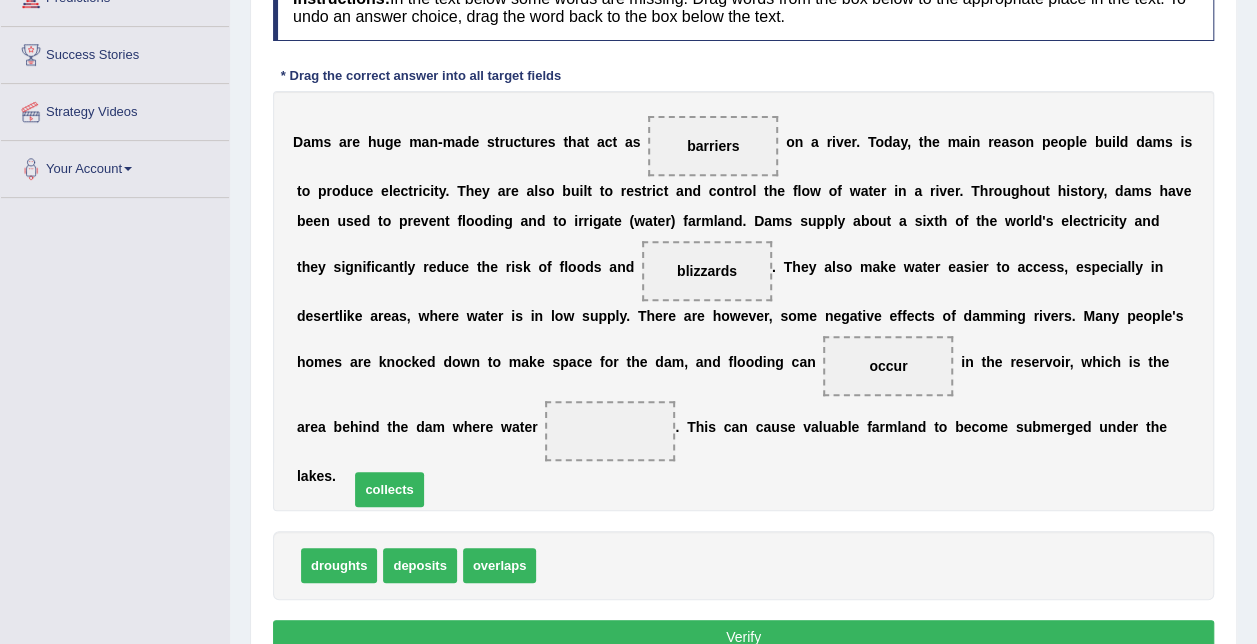 drag, startPoint x: 572, startPoint y: 535, endPoint x: 368, endPoint y: 447, distance: 222.17111 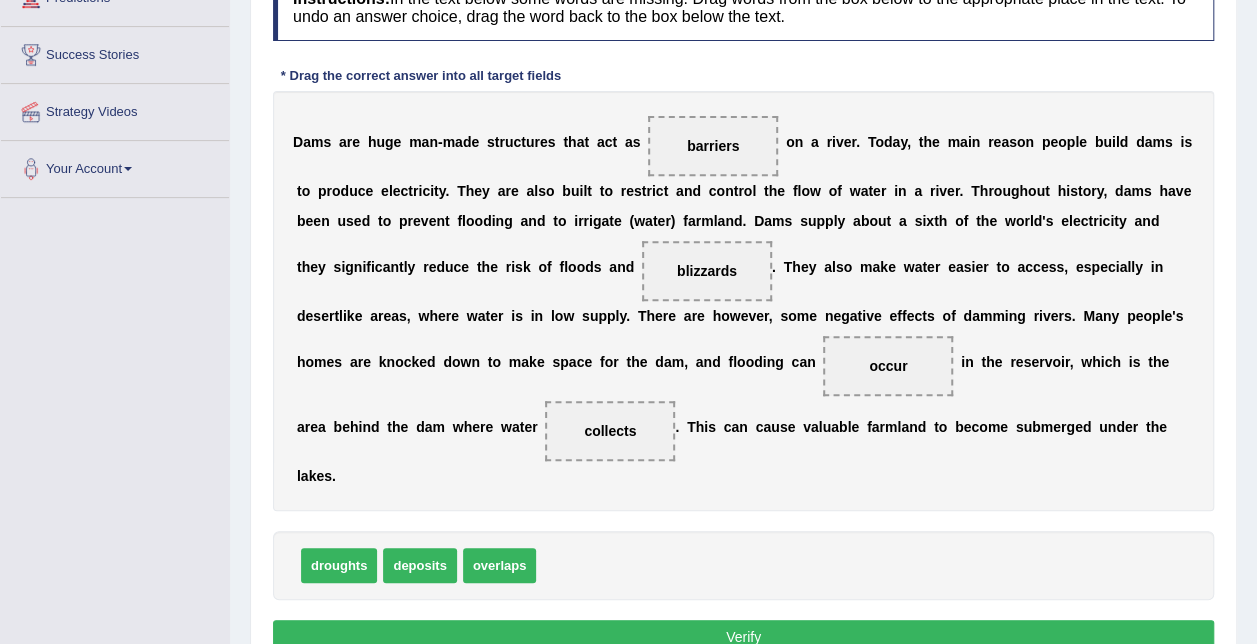 click on "Verify" at bounding box center [743, 637] 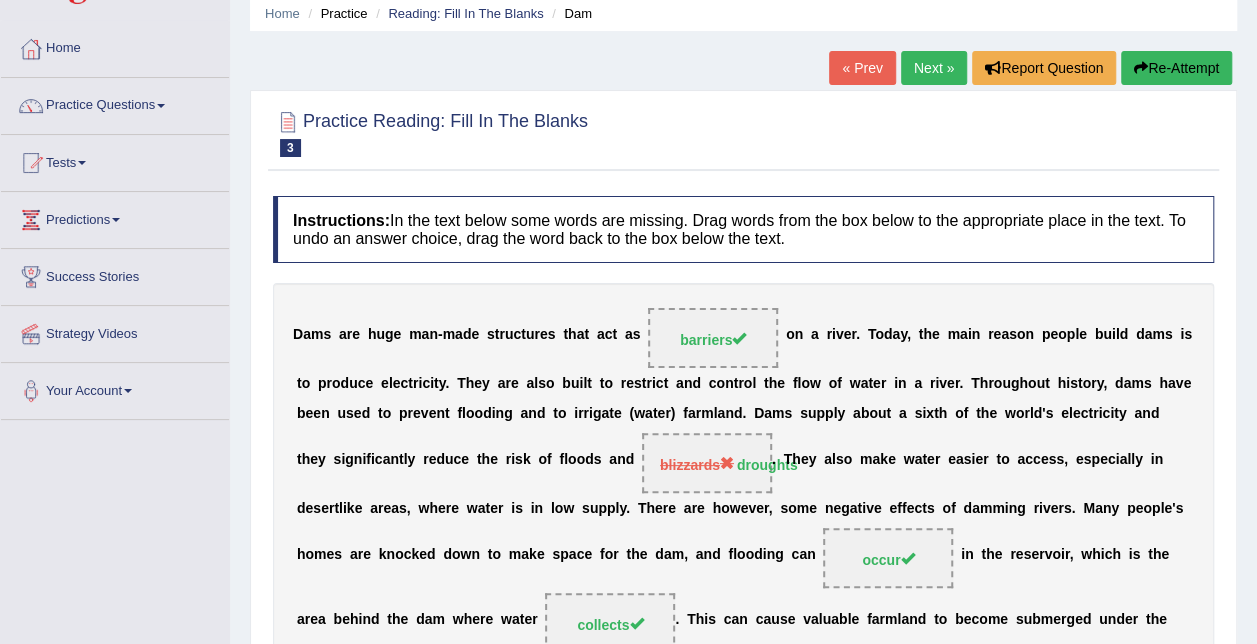 scroll, scrollTop: 6, scrollLeft: 0, axis: vertical 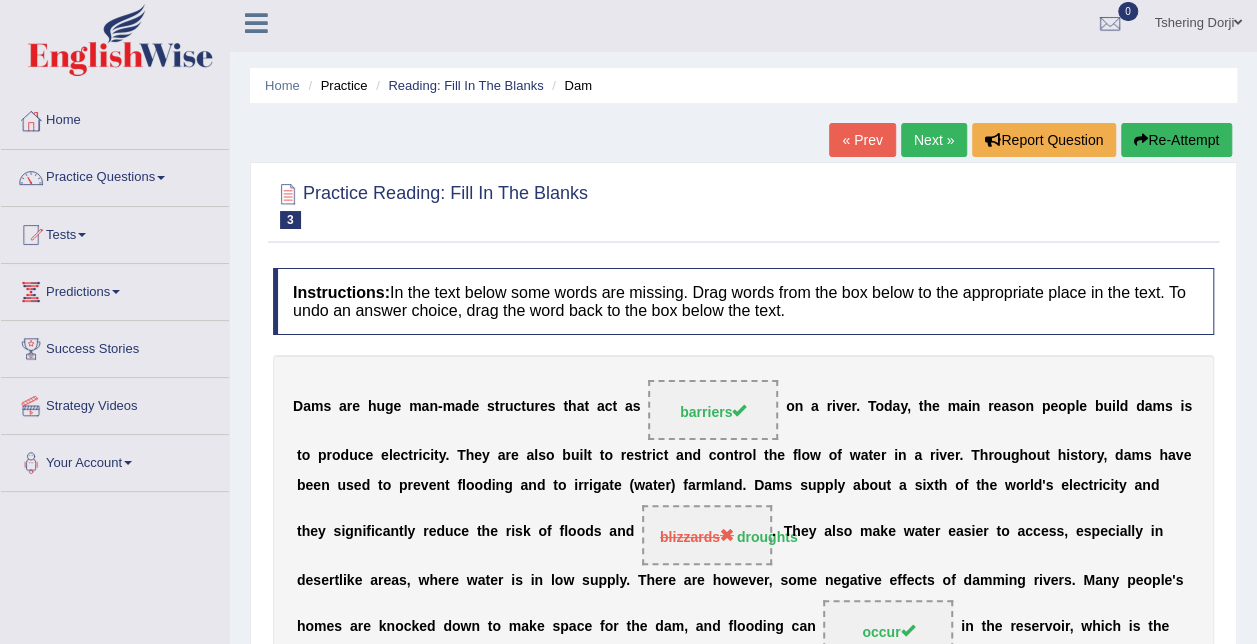 drag, startPoint x: 928, startPoint y: 150, endPoint x: 938, endPoint y: 146, distance: 10.770329 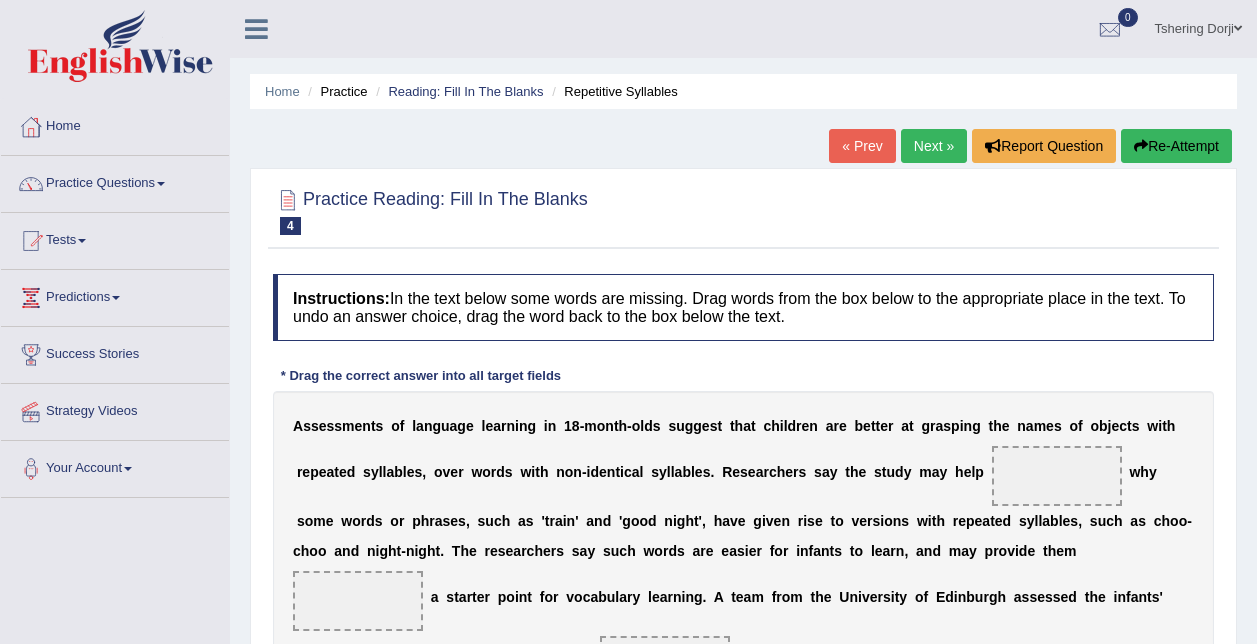 scroll, scrollTop: 200, scrollLeft: 0, axis: vertical 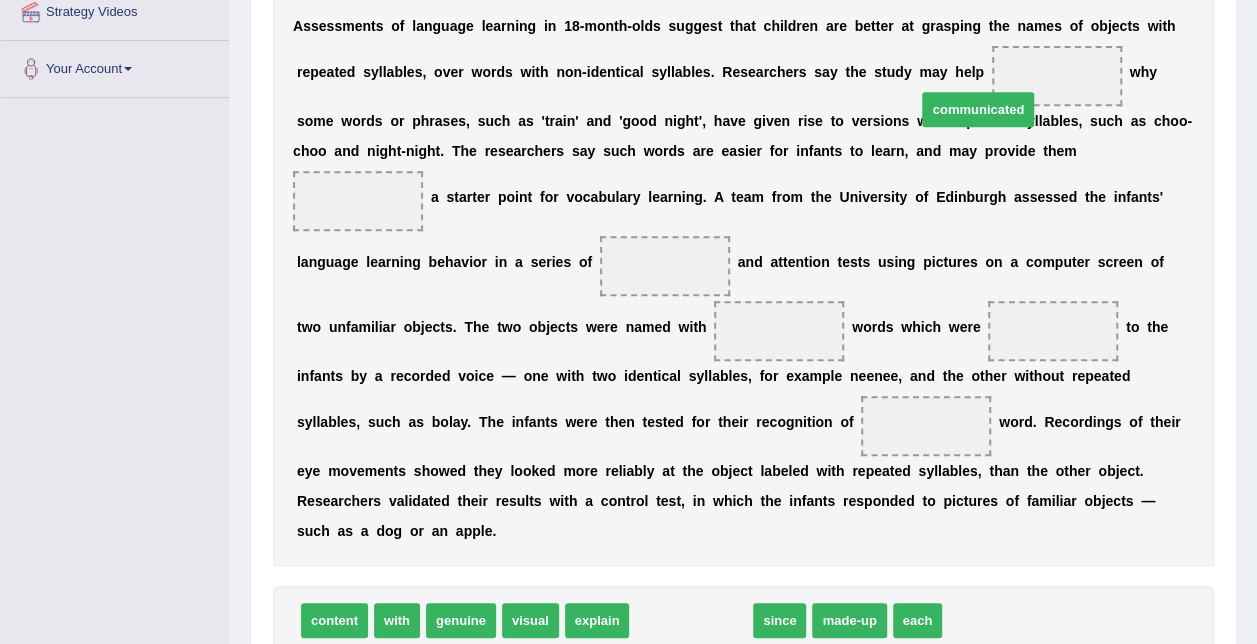 drag, startPoint x: 689, startPoint y: 588, endPoint x: 976, endPoint y: 77, distance: 586.0802 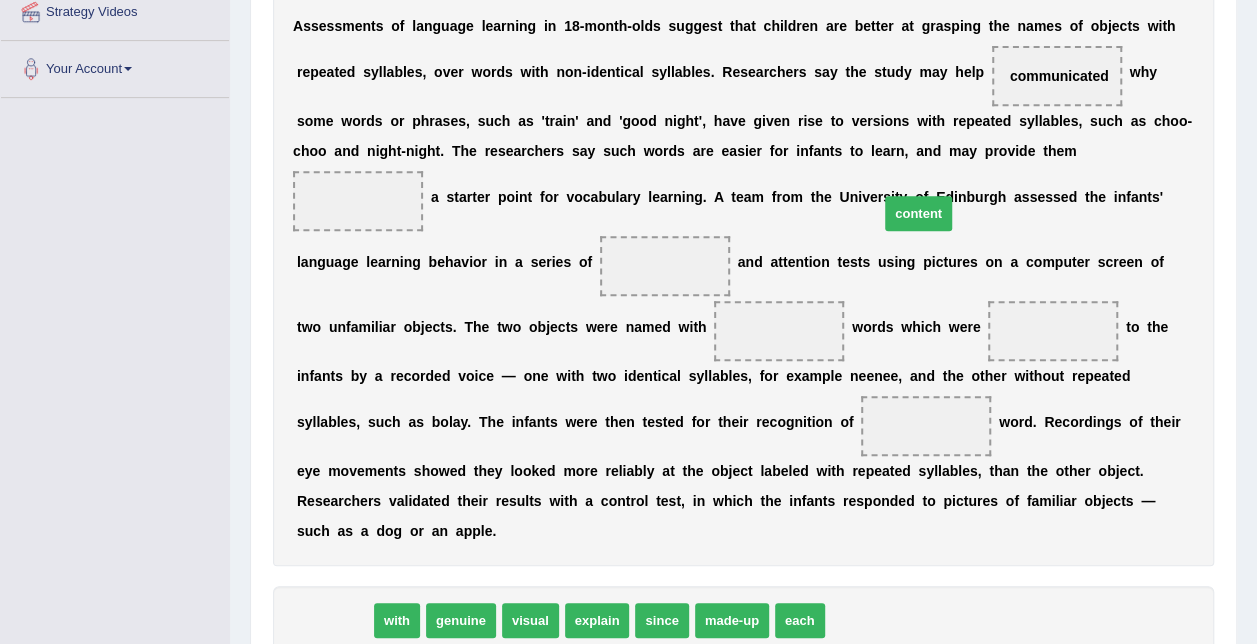 drag, startPoint x: 334, startPoint y: 590, endPoint x: 918, endPoint y: 183, distance: 711.83215 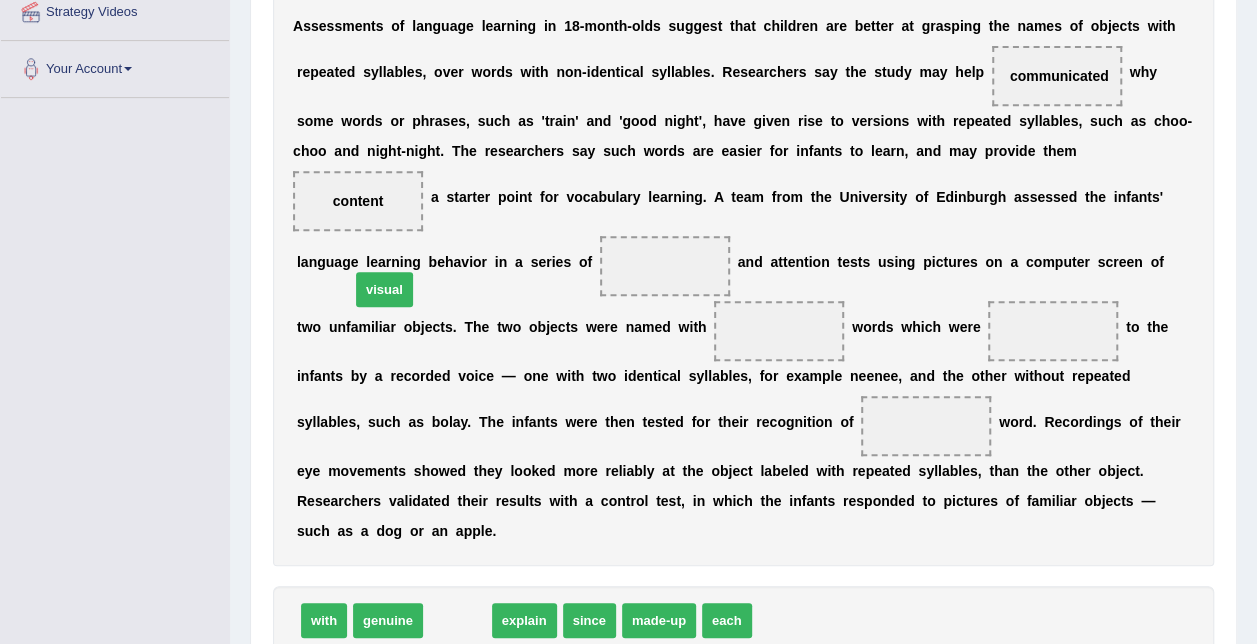 drag, startPoint x: 477, startPoint y: 584, endPoint x: 422, endPoint y: 257, distance: 331.5931 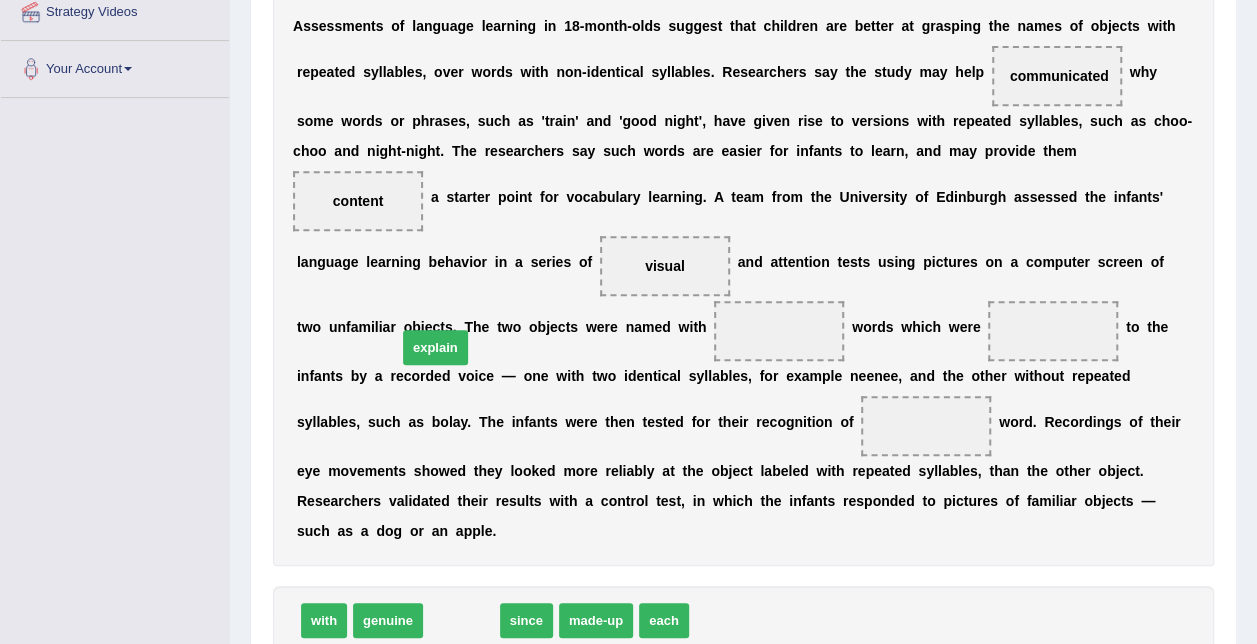 drag, startPoint x: 458, startPoint y: 598, endPoint x: 416, endPoint y: 349, distance: 252.51732 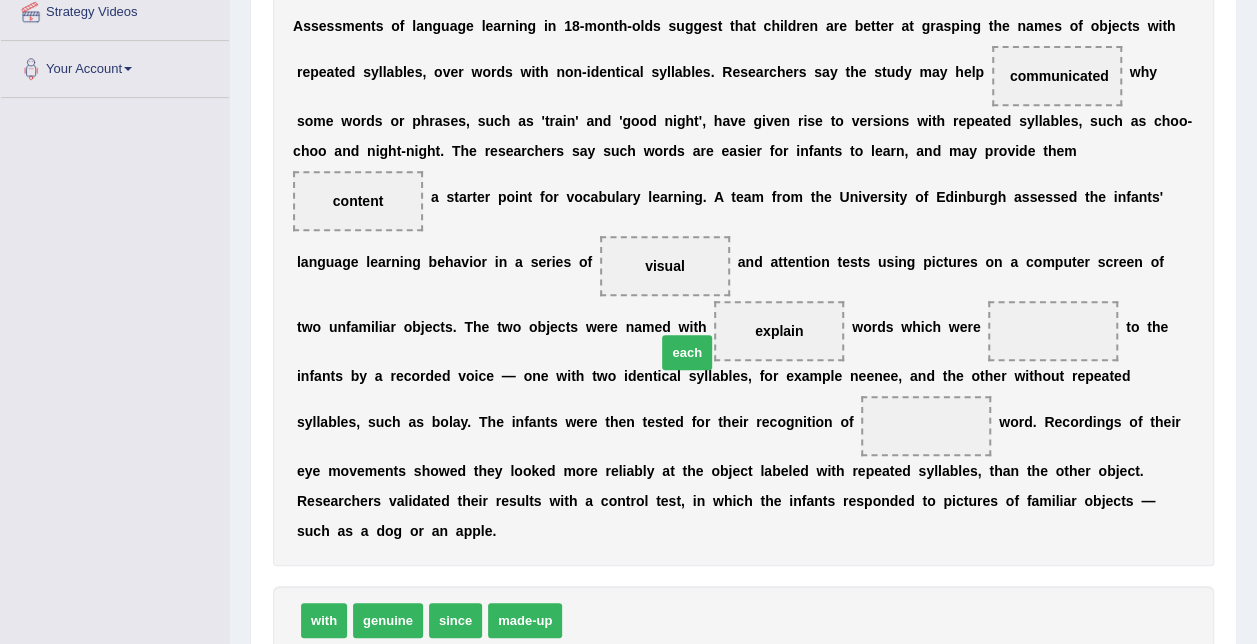 drag, startPoint x: 580, startPoint y: 586, endPoint x: 674, endPoint y: 318, distance: 284.00705 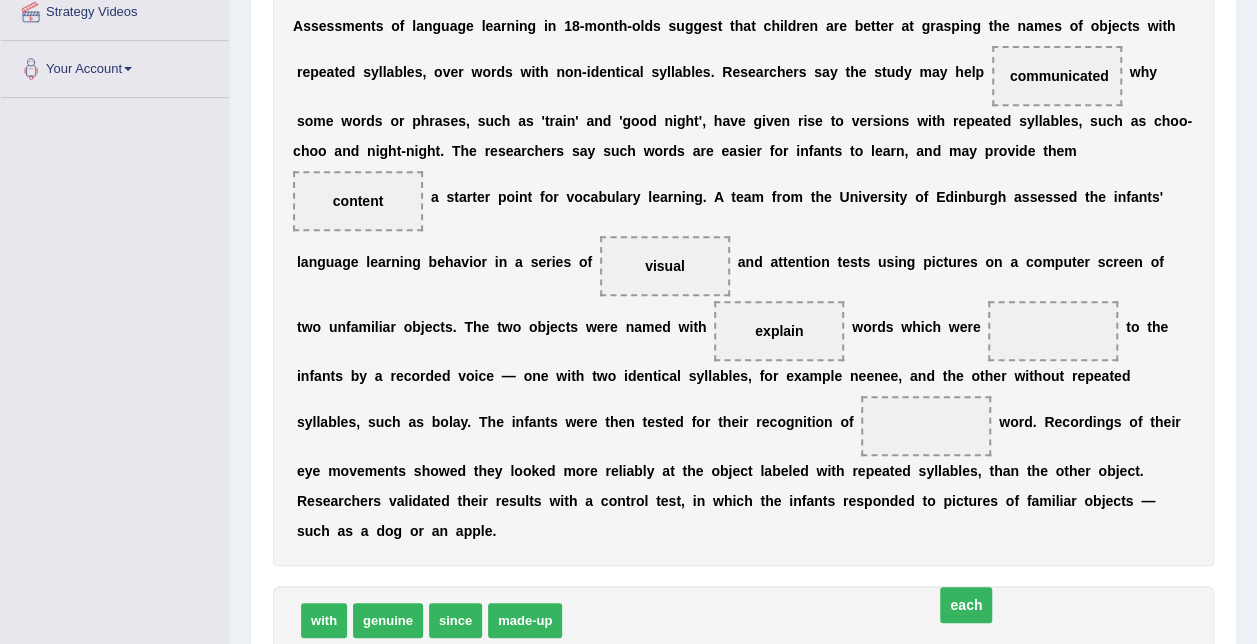 drag, startPoint x: 665, startPoint y: 343, endPoint x: 589, endPoint y: 599, distance: 267.04306 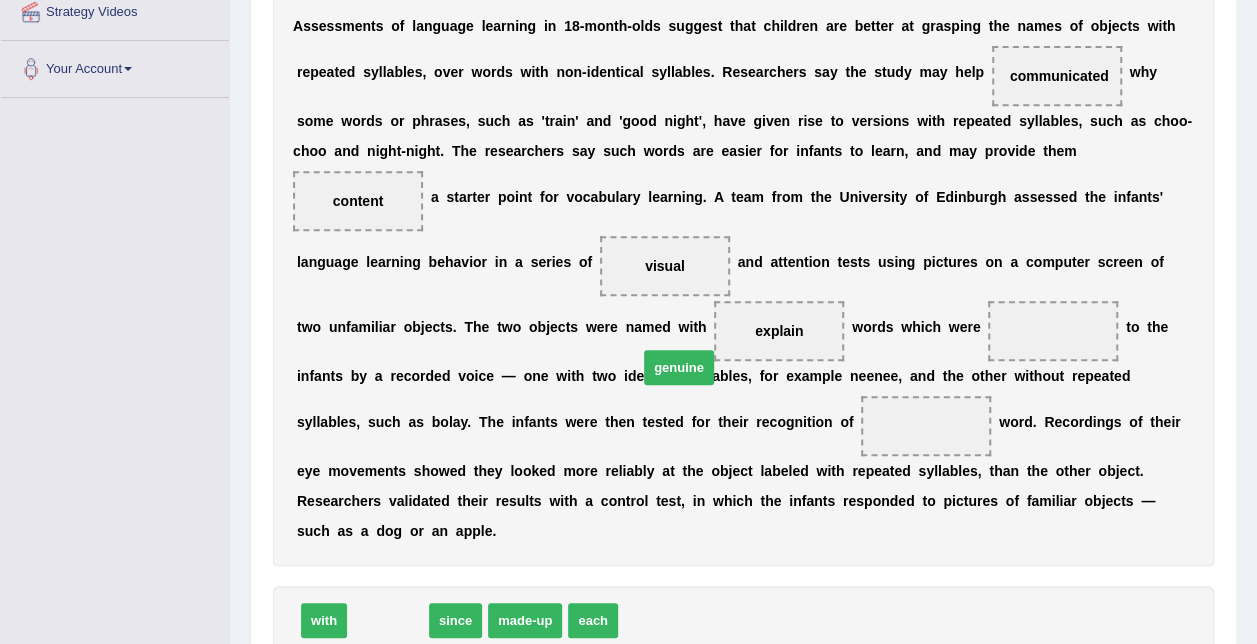 drag, startPoint x: 395, startPoint y: 591, endPoint x: 686, endPoint y: 338, distance: 385.60342 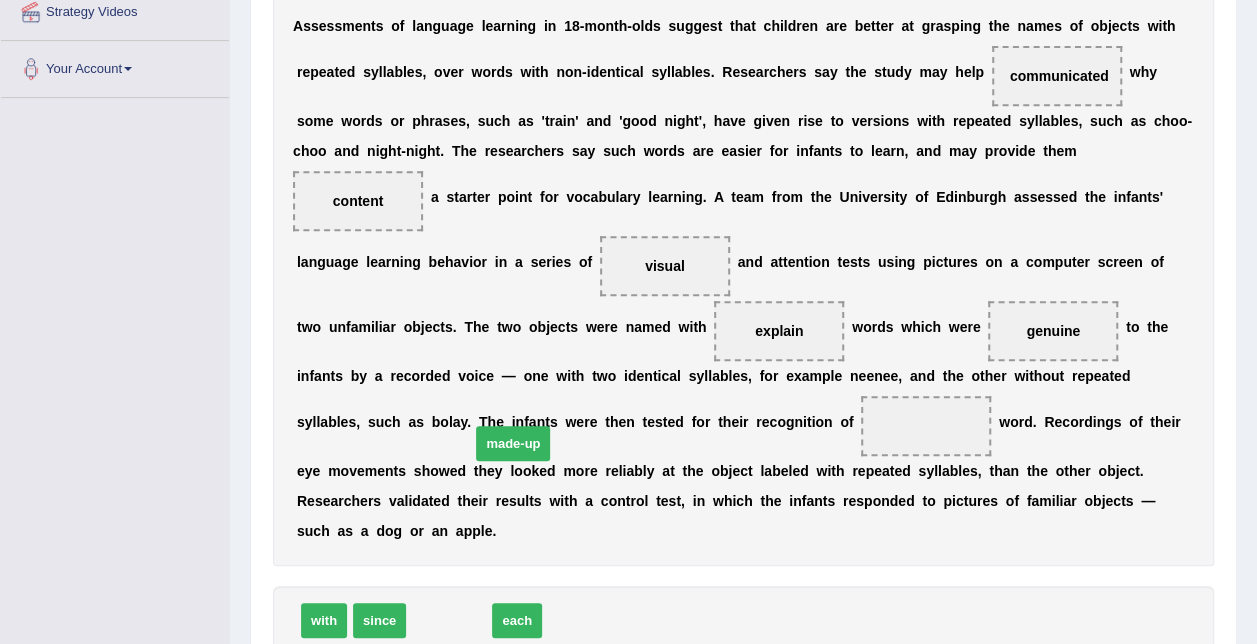 drag, startPoint x: 447, startPoint y: 599, endPoint x: 486, endPoint y: 426, distance: 177.34148 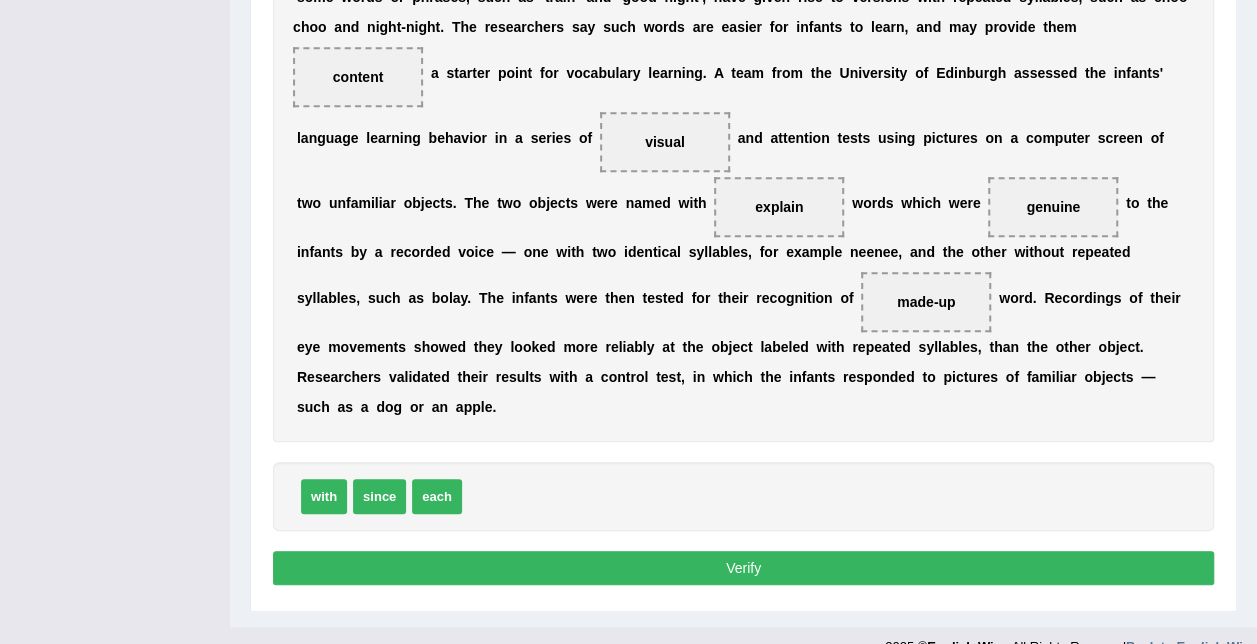 click on "Verify" at bounding box center [743, 568] 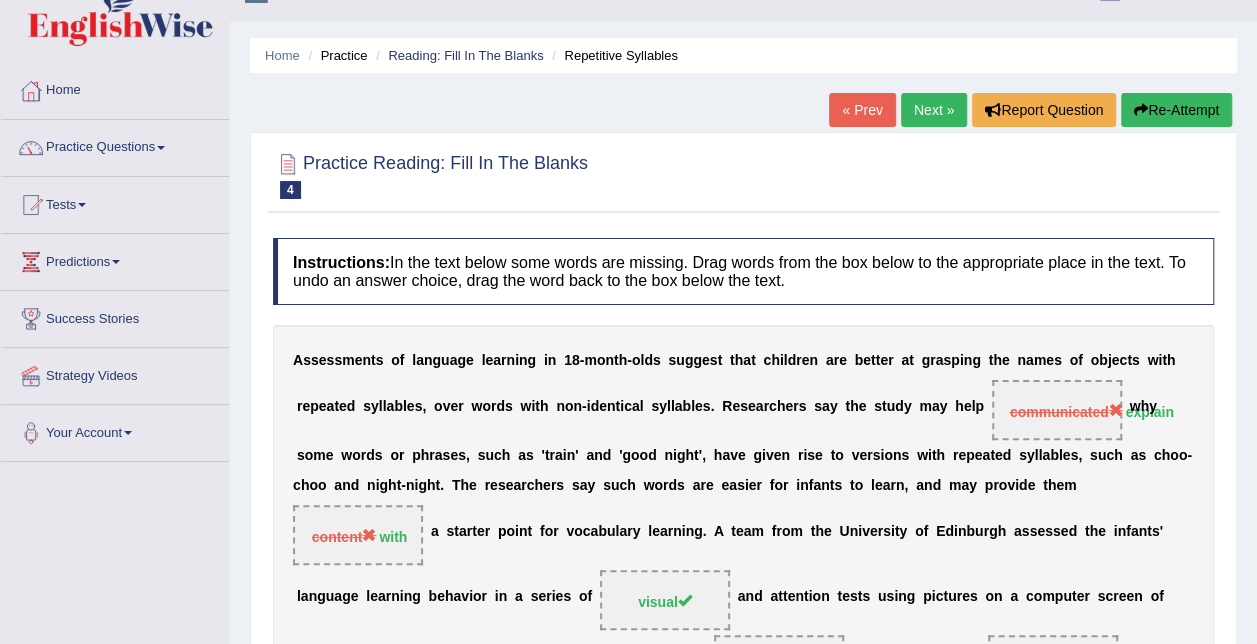 scroll, scrollTop: 0, scrollLeft: 0, axis: both 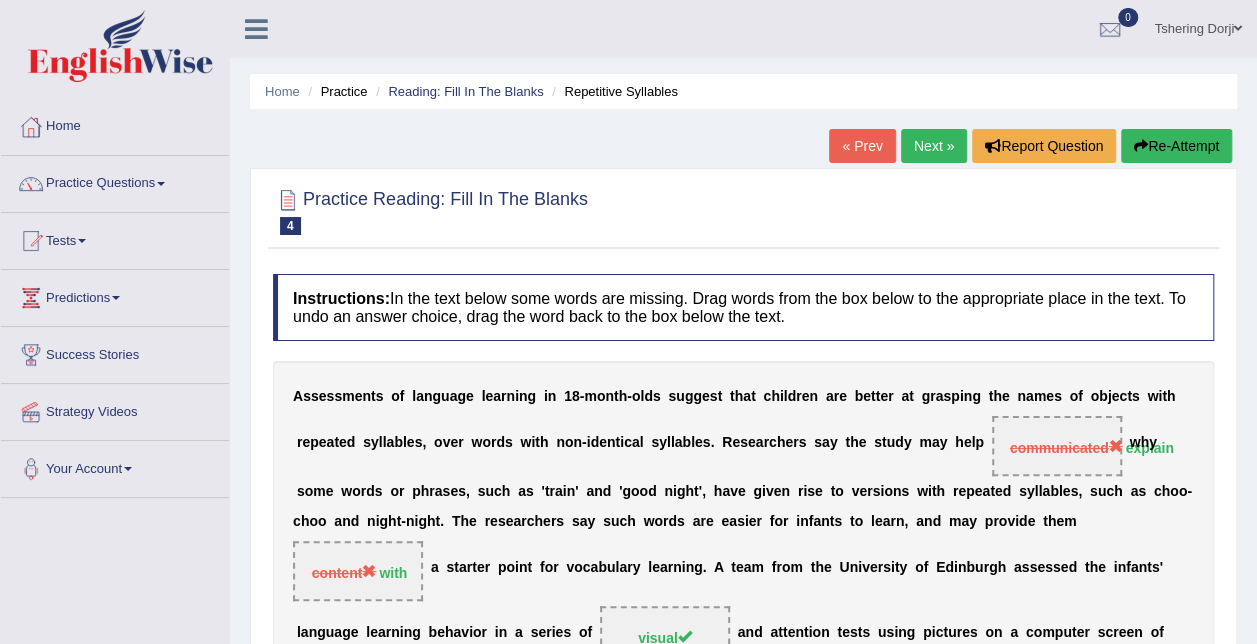 click on "Next »" at bounding box center [934, 146] 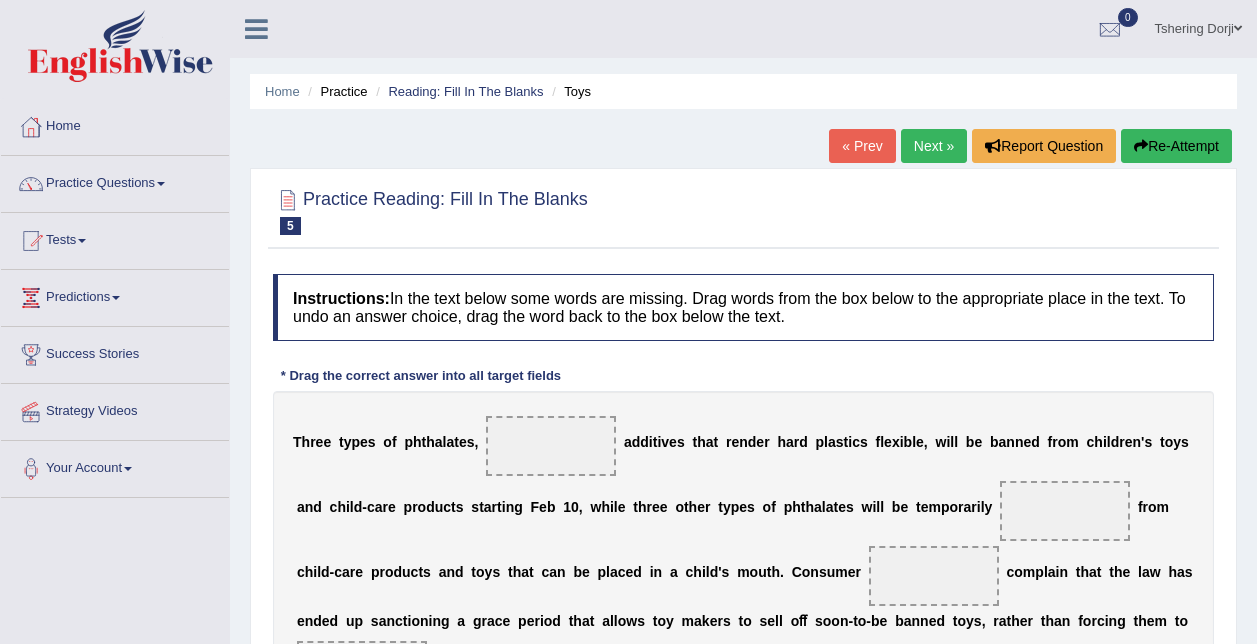scroll, scrollTop: 0, scrollLeft: 0, axis: both 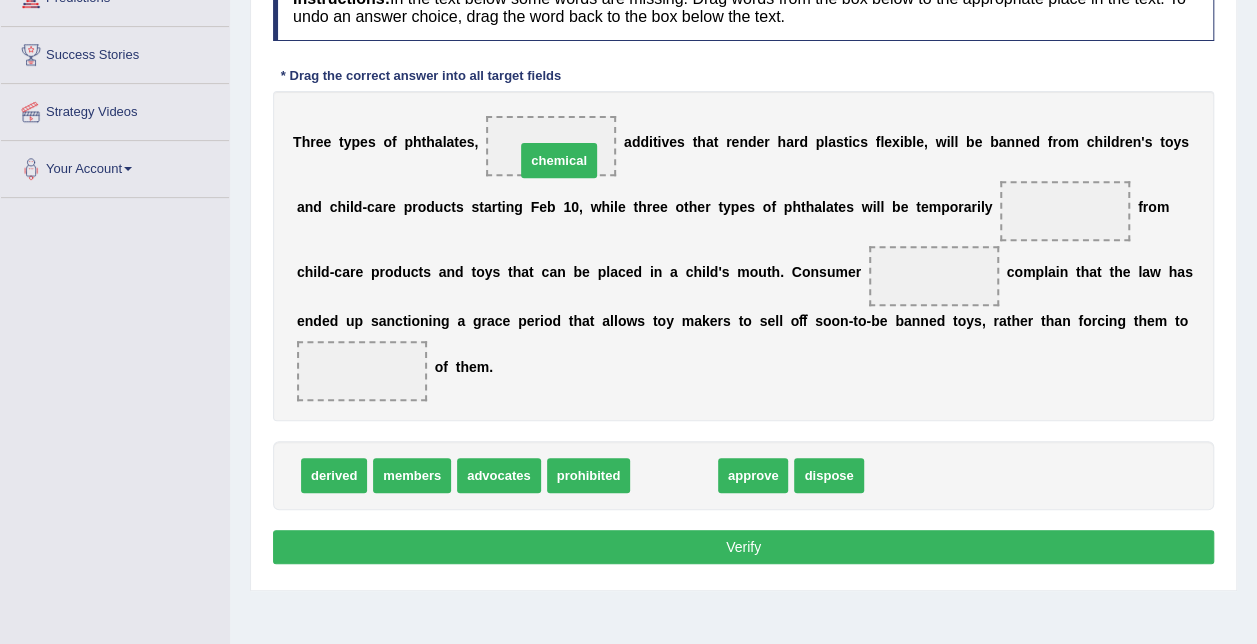 drag, startPoint x: 676, startPoint y: 470, endPoint x: 520, endPoint y: 169, distance: 339.0236 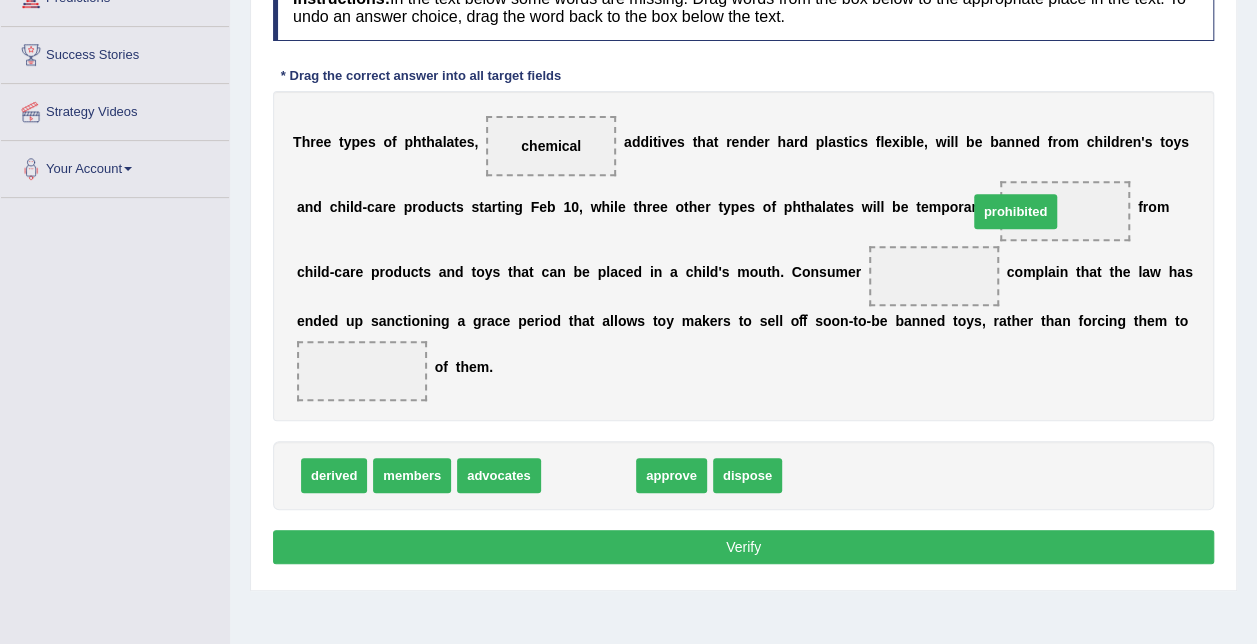 drag, startPoint x: 602, startPoint y: 465, endPoint x: 1029, endPoint y: 198, distance: 503.605 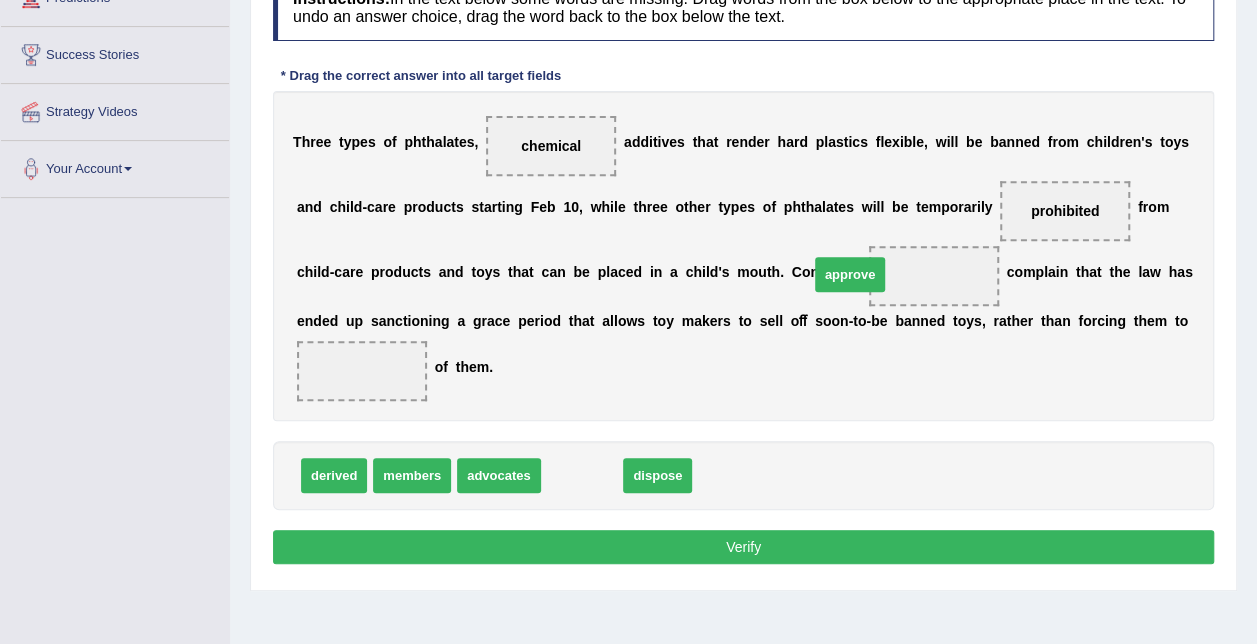 drag, startPoint x: 578, startPoint y: 476, endPoint x: 846, endPoint y: 275, distance: 335 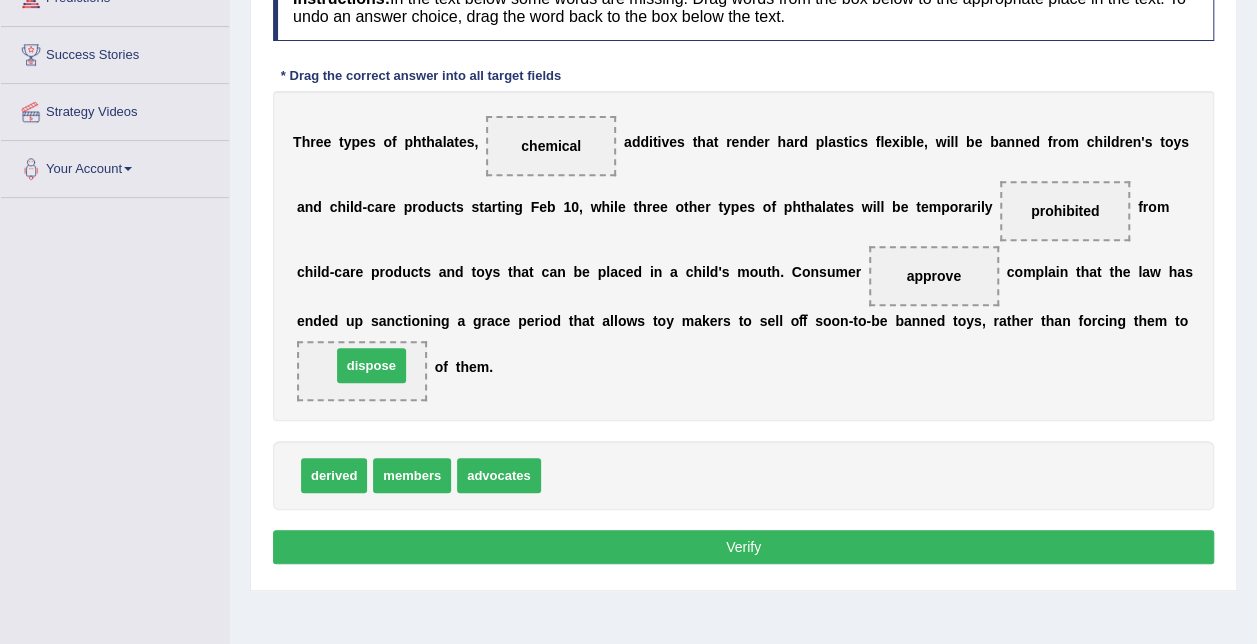 drag, startPoint x: 566, startPoint y: 482, endPoint x: 354, endPoint y: 372, distance: 238.83885 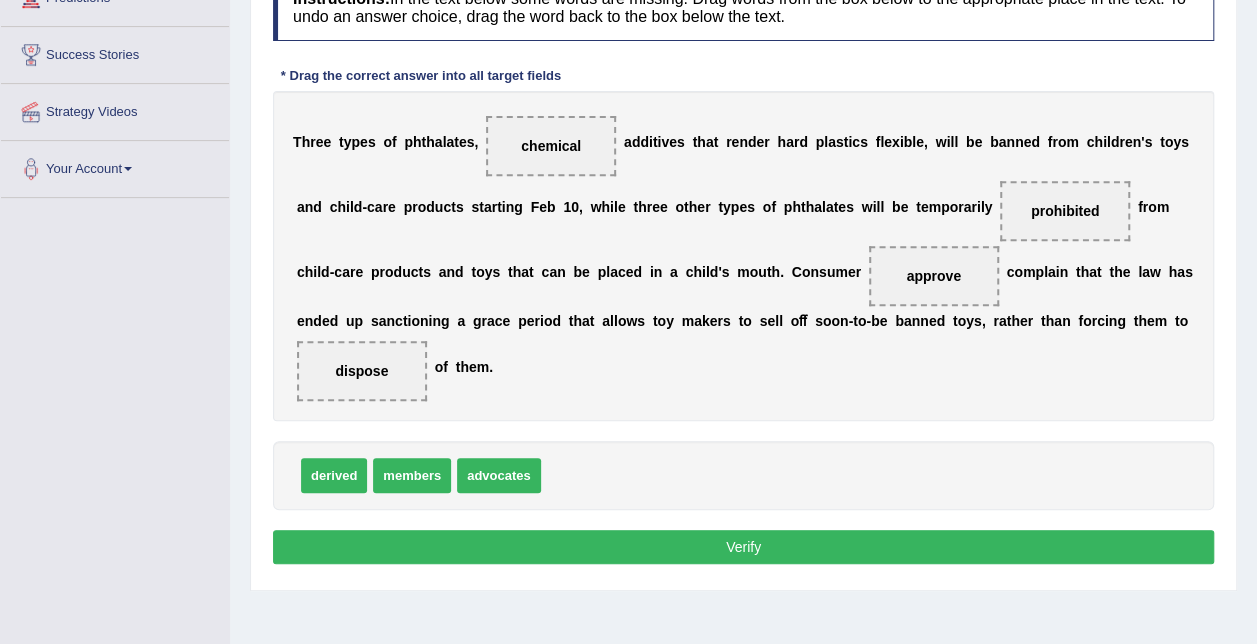 click on "Verify" at bounding box center (743, 547) 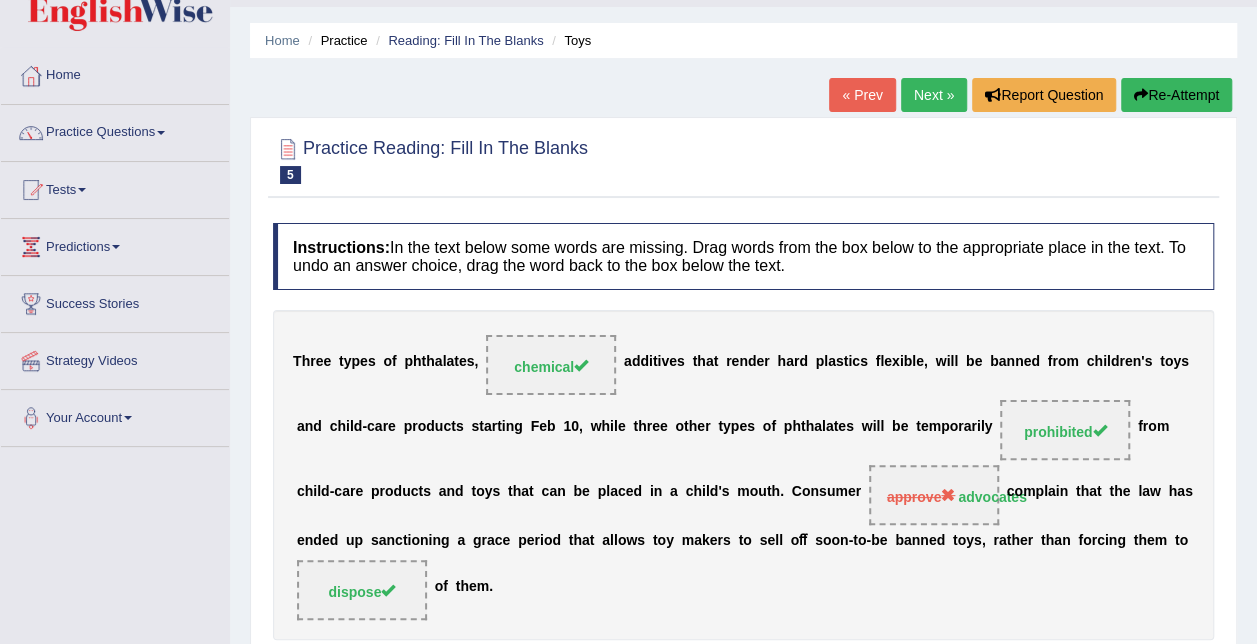 scroll, scrollTop: 0, scrollLeft: 0, axis: both 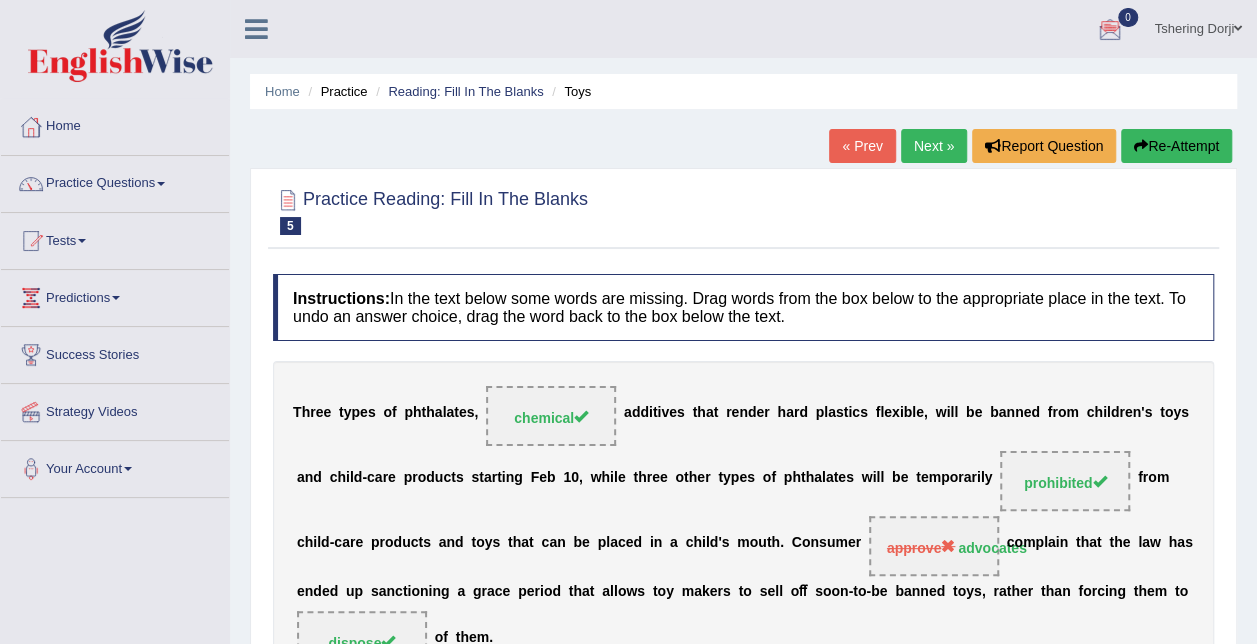 click on "Next »" at bounding box center [934, 146] 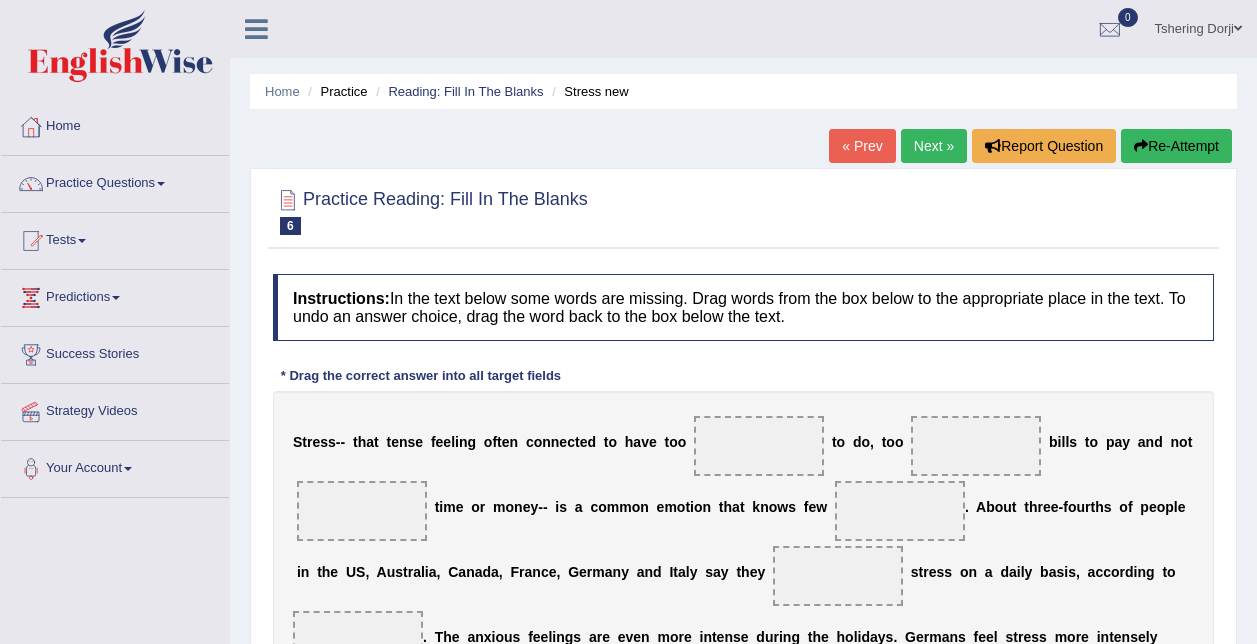 scroll, scrollTop: 0, scrollLeft: 0, axis: both 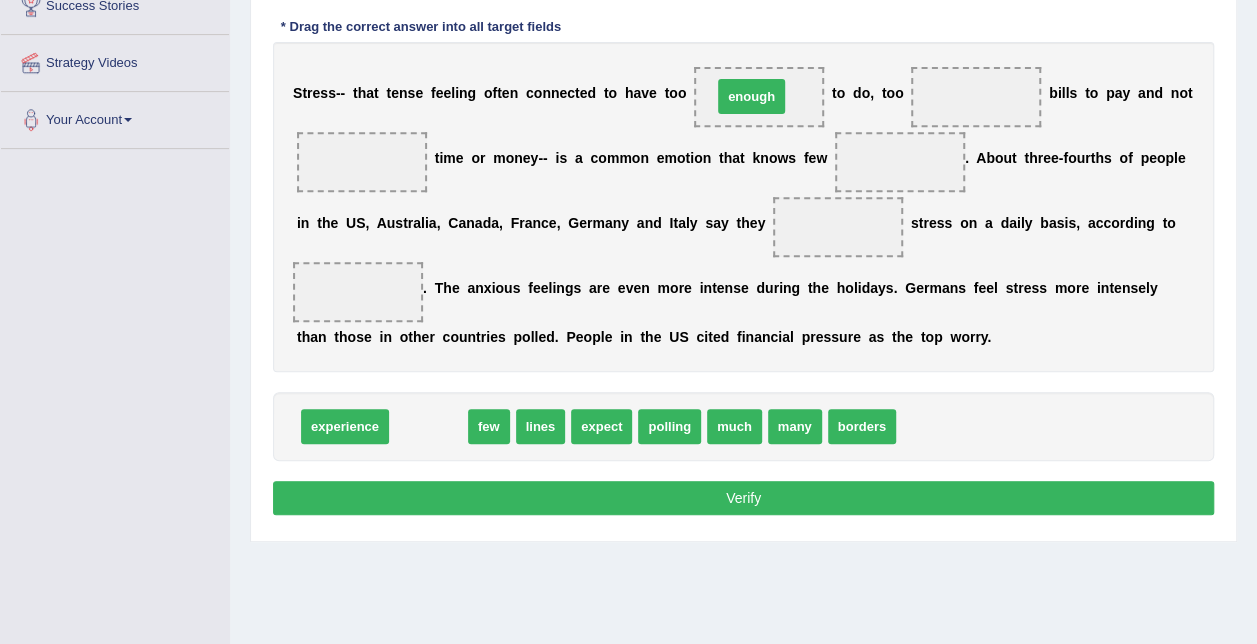 drag, startPoint x: 407, startPoint y: 422, endPoint x: 730, endPoint y: 92, distance: 461.76724 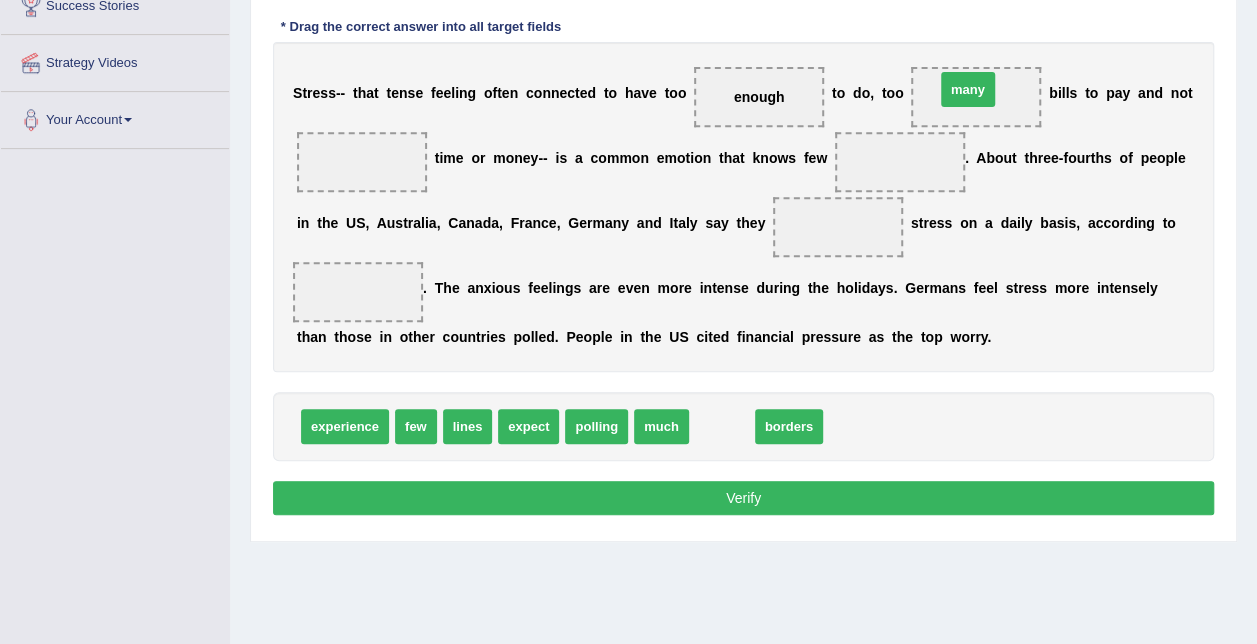 drag, startPoint x: 722, startPoint y: 429, endPoint x: 968, endPoint y: 92, distance: 417.23495 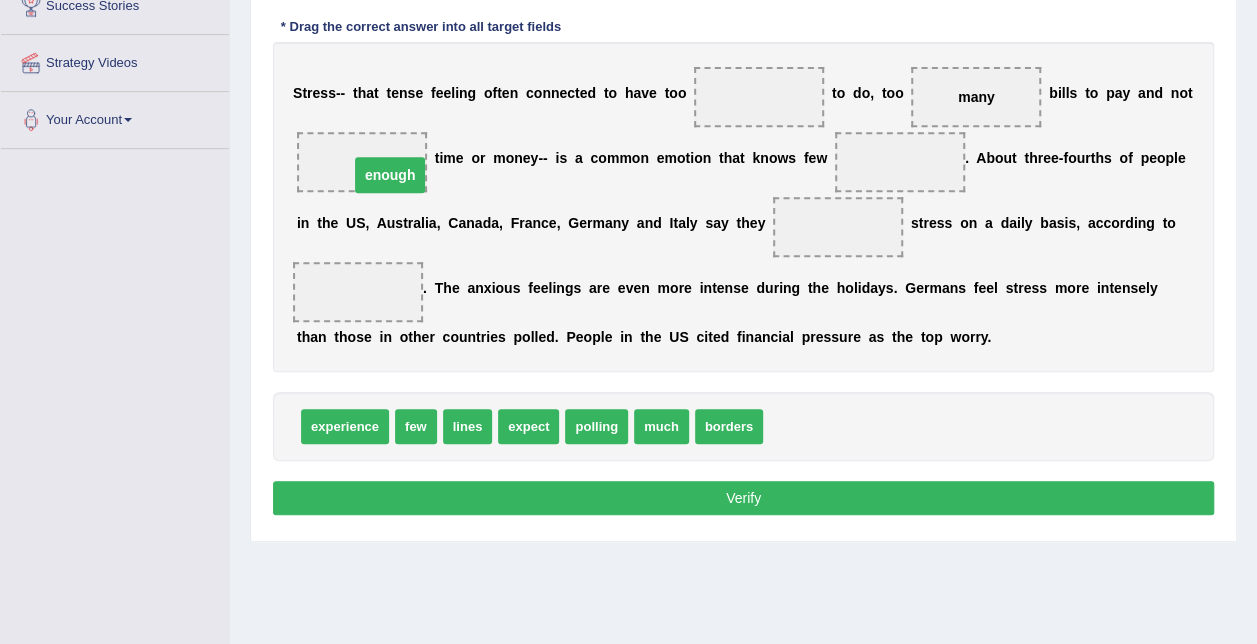 drag, startPoint x: 742, startPoint y: 100, endPoint x: 362, endPoint y: 169, distance: 386.21368 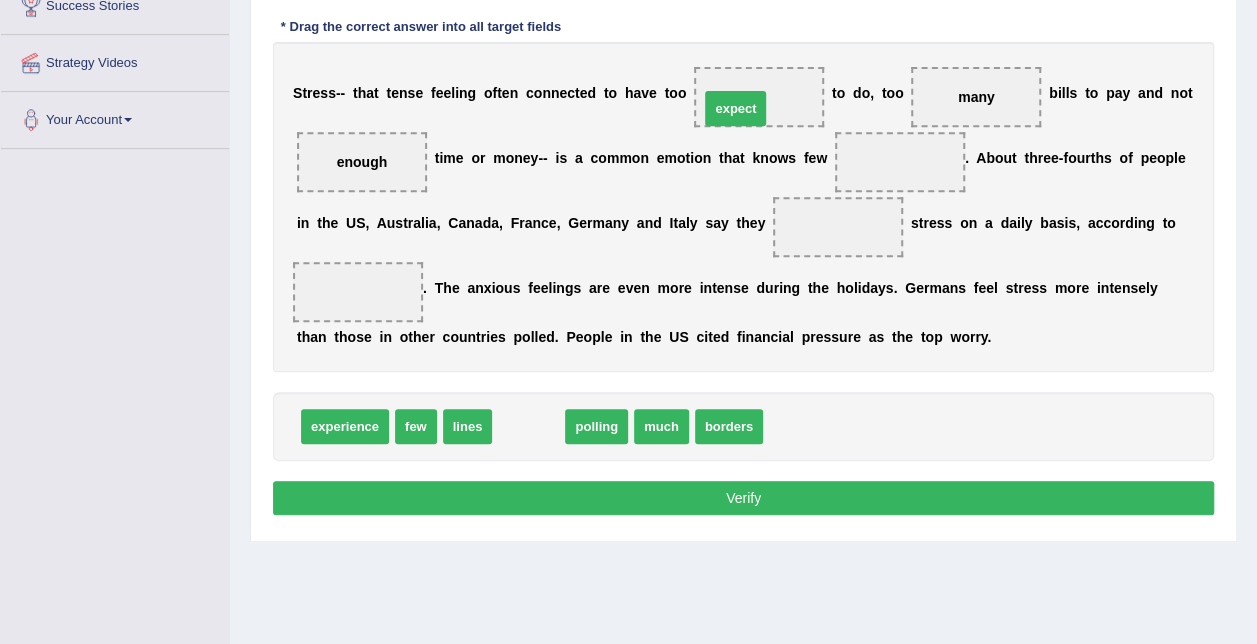 drag, startPoint x: 529, startPoint y: 428, endPoint x: 740, endPoint y: 107, distance: 384.138 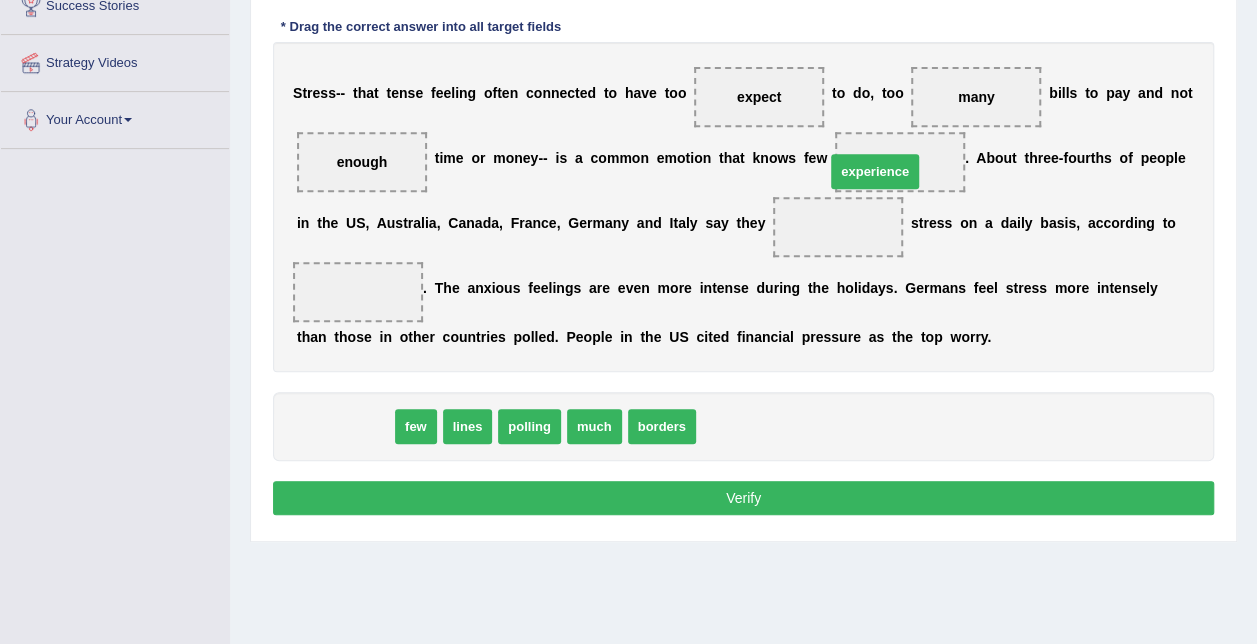 drag, startPoint x: 372, startPoint y: 419, endPoint x: 902, endPoint y: 154, distance: 592.55804 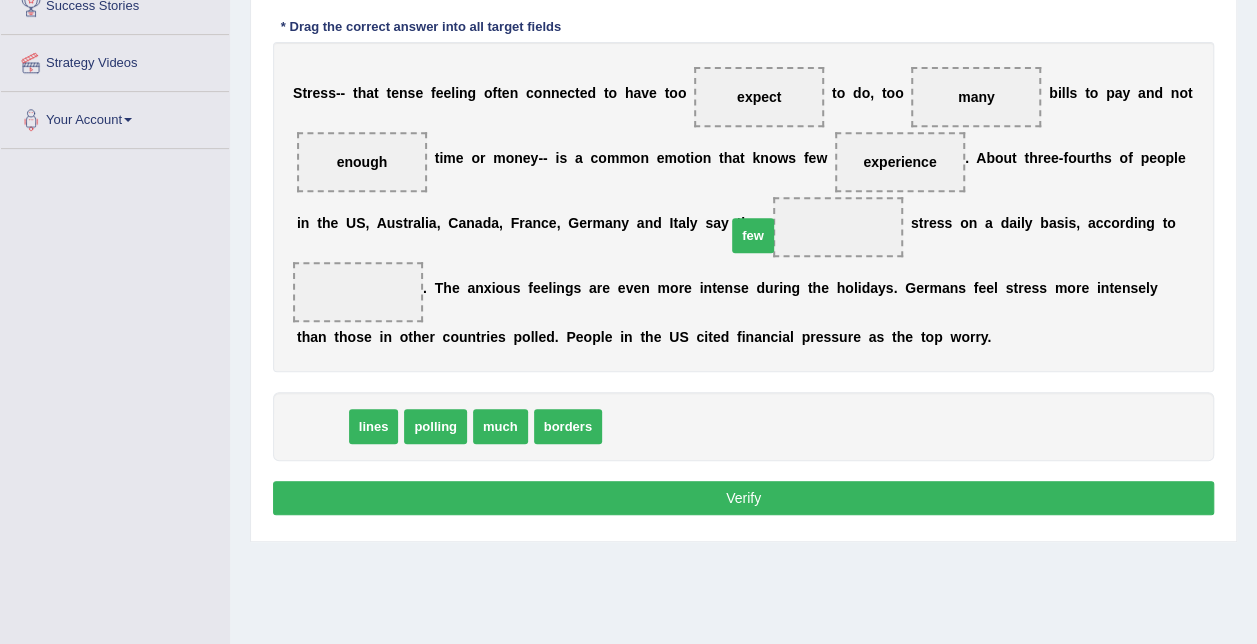 drag, startPoint x: 338, startPoint y: 426, endPoint x: 769, endPoint y: 235, distance: 471.4255 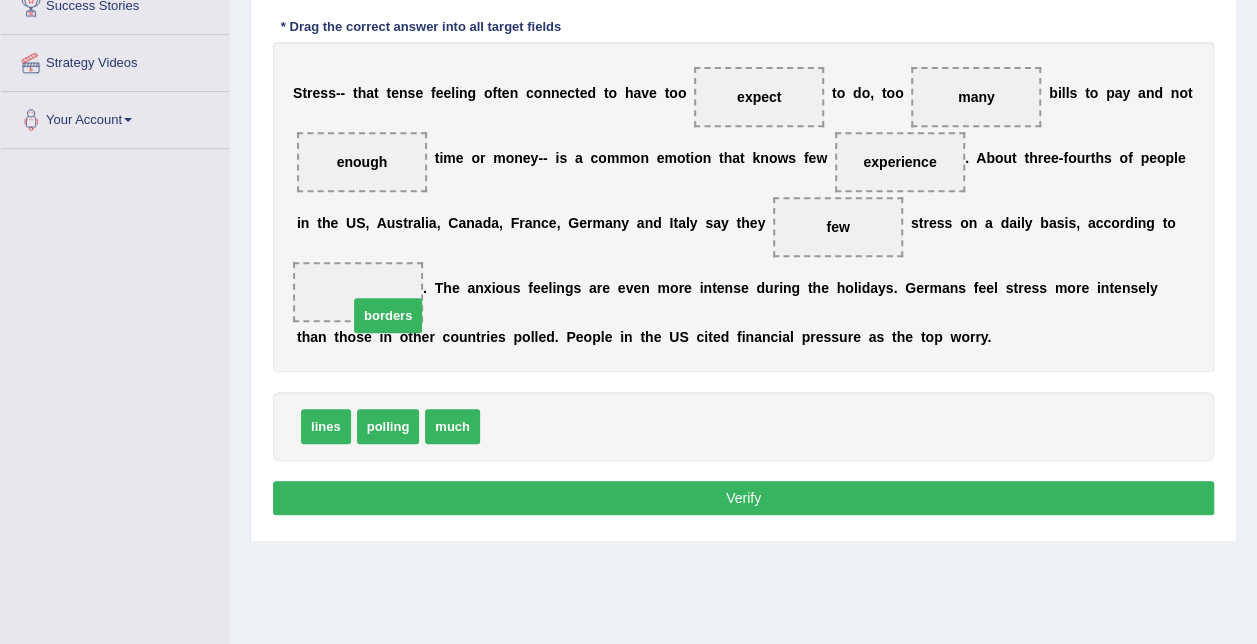 drag, startPoint x: 520, startPoint y: 431, endPoint x: 377, endPoint y: 314, distance: 184.76471 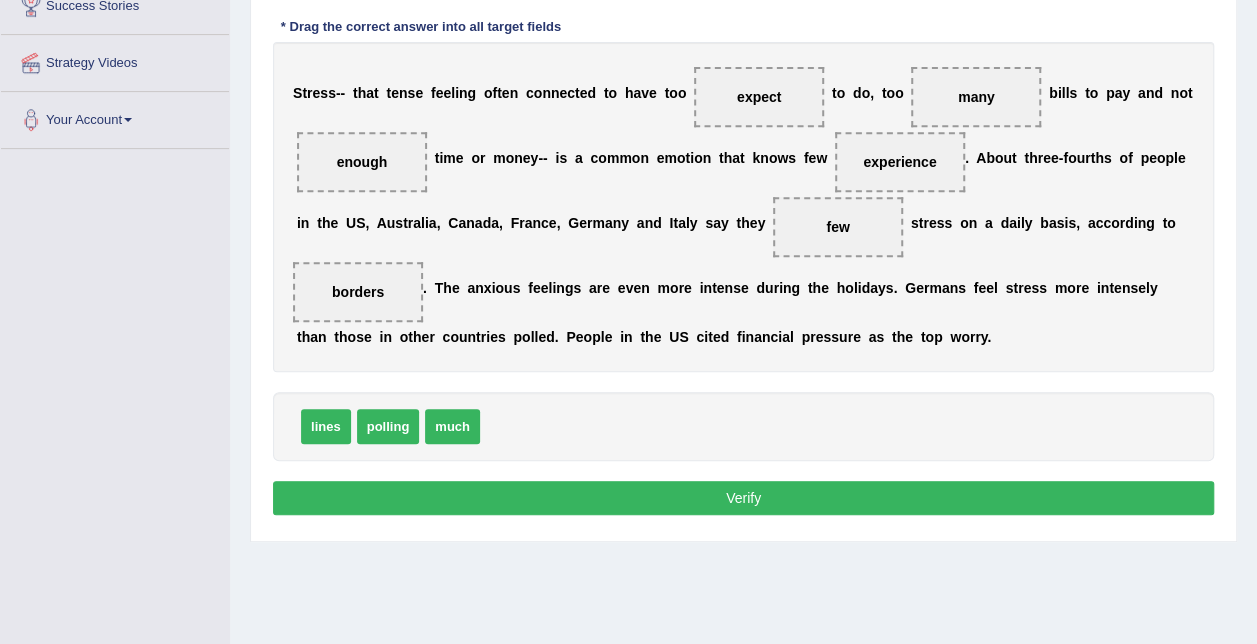 click on "Verify" at bounding box center (743, 498) 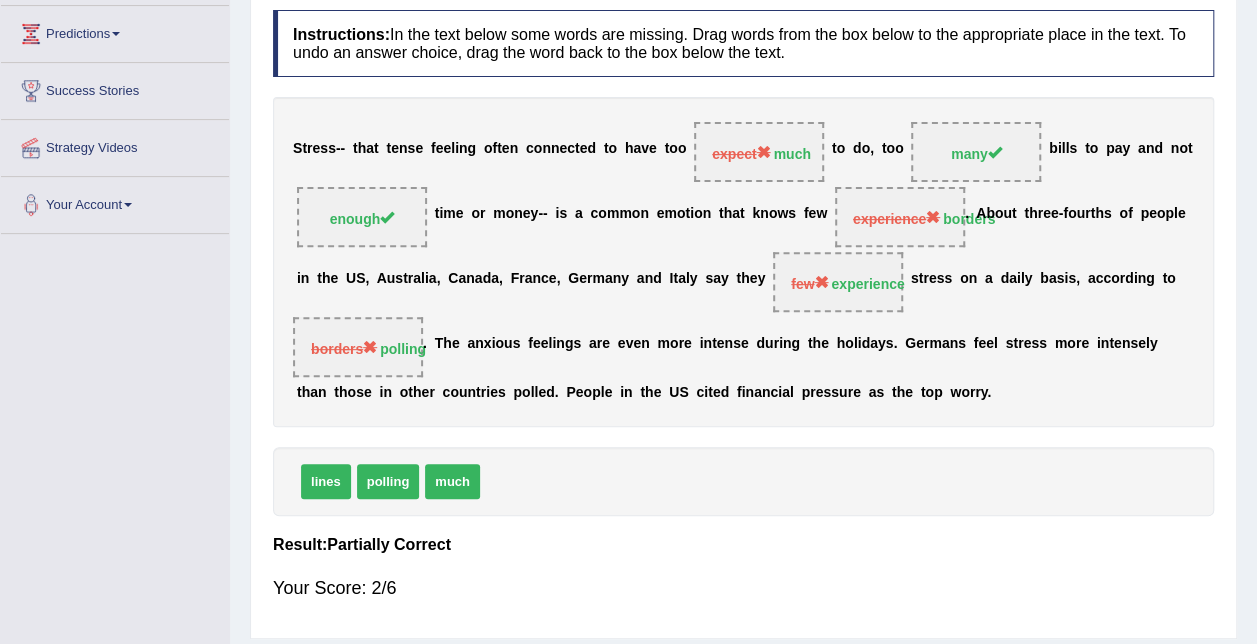 scroll, scrollTop: 300, scrollLeft: 0, axis: vertical 